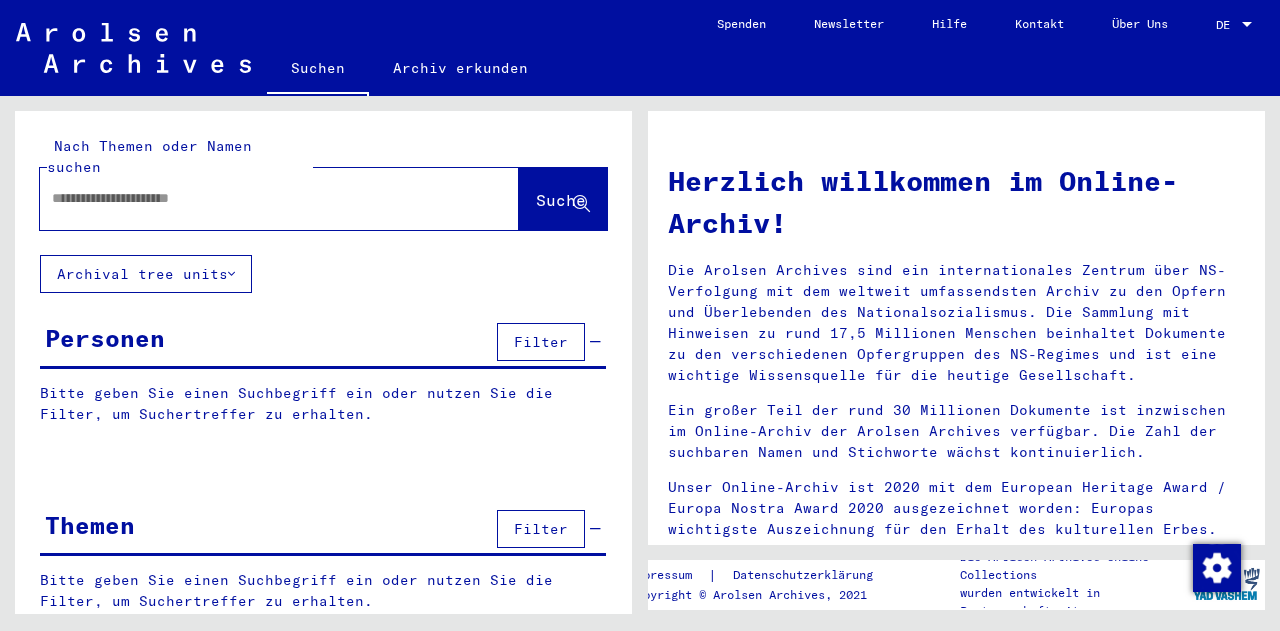 scroll, scrollTop: 0, scrollLeft: 0, axis: both 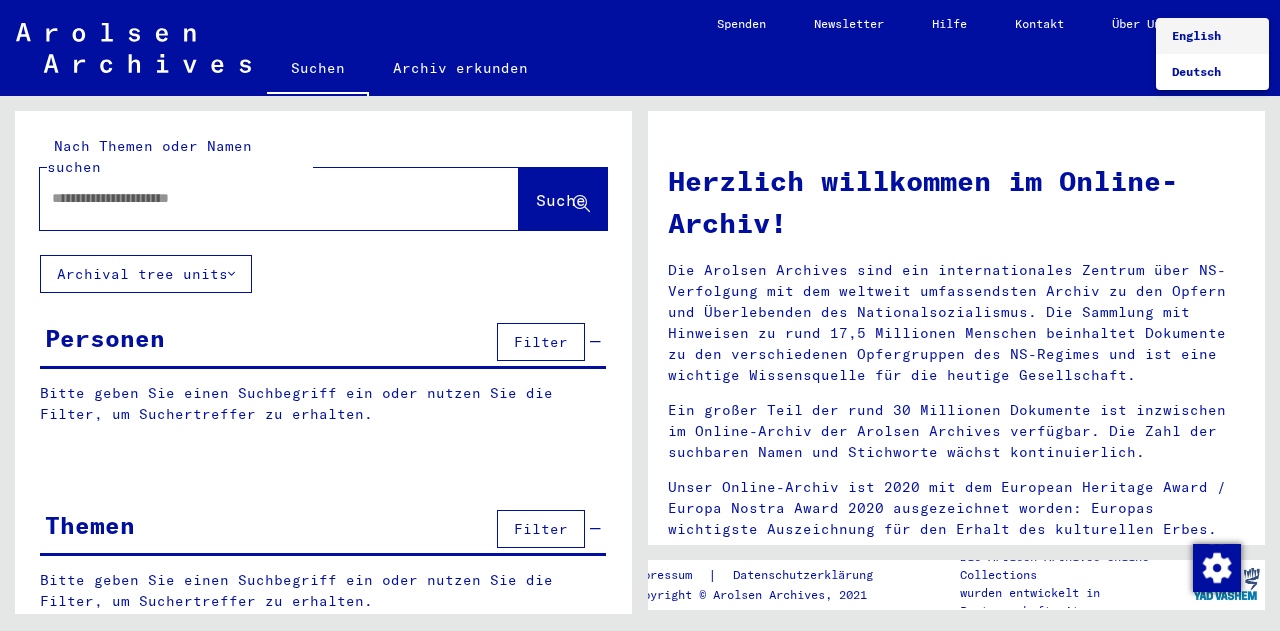 click on "English" at bounding box center (1196, 35) 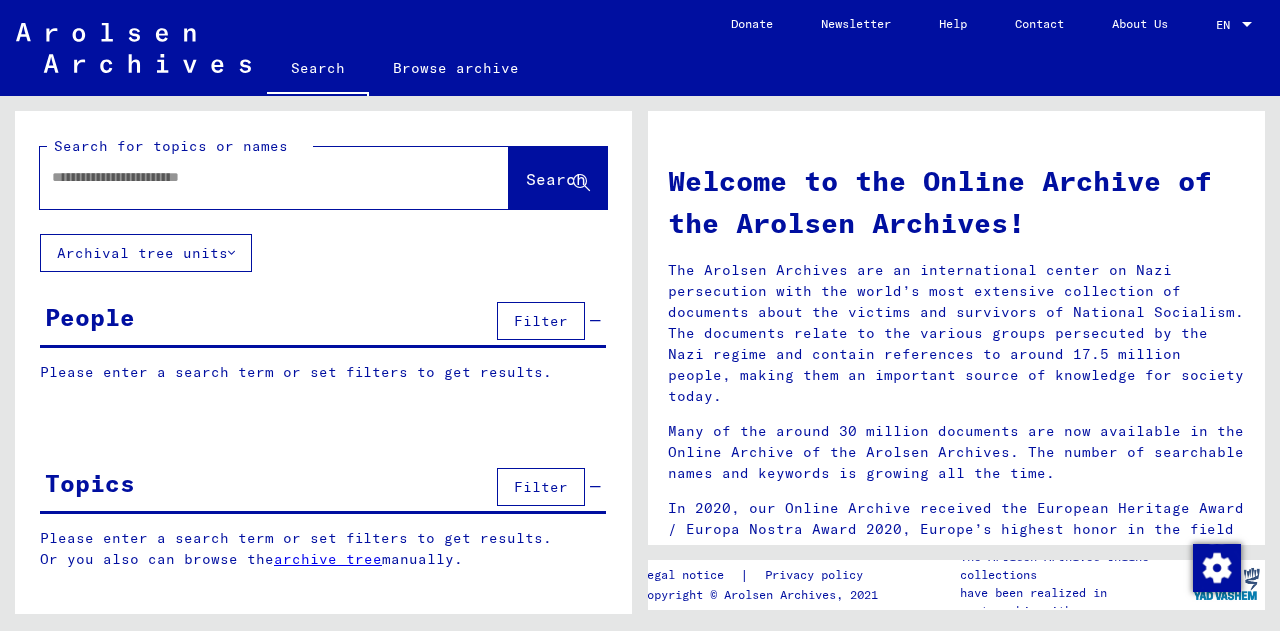 click 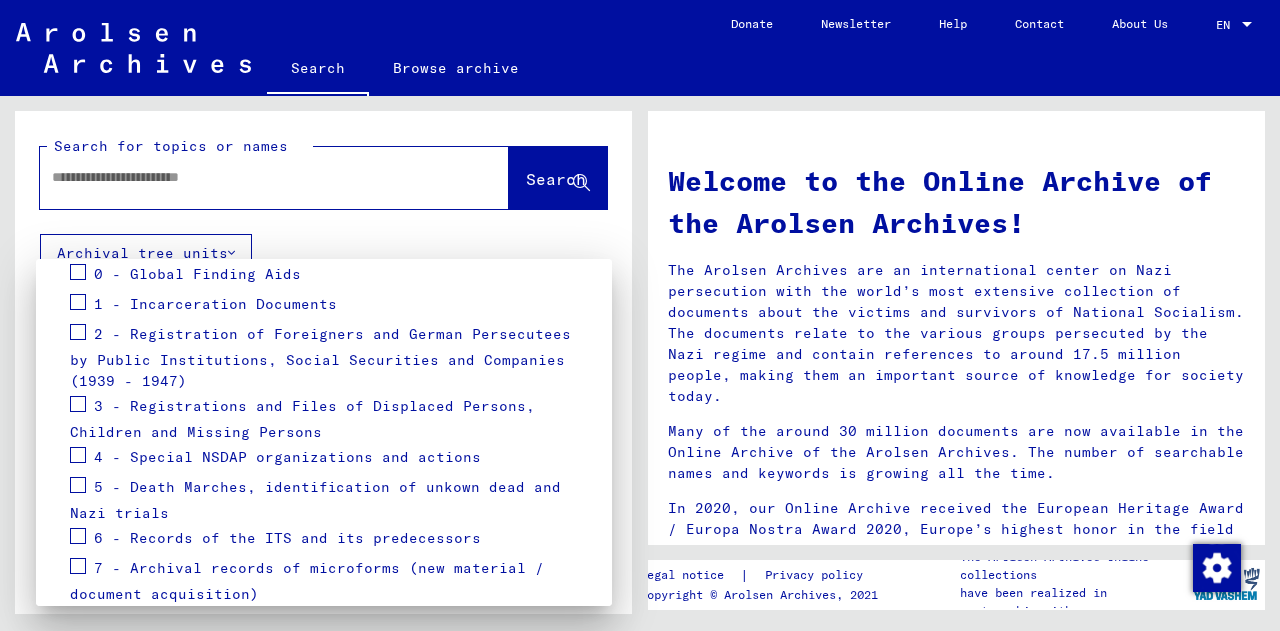 scroll, scrollTop: 275, scrollLeft: 0, axis: vertical 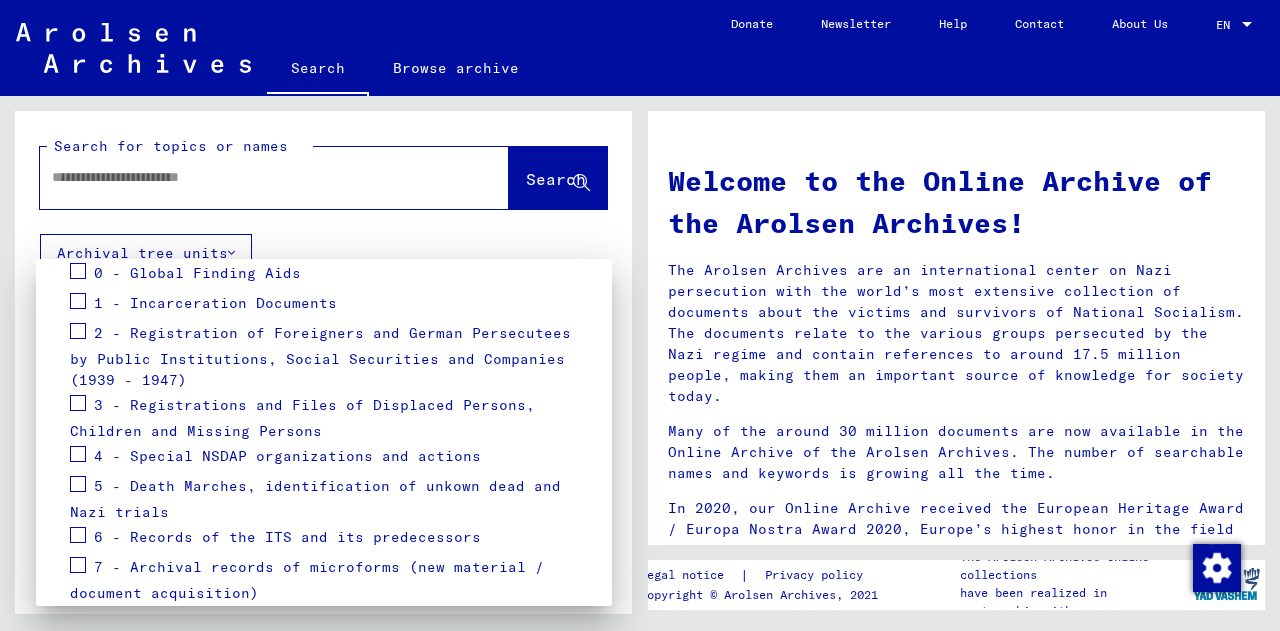 type 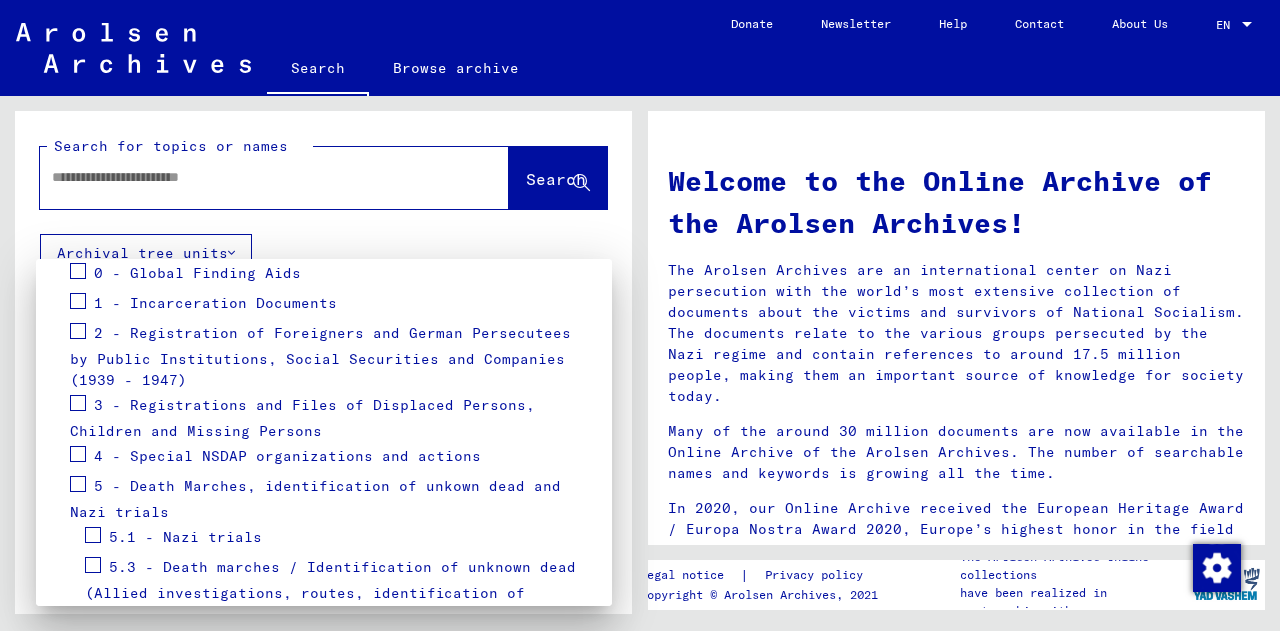 click on "Go  You can narrow down your search by selecting the specific archive tree branch. Click on the group name that interests you to open its sub-collections. You can thus go to the furthest branch of the tree that exists in the archive structure.
You can make a maximum of 5 selections at once.
0 - Global Finding Aids      1 - Incarceration Documents      2 - Registration of Foreigners and German Persecutees by Public Institutions, Social Securities and Companies (1939 - 1947)      3 - Registrations and Files of Displaced Persons, Children and Missing Persons      4 - Special NSDAP organizations and actions      5 - Death Marches, identification of unkown dead and Nazi trials      5.1 - Nazi trials       5.3 - Death marches / Identification of unknown dead (Allied investigations,      routes, identification of unknown dead)      6 - Records of the ITS and its predecessors      7 - Archival records of microforms (new material / document acquisition)         Reset Apply" at bounding box center [324, 432] 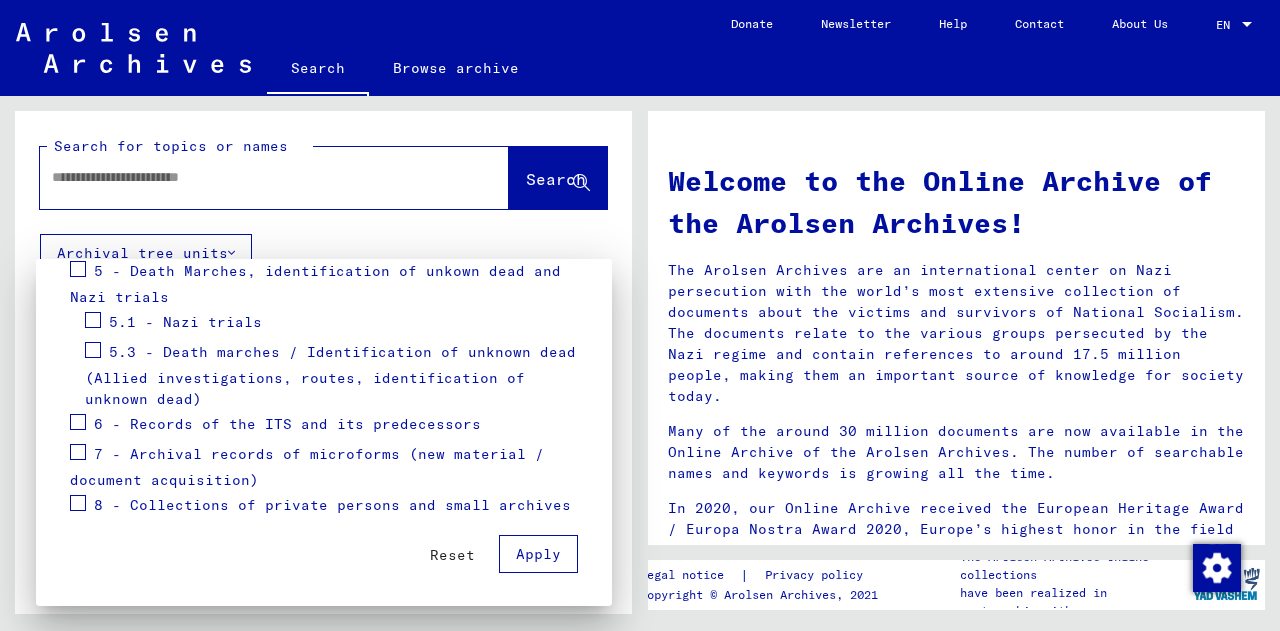 click on "Reset" at bounding box center [452, 555] 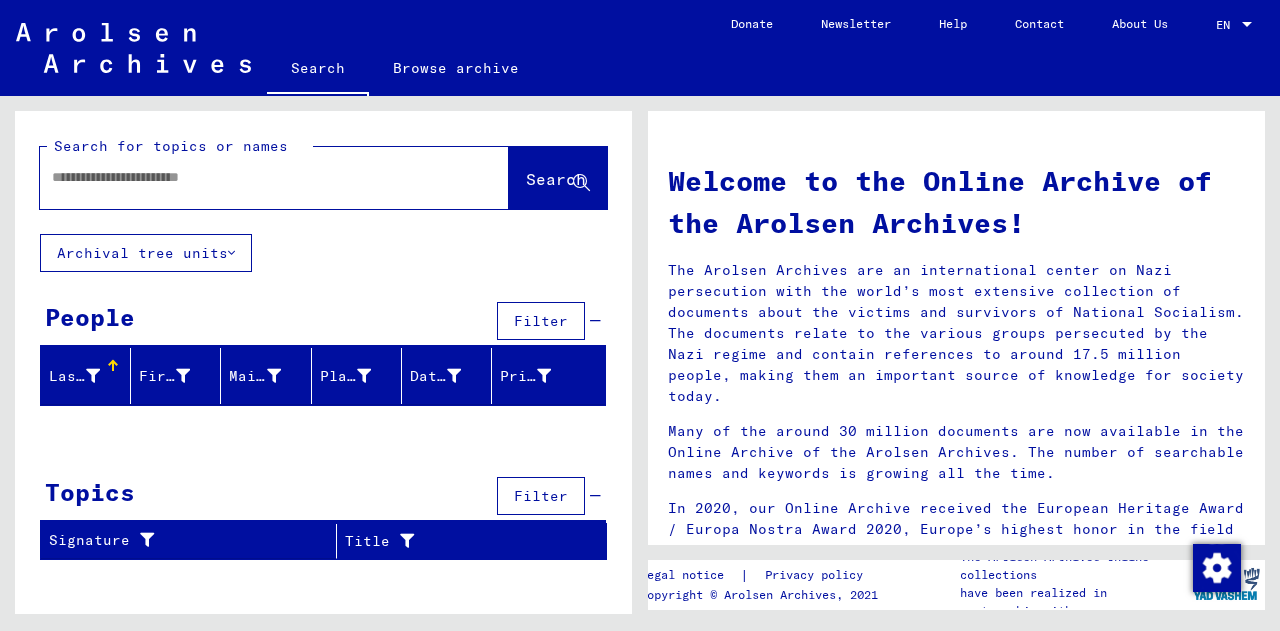 click at bounding box center (250, 177) 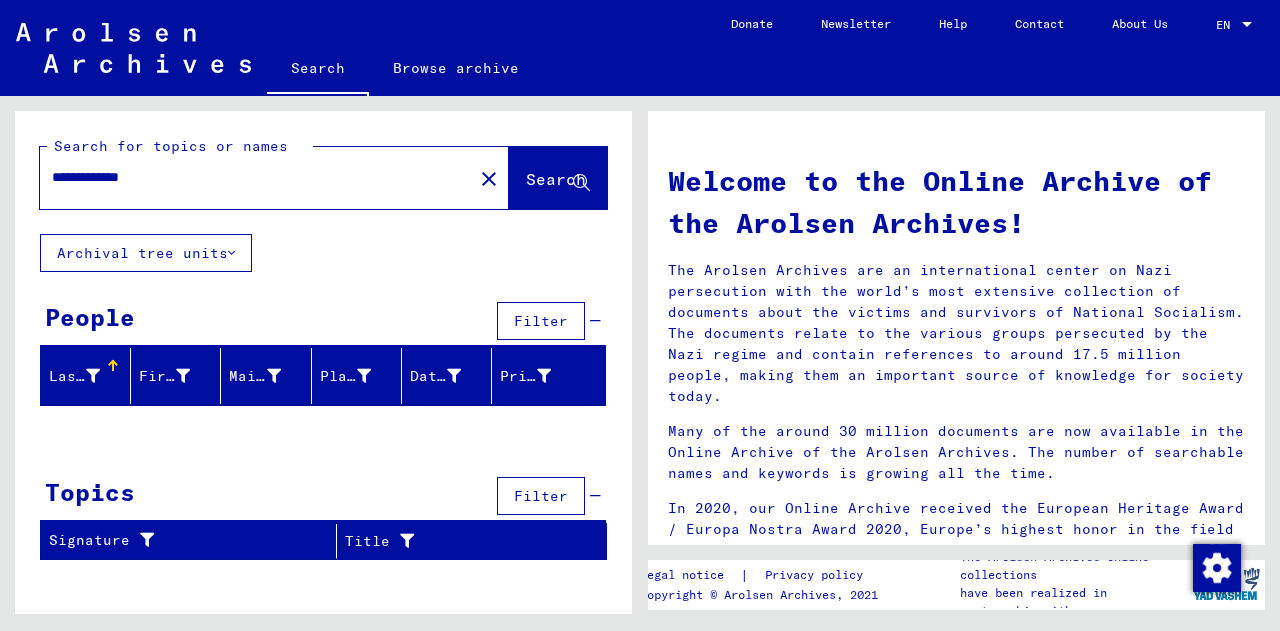 type on "**********" 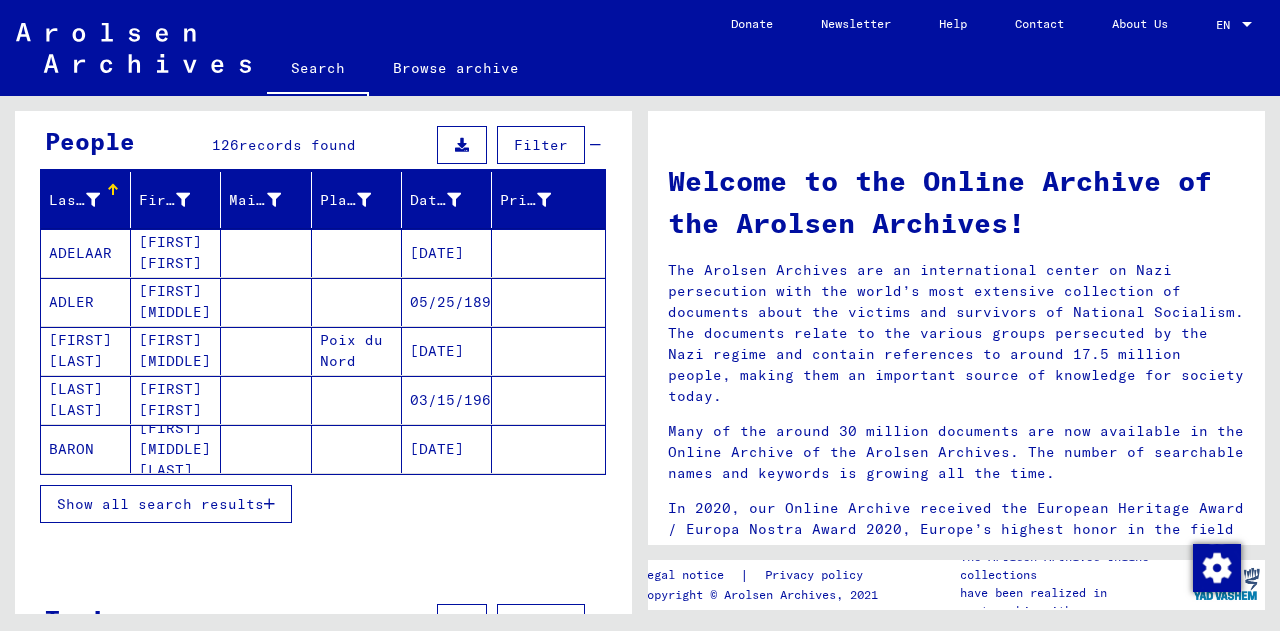scroll, scrollTop: 250, scrollLeft: 0, axis: vertical 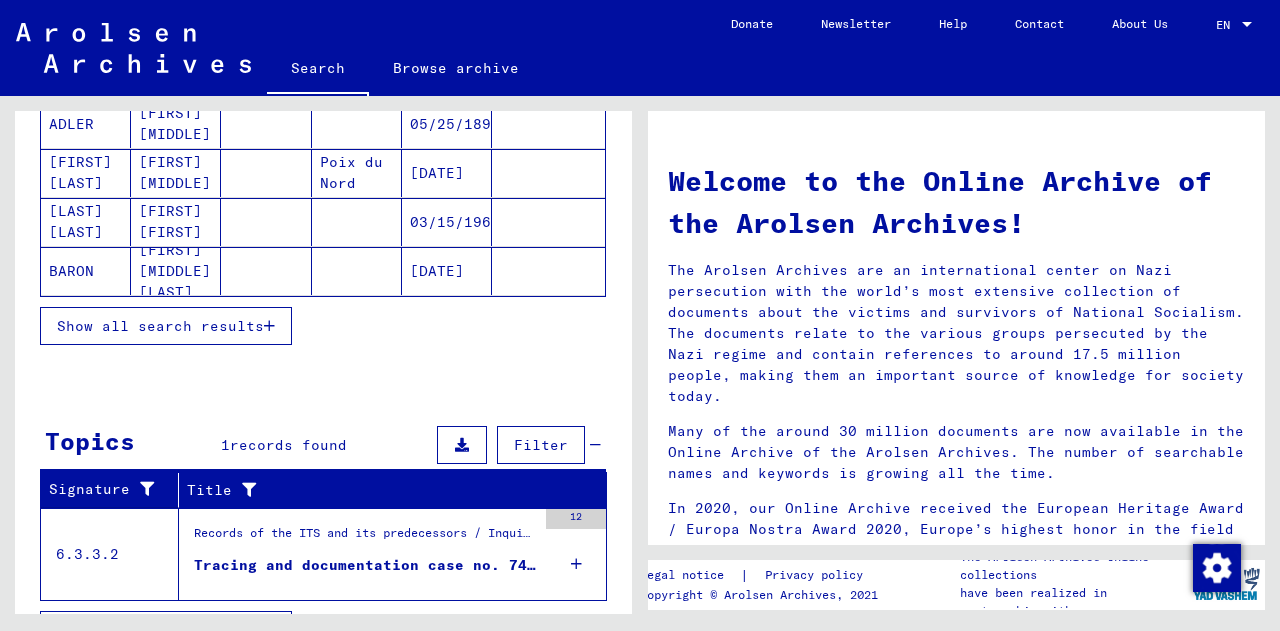 click on "Tracing and documentation case no. 742.618 for [LAST], [FIRST] born [DATE]" at bounding box center (365, 565) 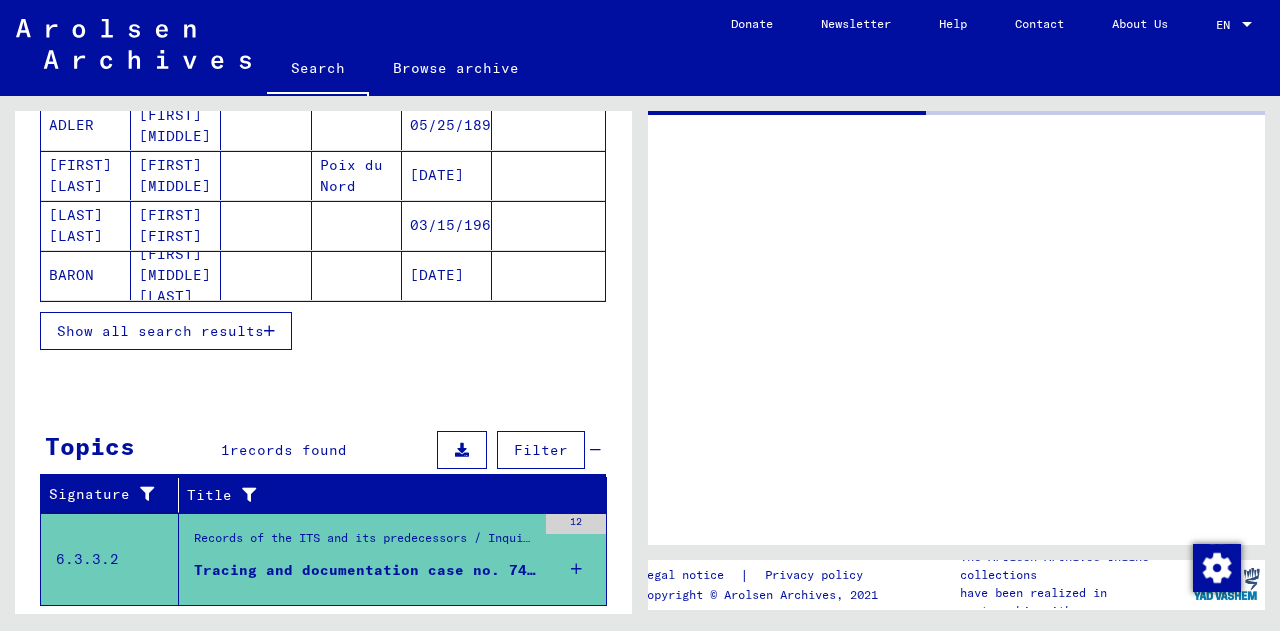 scroll, scrollTop: 94, scrollLeft: 0, axis: vertical 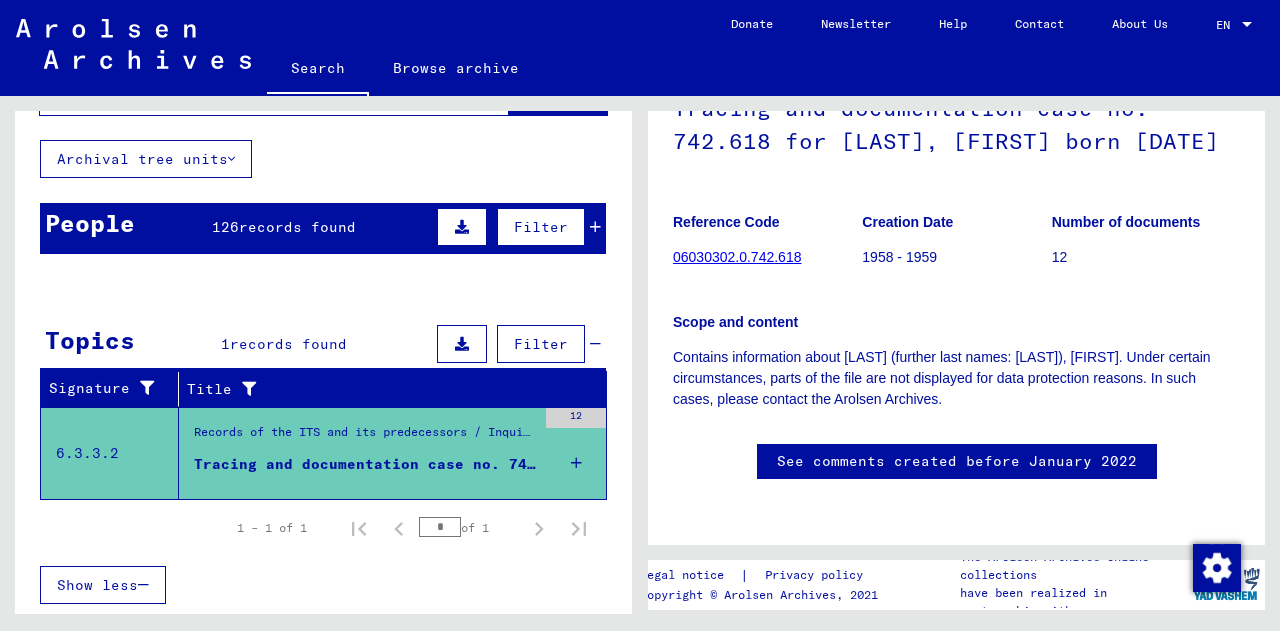 click on "06030302.0.742.618" 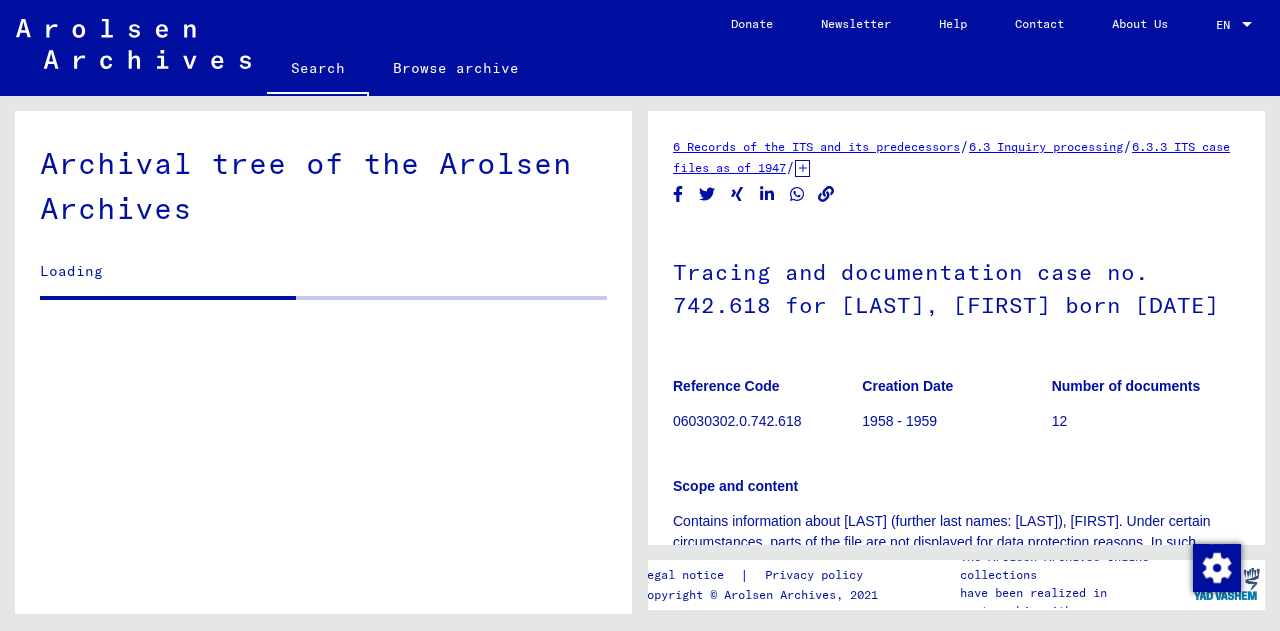 scroll, scrollTop: 0, scrollLeft: 0, axis: both 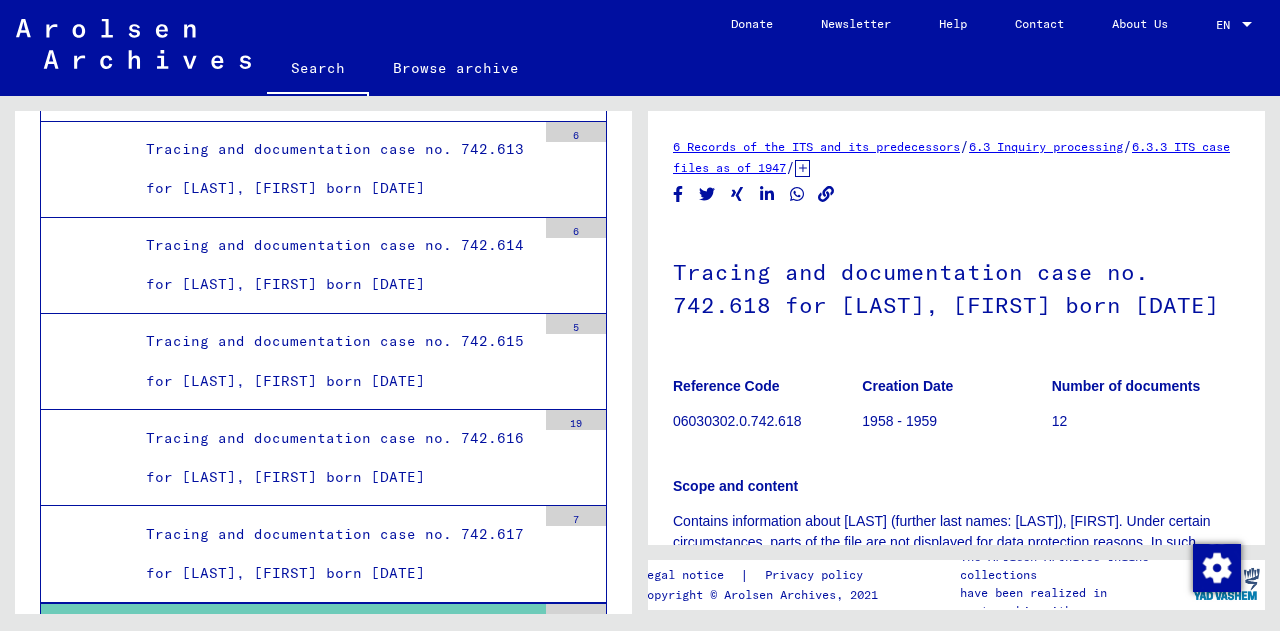 click 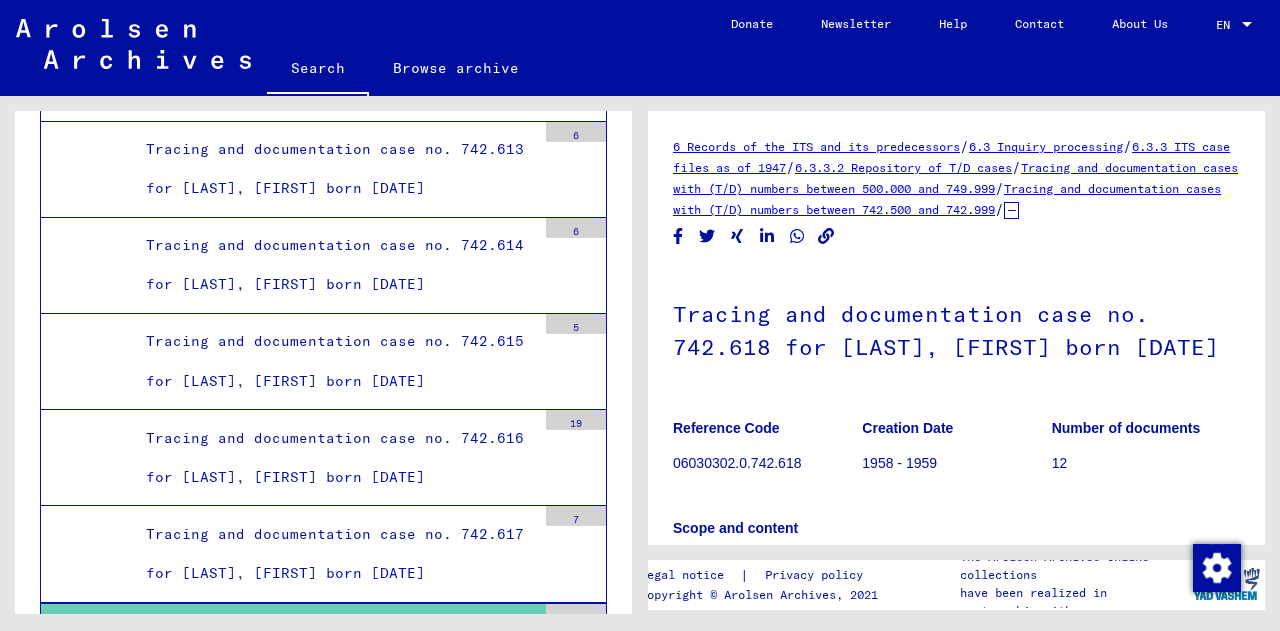 click on "6 Records of the ITS and its predecessors   /   6.3 Inquiry processing   /   6.3.3 ITS case files as of 1947   /   6.3.3.2 Repository of T/D cases   /   Tracing and documentation cases with (T/D) numbers between 500.000 and 749.999   /   Tracing and documentation cases with (T/D) numbers between 742.500 and 742.999   /" 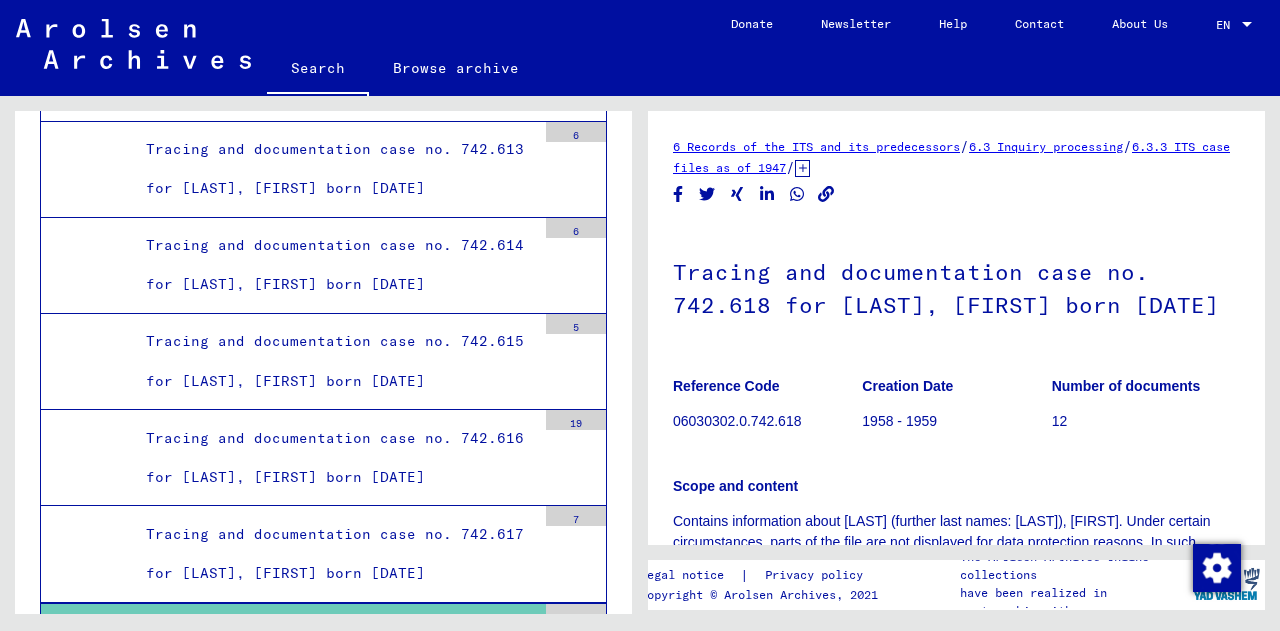 scroll, scrollTop: 0, scrollLeft: 0, axis: both 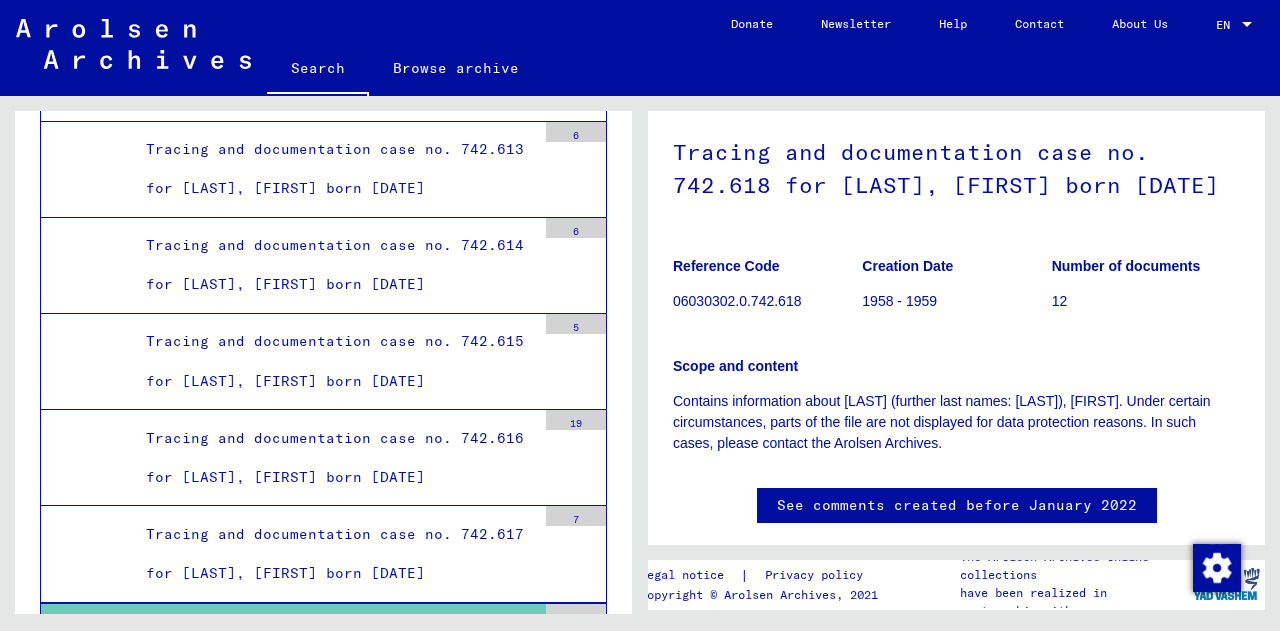 click on "Reference Code 06030302.0.742.618" 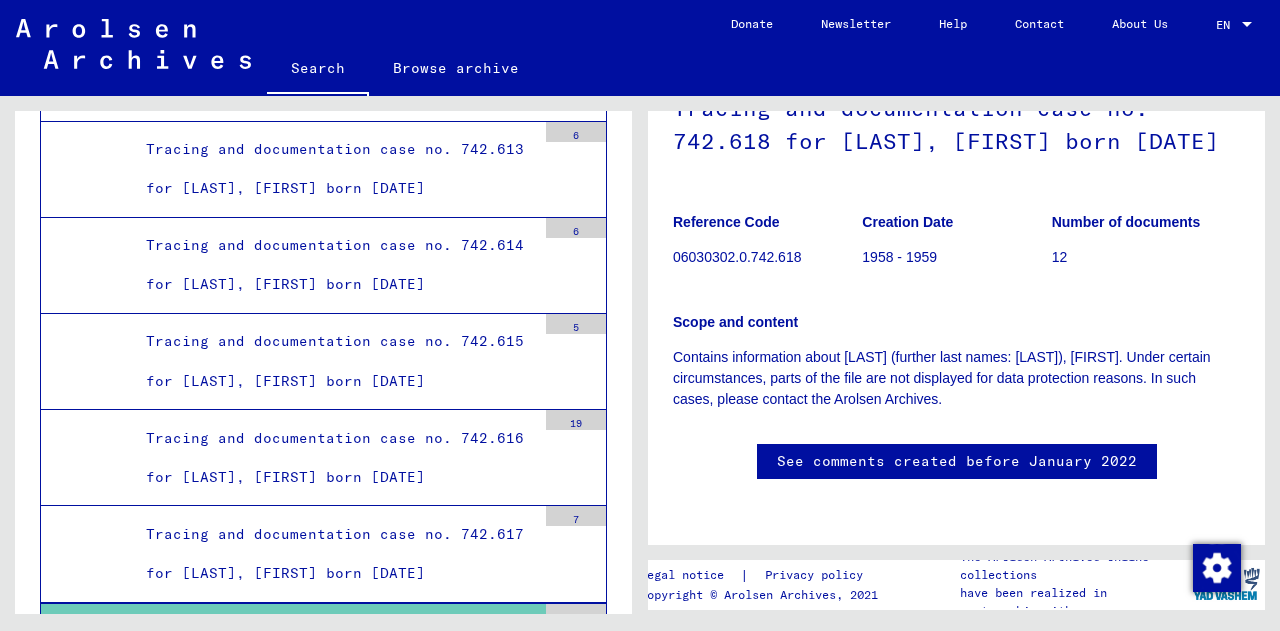 scroll, scrollTop: 459, scrollLeft: 0, axis: vertical 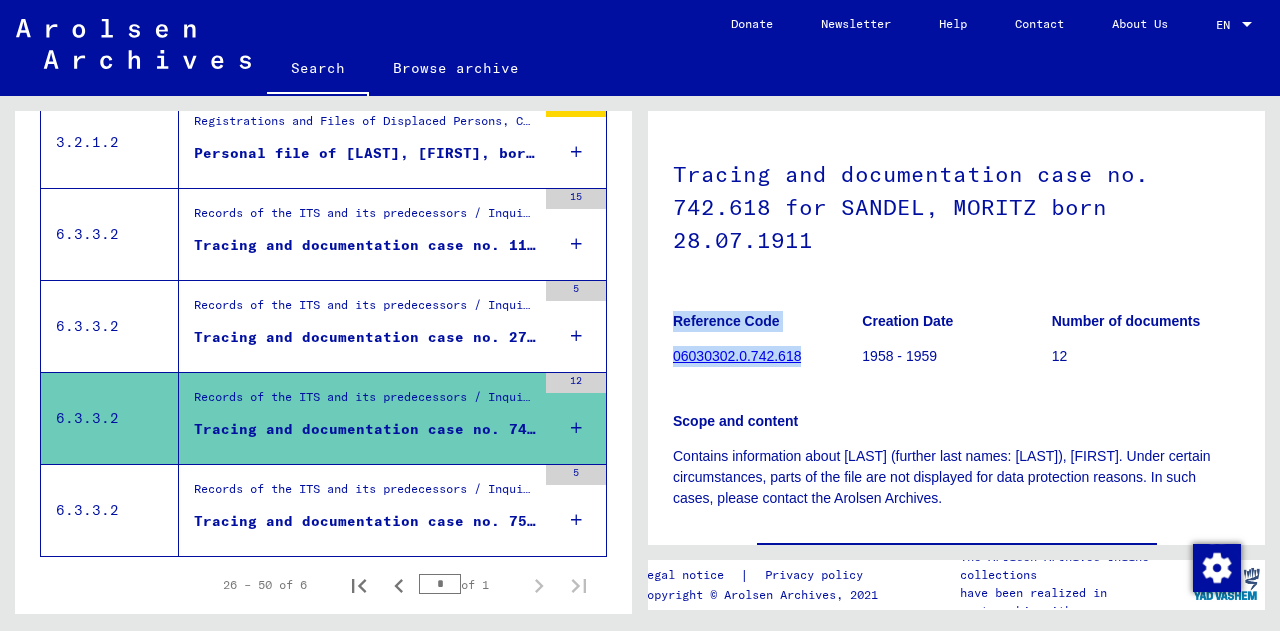 drag, startPoint x: 815, startPoint y: 355, endPoint x: 656, endPoint y: 357, distance: 159.01257 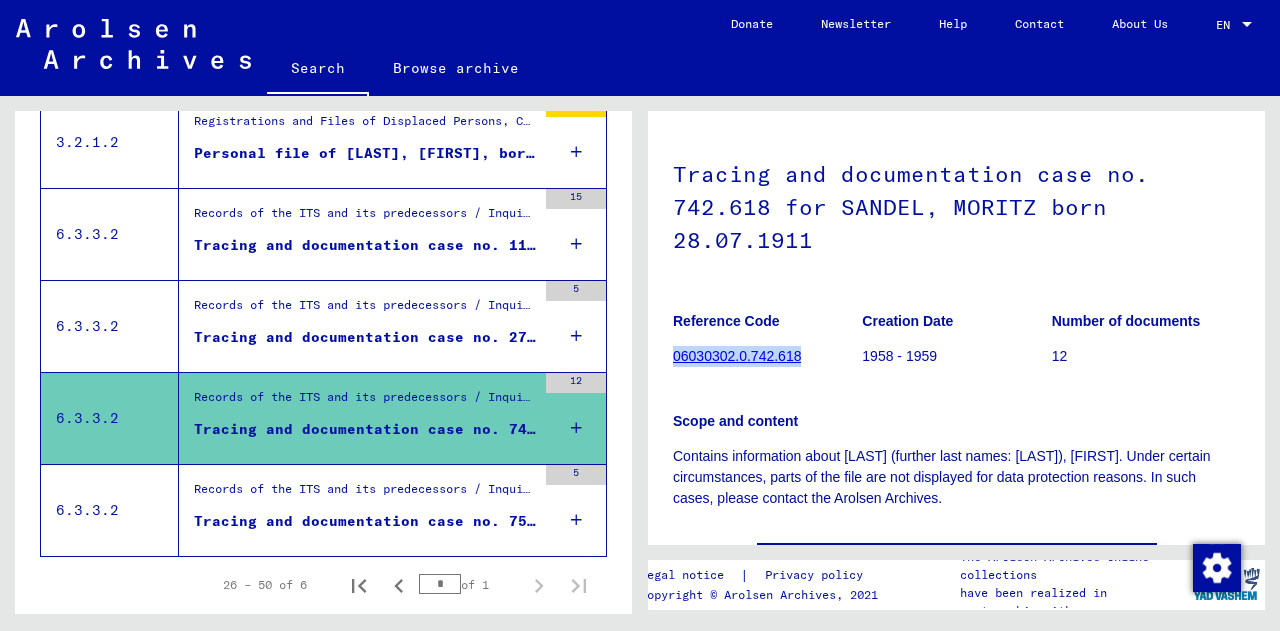 drag, startPoint x: 805, startPoint y: 357, endPoint x: 674, endPoint y: 360, distance: 131.03435 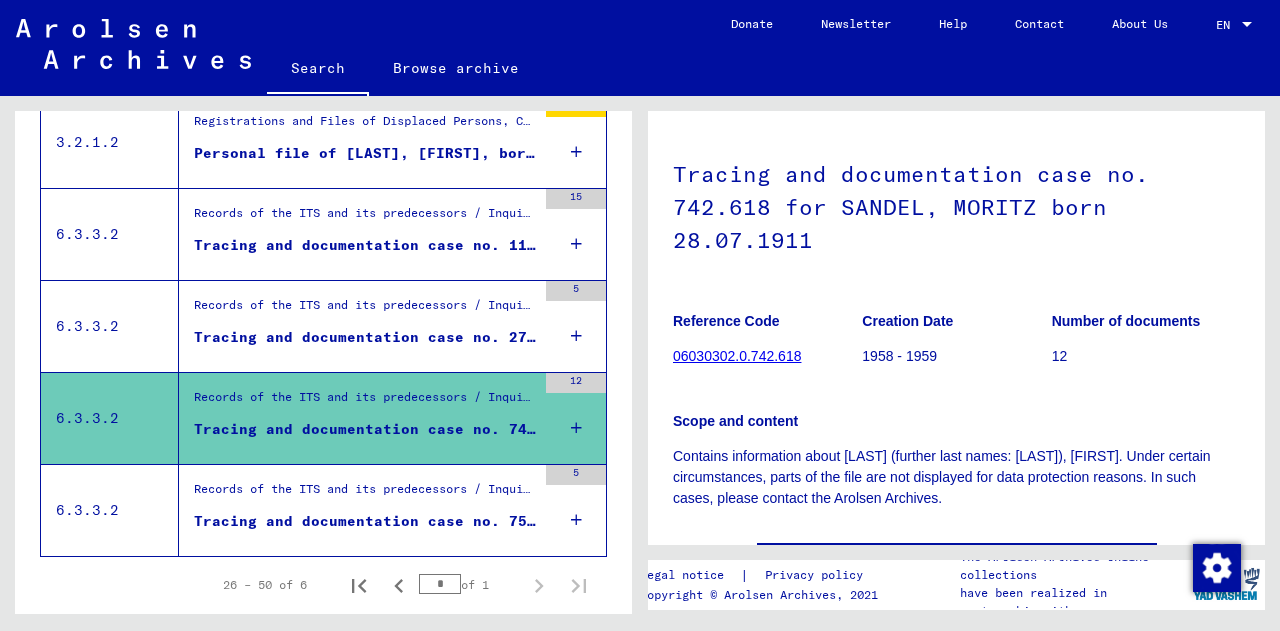 click on "Records of the ITS and its predecessors / Inquiry processing / ITS case files as of 1947 / Repository of T/D cases / Tracing and documentation cases with (T/D) numbers between 750.000 and 999.999 / Tracing and documentation cases with (T/D) numbers between 750.000 and 750.499" at bounding box center [365, 494] 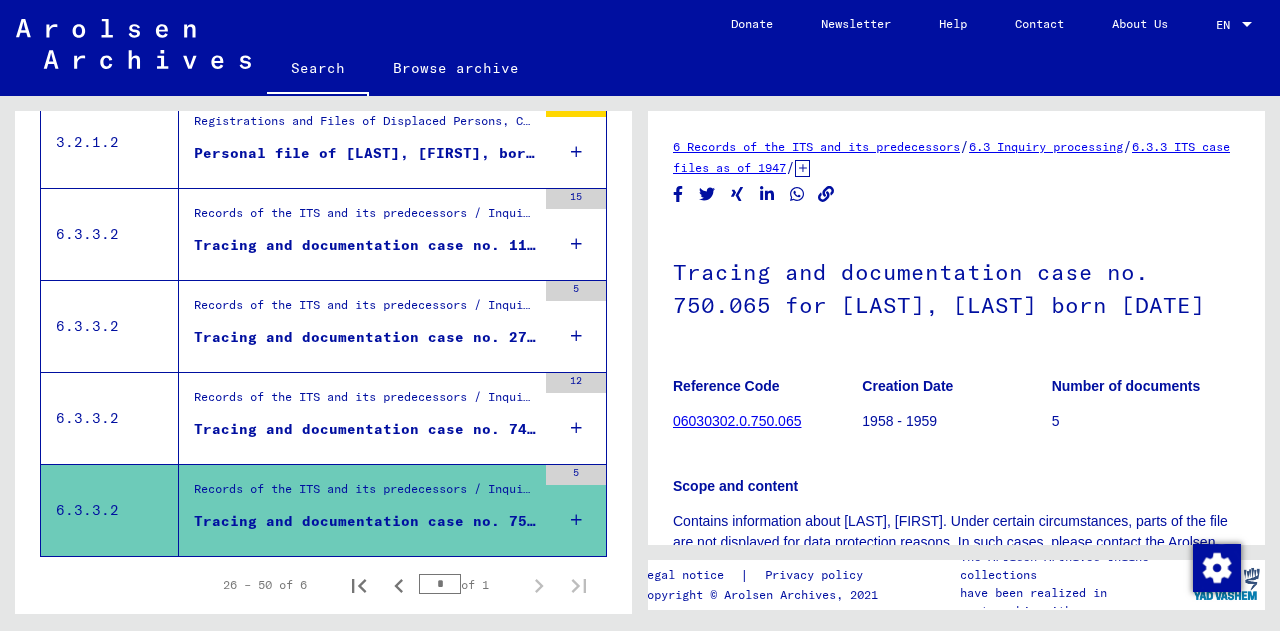 click on "Tracing and documentation case no. 742.618 for [LAST], [FIRST] born [DATE]" at bounding box center [365, 429] 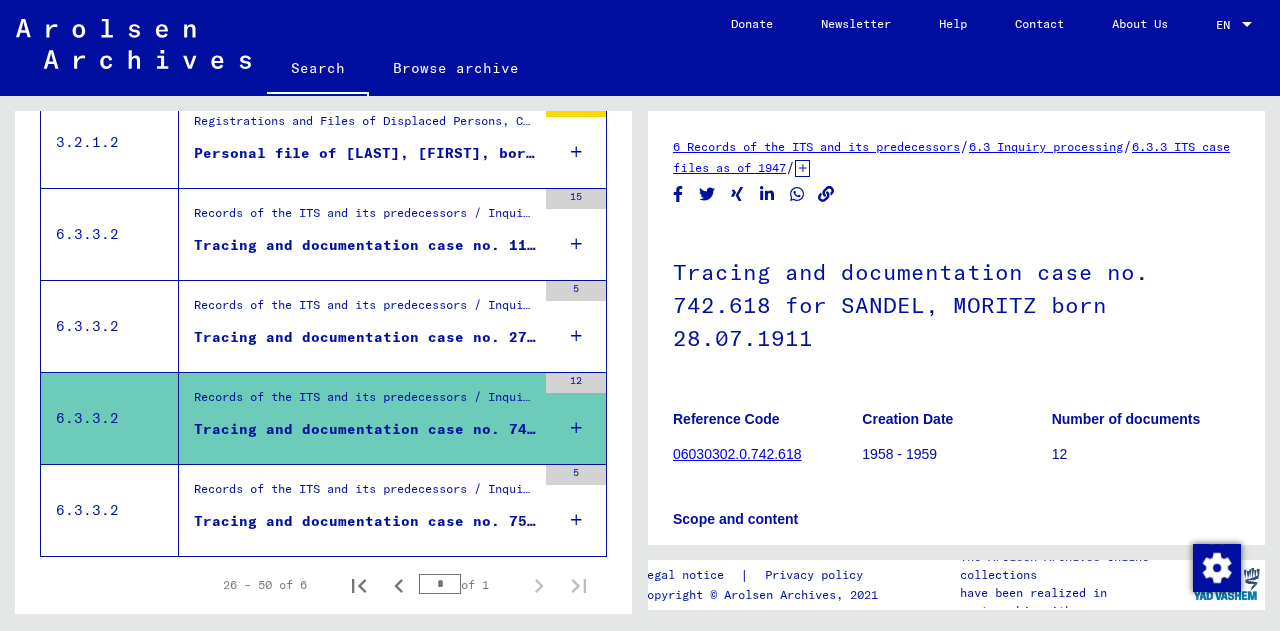 scroll, scrollTop: 608, scrollLeft: 0, axis: vertical 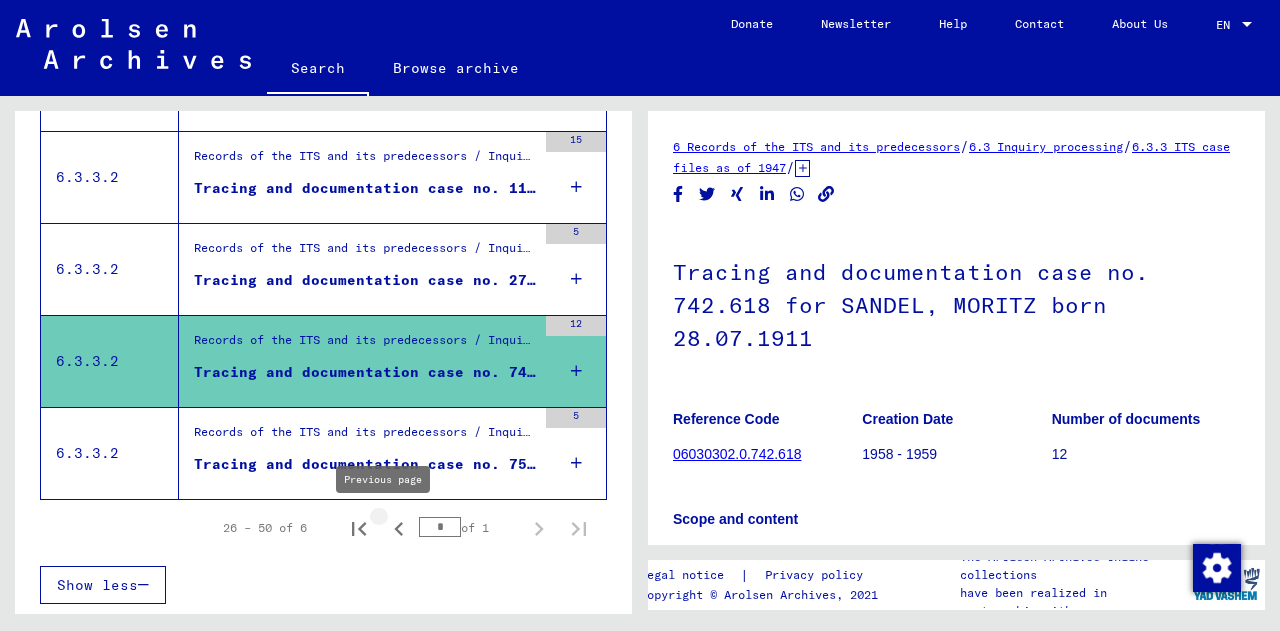 click 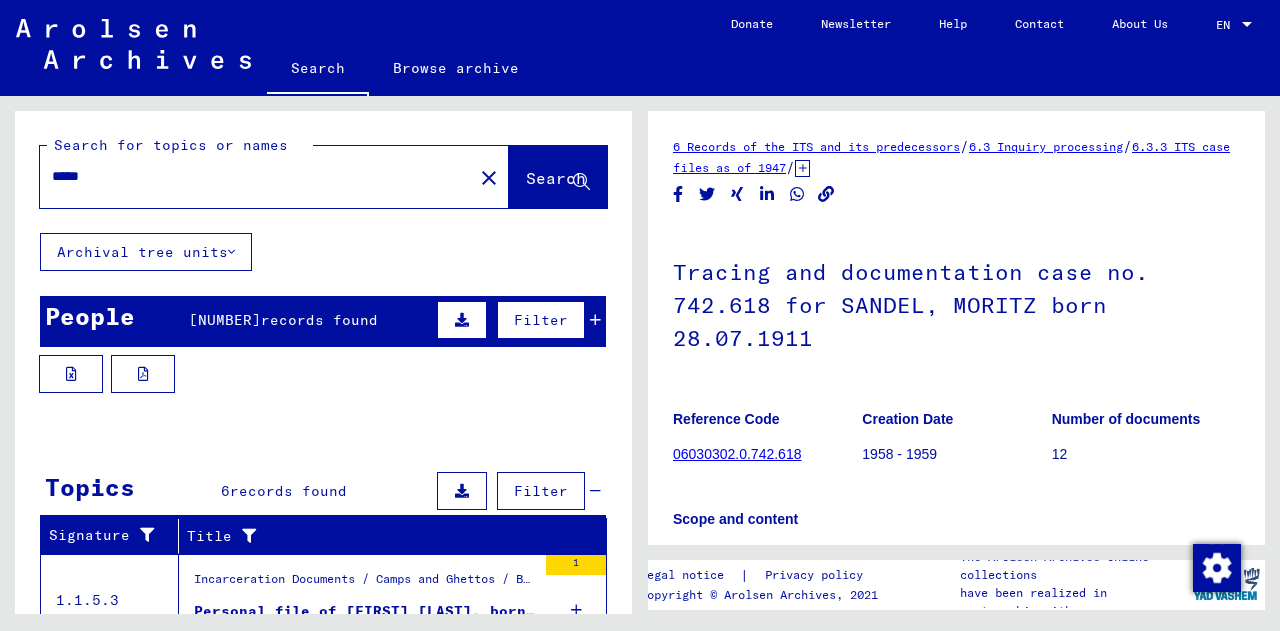 scroll, scrollTop: 0, scrollLeft: 0, axis: both 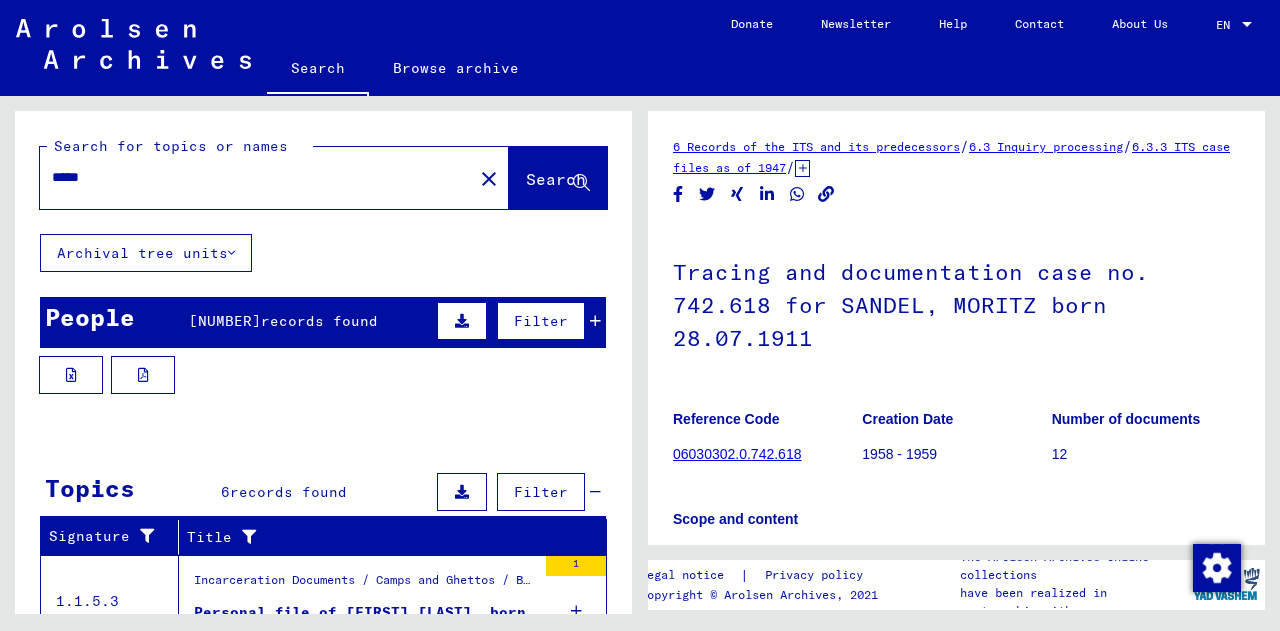 click on "435322" at bounding box center [225, 321] 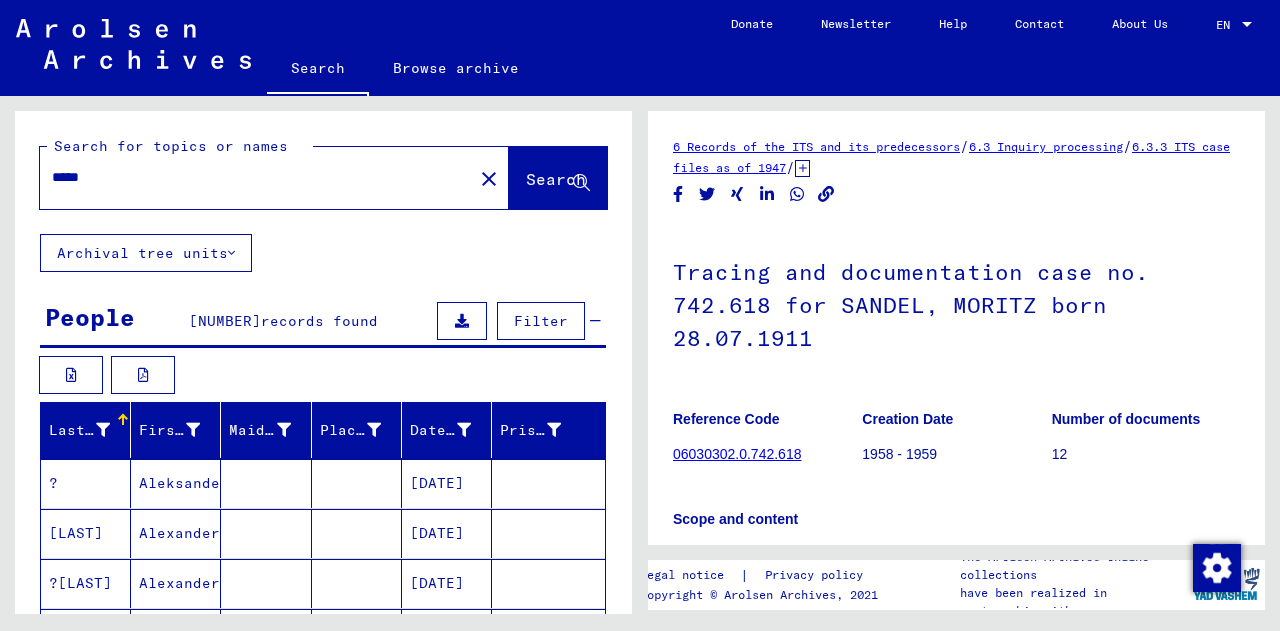 click on "Last Name" at bounding box center (79, 430) 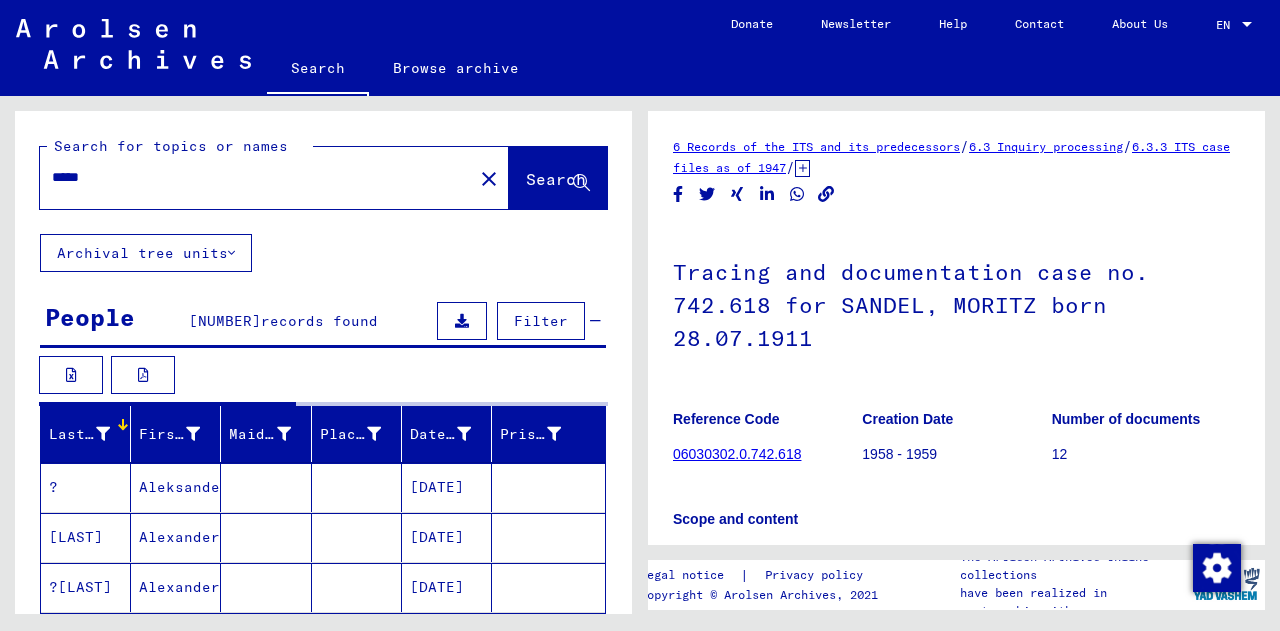 click at bounding box center (103, 434) 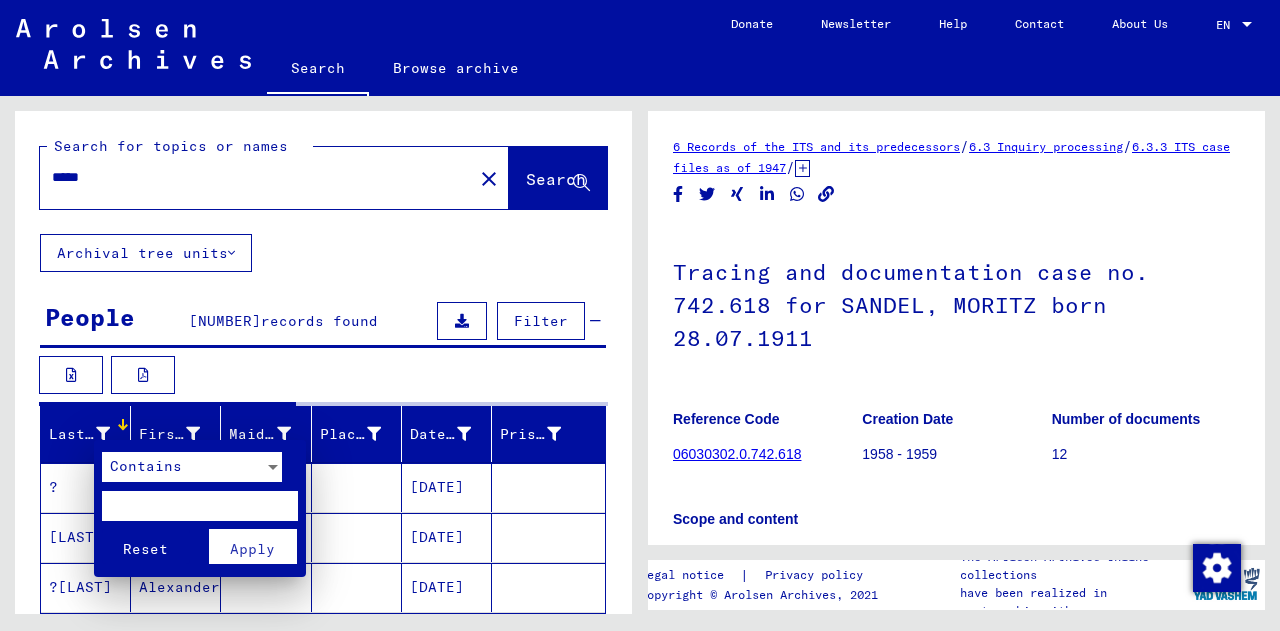 click at bounding box center [200, 506] 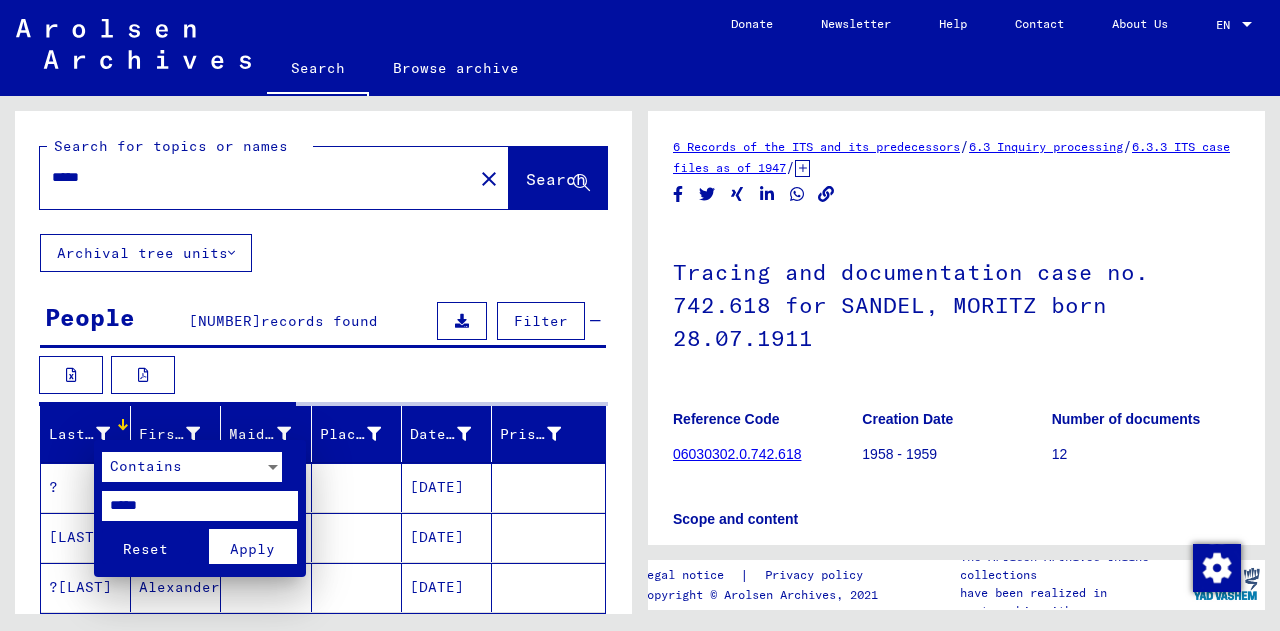 type on "*****" 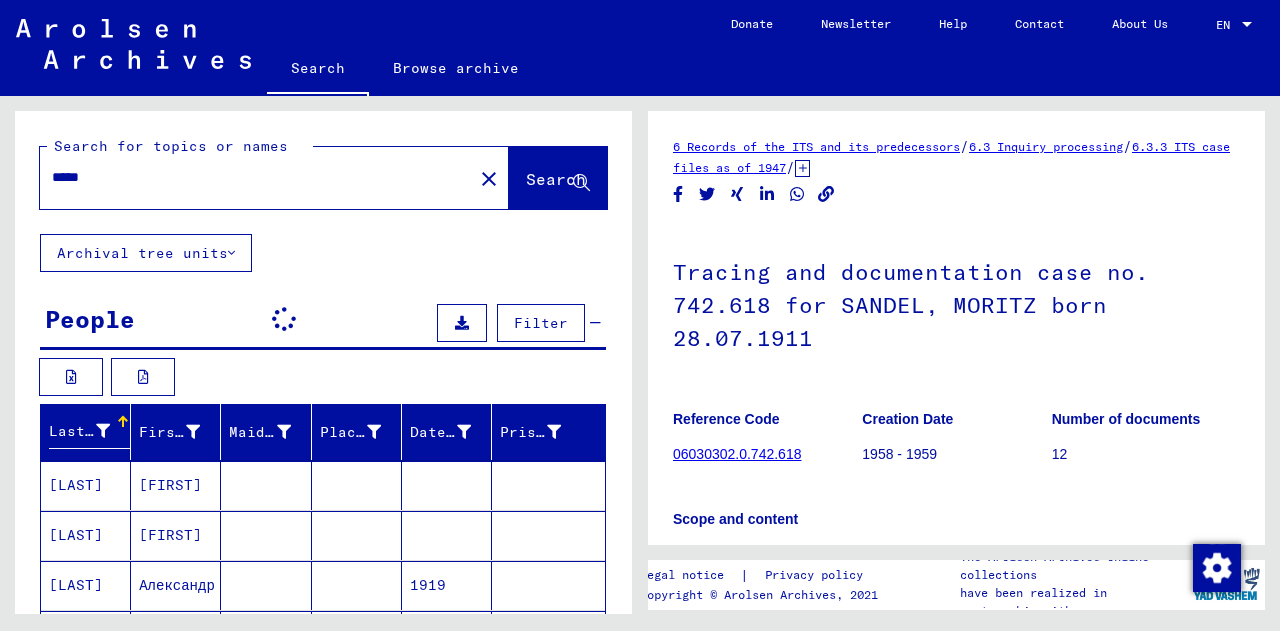 click on "Contact" 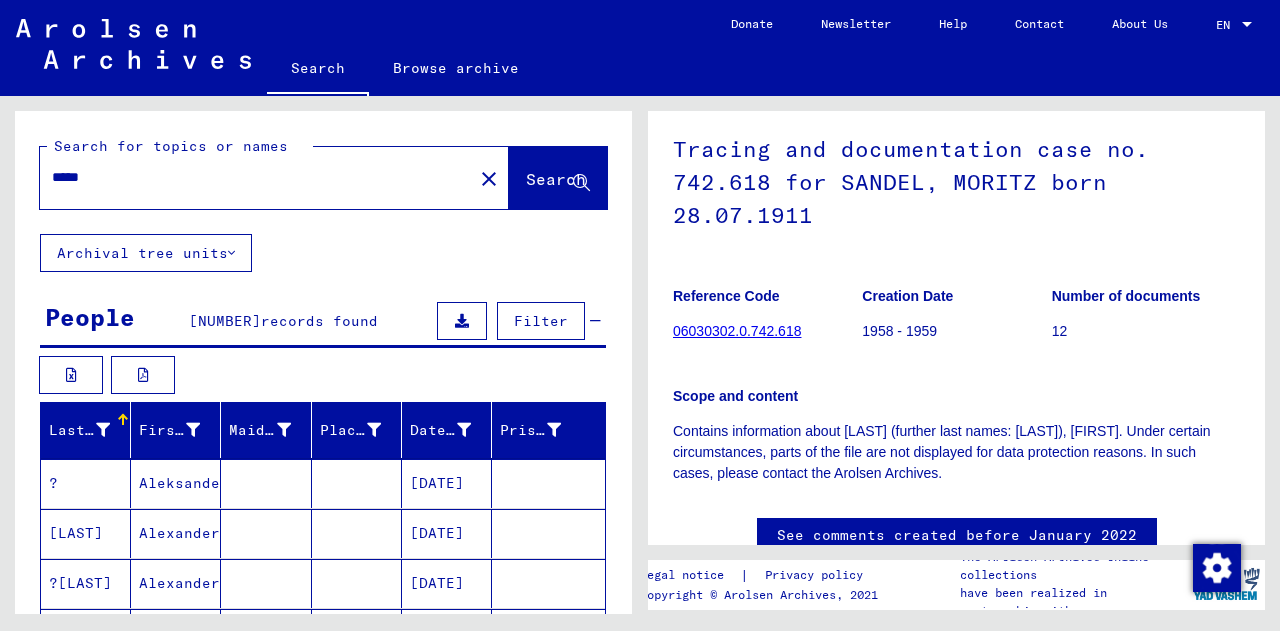 scroll, scrollTop: 118, scrollLeft: 0, axis: vertical 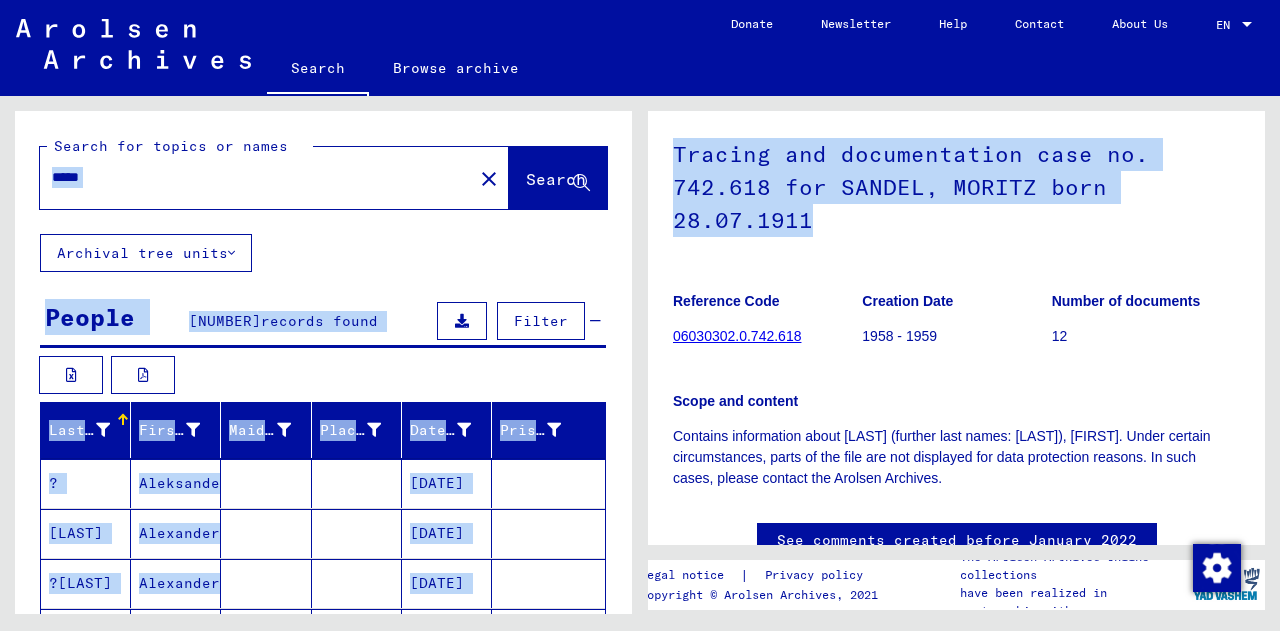 drag, startPoint x: 817, startPoint y: 220, endPoint x: 635, endPoint y: 145, distance: 196.84766 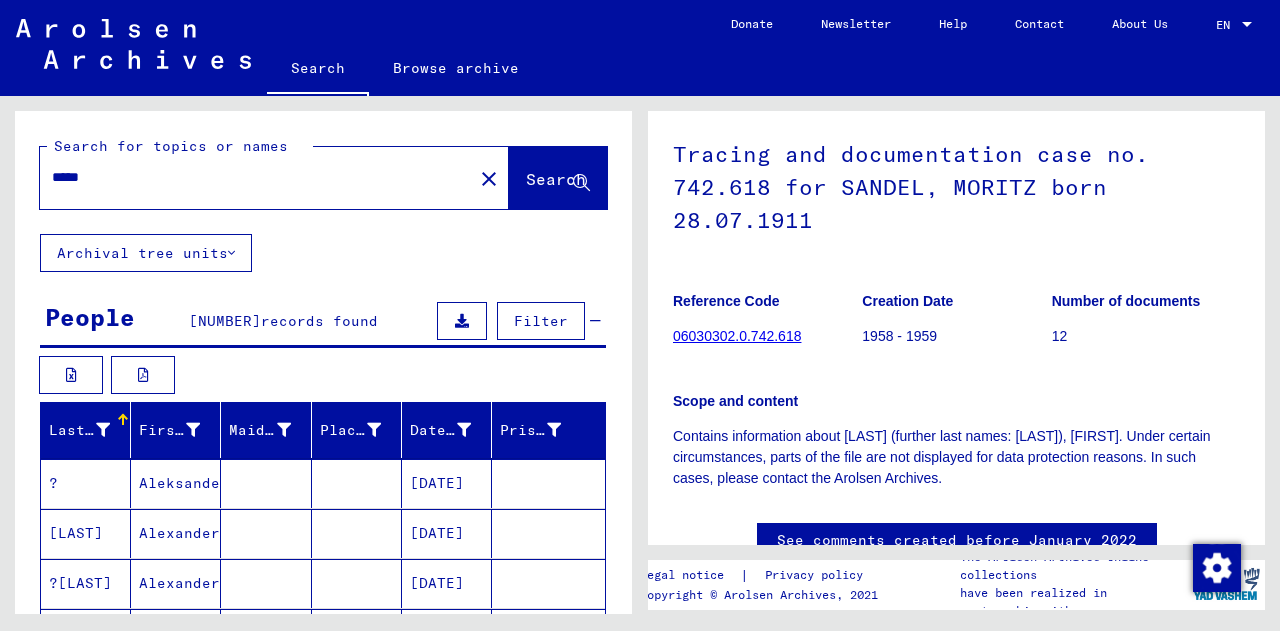 click at bounding box center [103, 430] 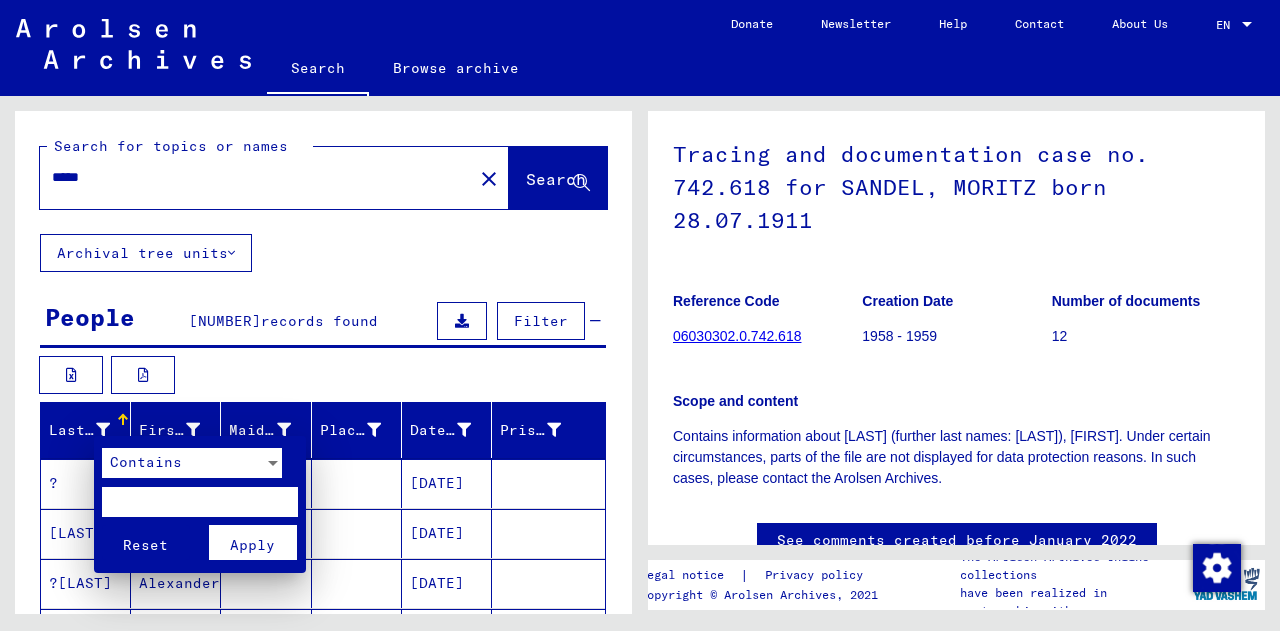 click at bounding box center [200, 502] 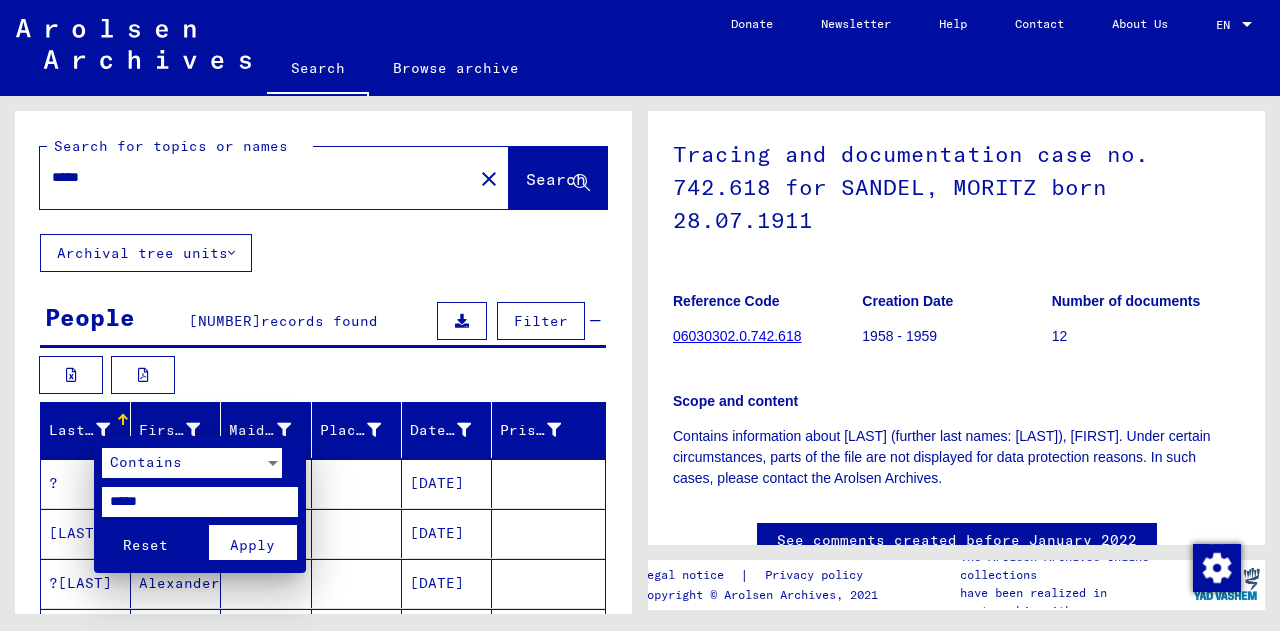 type on "*****" 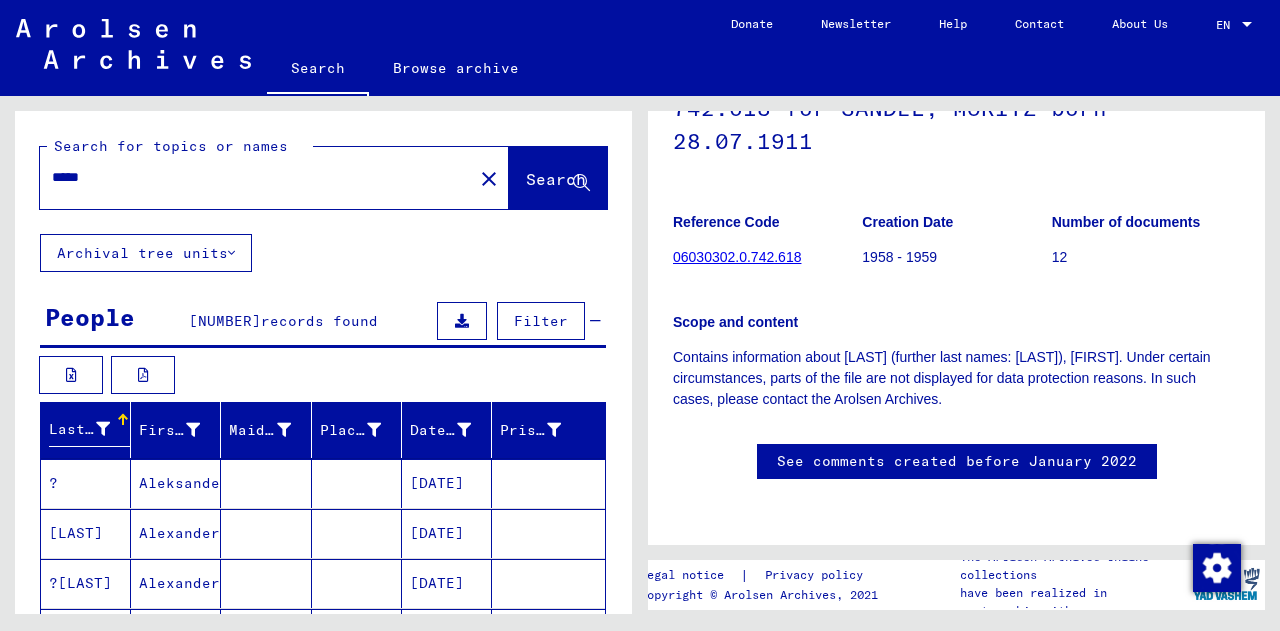 scroll, scrollTop: 379, scrollLeft: 0, axis: vertical 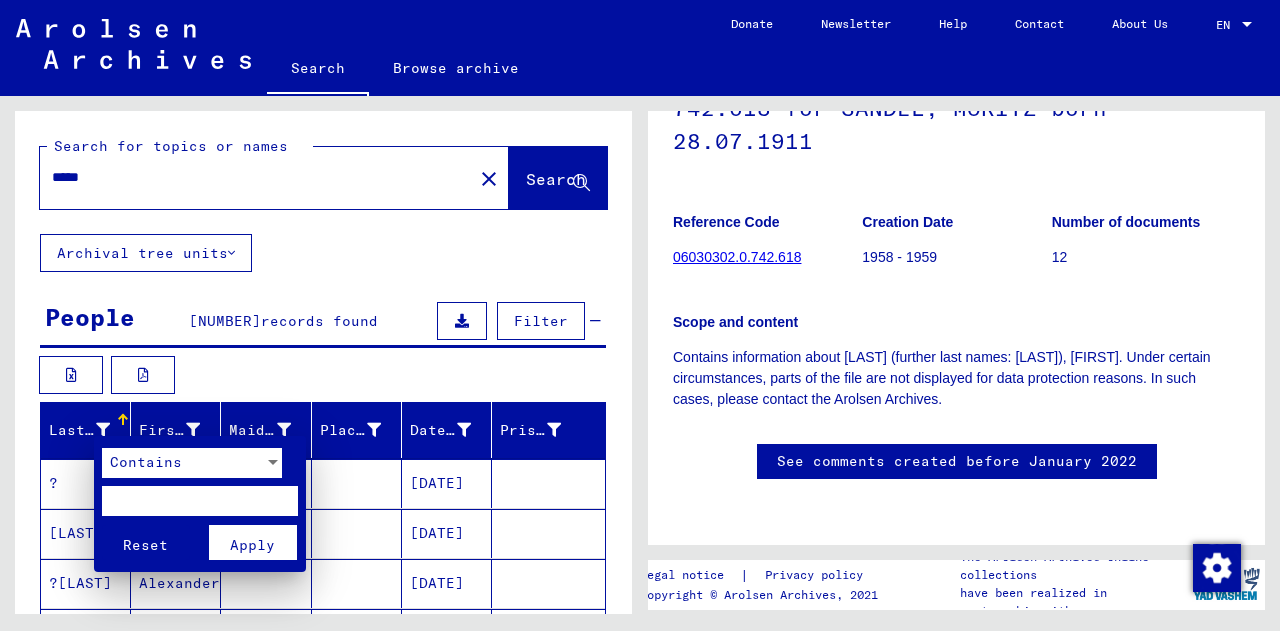 click at bounding box center (200, 501) 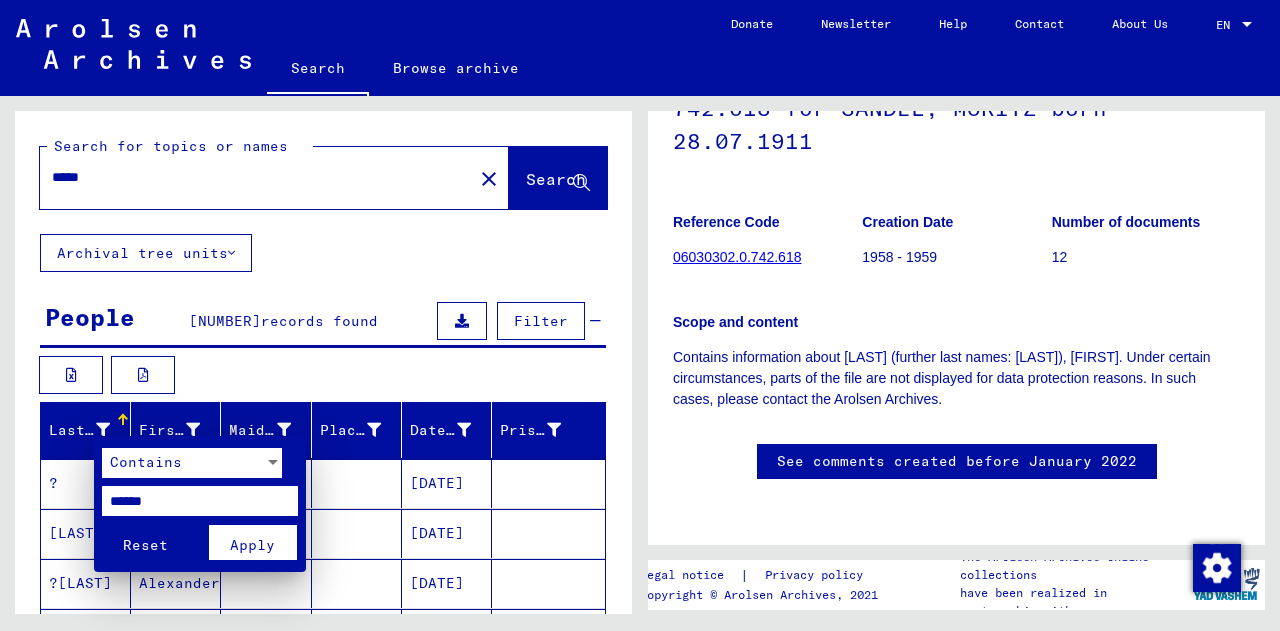 type on "******" 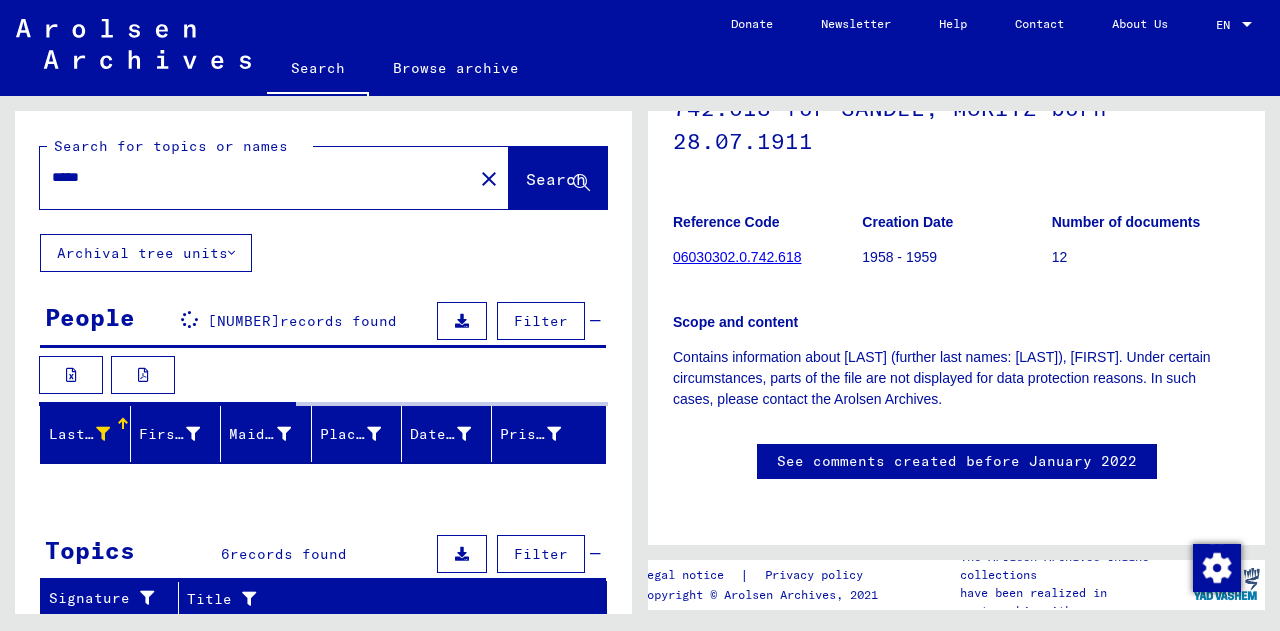 click on "*****" at bounding box center [256, 177] 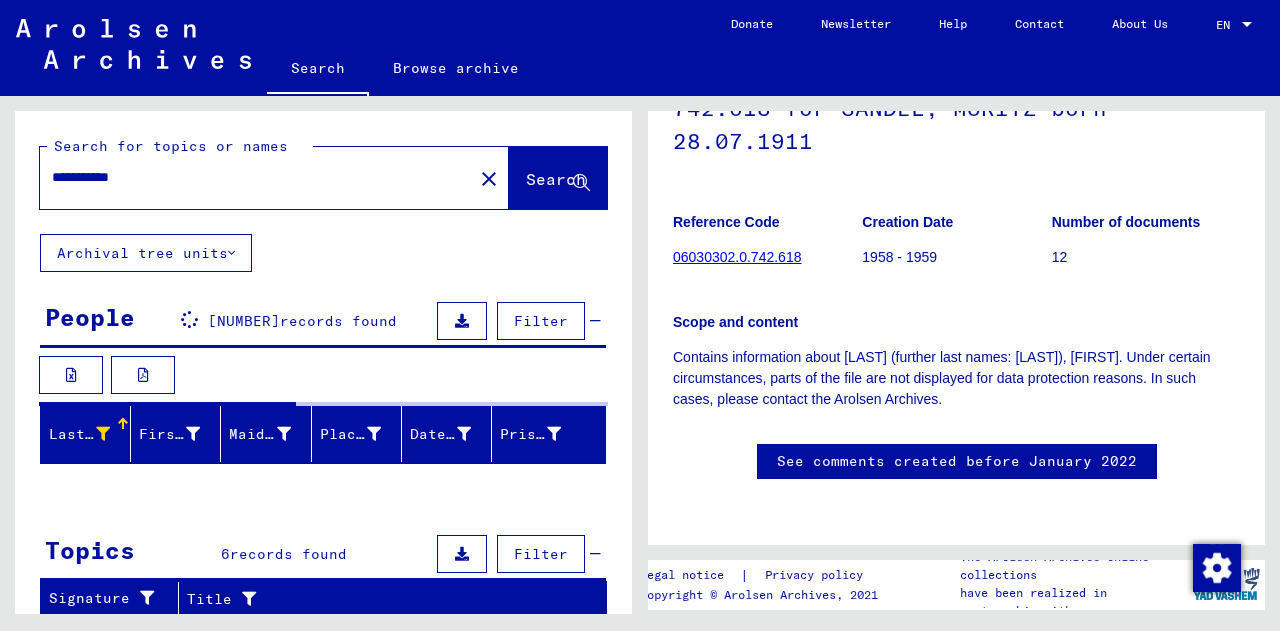 type on "**********" 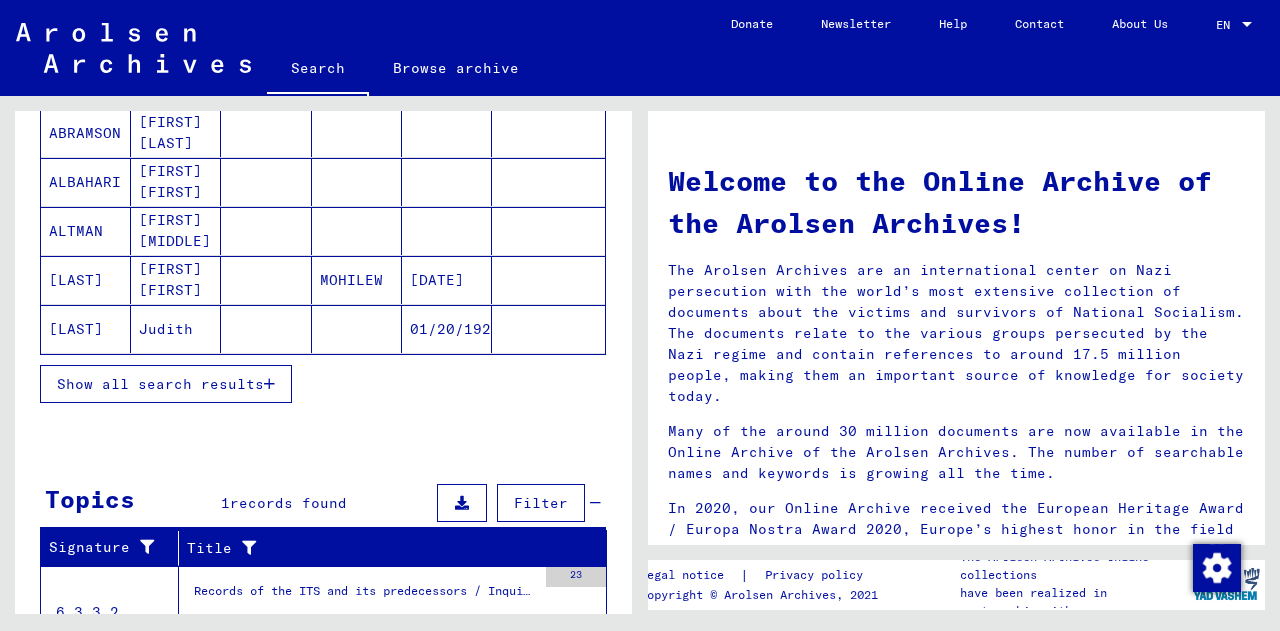 scroll, scrollTop: 453, scrollLeft: 0, axis: vertical 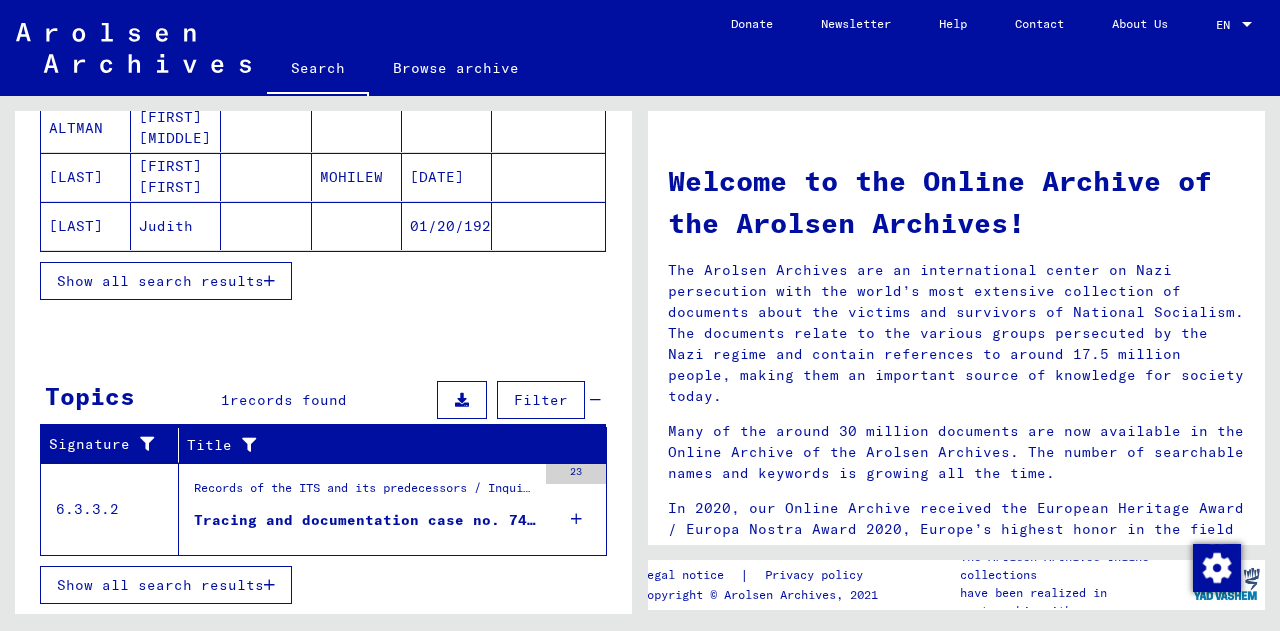 click on "Records of the ITS and its predecessors / Inquiry processing / ITS case files as of 1947 / Repository of T/D cases / Tracing and documentation cases with (T/D) numbers between 500.000 and 749.999 / Tracing and documentation cases with (T/D) numbers between 740.500 and 740.999" at bounding box center (365, 493) 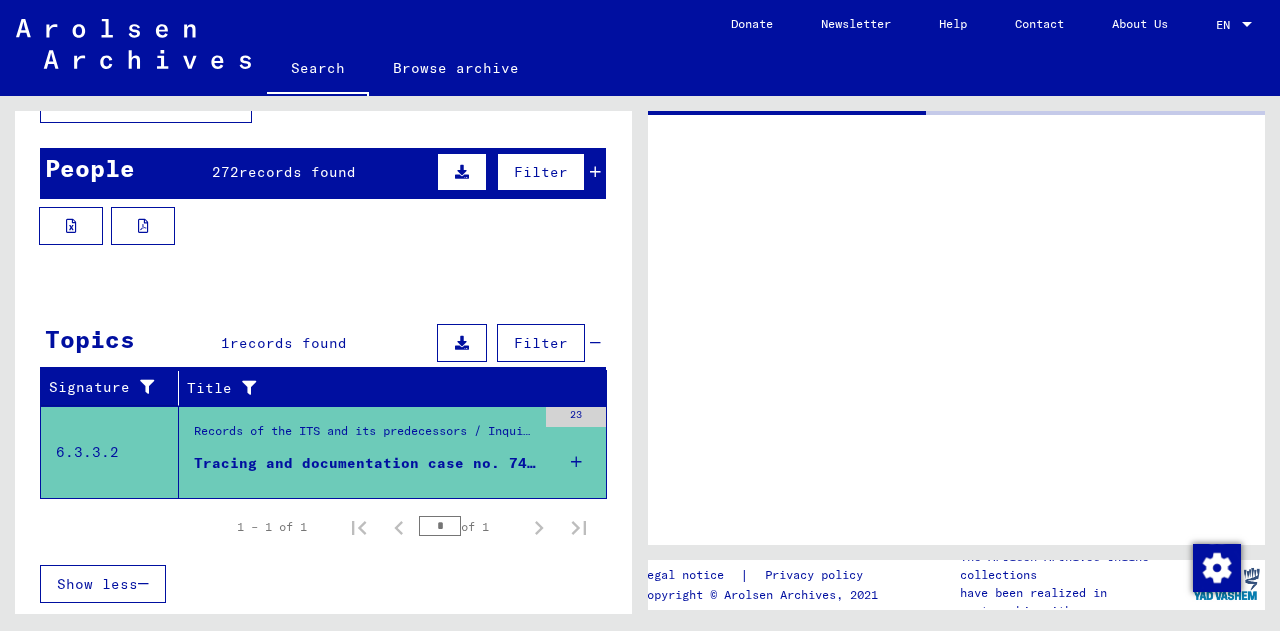 scroll, scrollTop: 148, scrollLeft: 0, axis: vertical 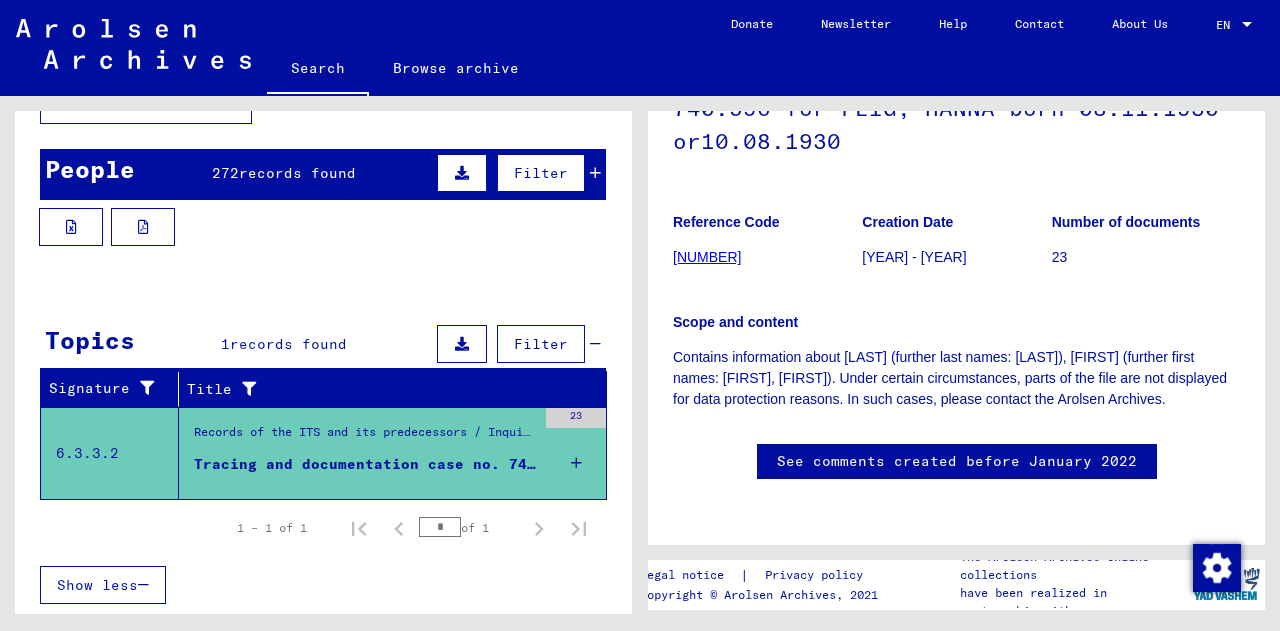 click on "06030302.0.740.596" 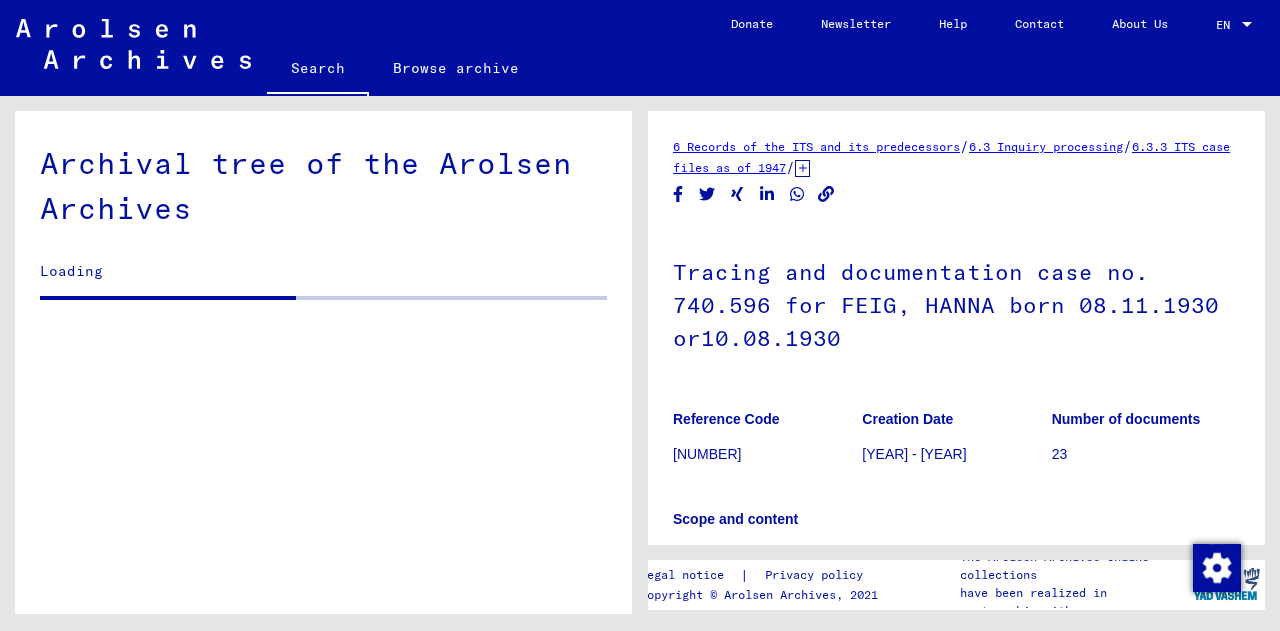 scroll, scrollTop: 0, scrollLeft: 0, axis: both 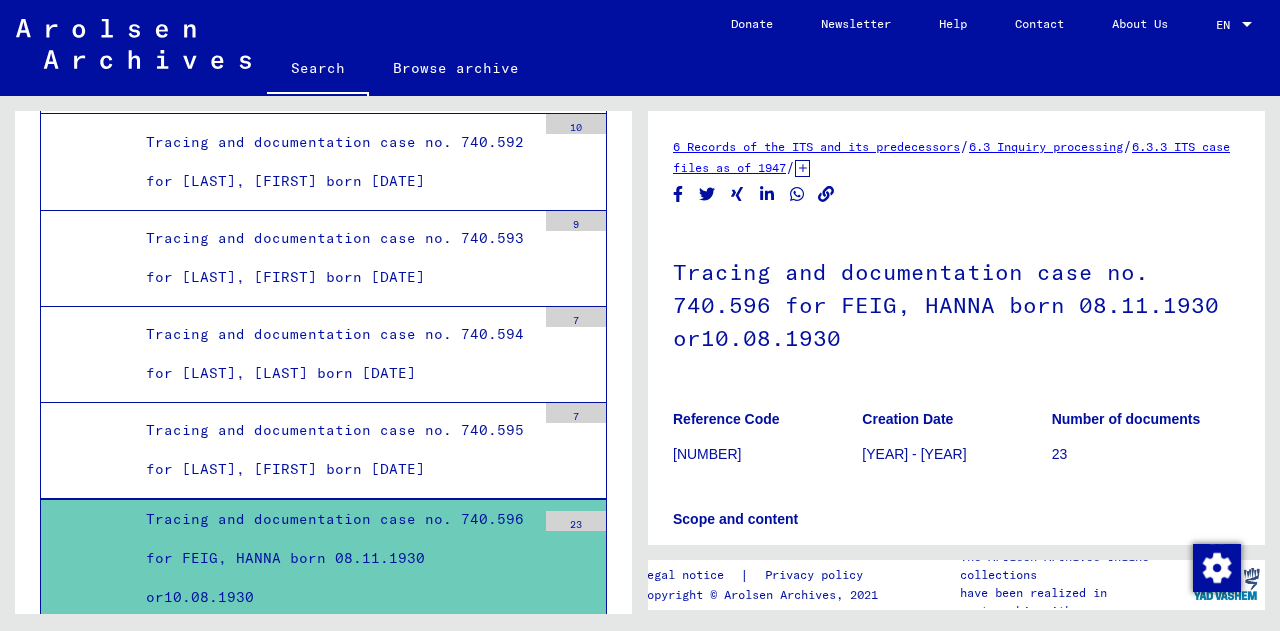 click on "Tracing and documentation case no. 740.598 for TVERSKI, CHANA born 15.08.1937 or03.01.1937 or16.07.1939" at bounding box center [333, 774] 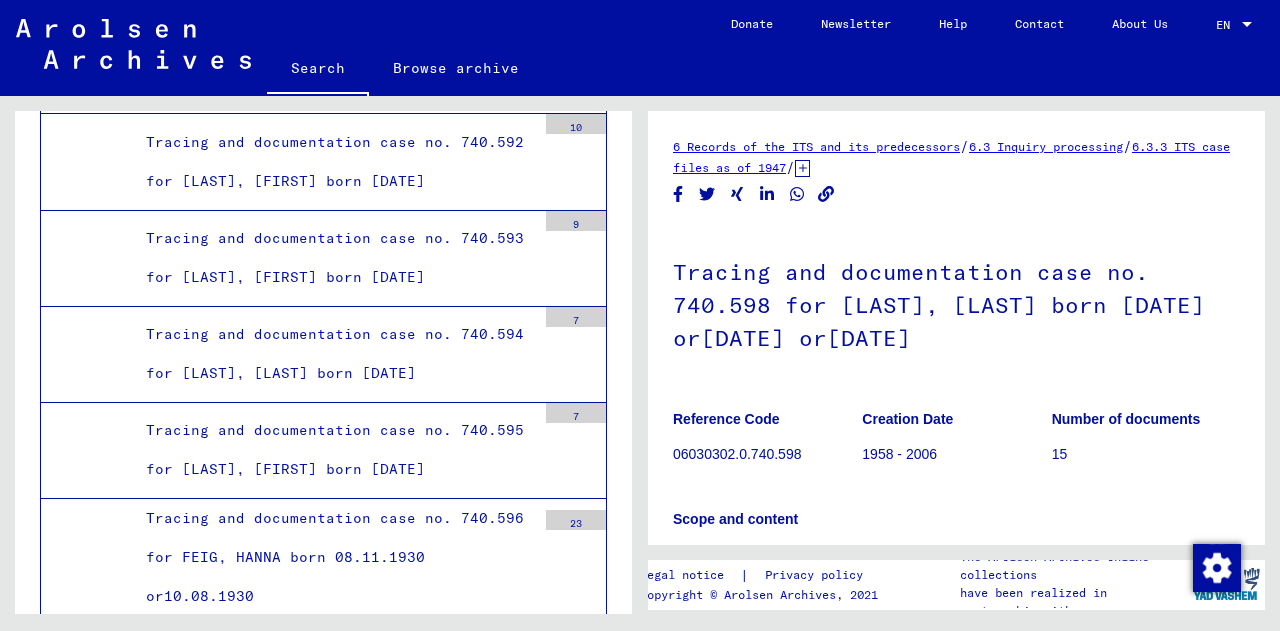 scroll, scrollTop: 0, scrollLeft: 0, axis: both 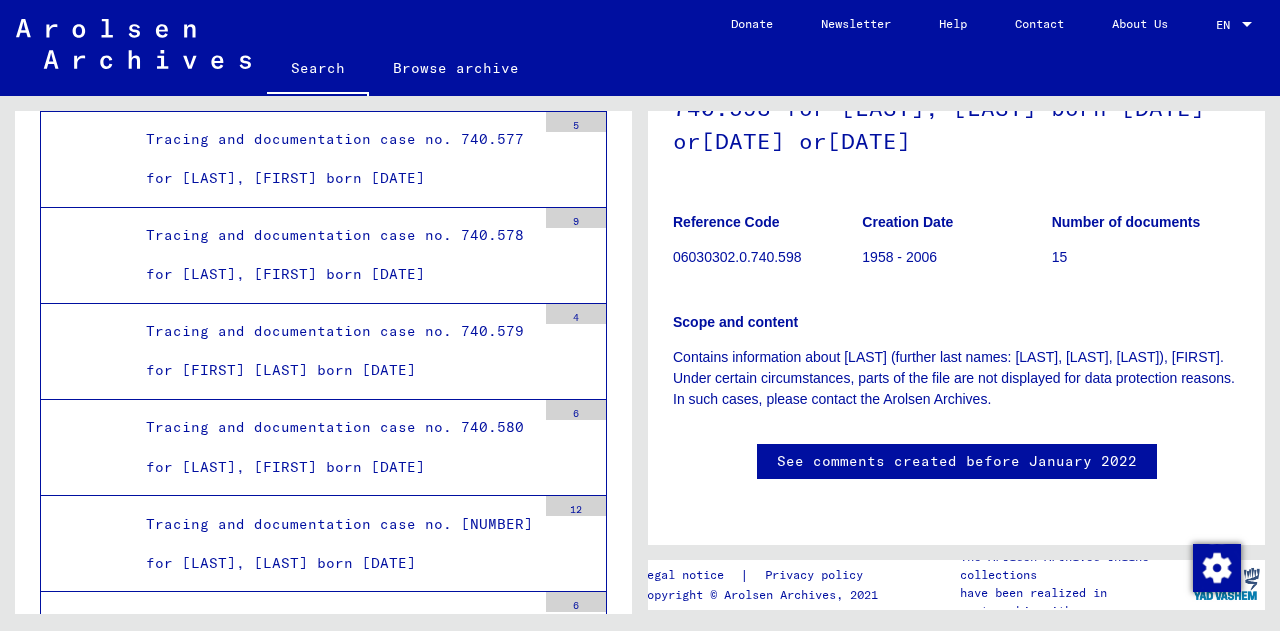 click on "Search" 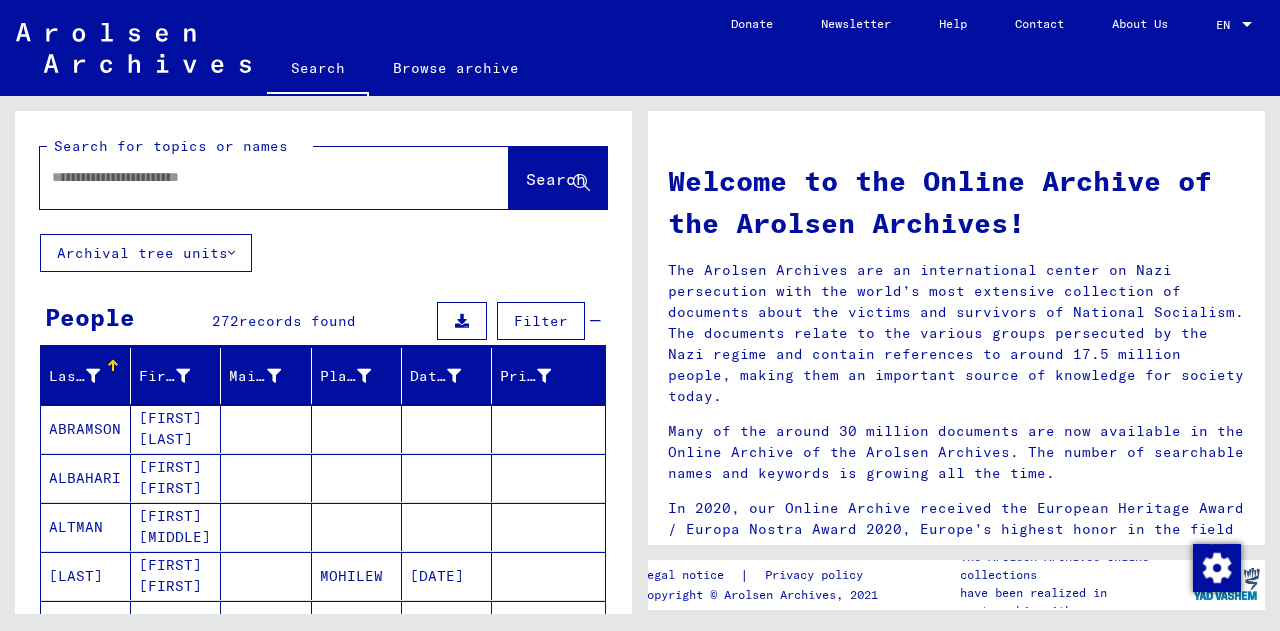 click on "Archival tree units" 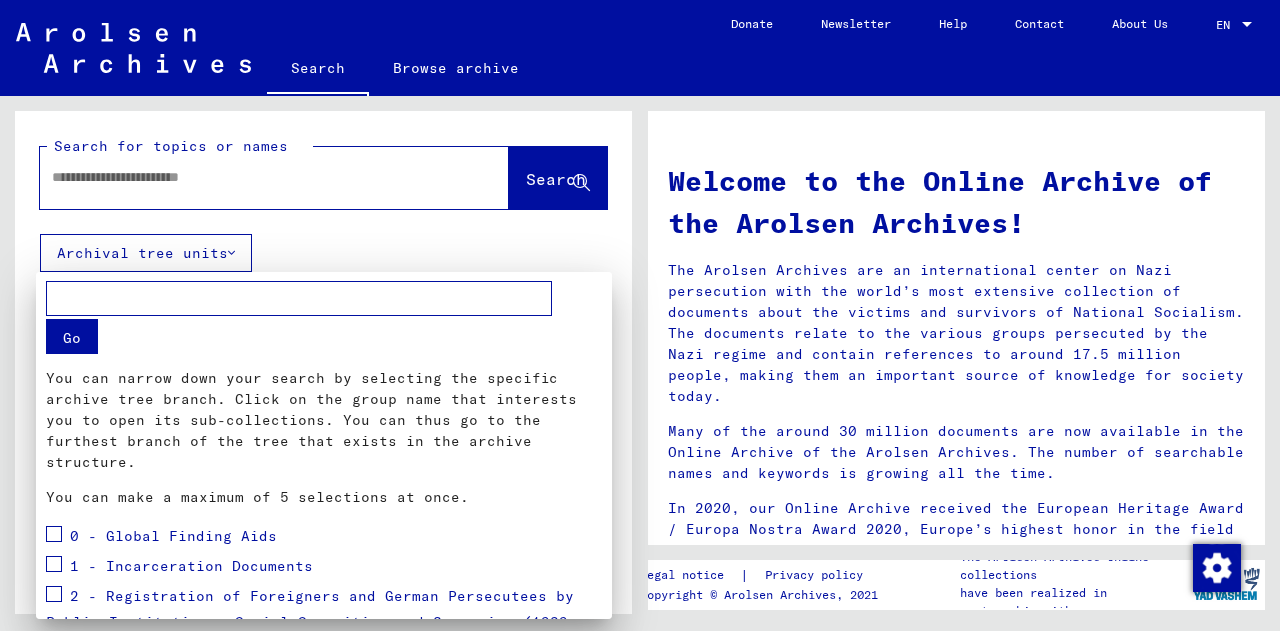click at bounding box center (640, 315) 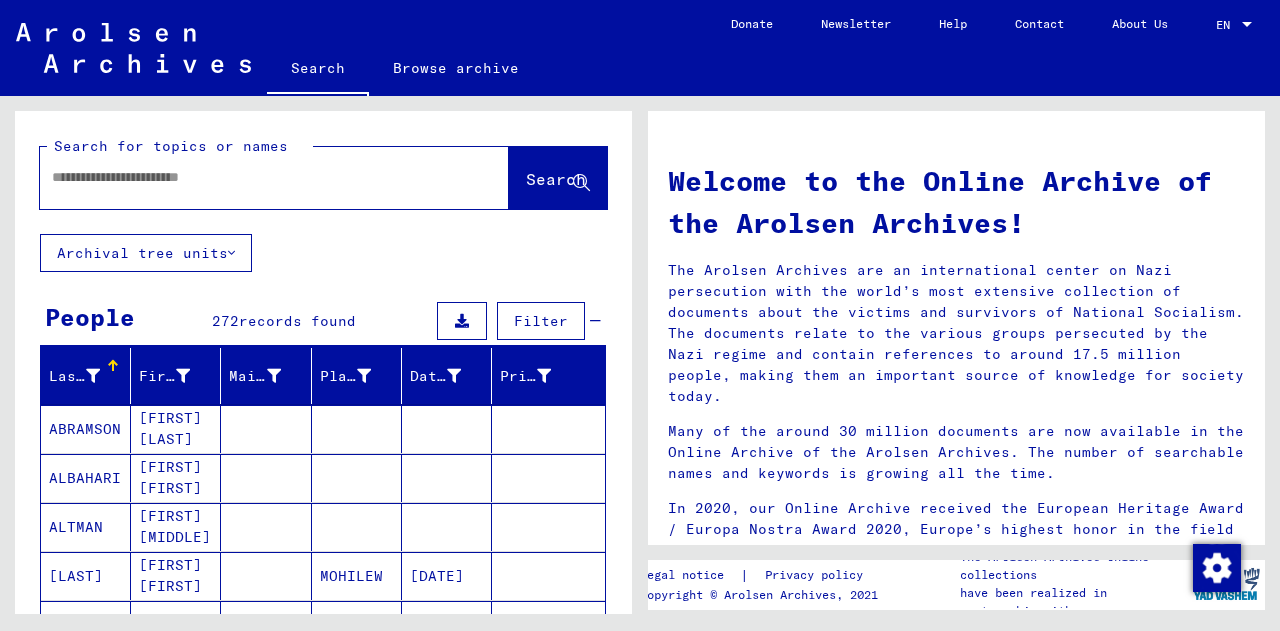 click at bounding box center [250, 177] 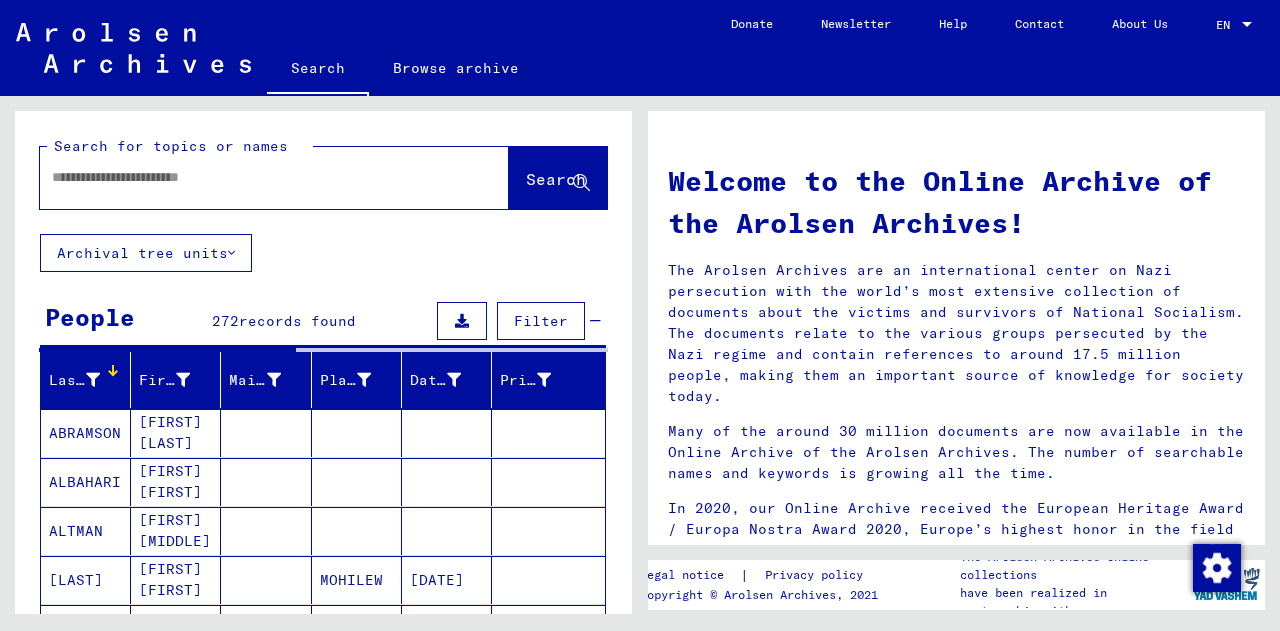 click at bounding box center (93, 380) 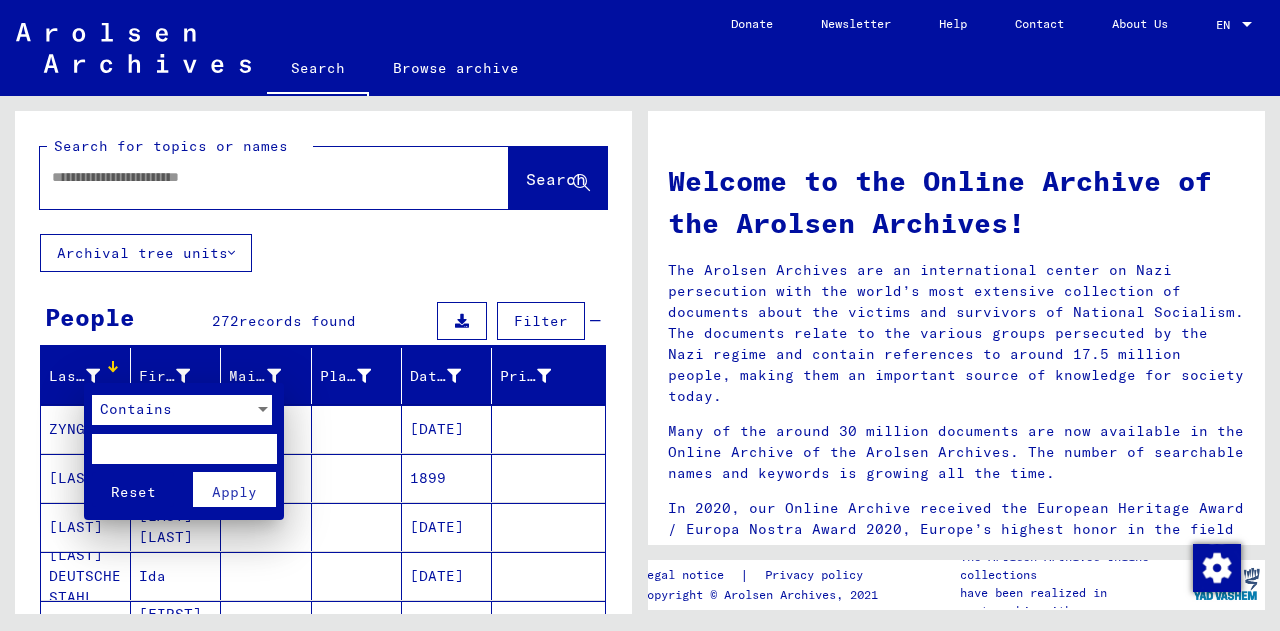 click on "Contains Reset Apply" at bounding box center (184, 451) 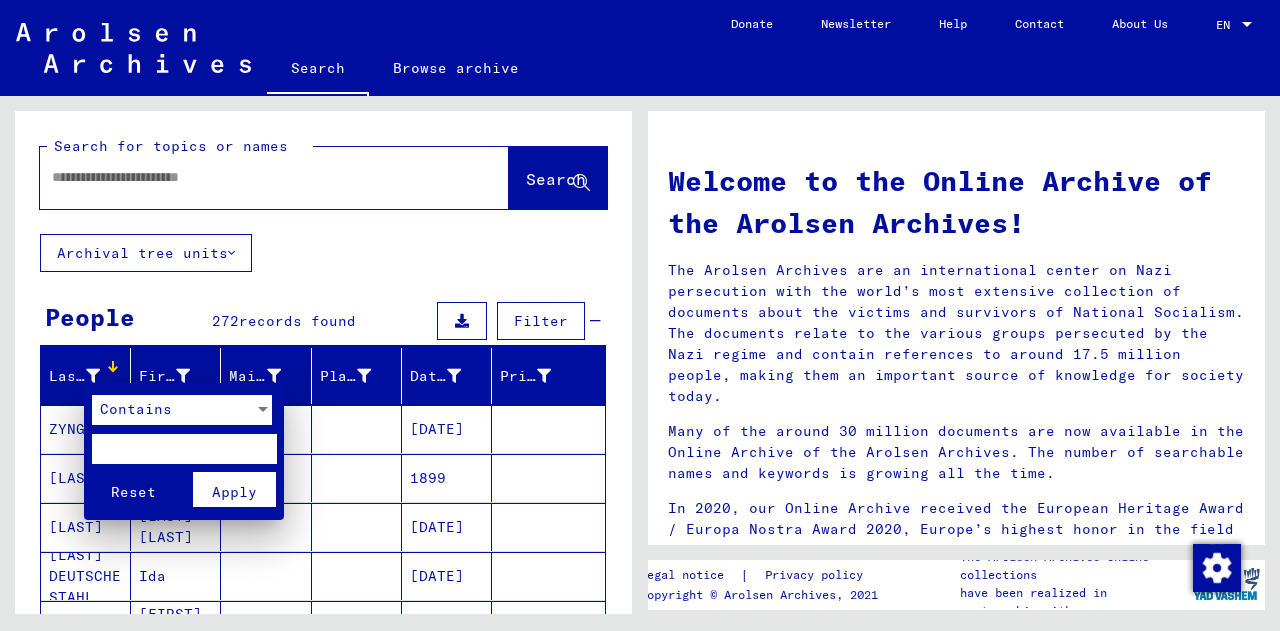 click at bounding box center [640, 315] 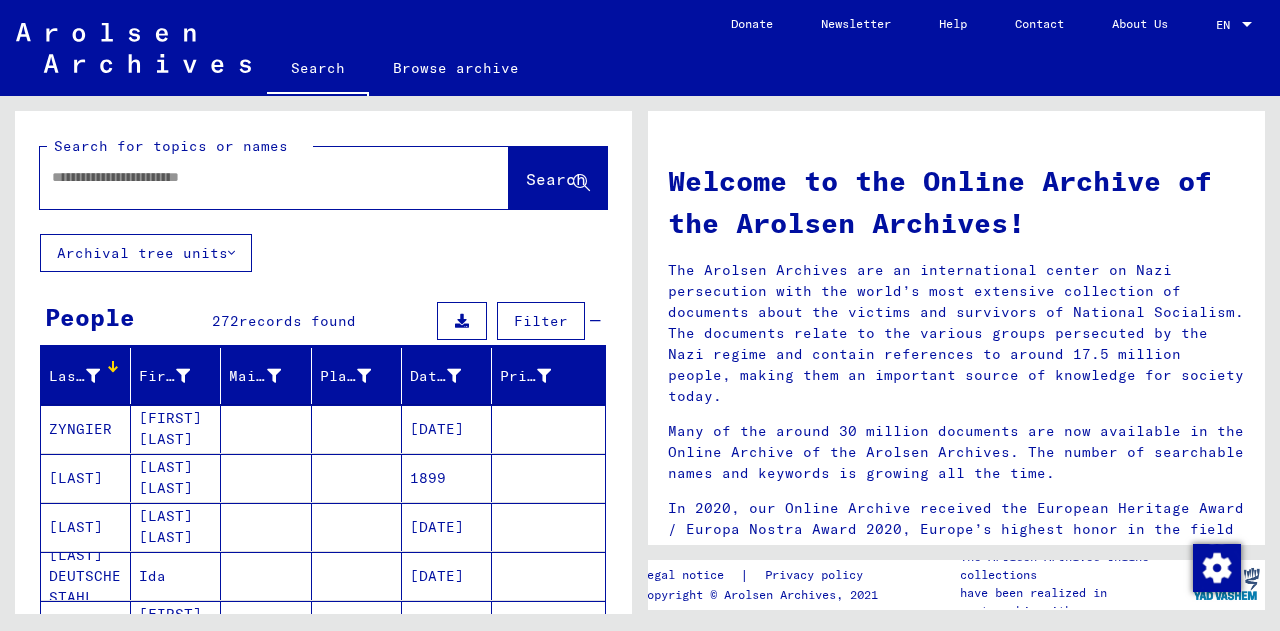 scroll, scrollTop: 399, scrollLeft: 0, axis: vertical 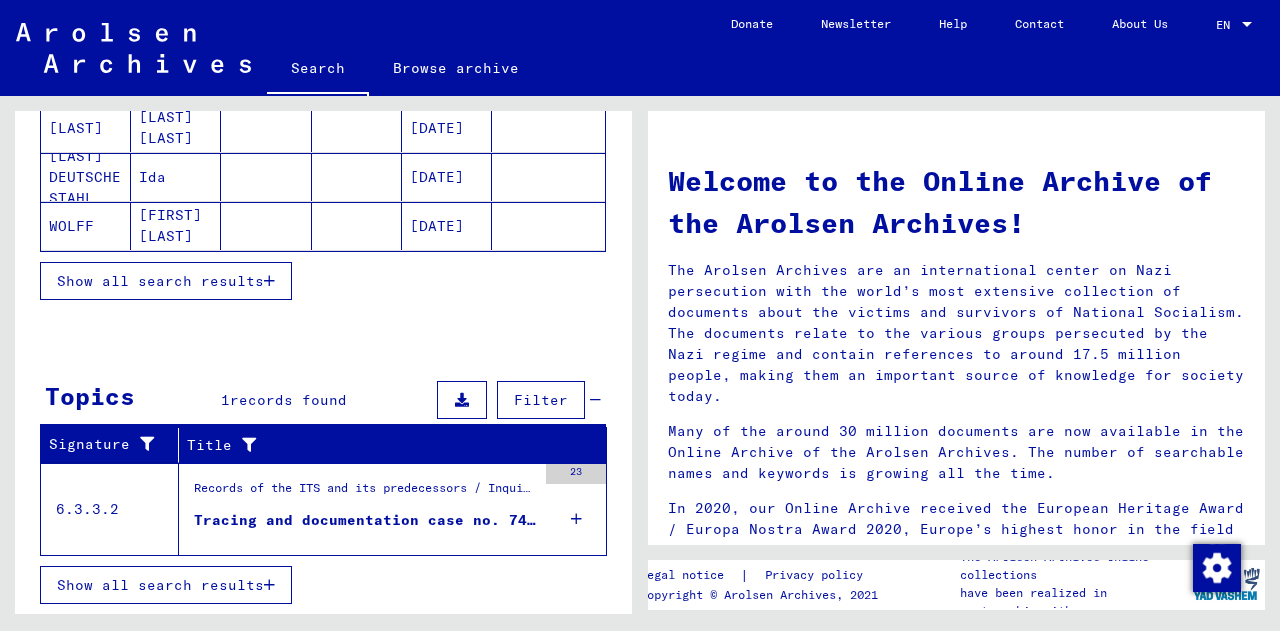 click on "Show all search results" at bounding box center (323, 281) 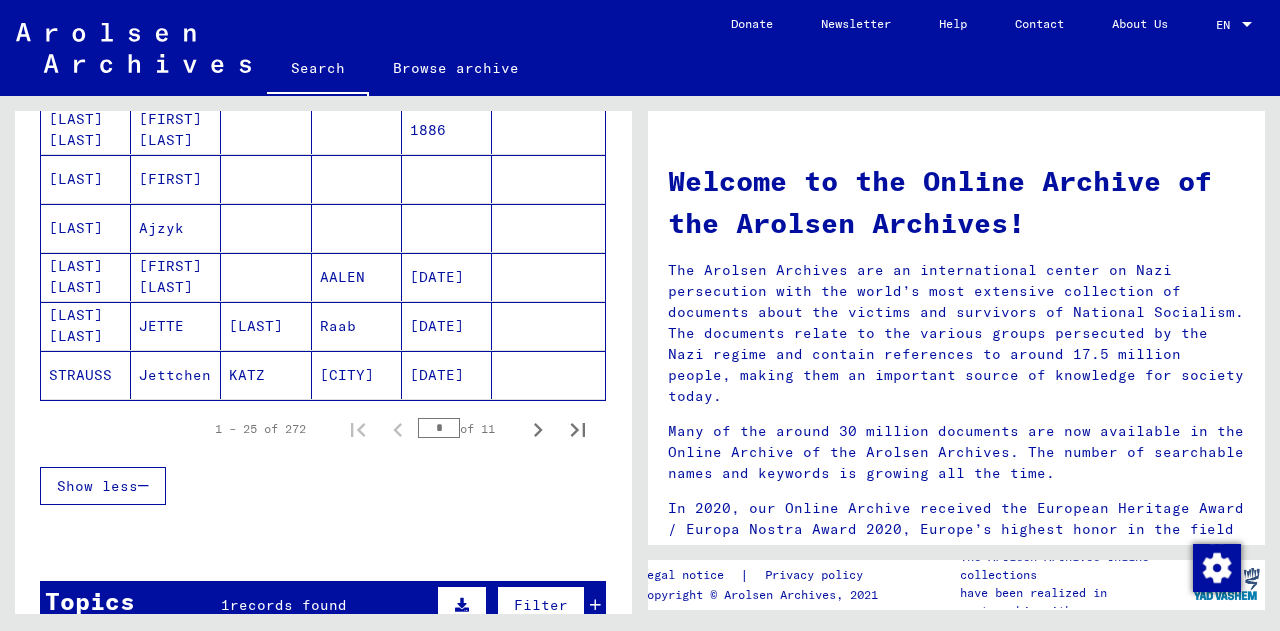 scroll, scrollTop: 1243, scrollLeft: 0, axis: vertical 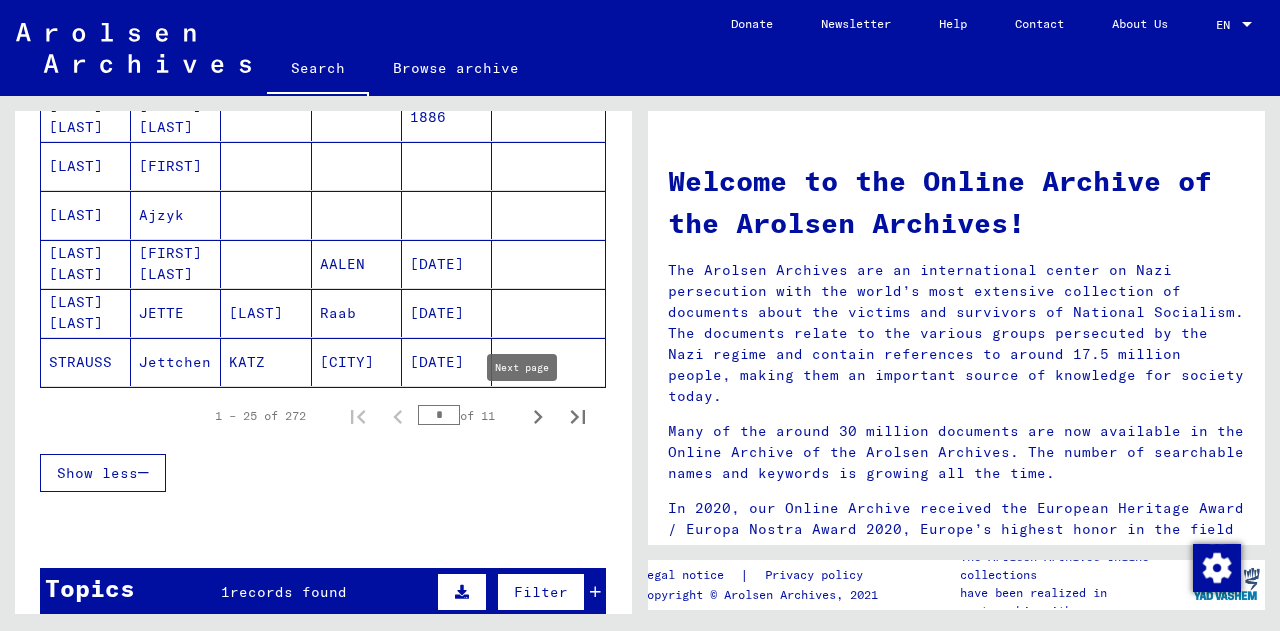 click 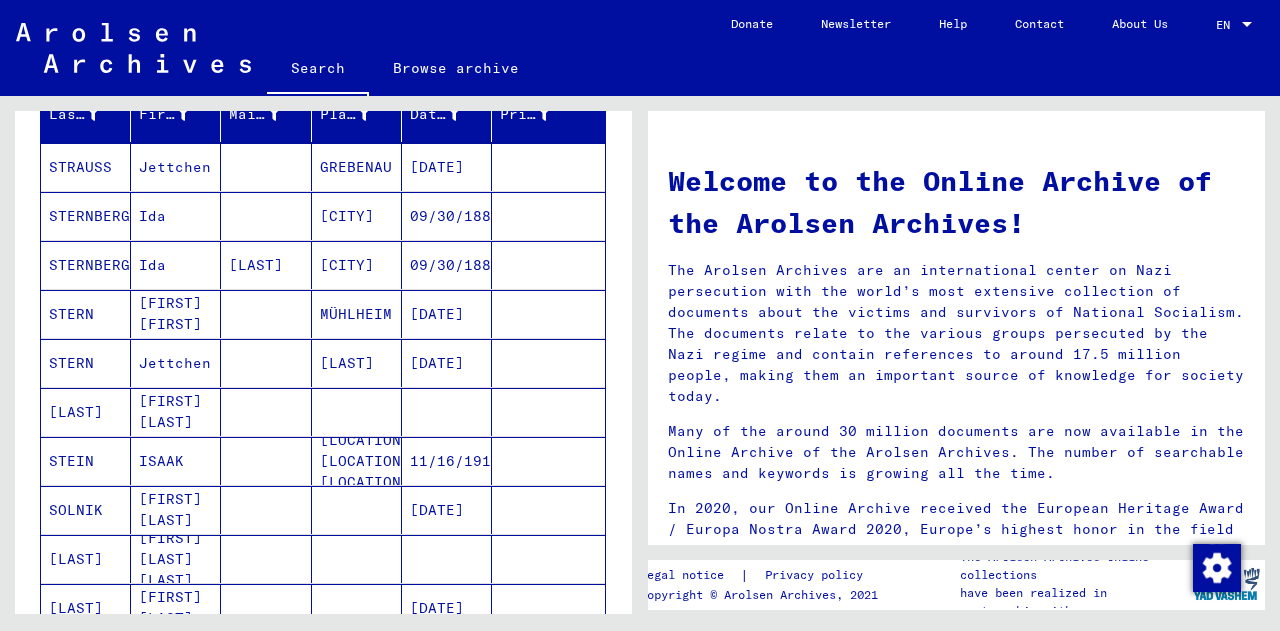 scroll, scrollTop: 0, scrollLeft: 0, axis: both 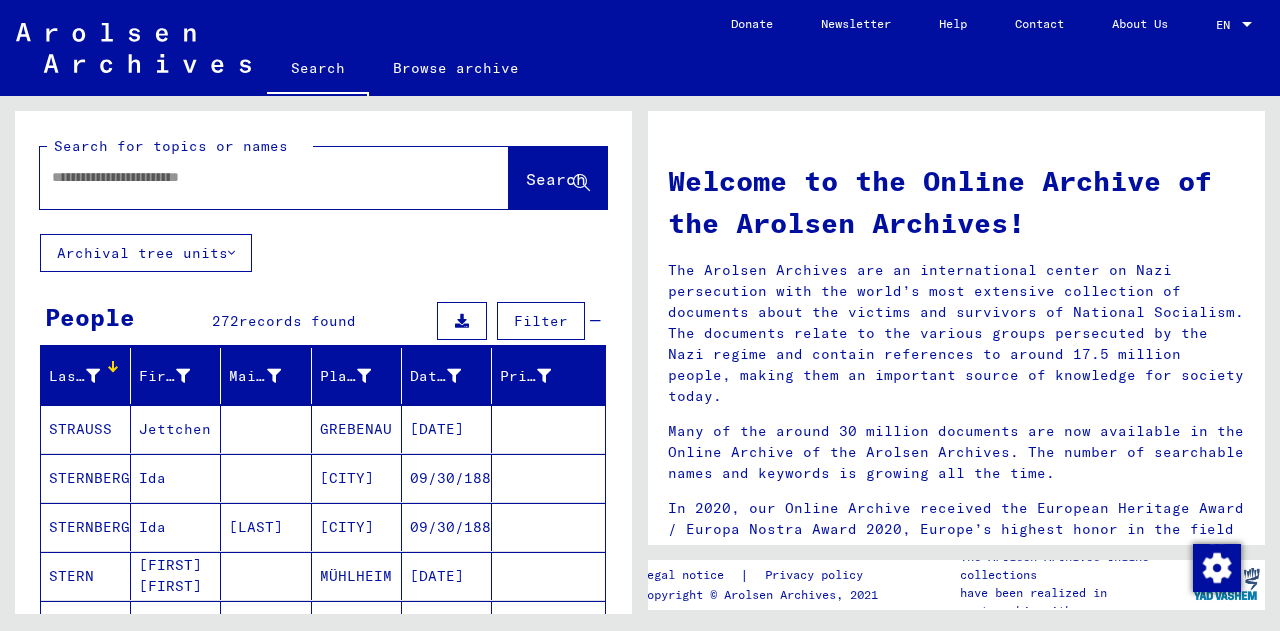 click 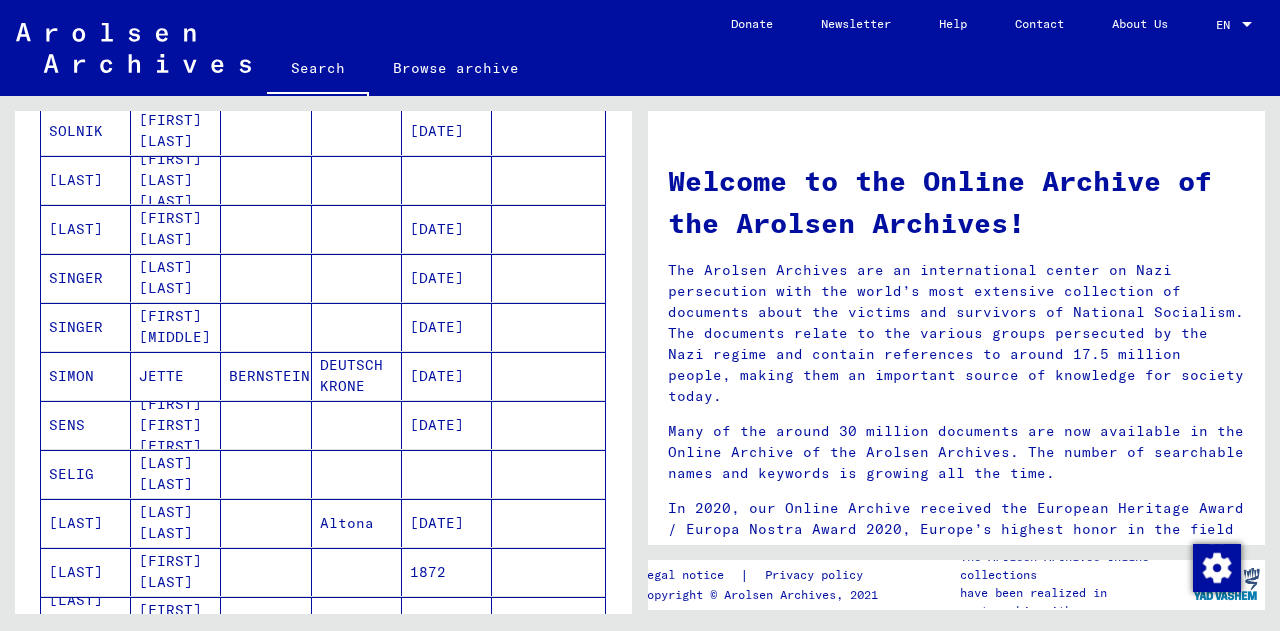 scroll, scrollTop: 0, scrollLeft: 0, axis: both 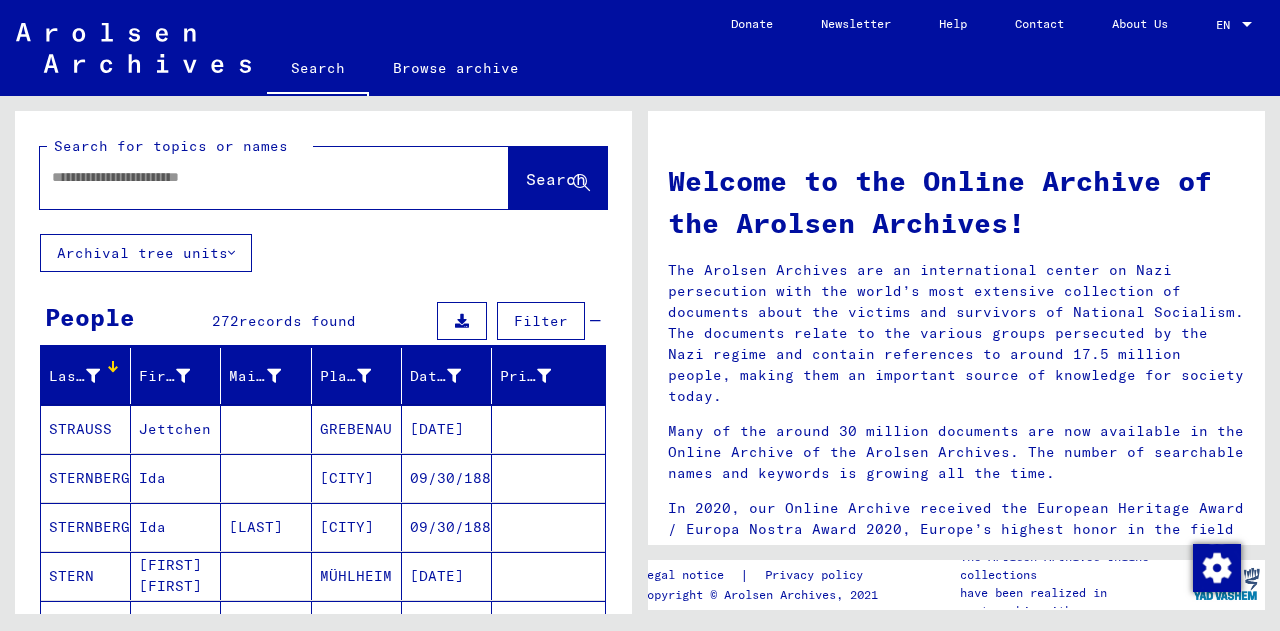 click at bounding box center [250, 177] 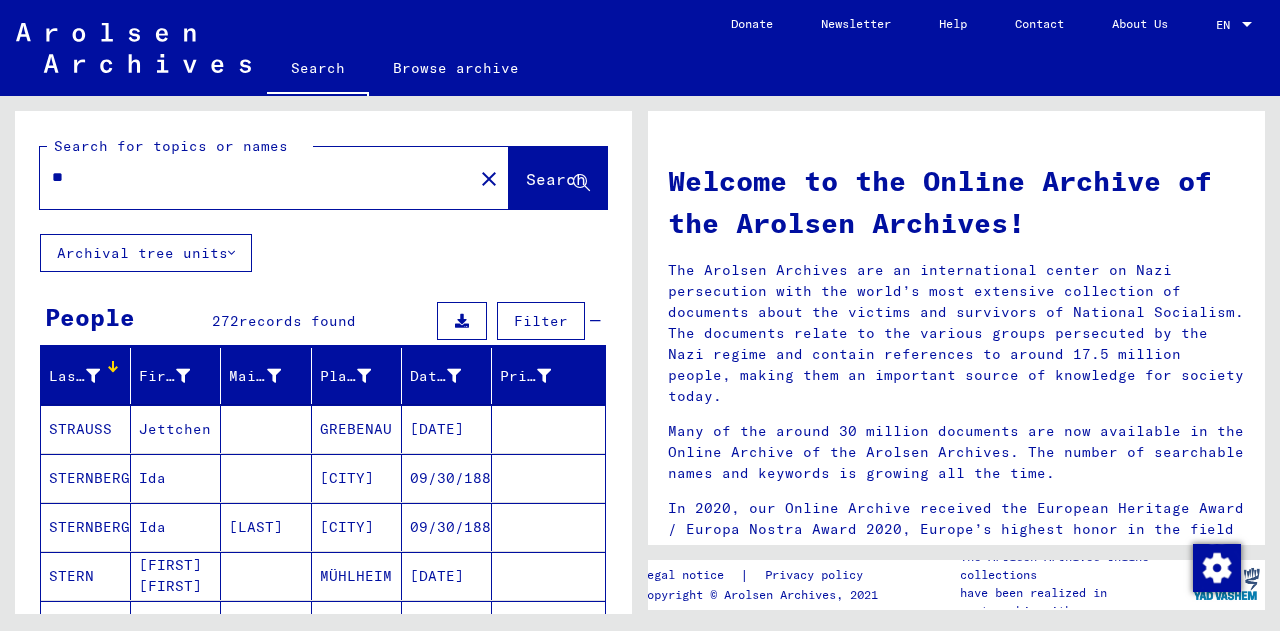 type on "*" 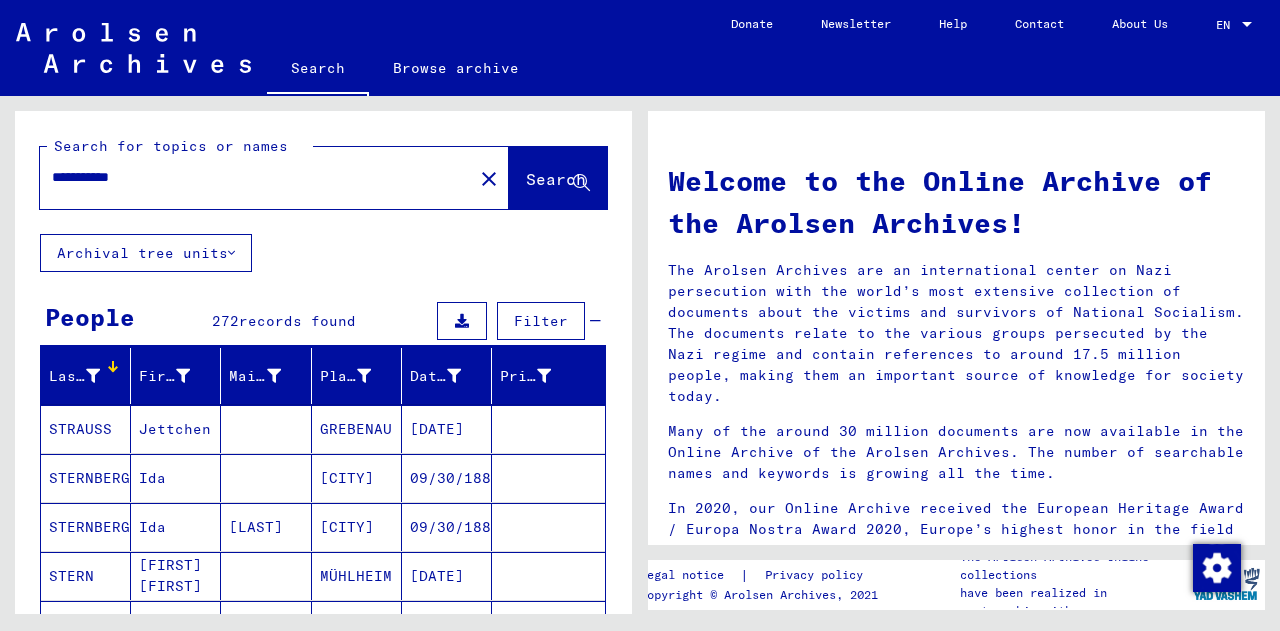 type on "**********" 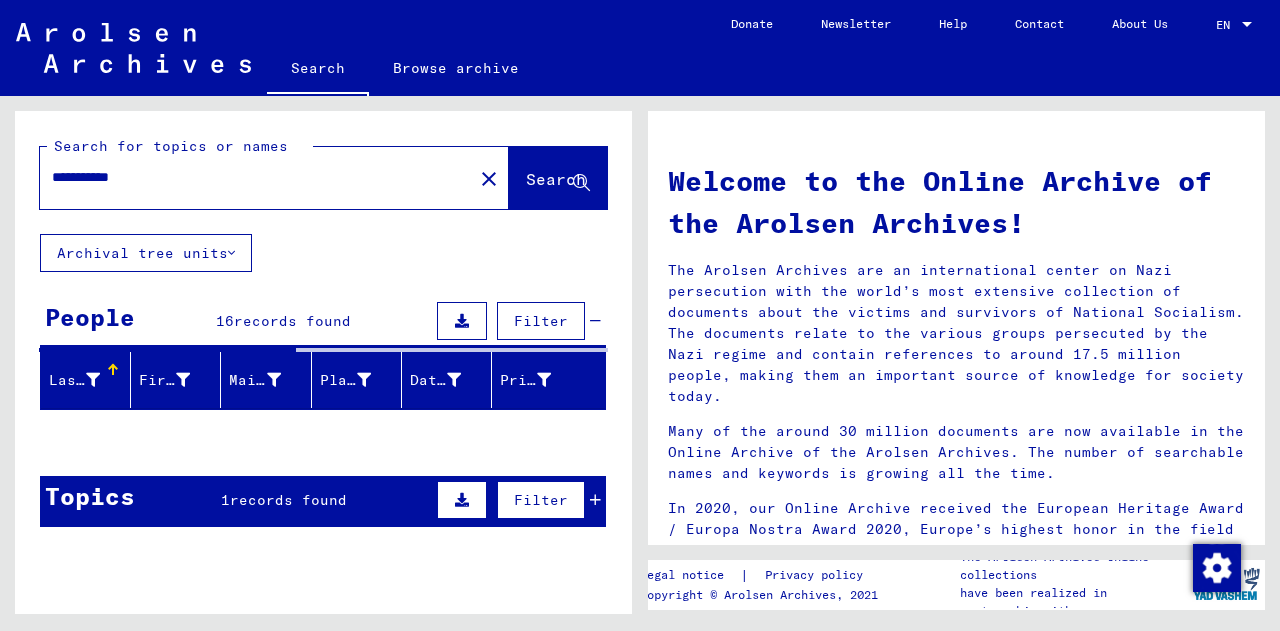 click on "Archival tree units" 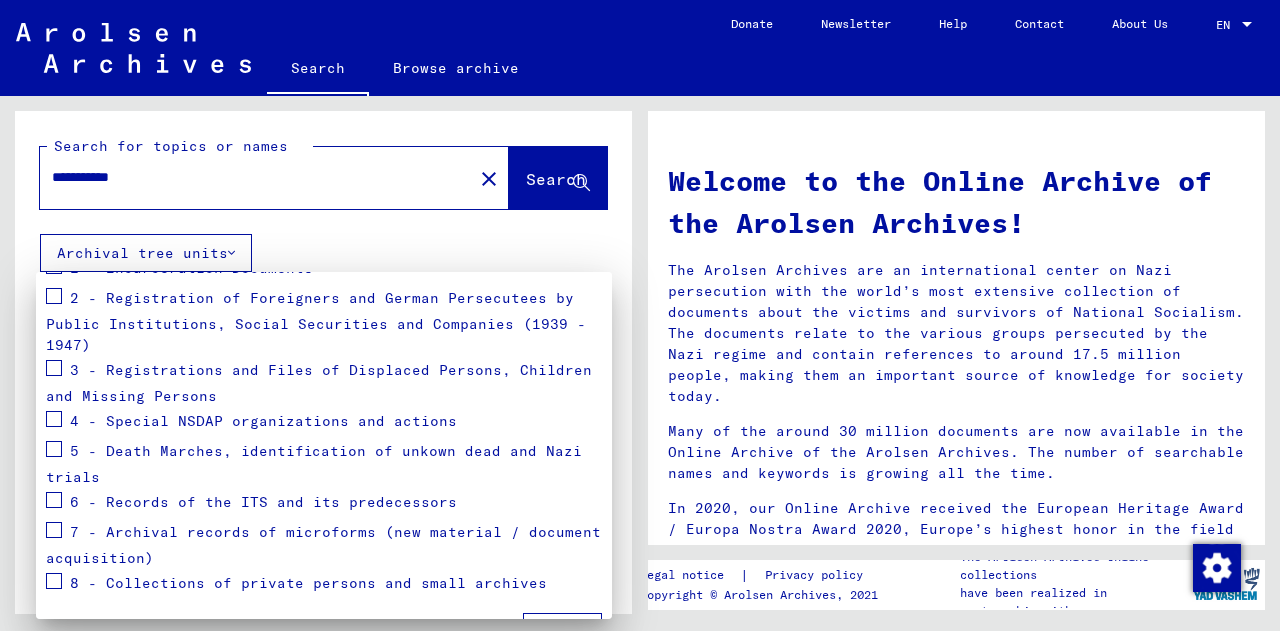 scroll, scrollTop: 323, scrollLeft: 0, axis: vertical 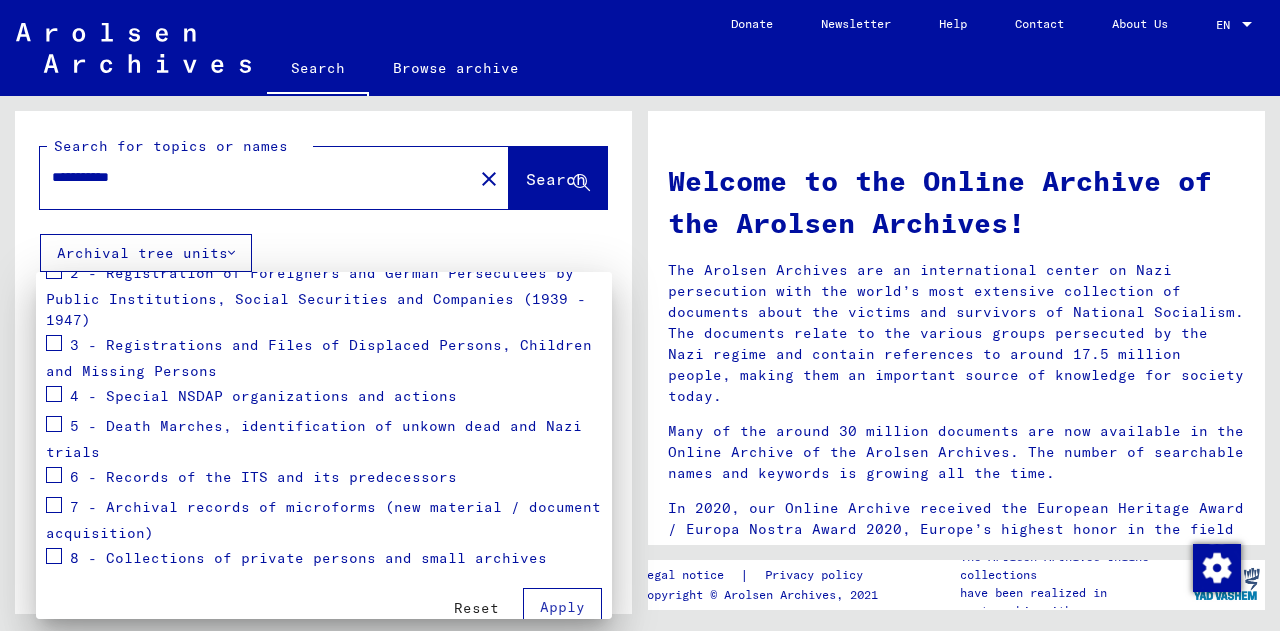 click at bounding box center (640, 315) 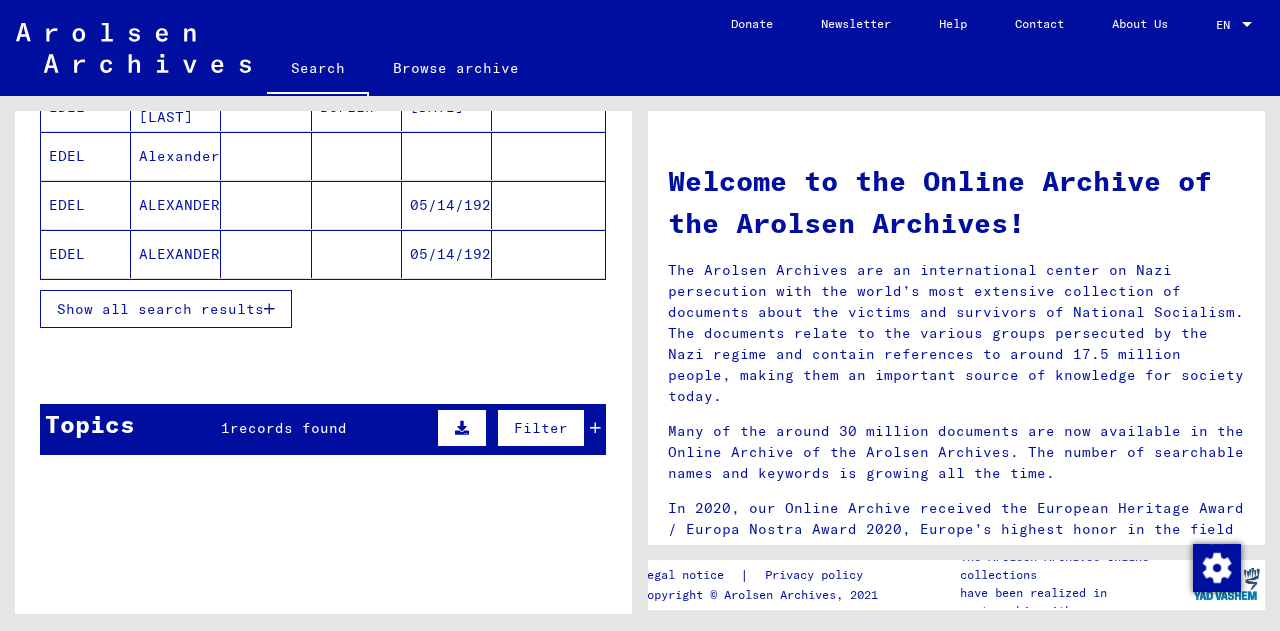 scroll, scrollTop: 383, scrollLeft: 0, axis: vertical 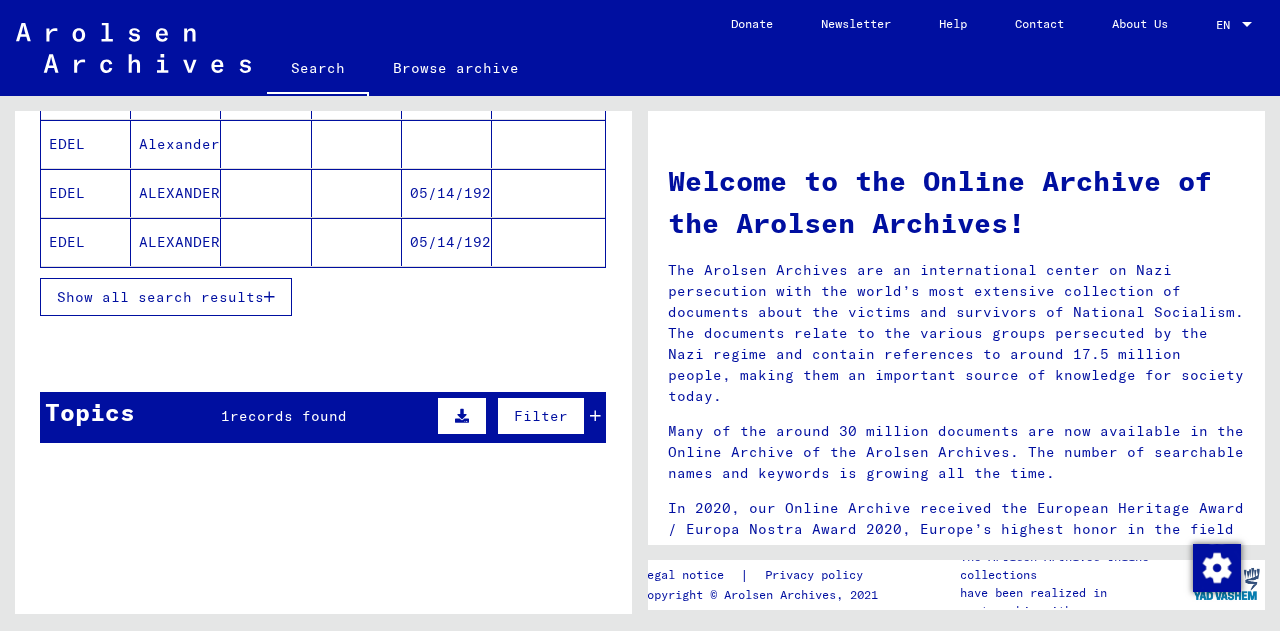click on "Show all search results" at bounding box center (160, 297) 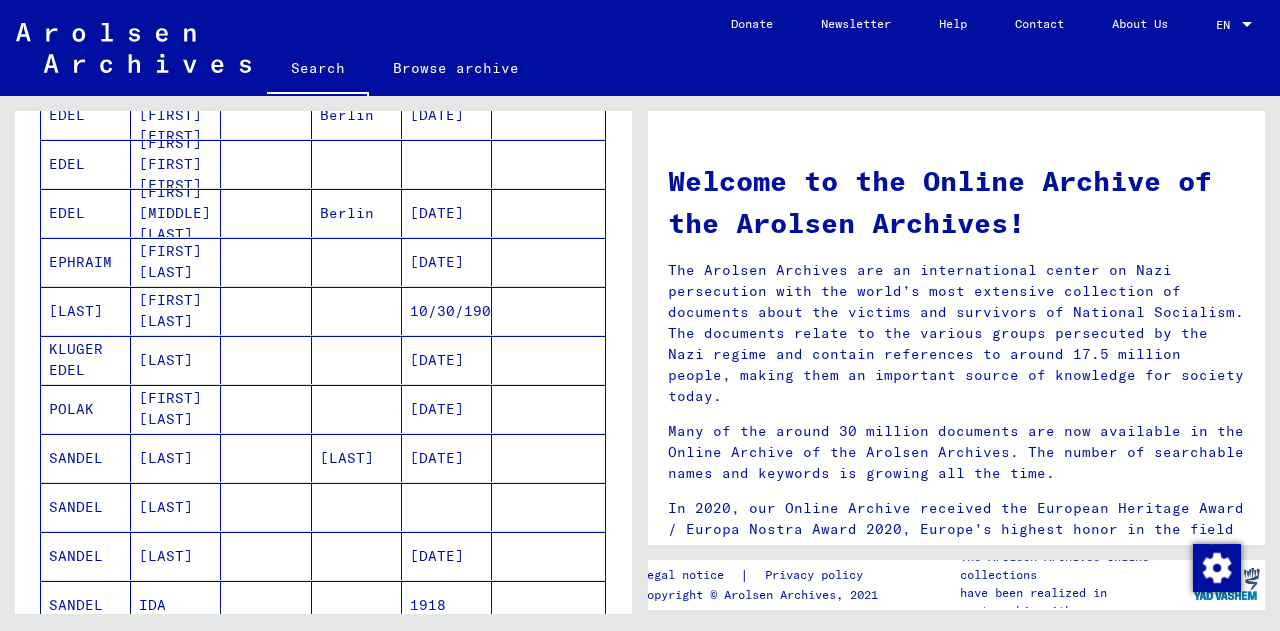 scroll, scrollTop: 560, scrollLeft: 0, axis: vertical 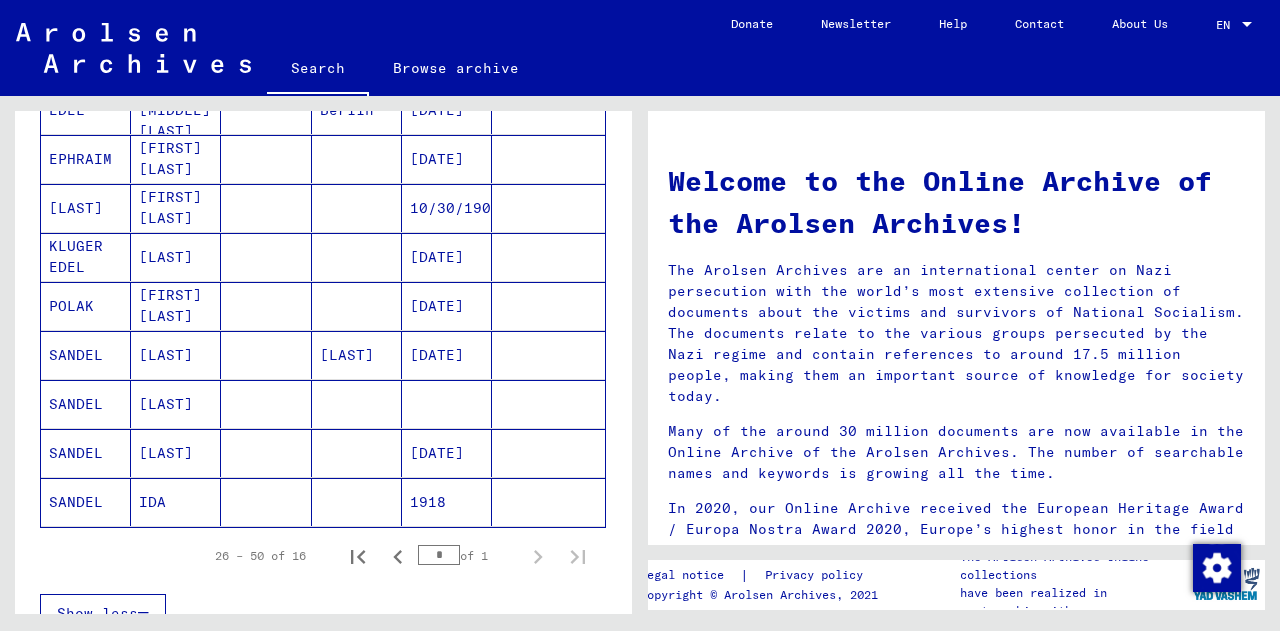 click 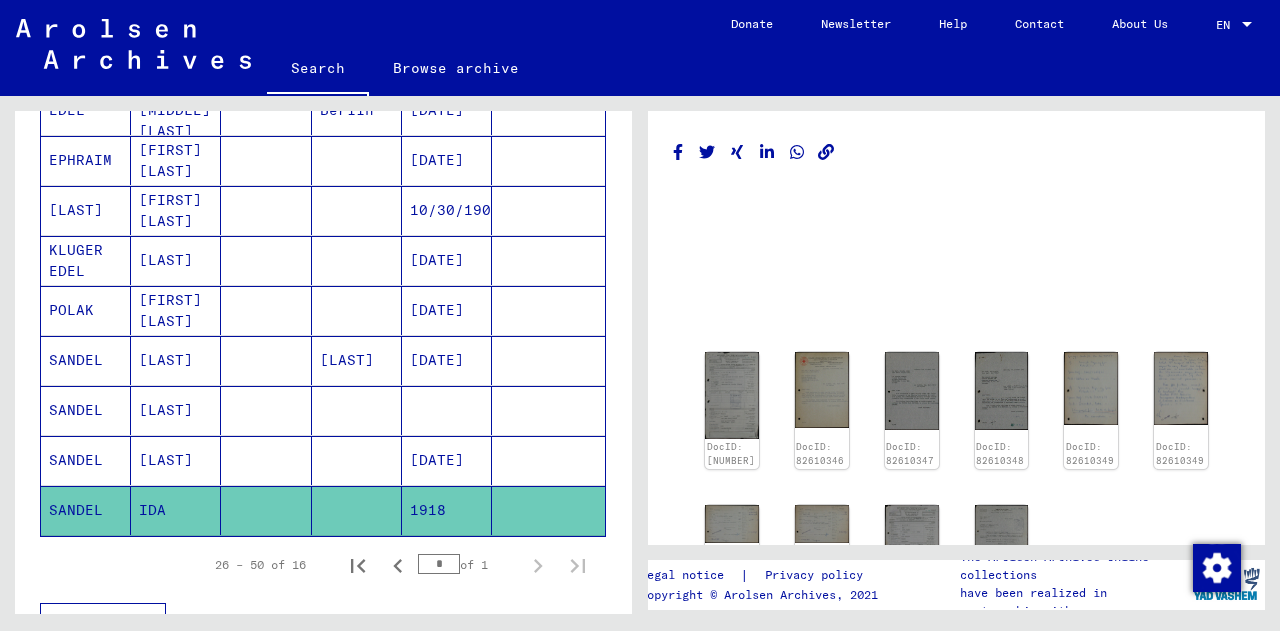 scroll, scrollTop: 0, scrollLeft: 0, axis: both 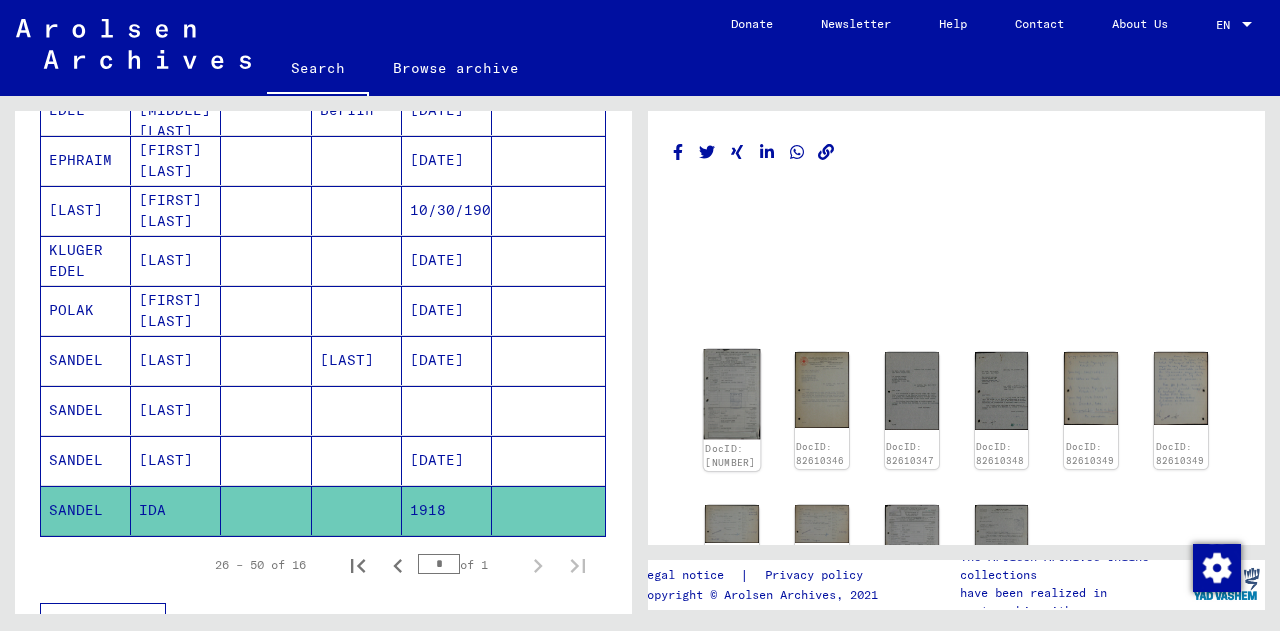 click 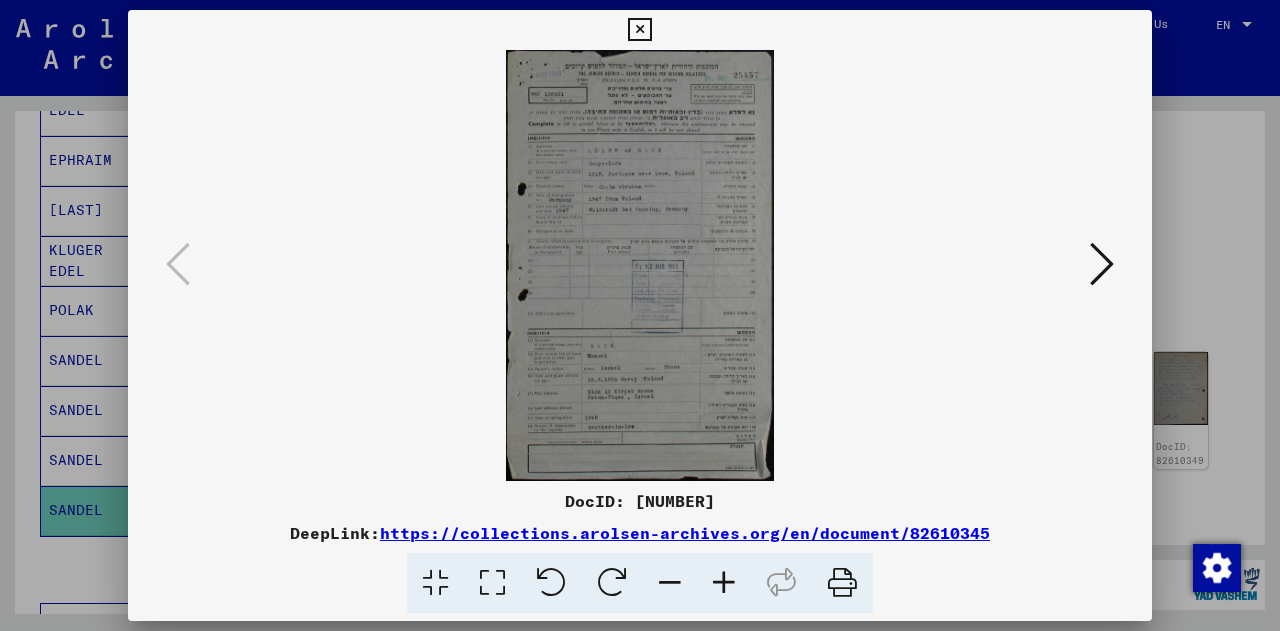 type 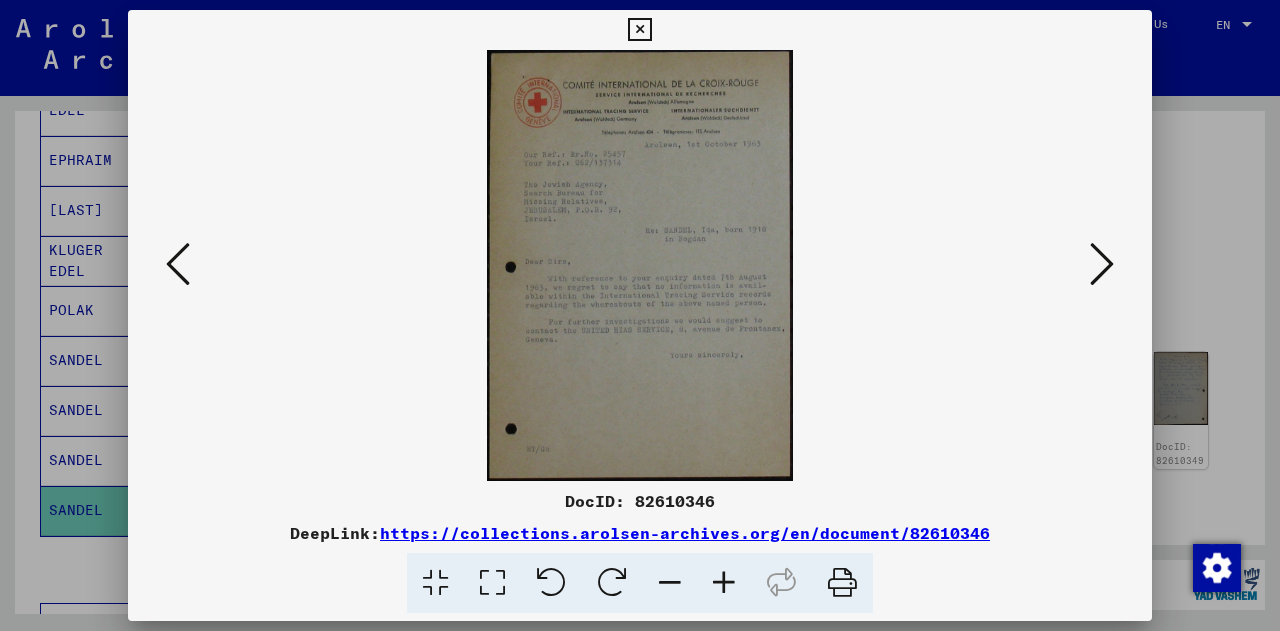 click at bounding box center [1102, 264] 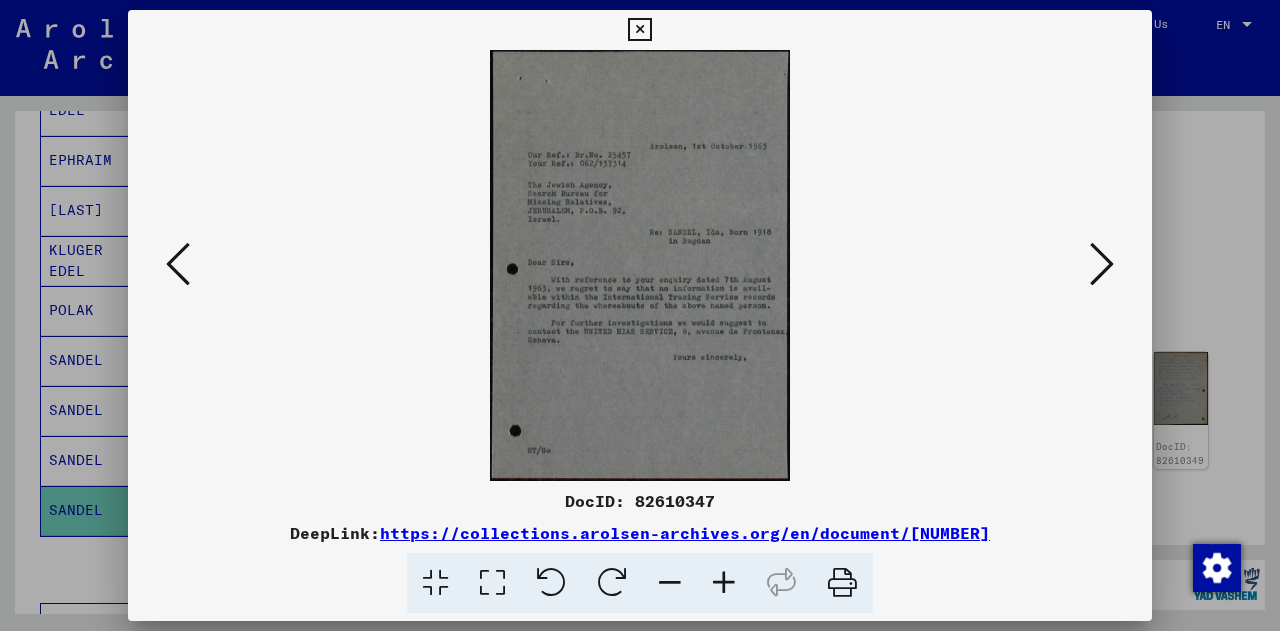 click at bounding box center [1102, 264] 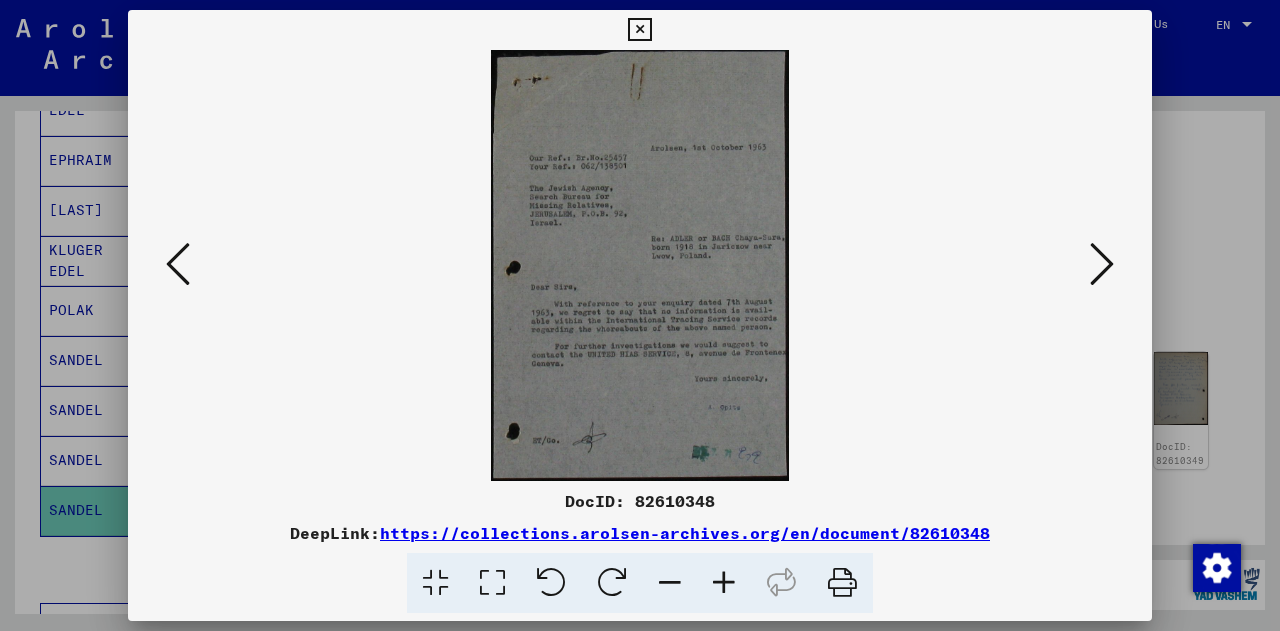 click at bounding box center (1102, 264) 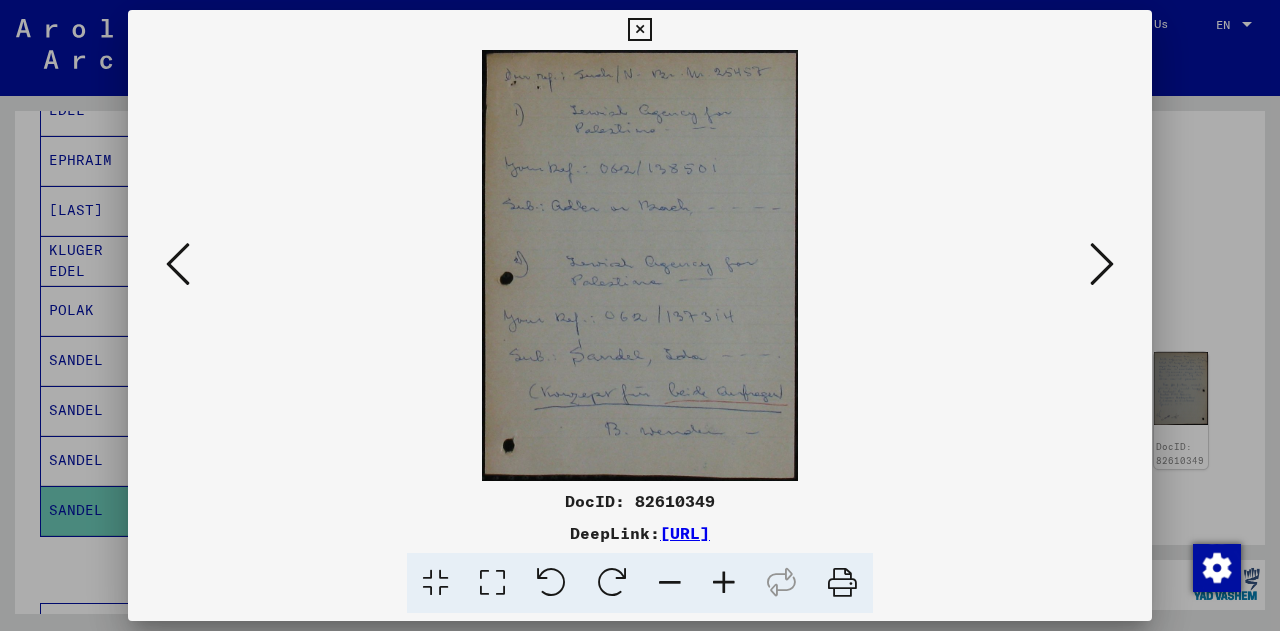 click at bounding box center (640, 315) 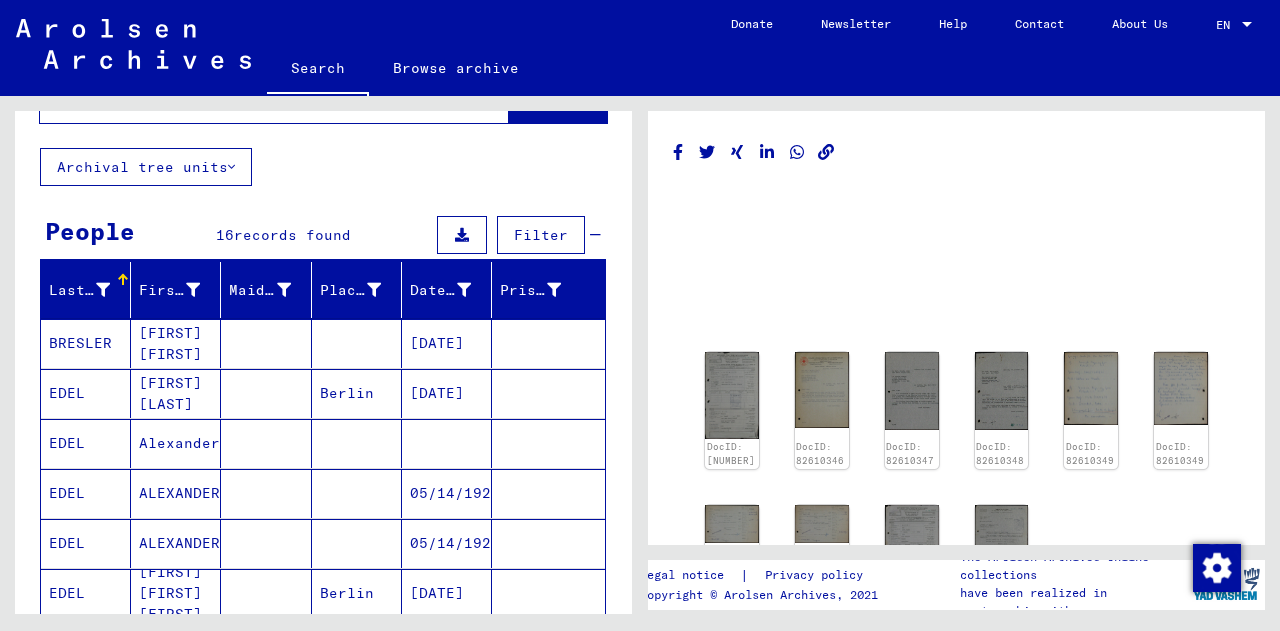 scroll, scrollTop: 0, scrollLeft: 0, axis: both 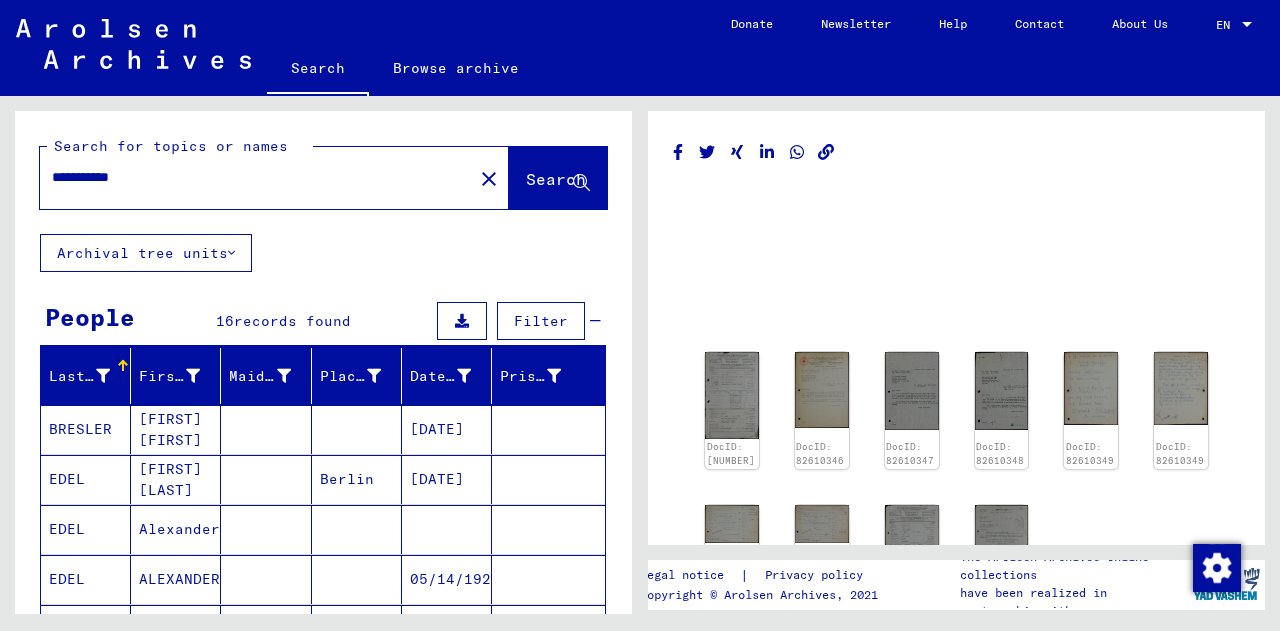 click on "**********" at bounding box center [256, 177] 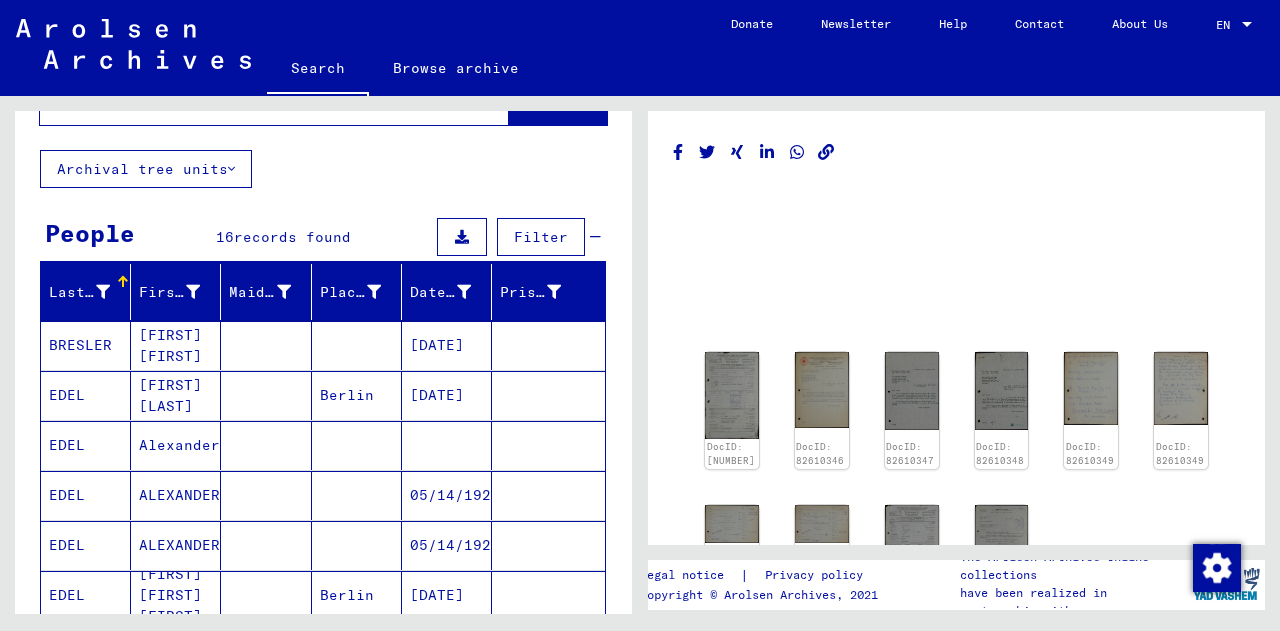 scroll, scrollTop: 0, scrollLeft: 0, axis: both 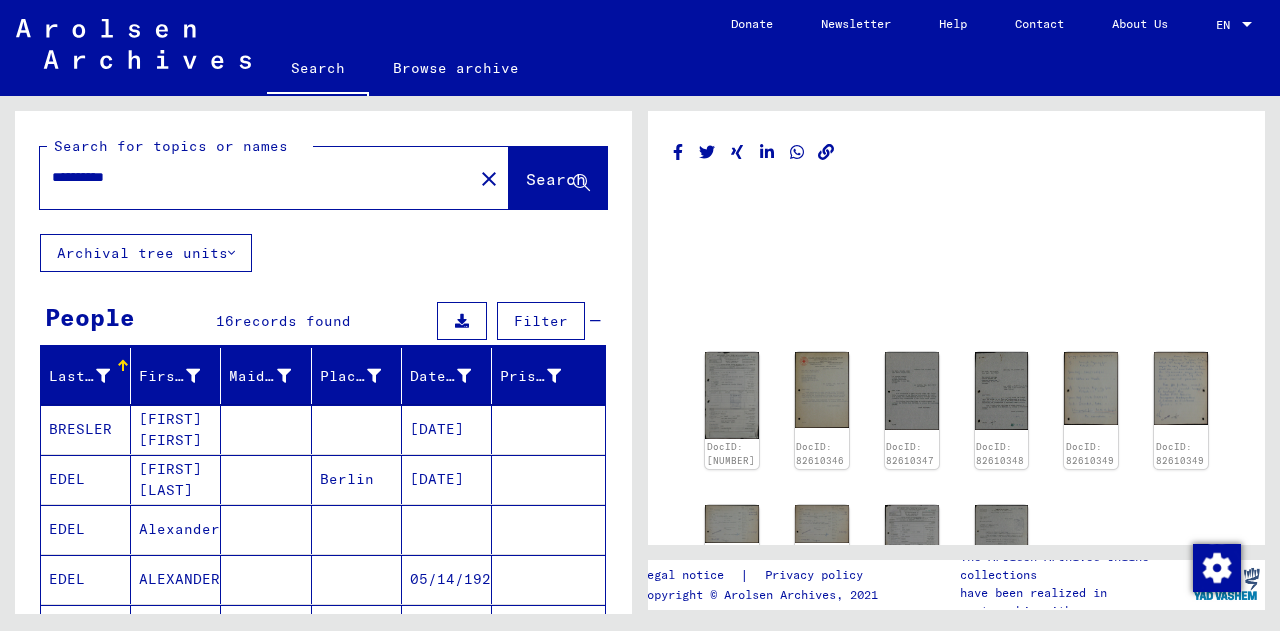 type on "**********" 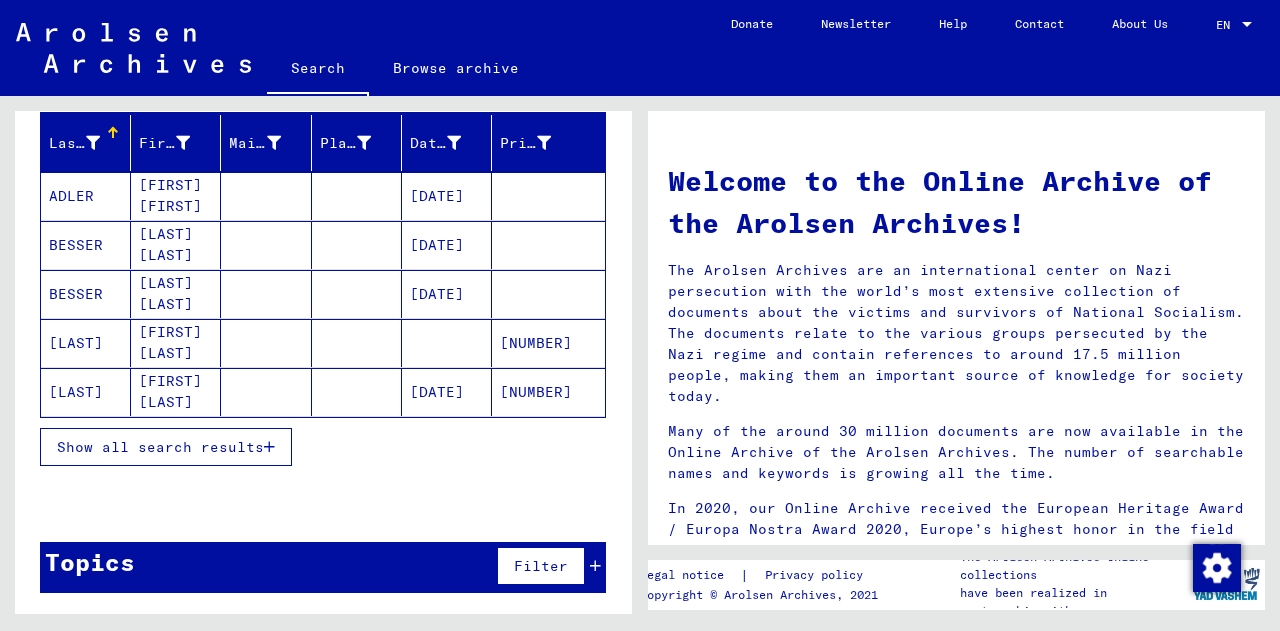 scroll, scrollTop: 232, scrollLeft: 0, axis: vertical 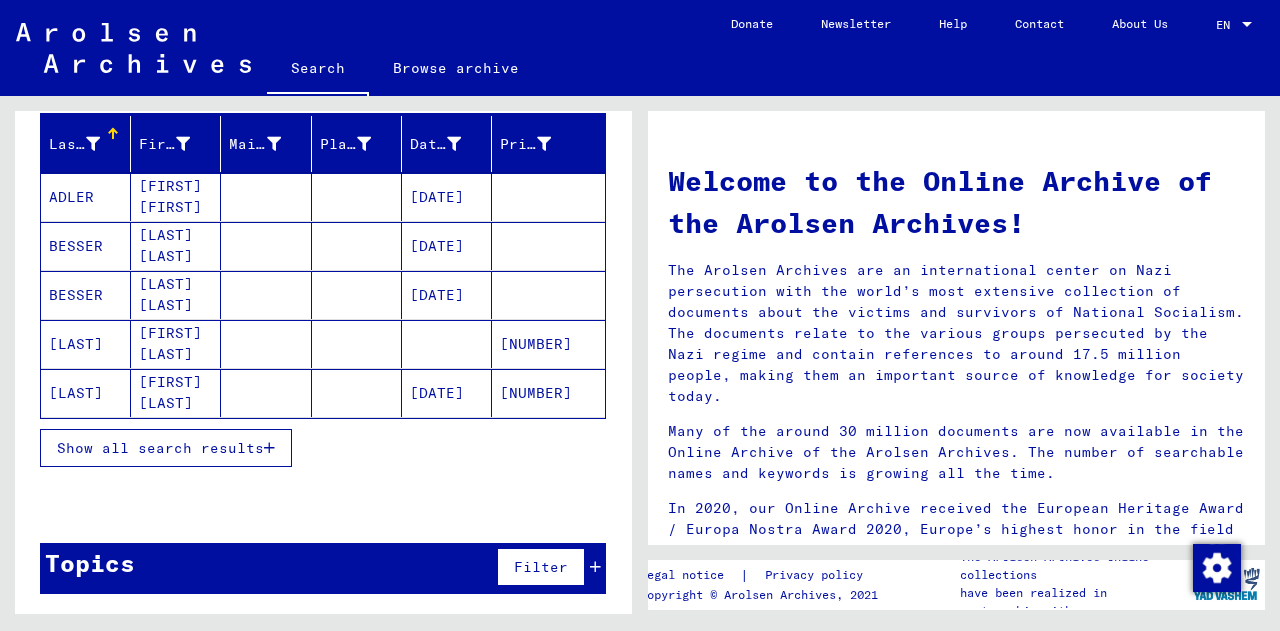 click on "Show all search results" at bounding box center (160, 448) 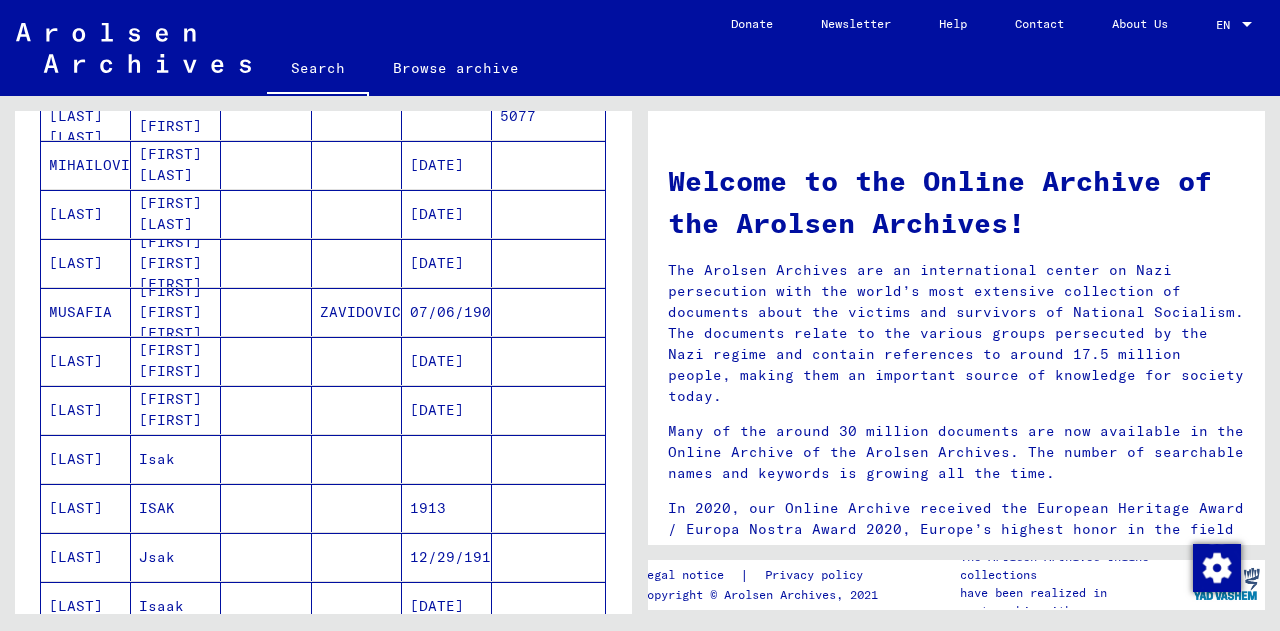 scroll, scrollTop: 853, scrollLeft: 0, axis: vertical 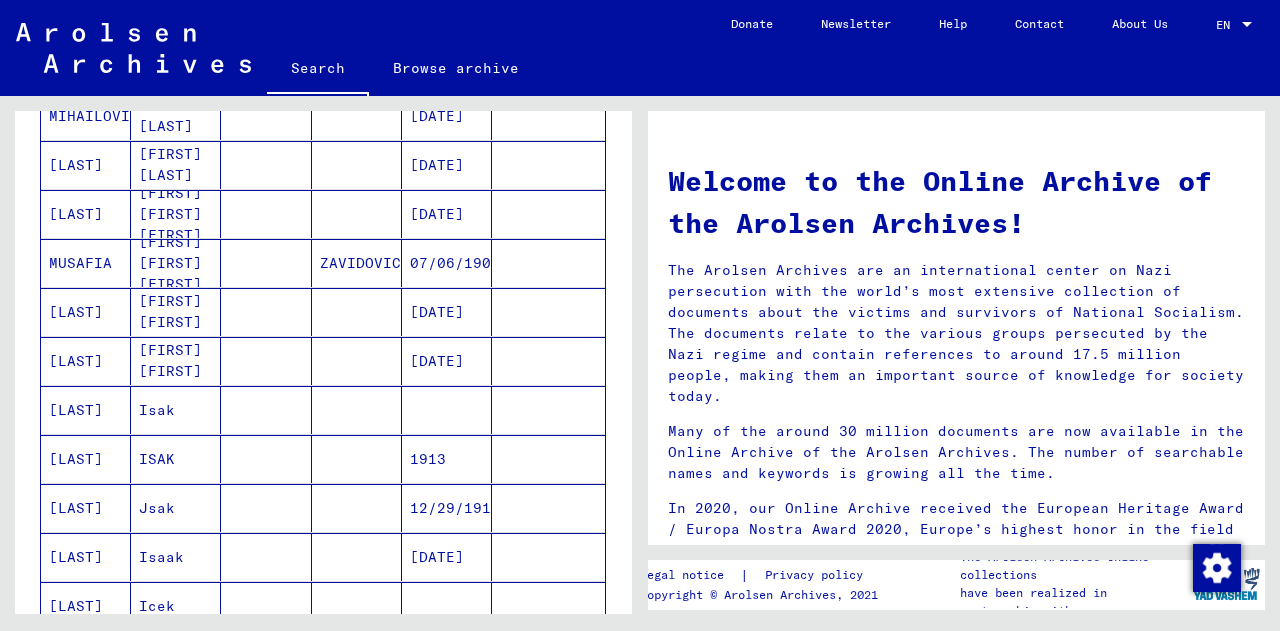 click on "Jsak" at bounding box center (176, 557) 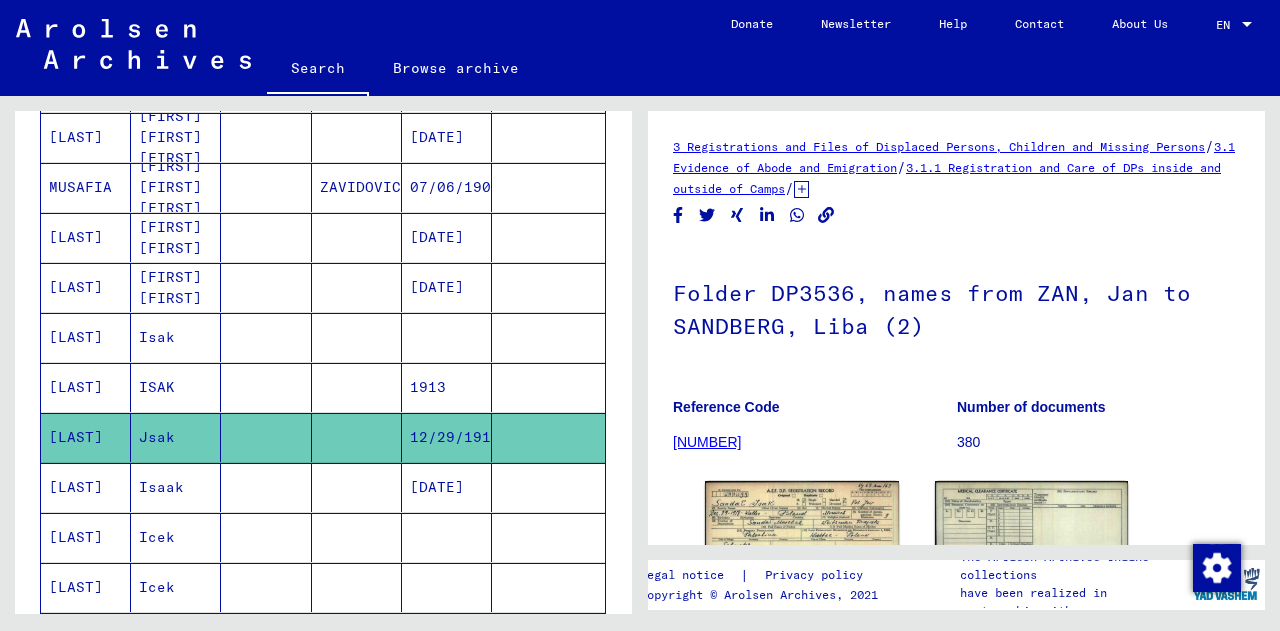 scroll, scrollTop: 995, scrollLeft: 0, axis: vertical 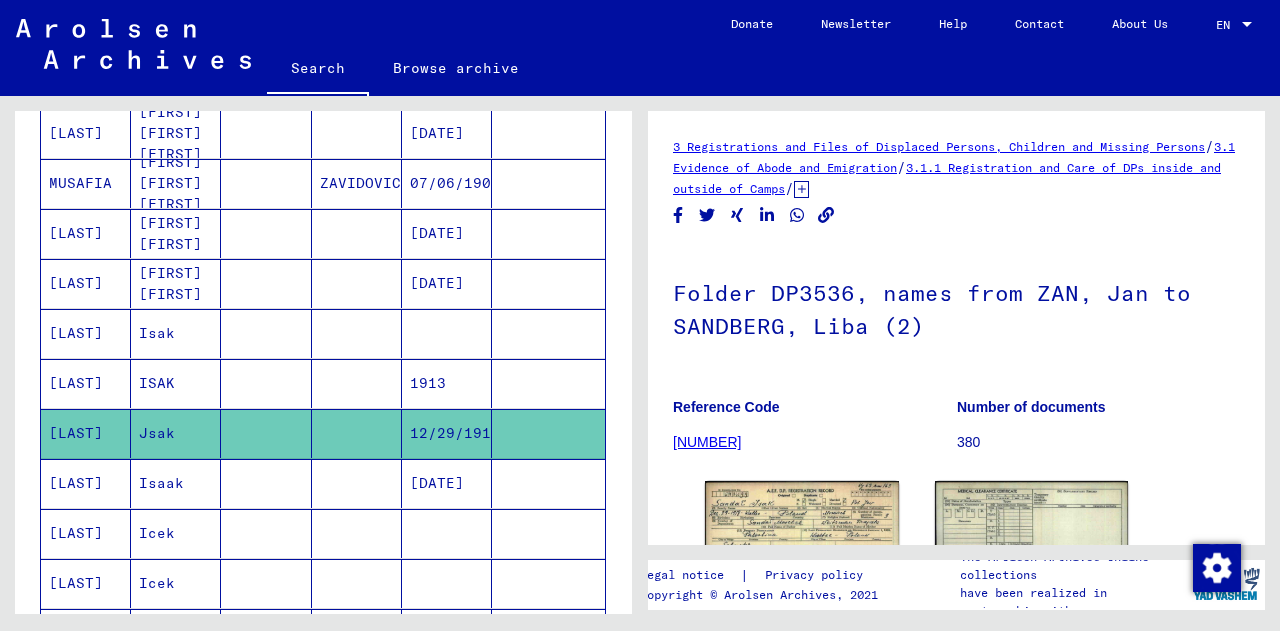 click on "Icek" at bounding box center [176, 583] 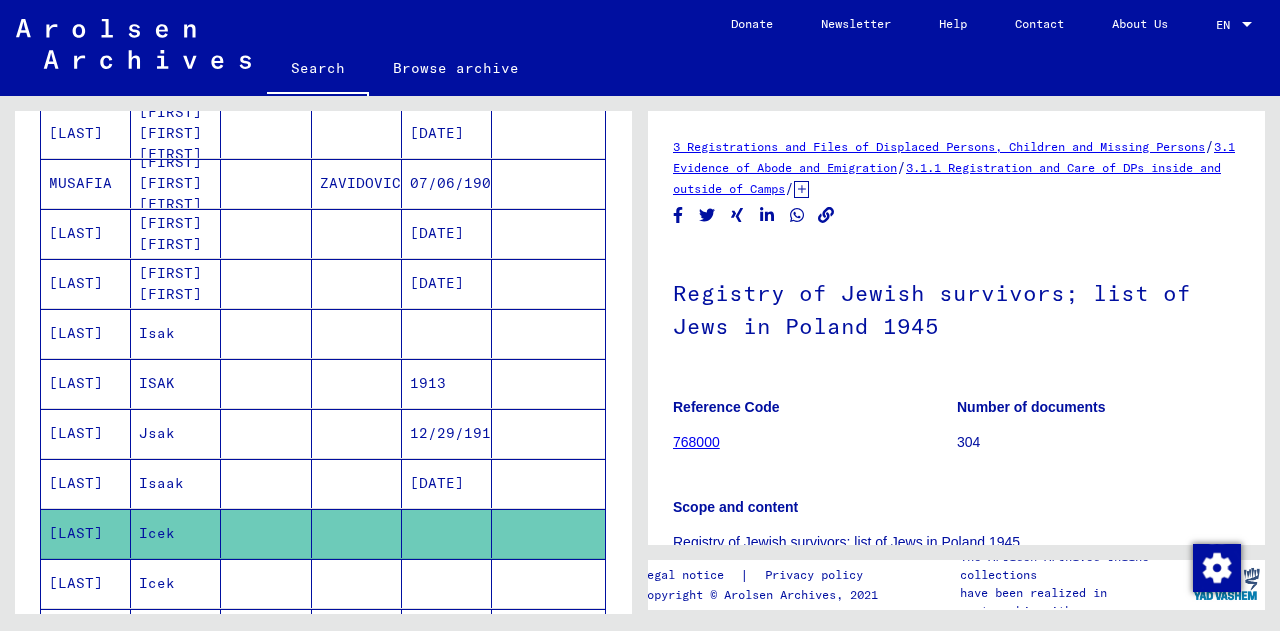 scroll, scrollTop: 0, scrollLeft: 0, axis: both 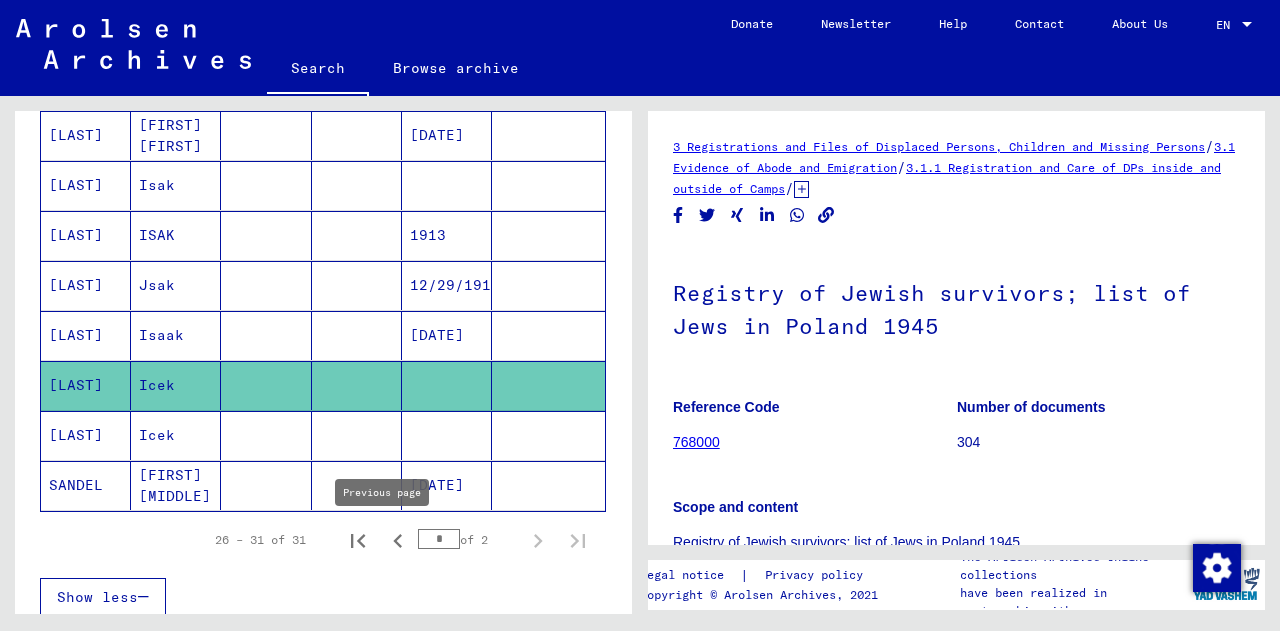 click 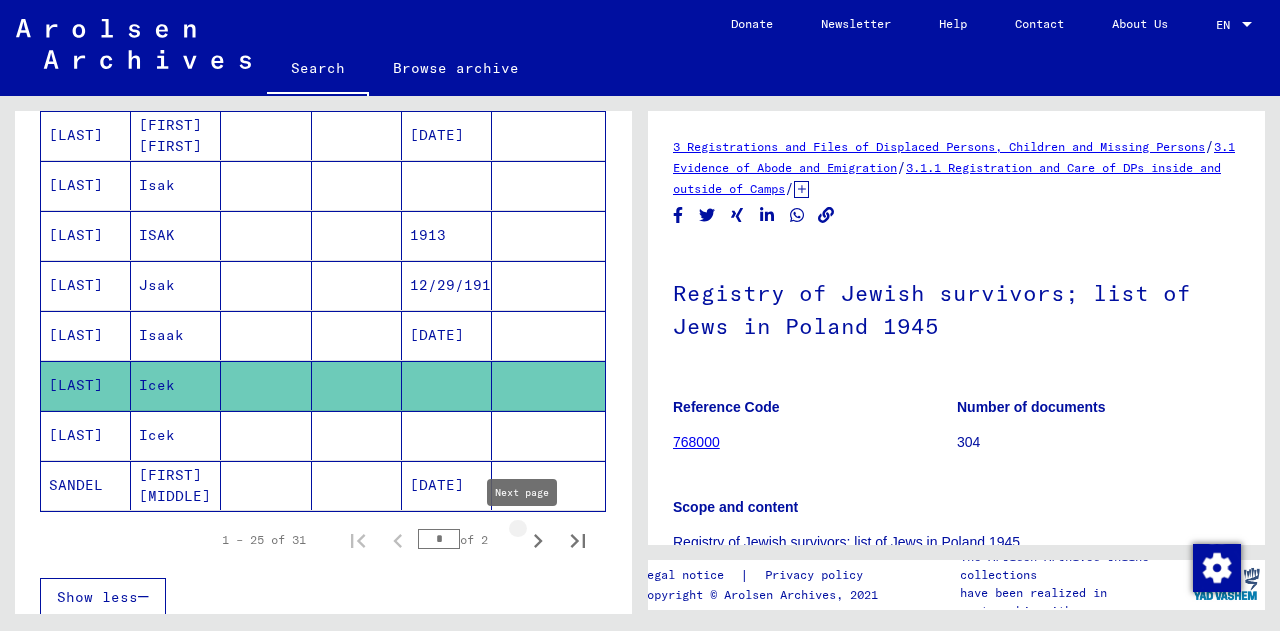 click 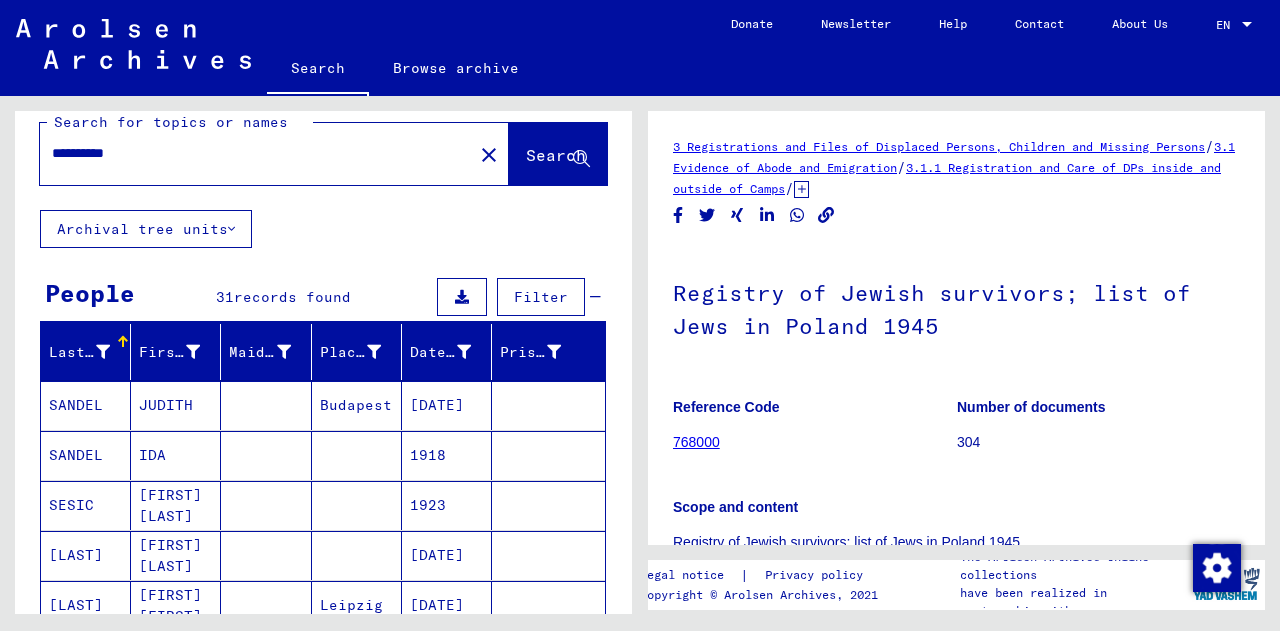 scroll, scrollTop: 23, scrollLeft: 0, axis: vertical 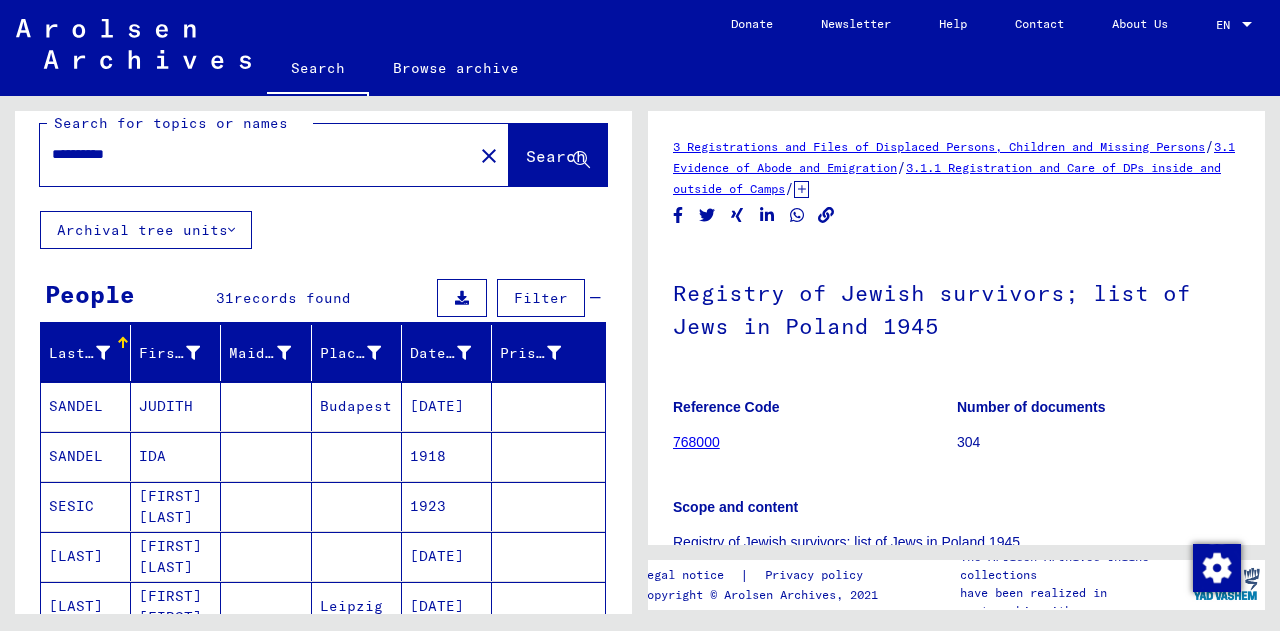 click on "[DATE]" at bounding box center [447, 456] 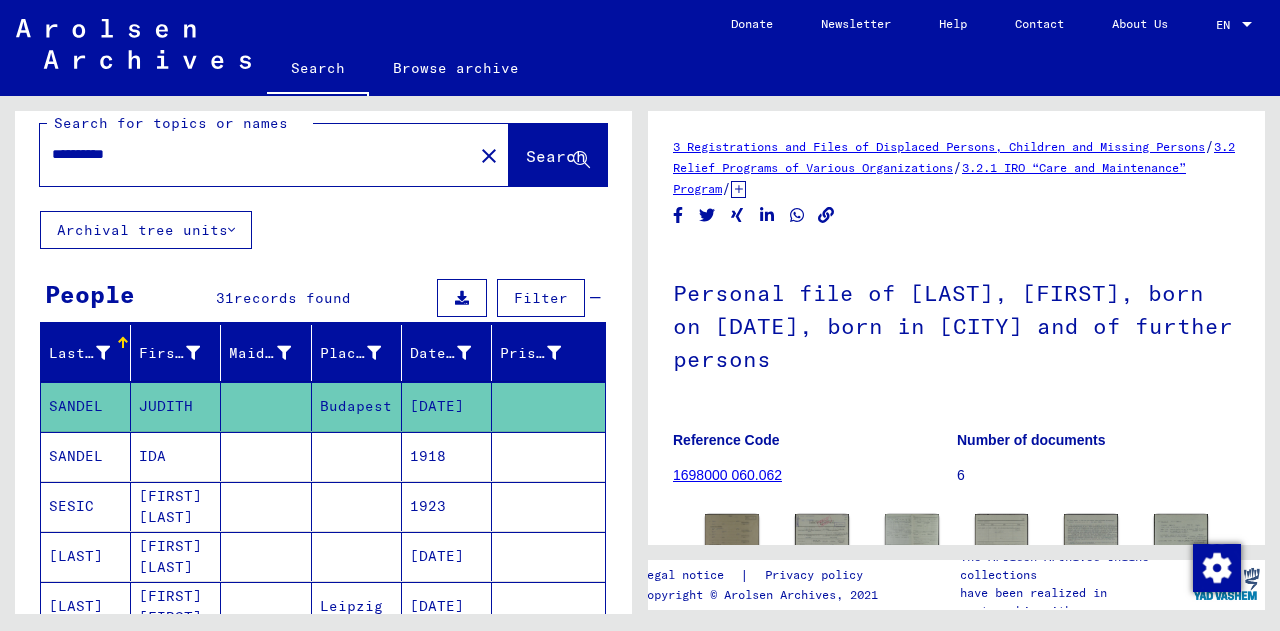 scroll, scrollTop: 0, scrollLeft: 0, axis: both 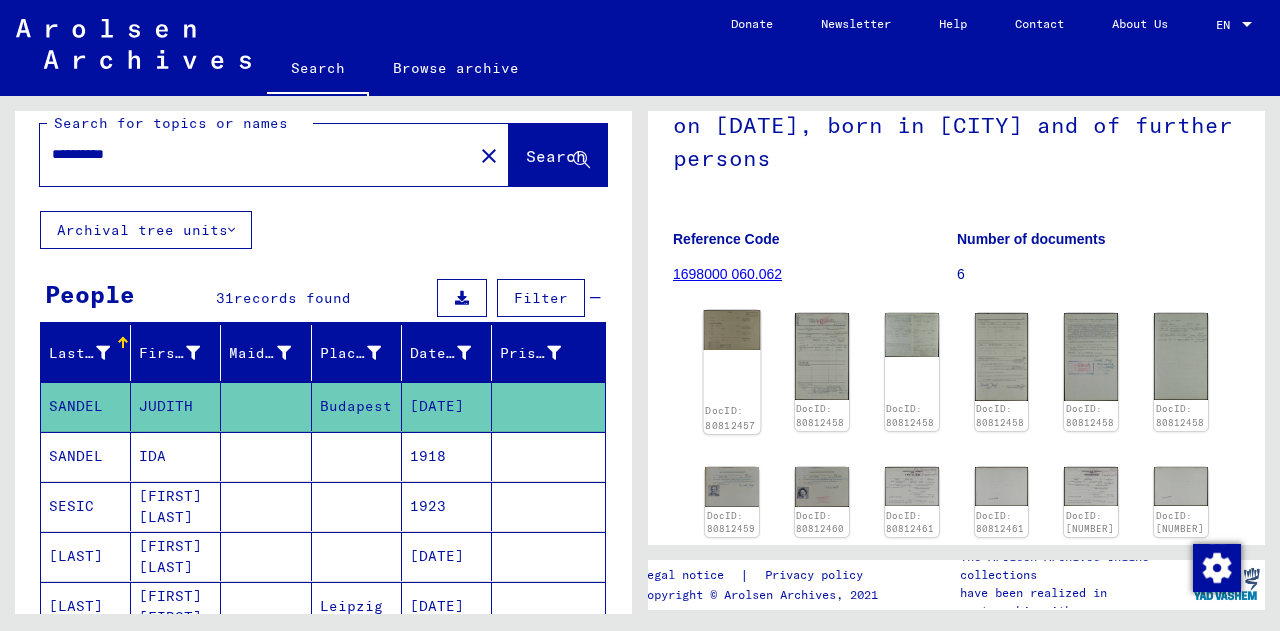 click on "DocID: 80812457" 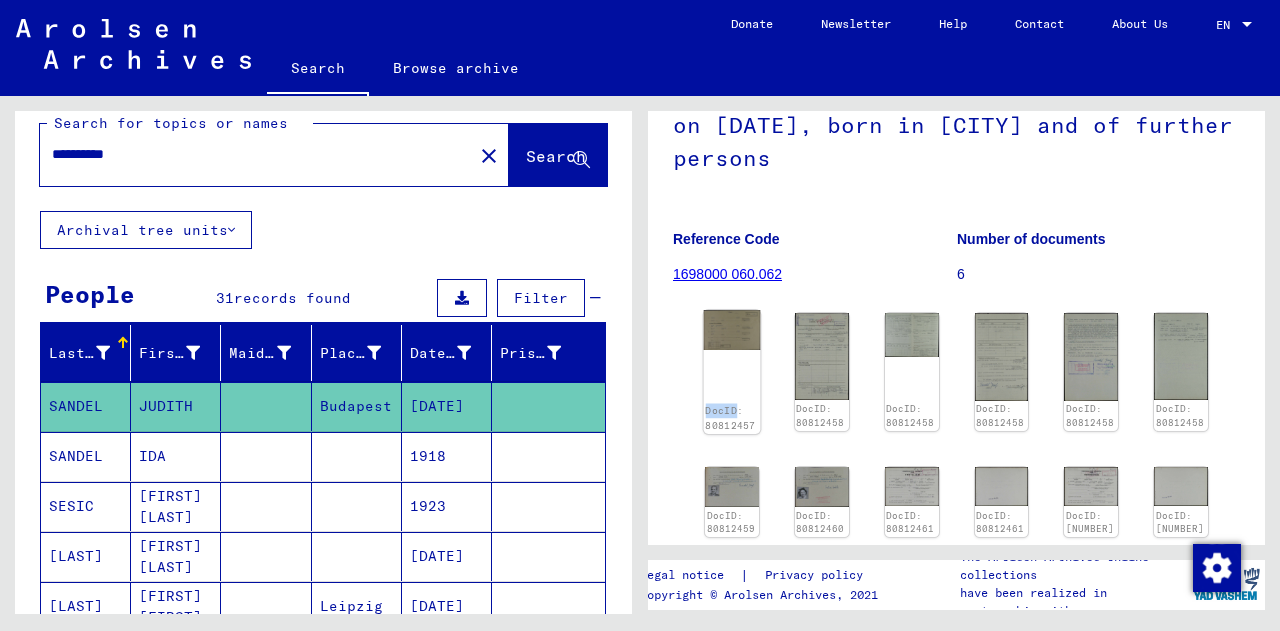 click on "DocID: 80812457" 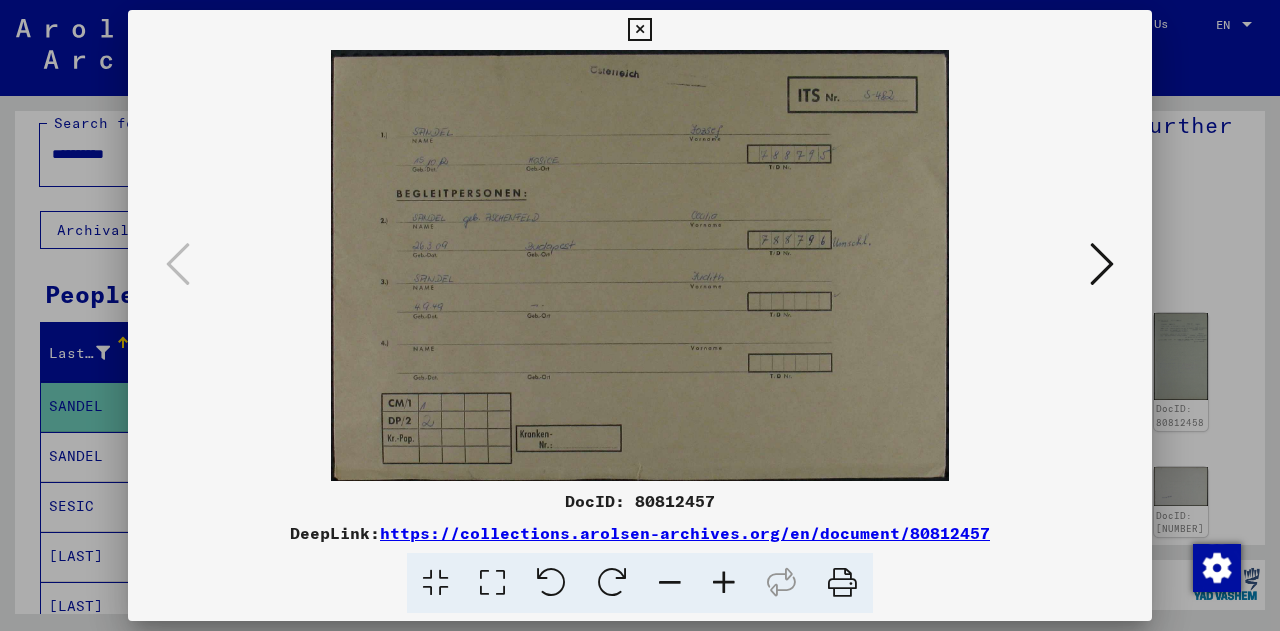 type 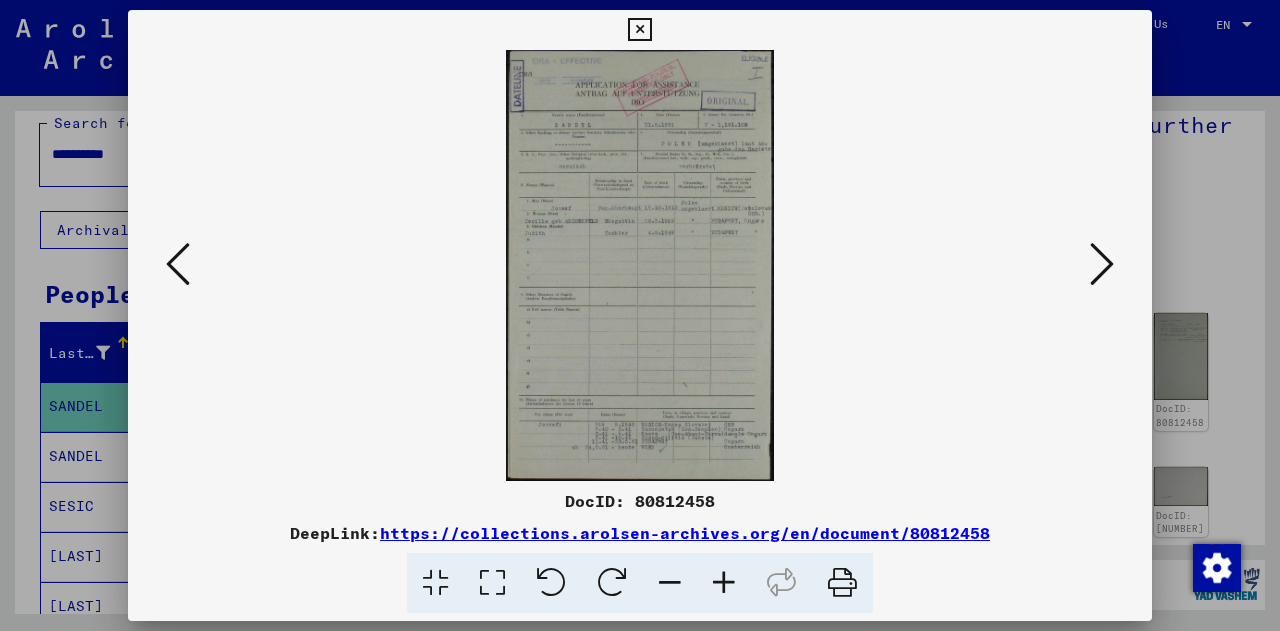 click at bounding box center [1102, 264] 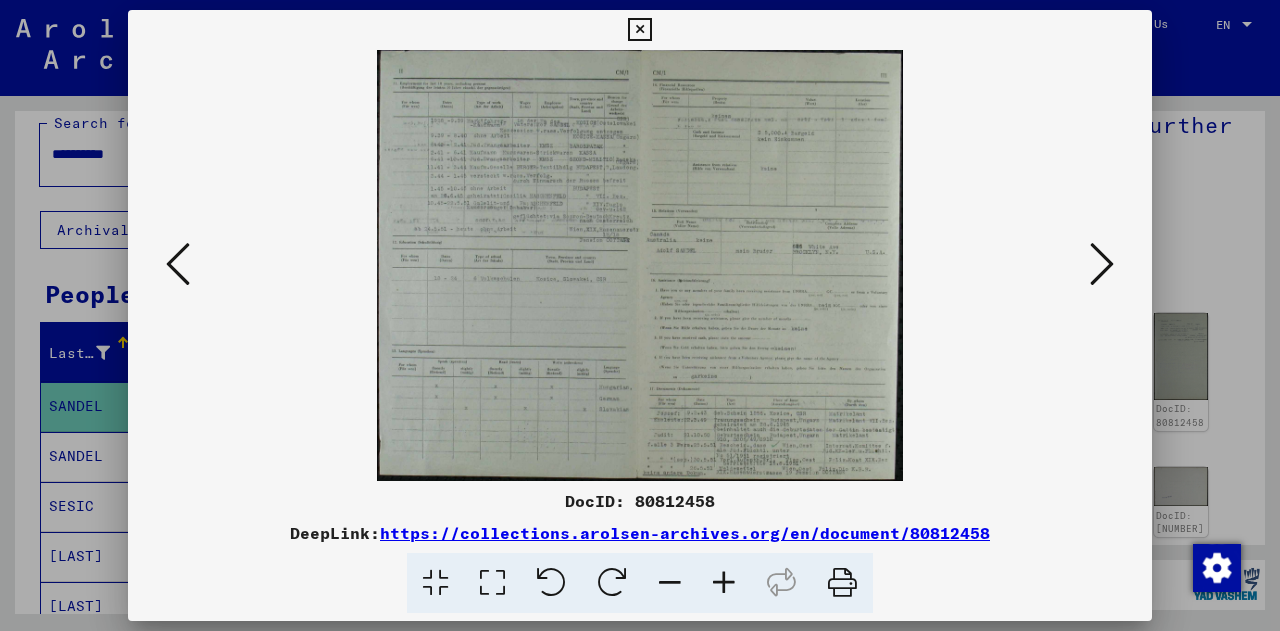 click at bounding box center (1102, 264) 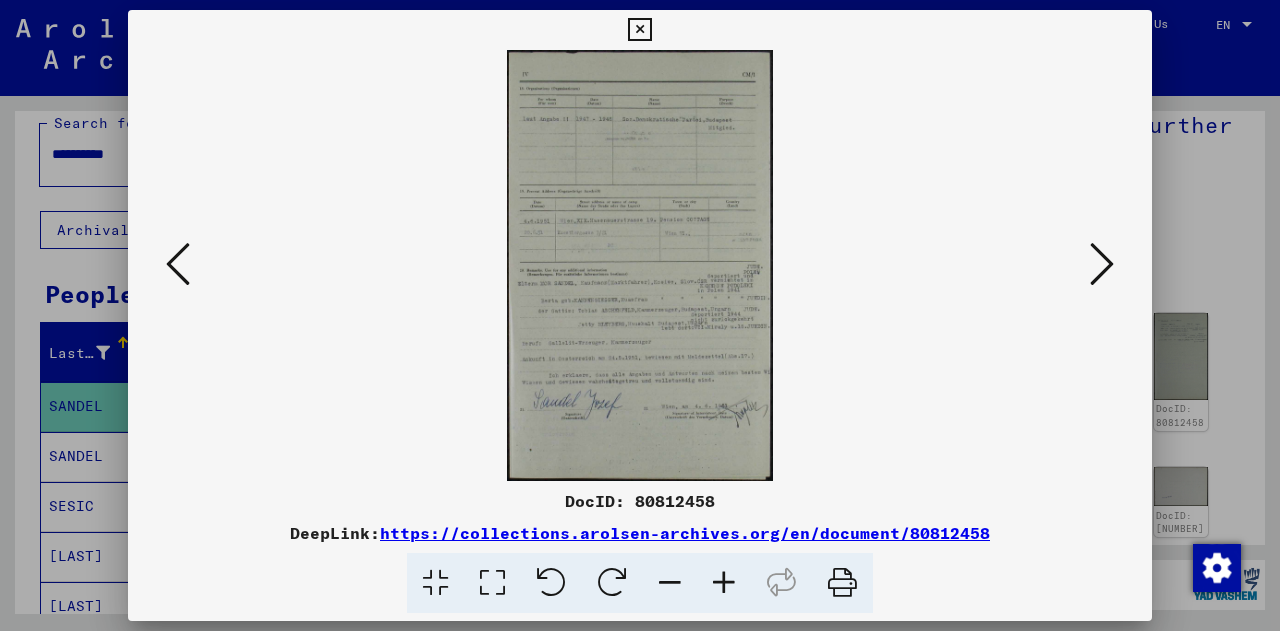 click at bounding box center [1102, 264] 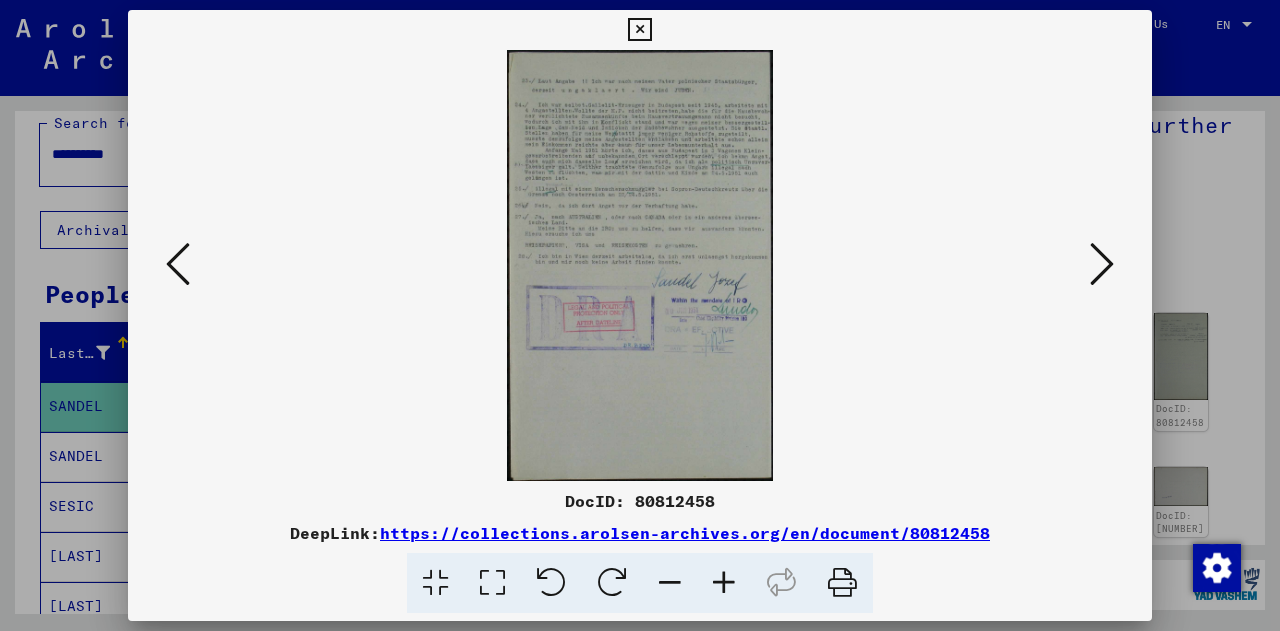 click at bounding box center [1102, 264] 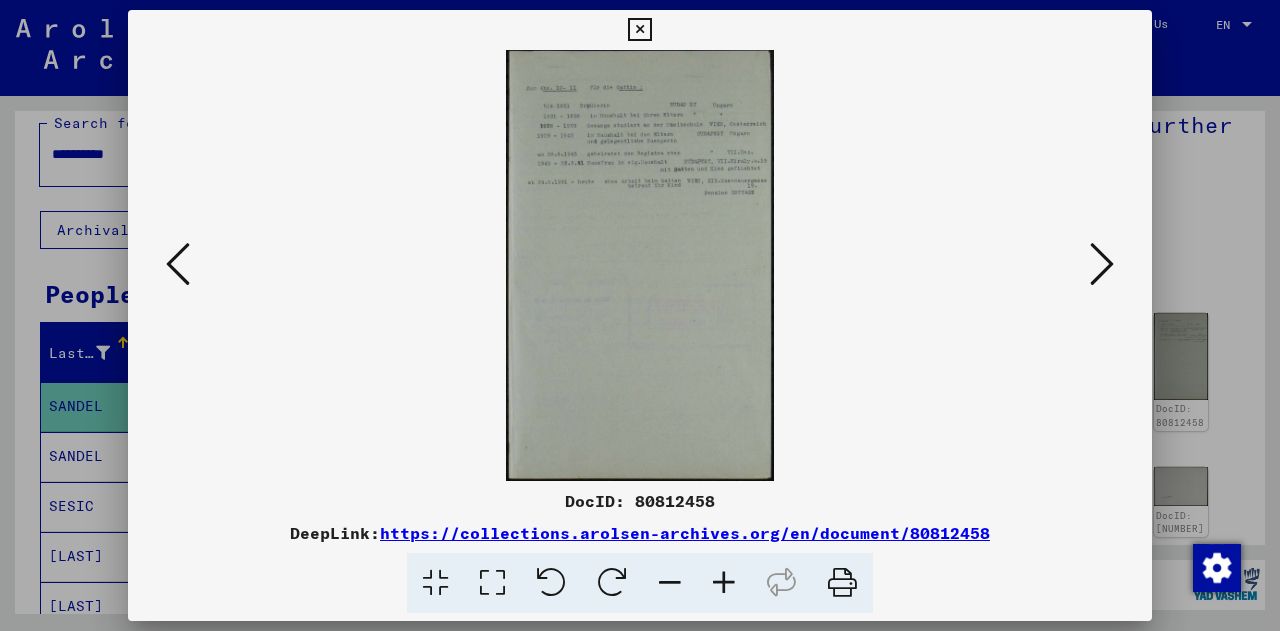 click at bounding box center (1102, 264) 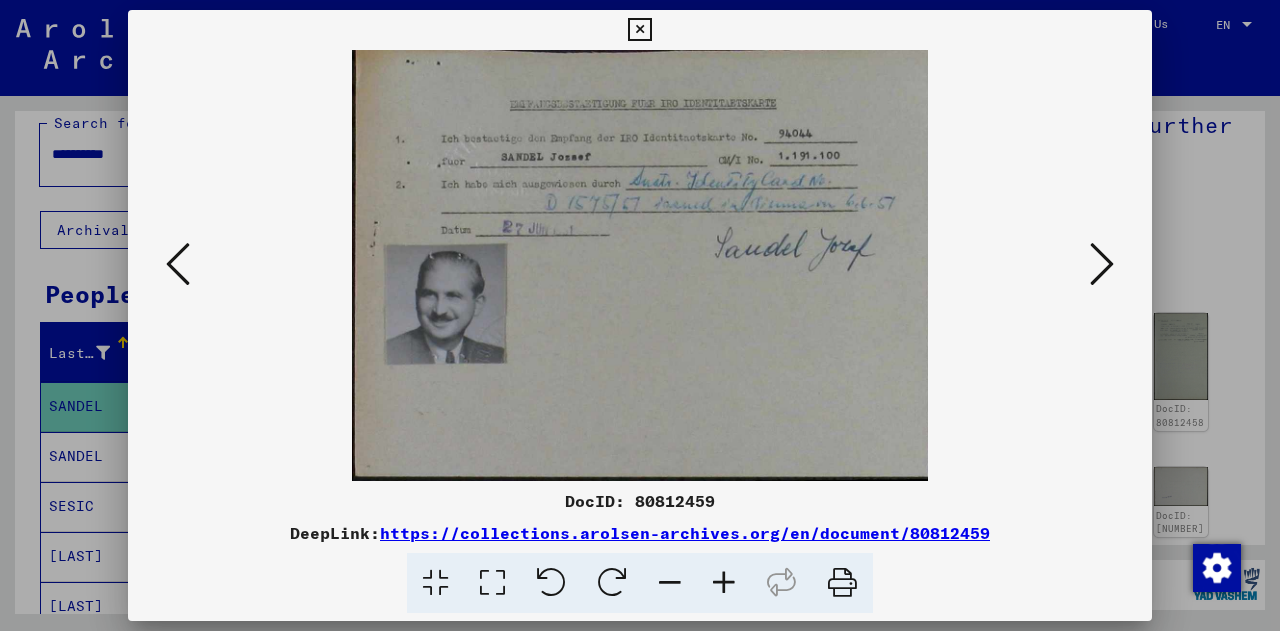 click at bounding box center [1102, 264] 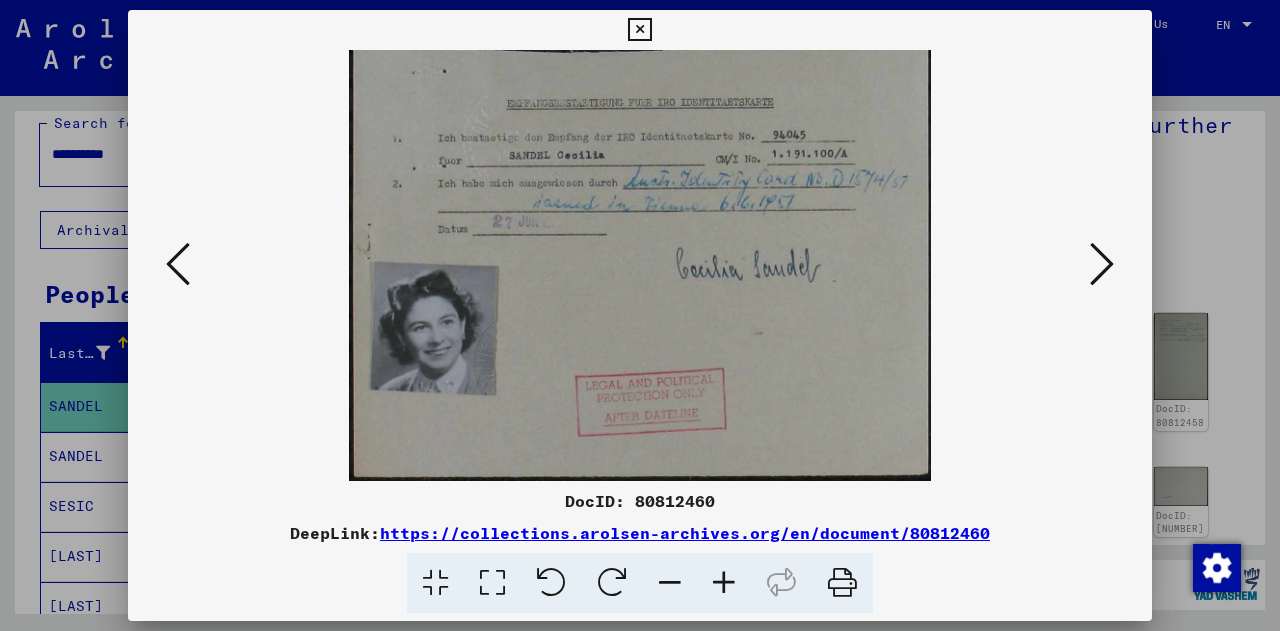 click at bounding box center [640, 315] 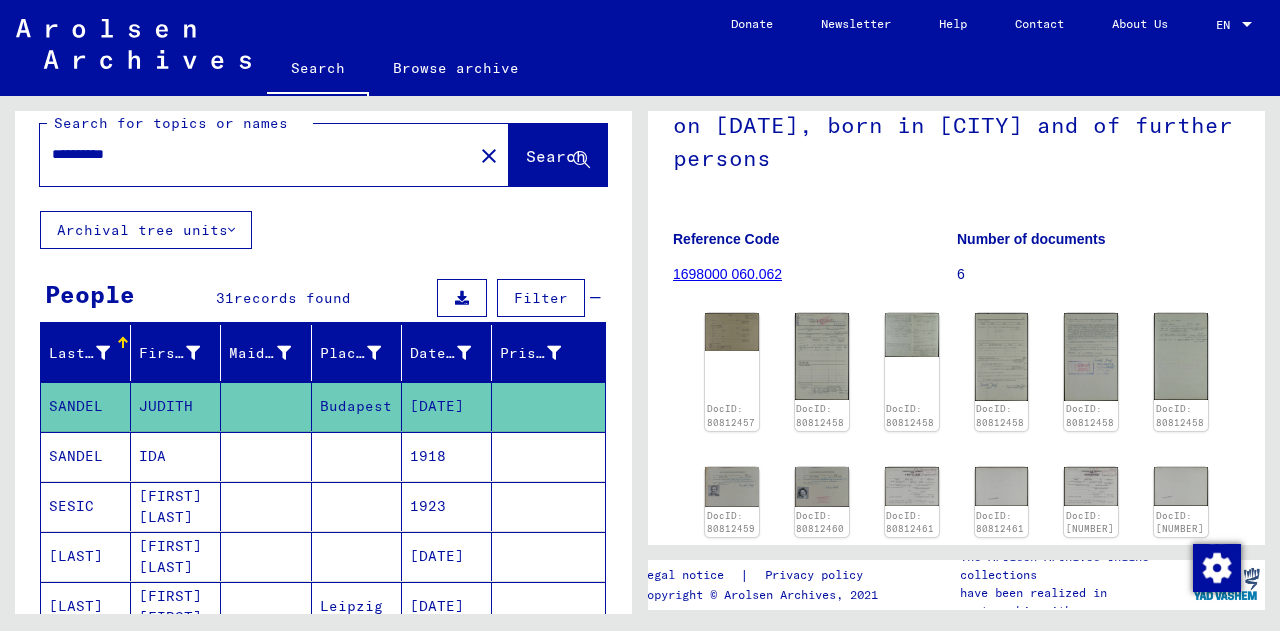 click on "**********" at bounding box center (256, 154) 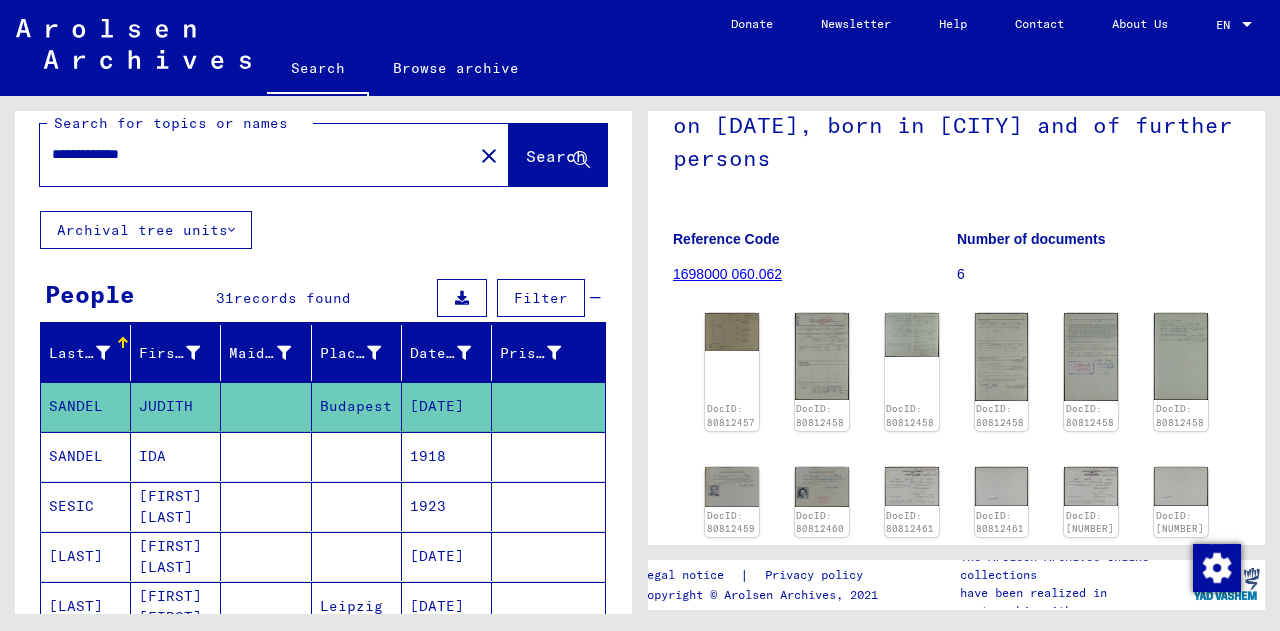 type on "**********" 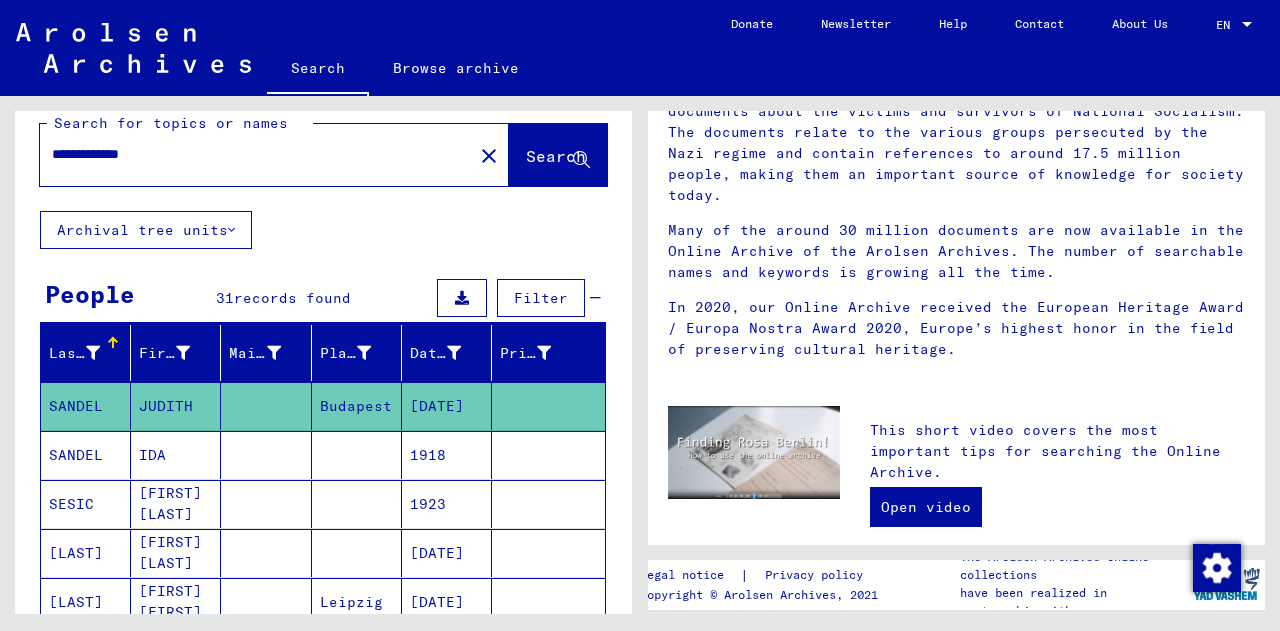 scroll, scrollTop: 0, scrollLeft: 0, axis: both 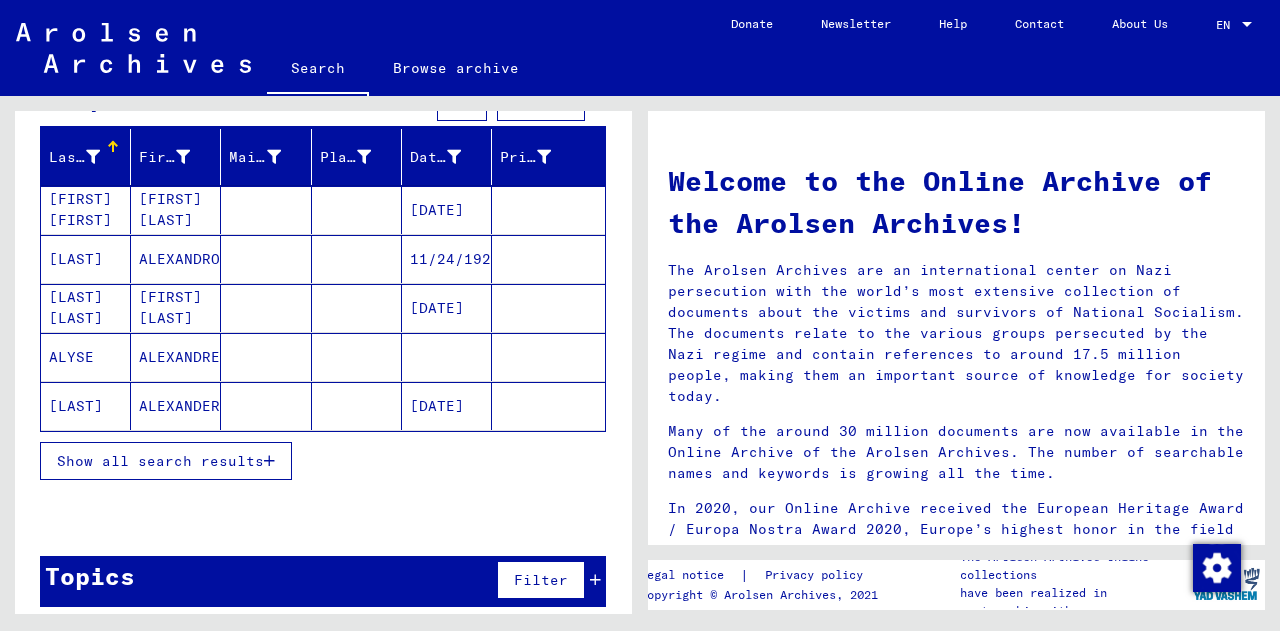 click on "Show all search results" at bounding box center (160, 461) 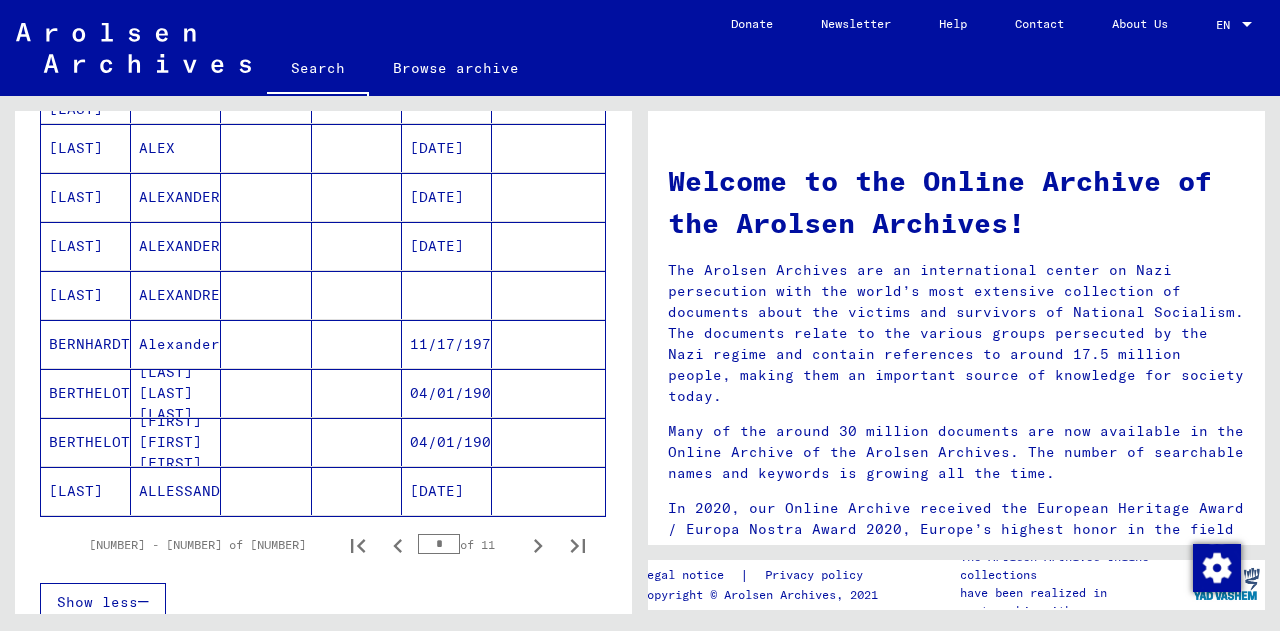 scroll, scrollTop: 1169, scrollLeft: 0, axis: vertical 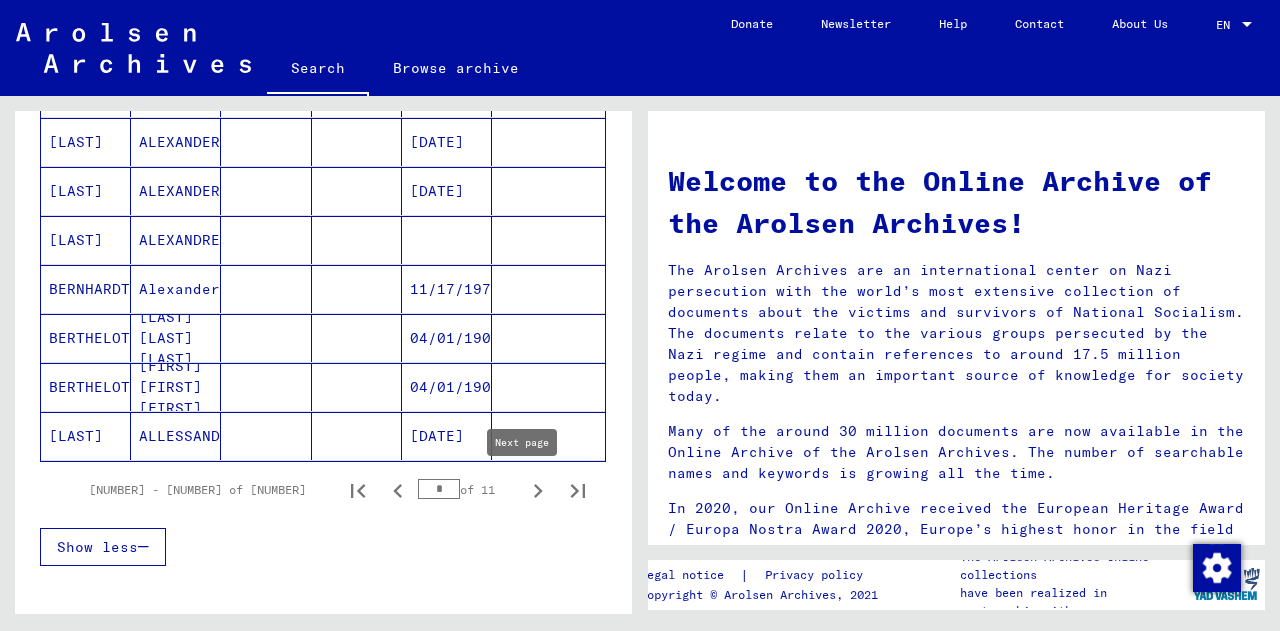 click 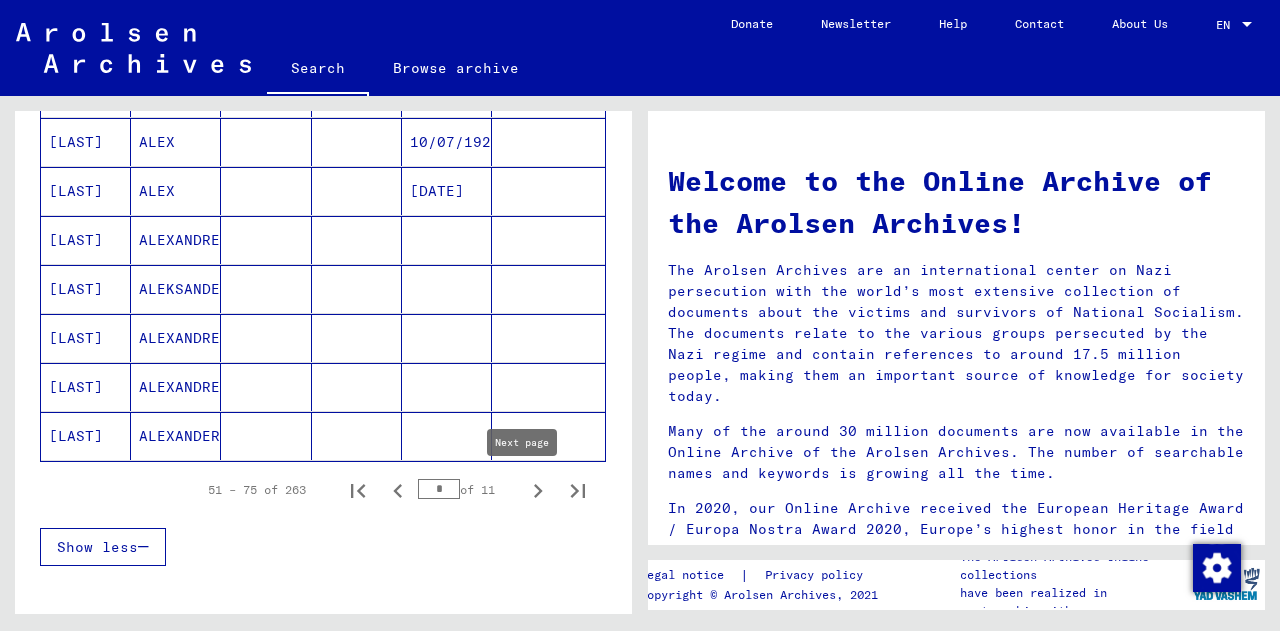 click 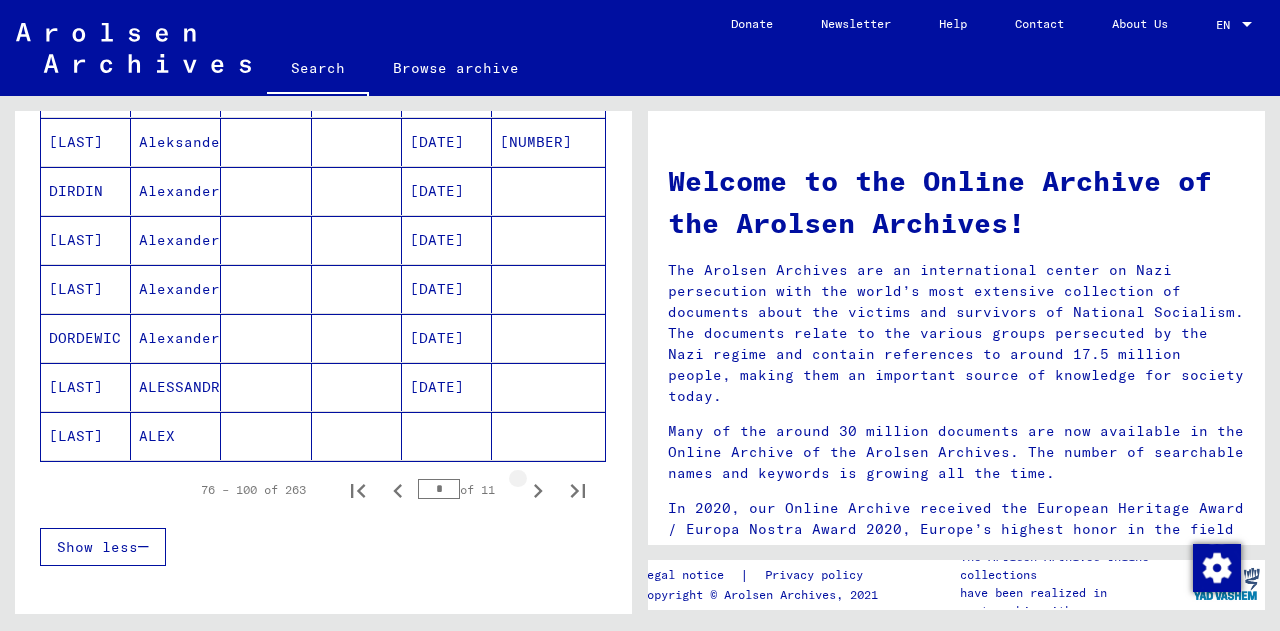 click 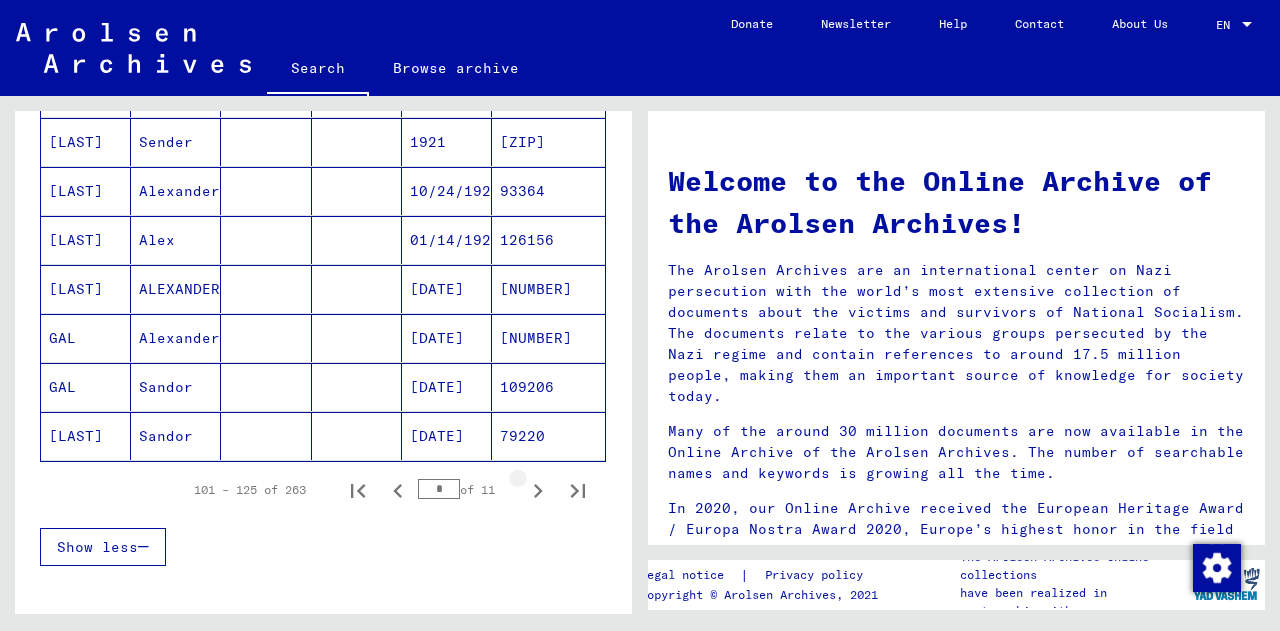 click 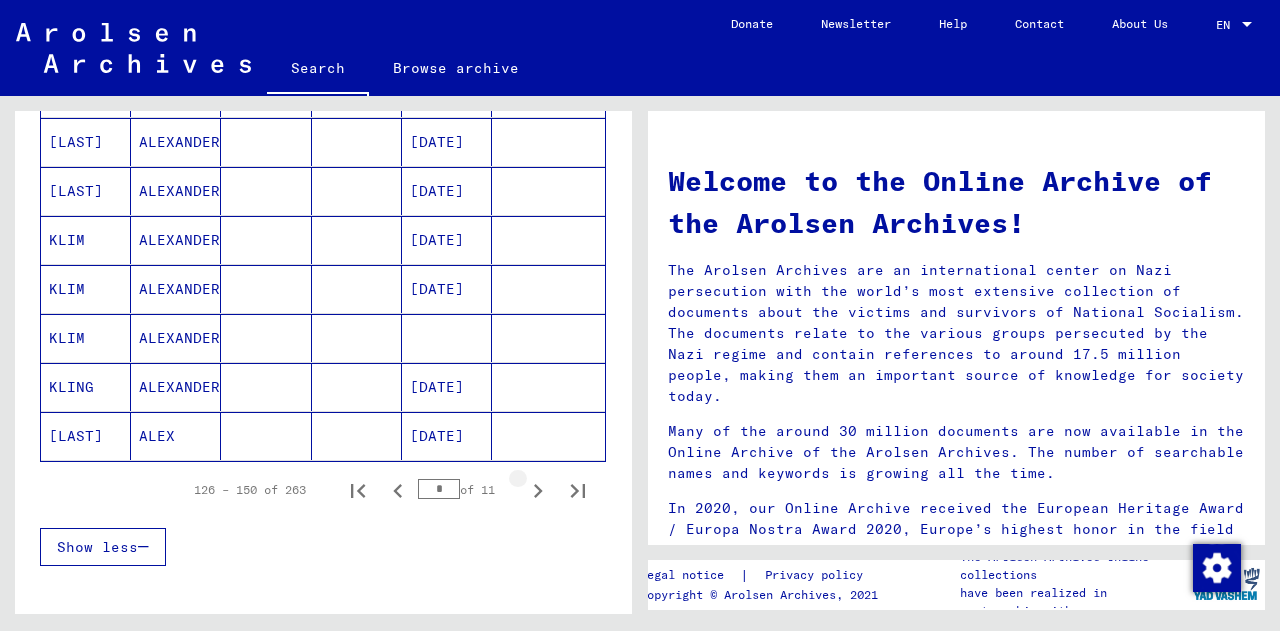 click 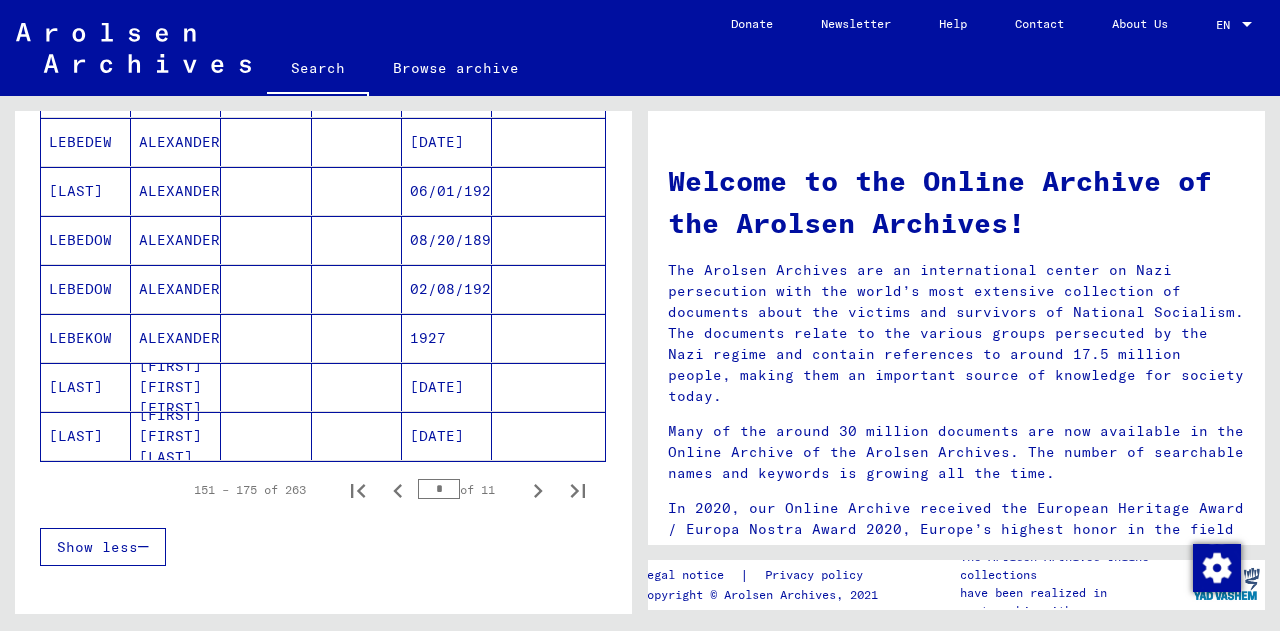 click 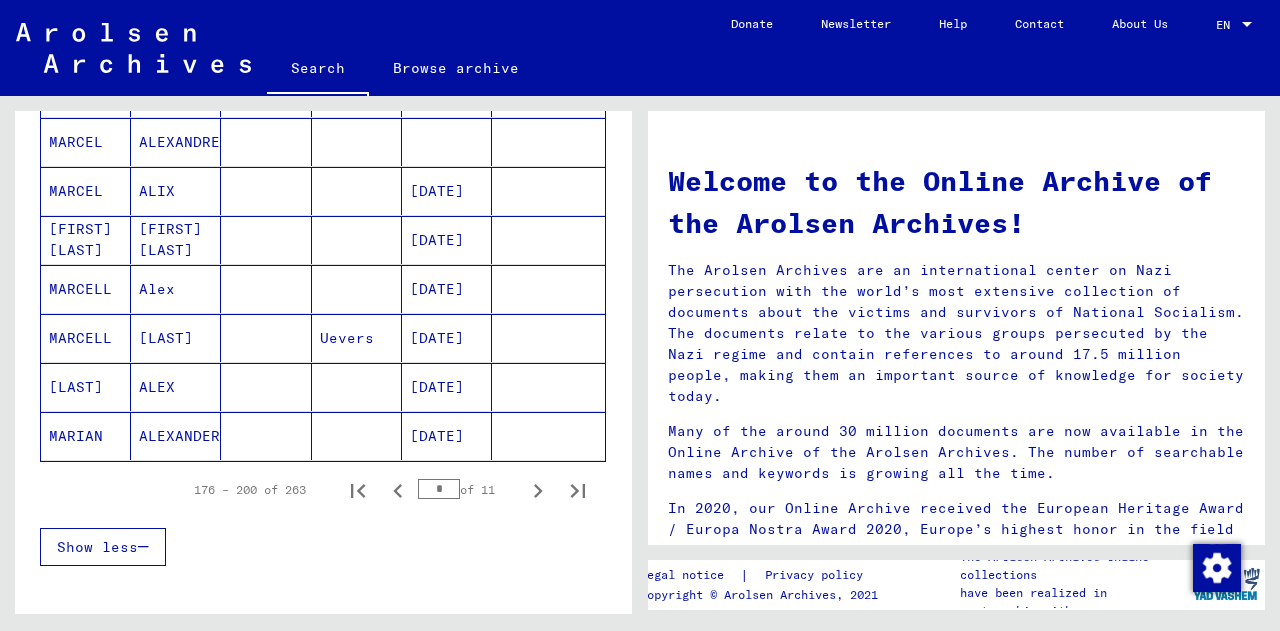 click 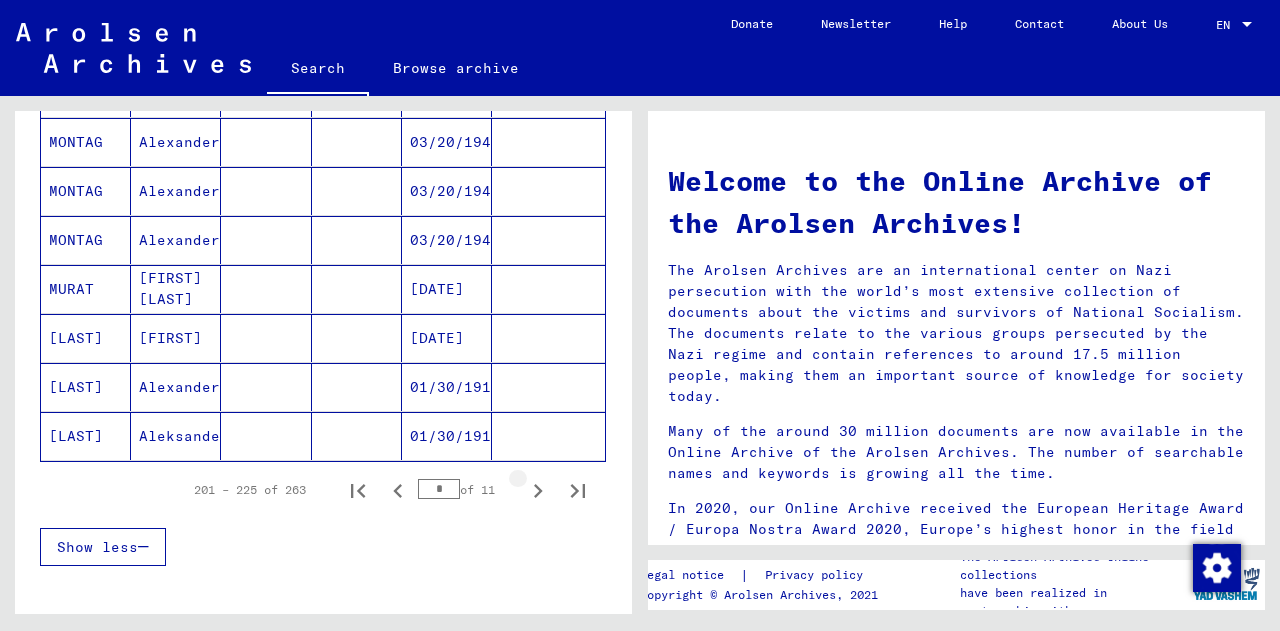 click 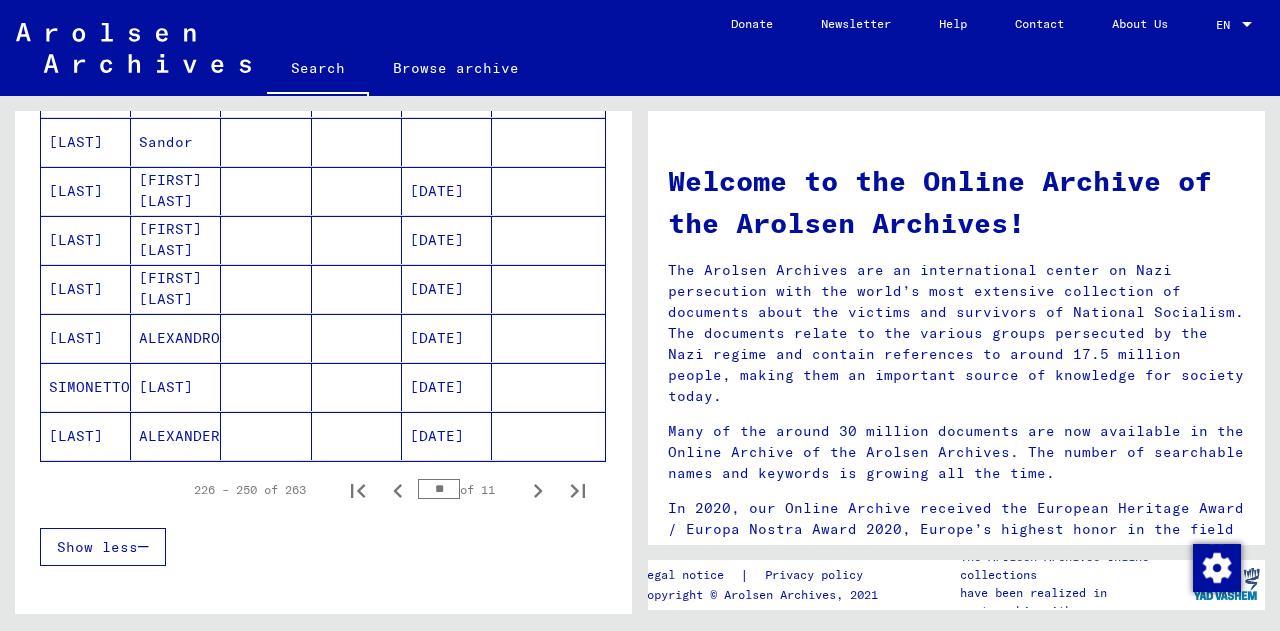 click 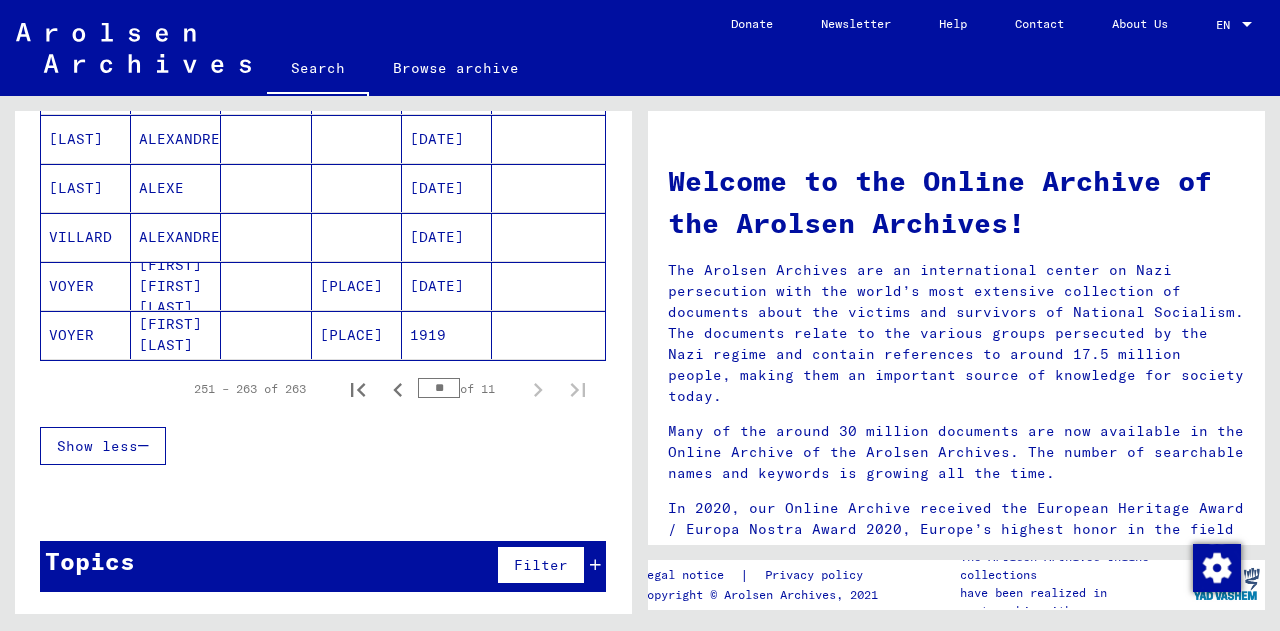 scroll, scrollTop: 681, scrollLeft: 0, axis: vertical 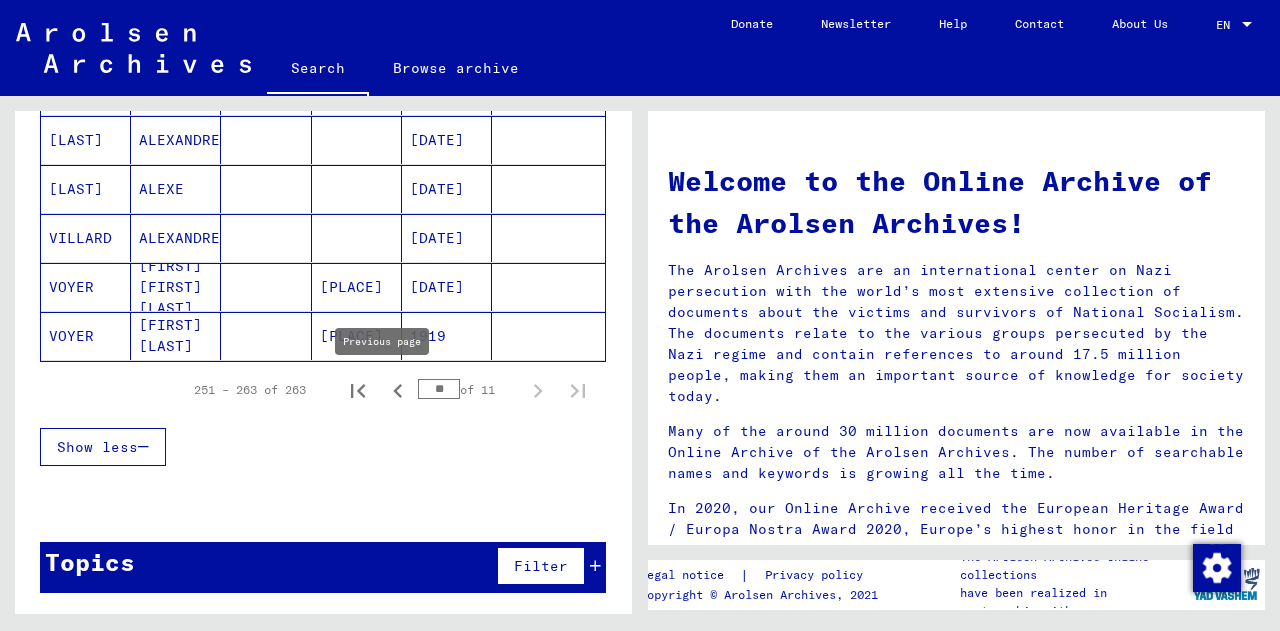 click 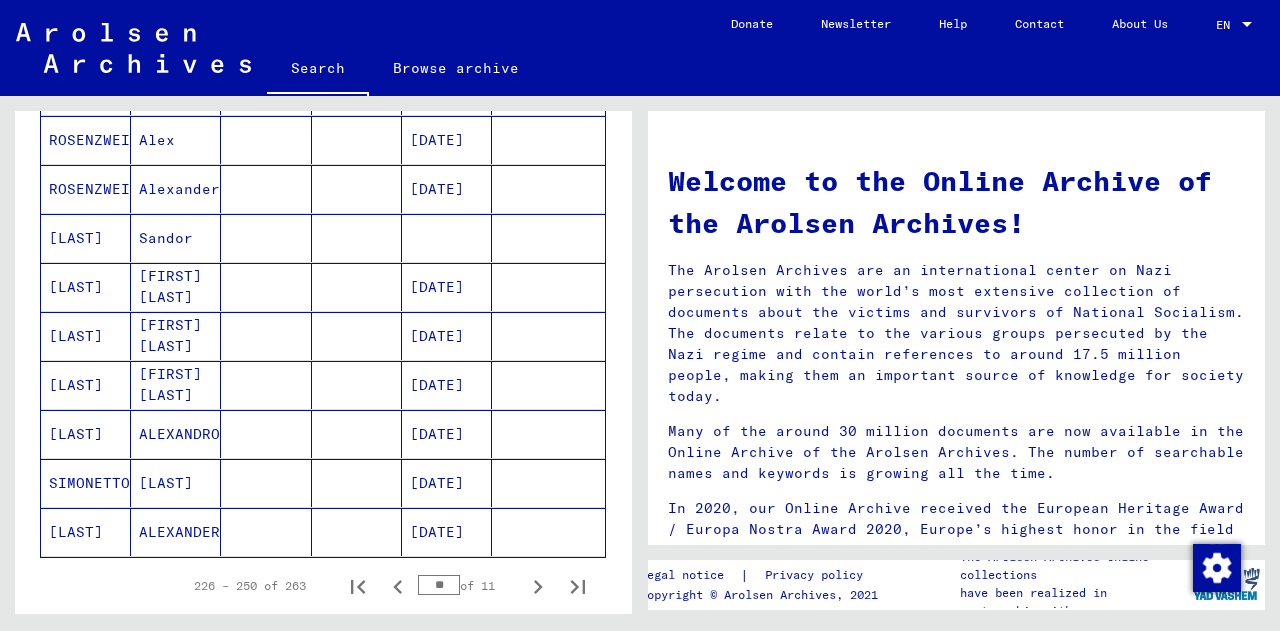 scroll, scrollTop: 1072, scrollLeft: 0, axis: vertical 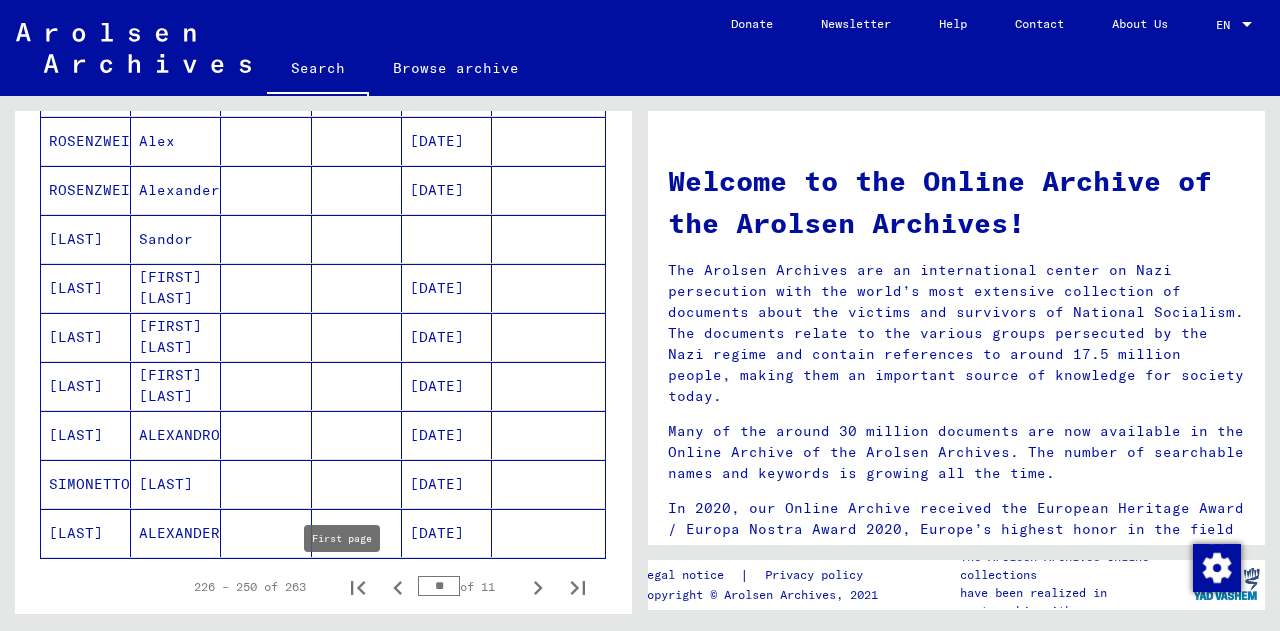 click 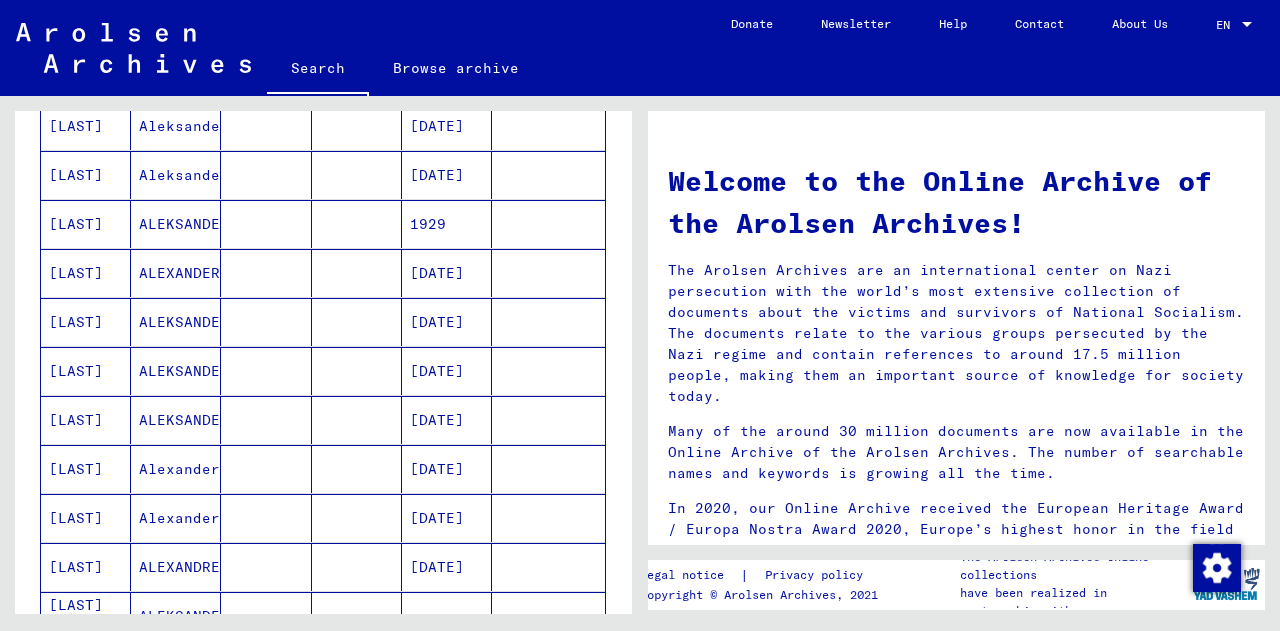 scroll, scrollTop: 103, scrollLeft: 0, axis: vertical 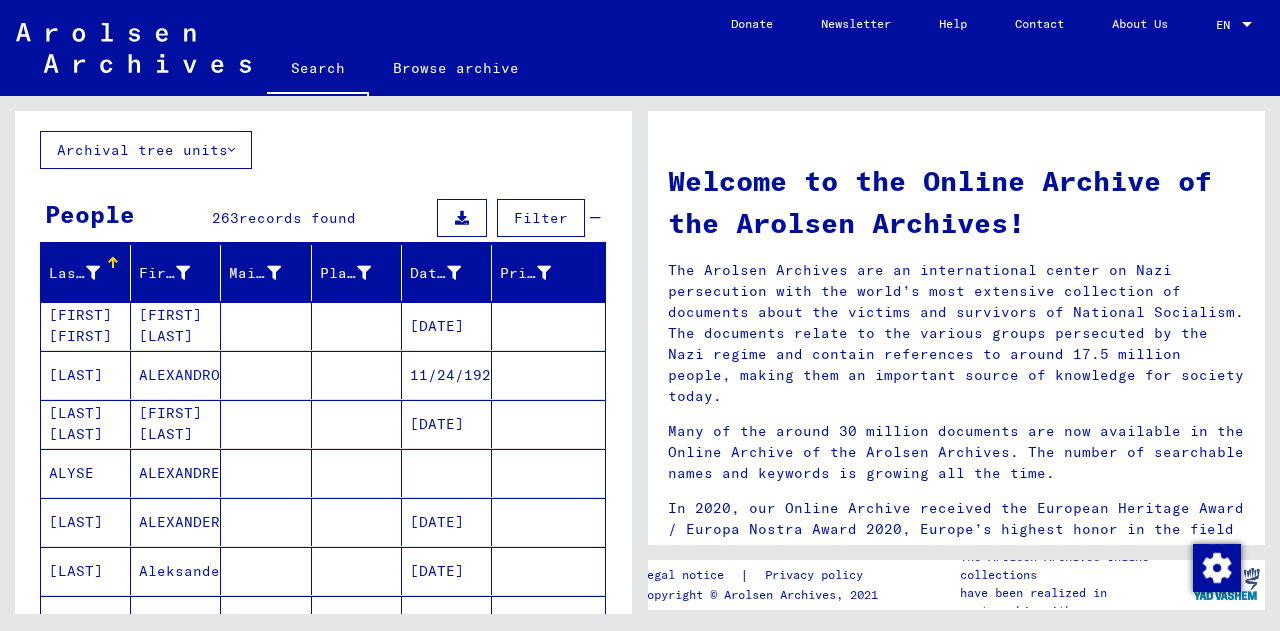 click at bounding box center (93, 273) 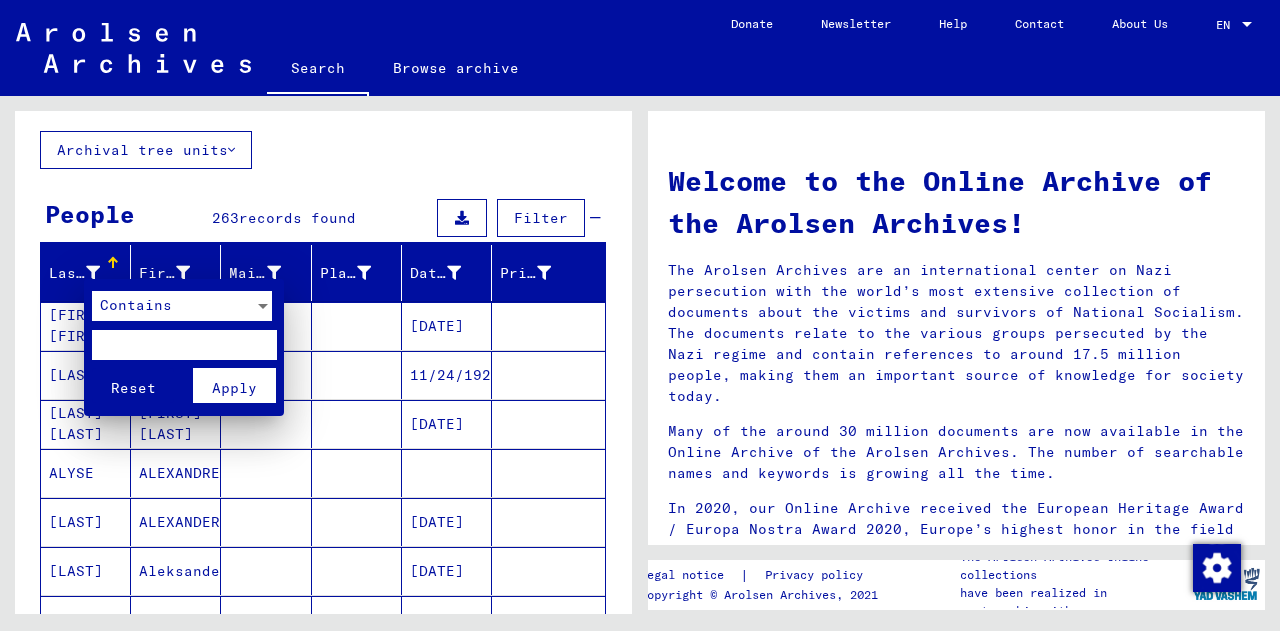 click at bounding box center [184, 345] 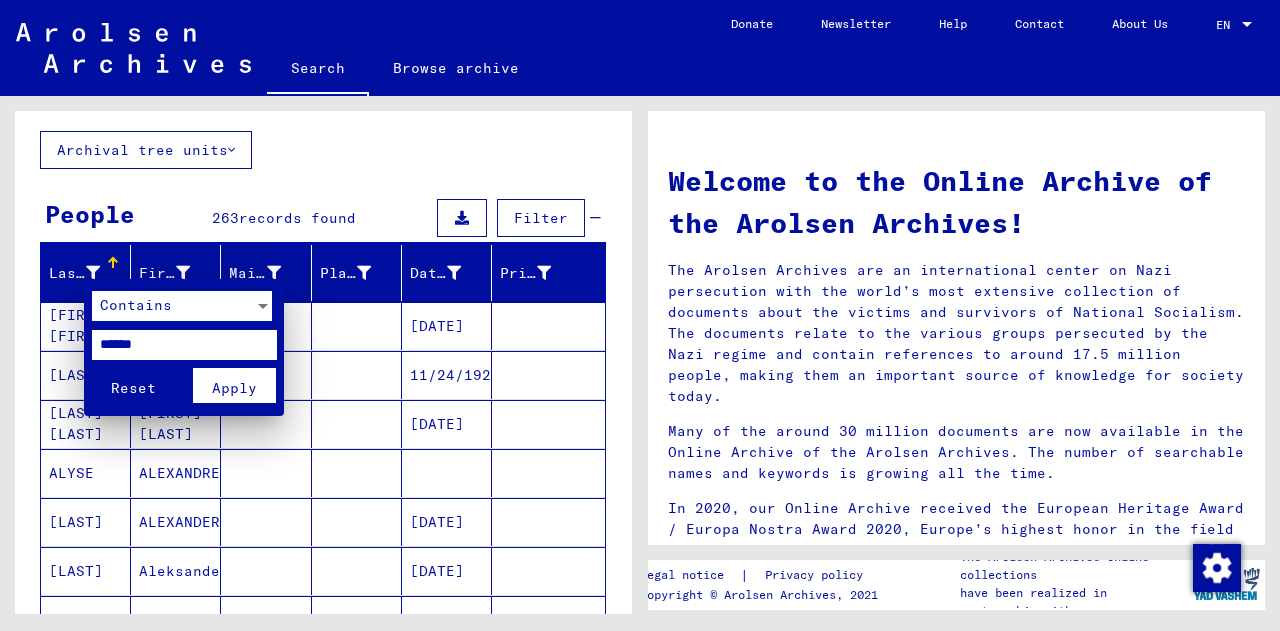 type on "******" 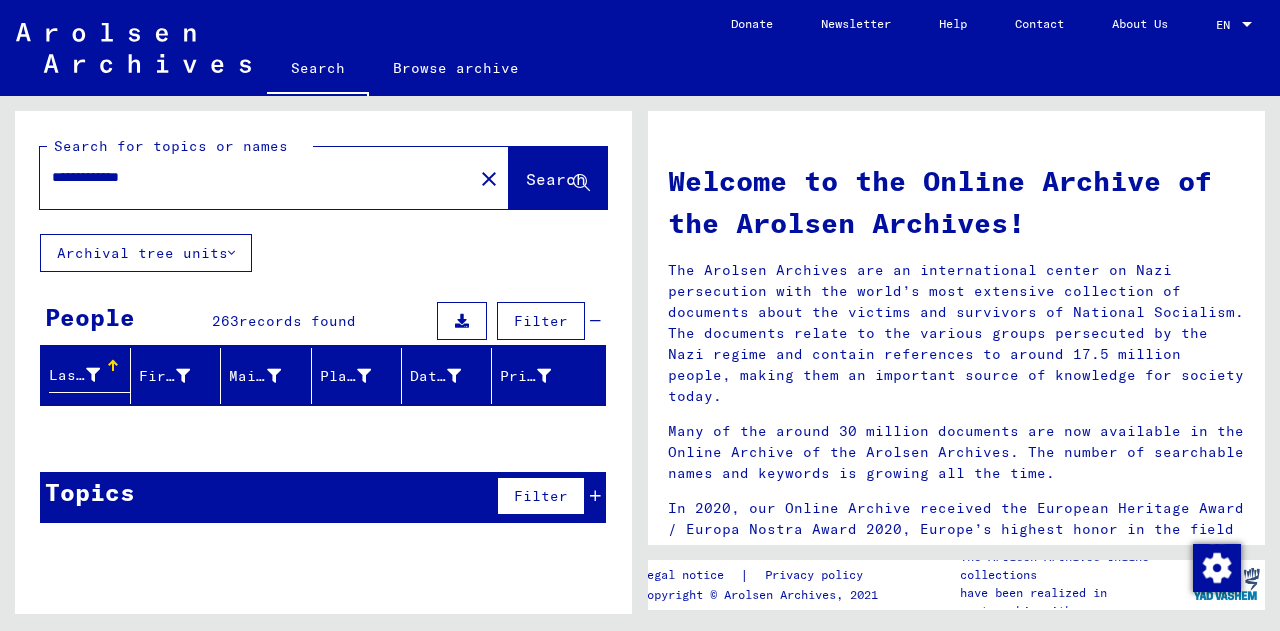 scroll, scrollTop: 0, scrollLeft: 0, axis: both 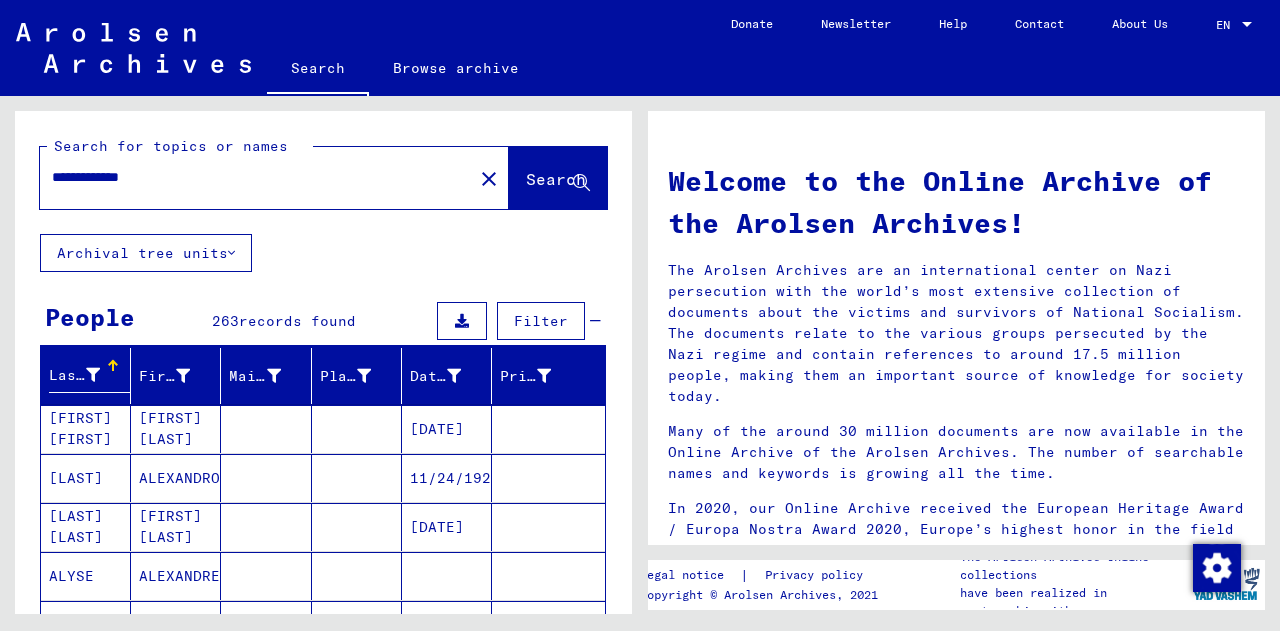 click at bounding box center [93, 375] 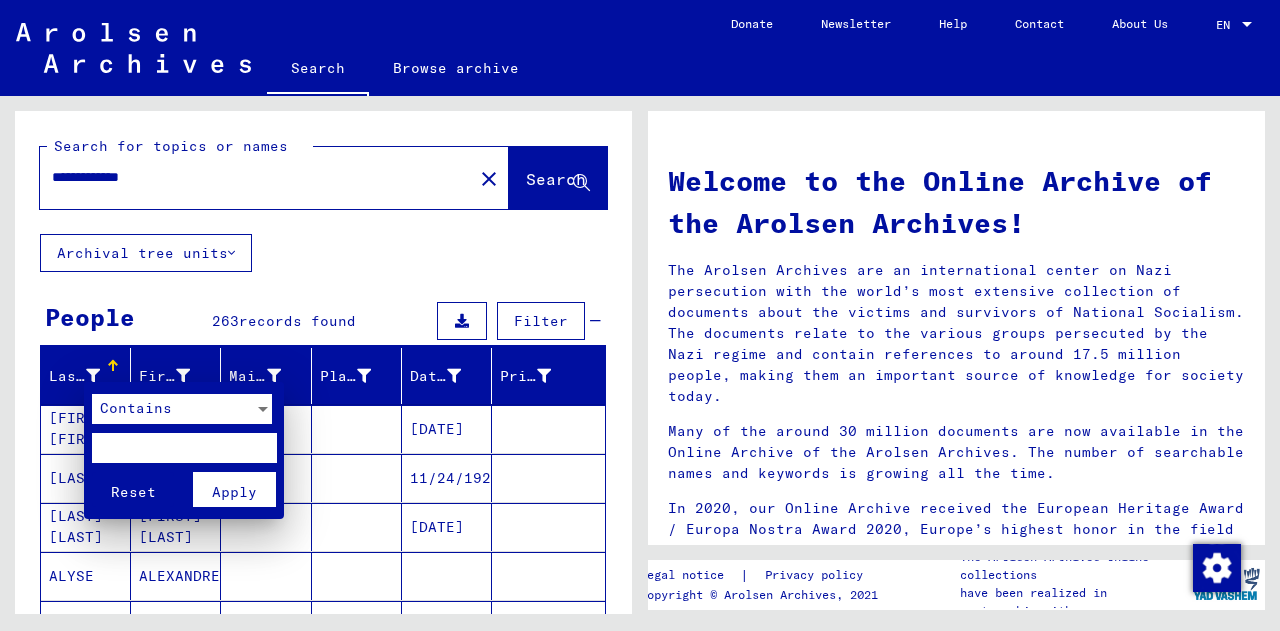 click at bounding box center (184, 448) 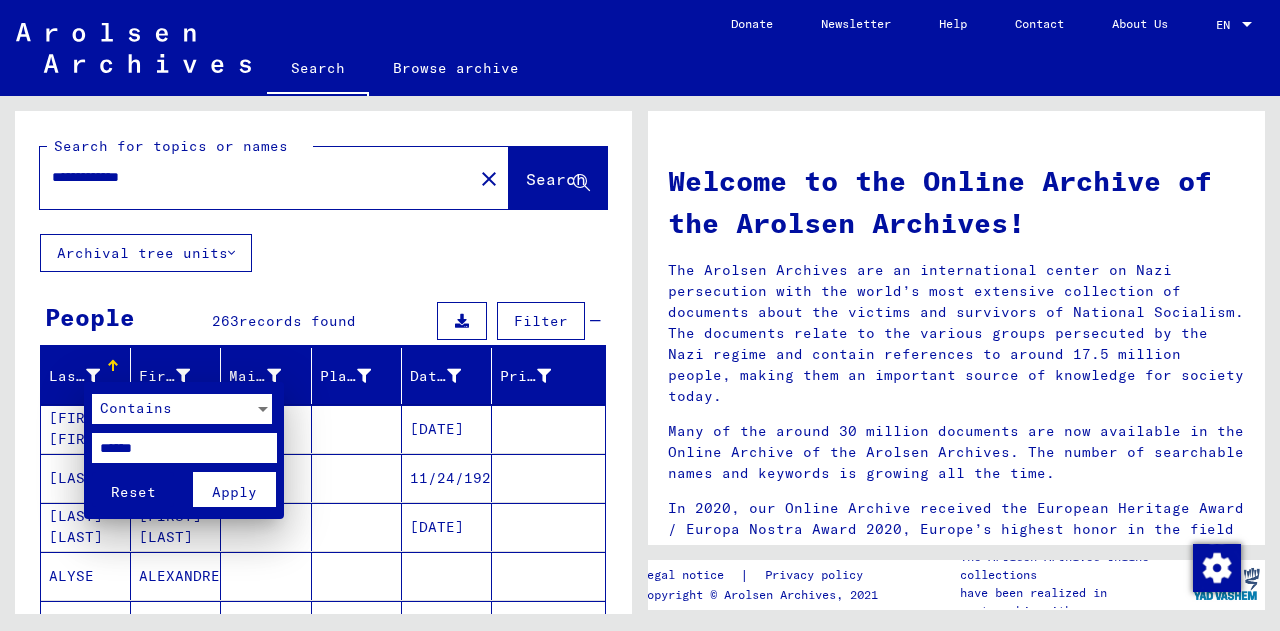 type on "******" 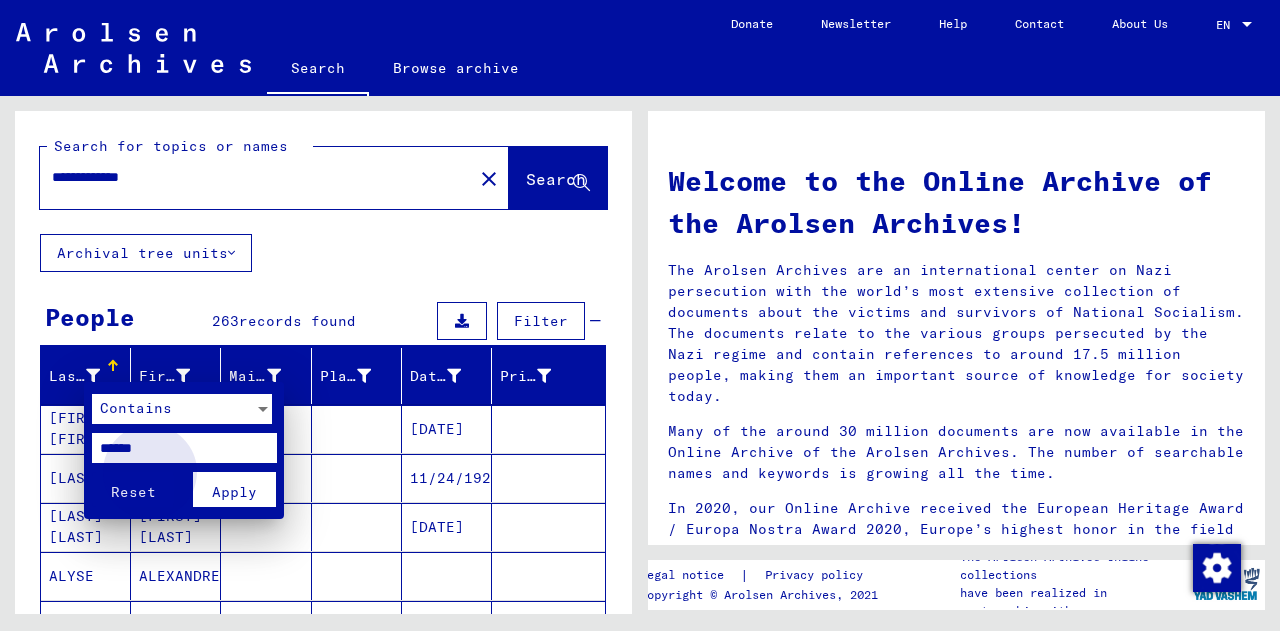 click on "Apply" at bounding box center [234, 492] 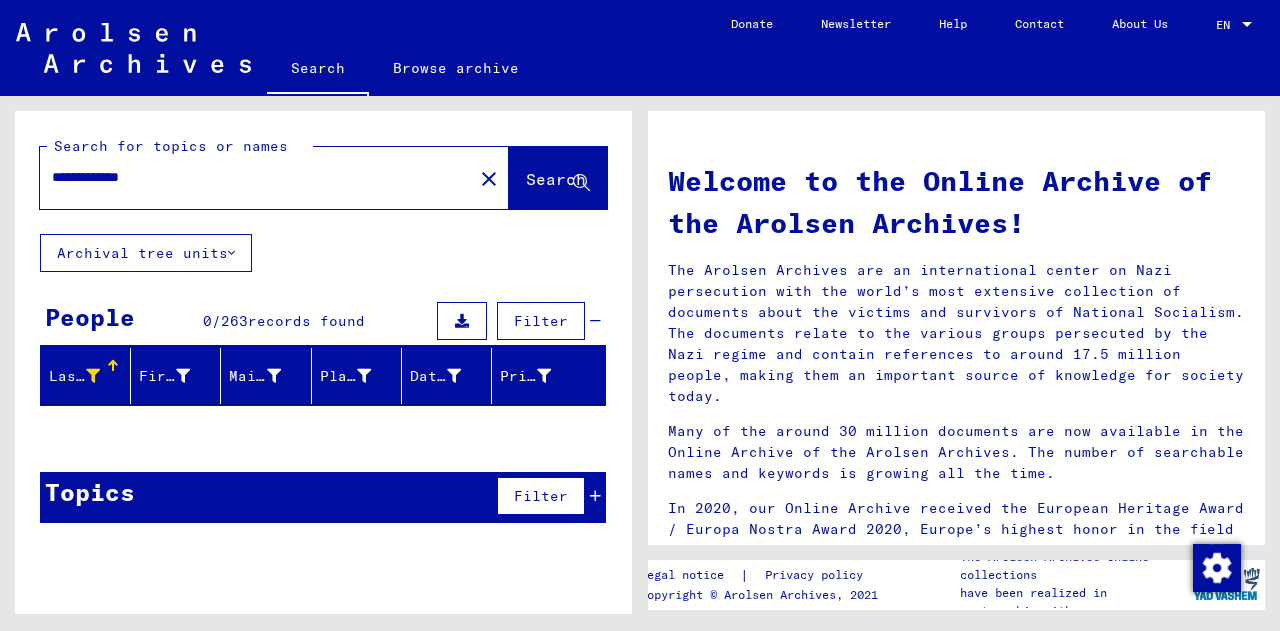 click at bounding box center (93, 376) 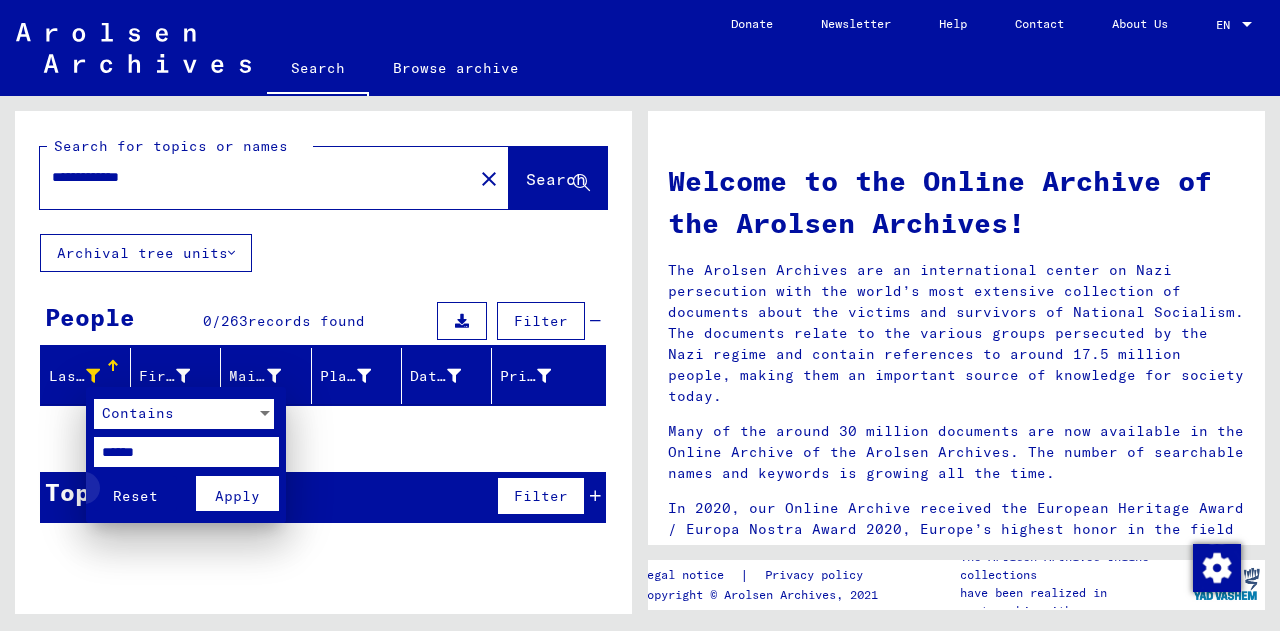 click on "Reset" at bounding box center [135, 496] 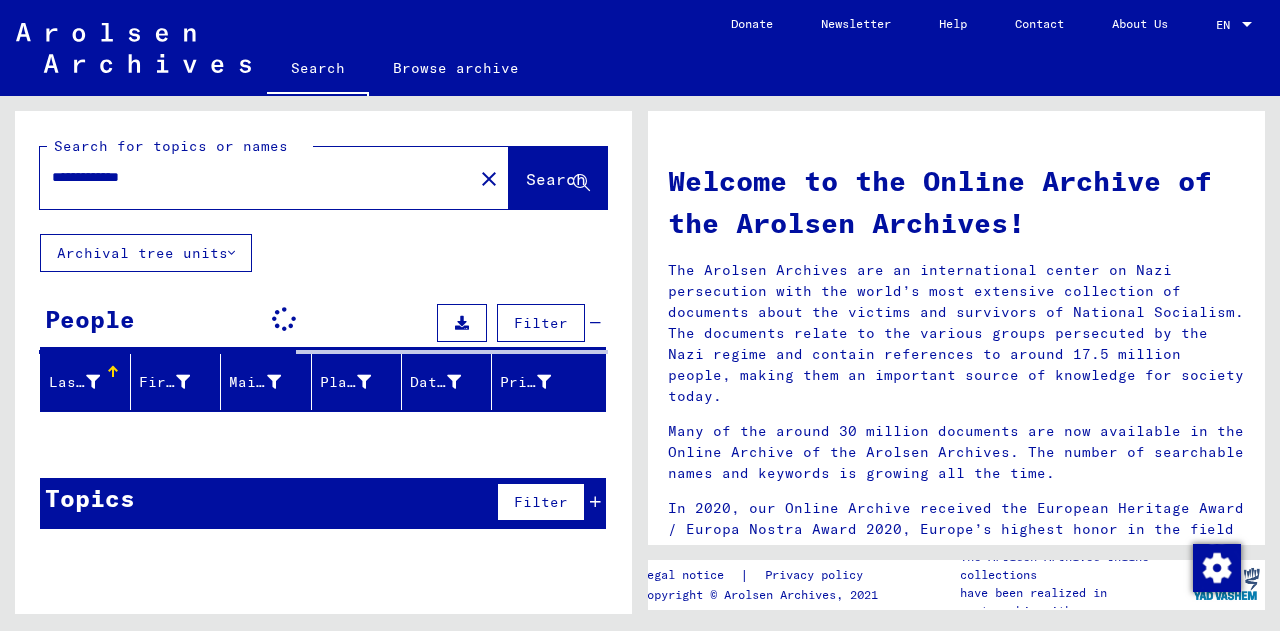 click on "**********" 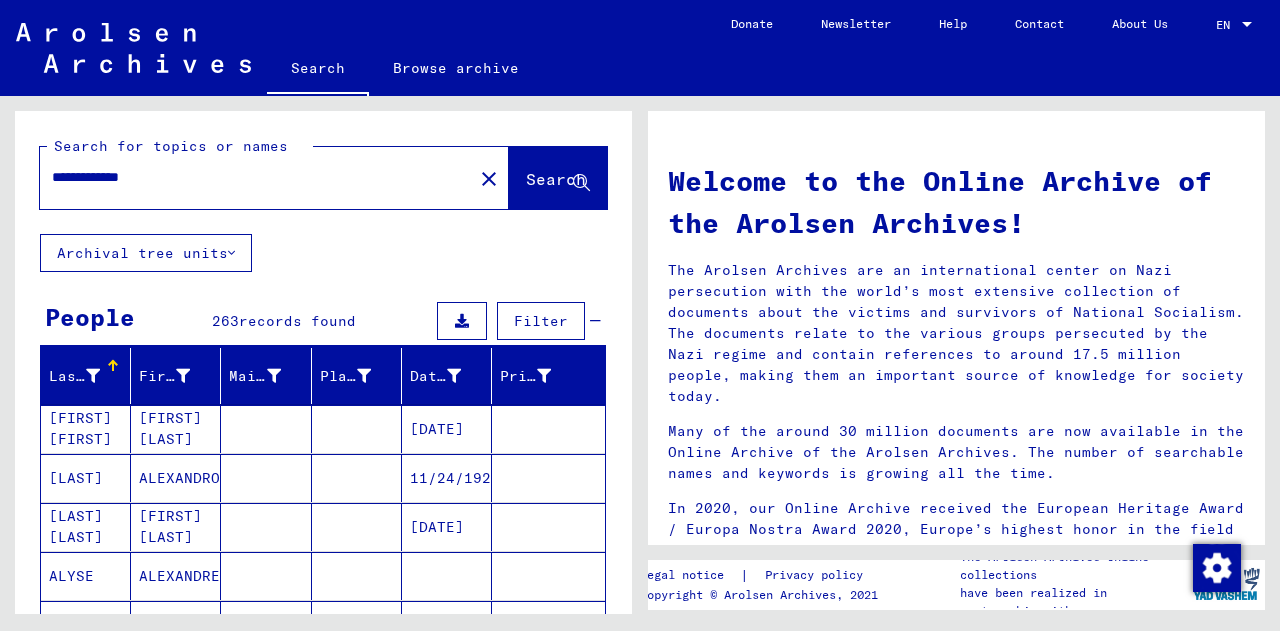 click on "**********" at bounding box center [250, 177] 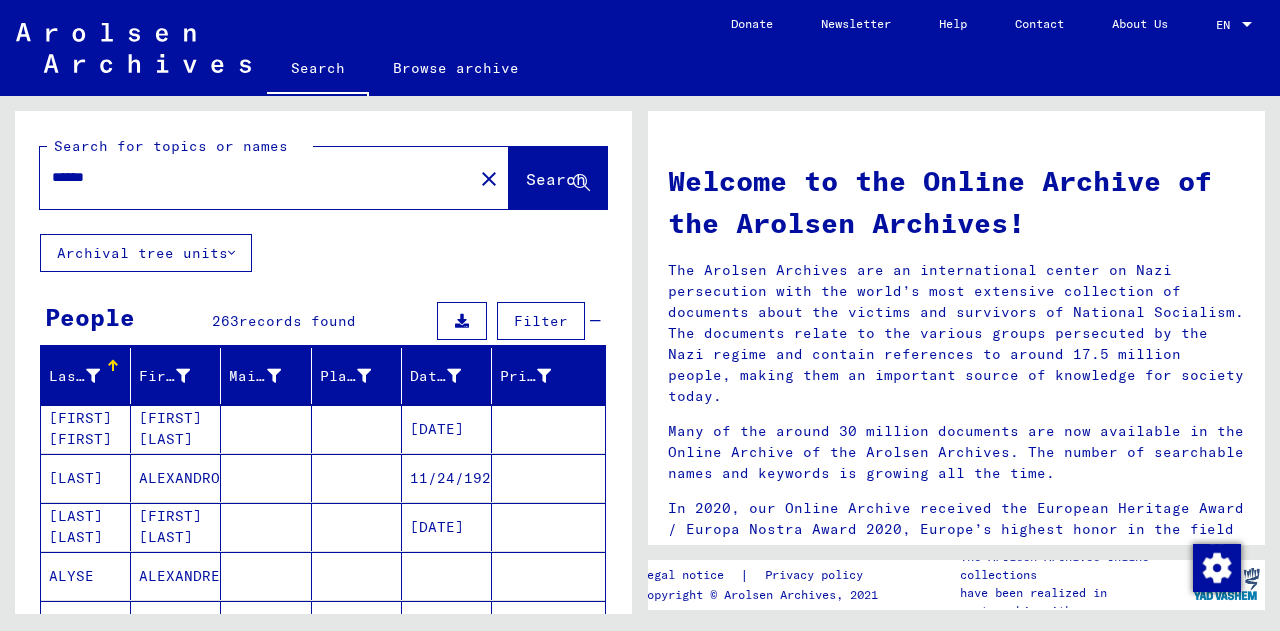 type on "******" 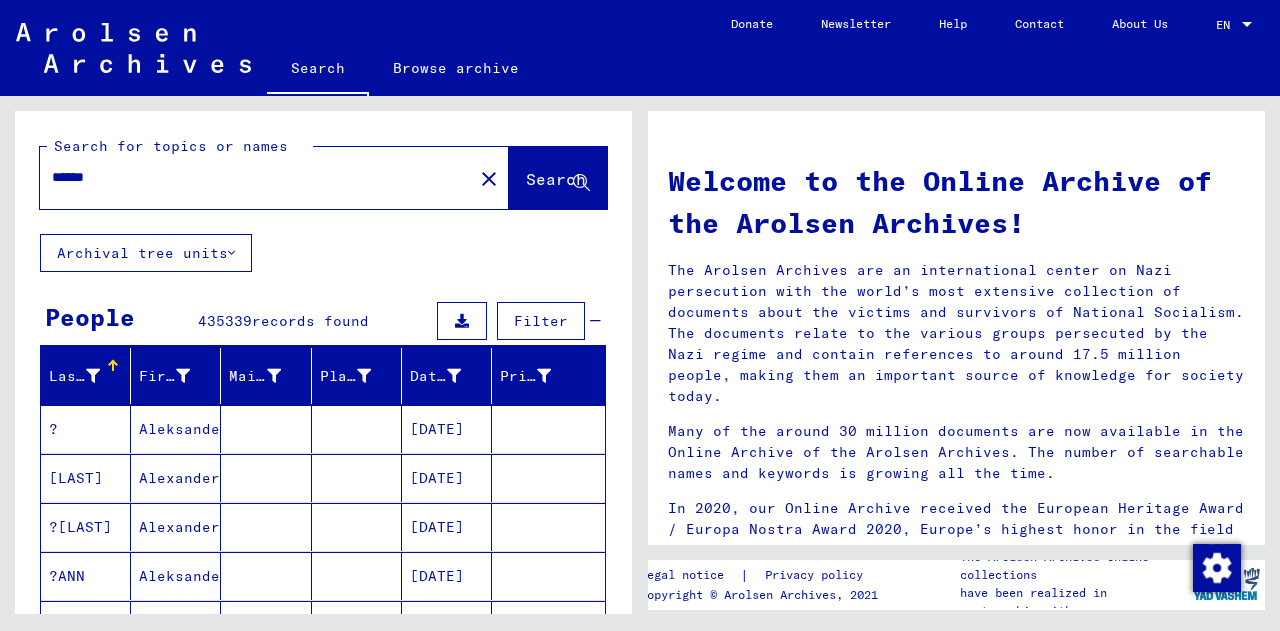 scroll, scrollTop: 280, scrollLeft: 0, axis: vertical 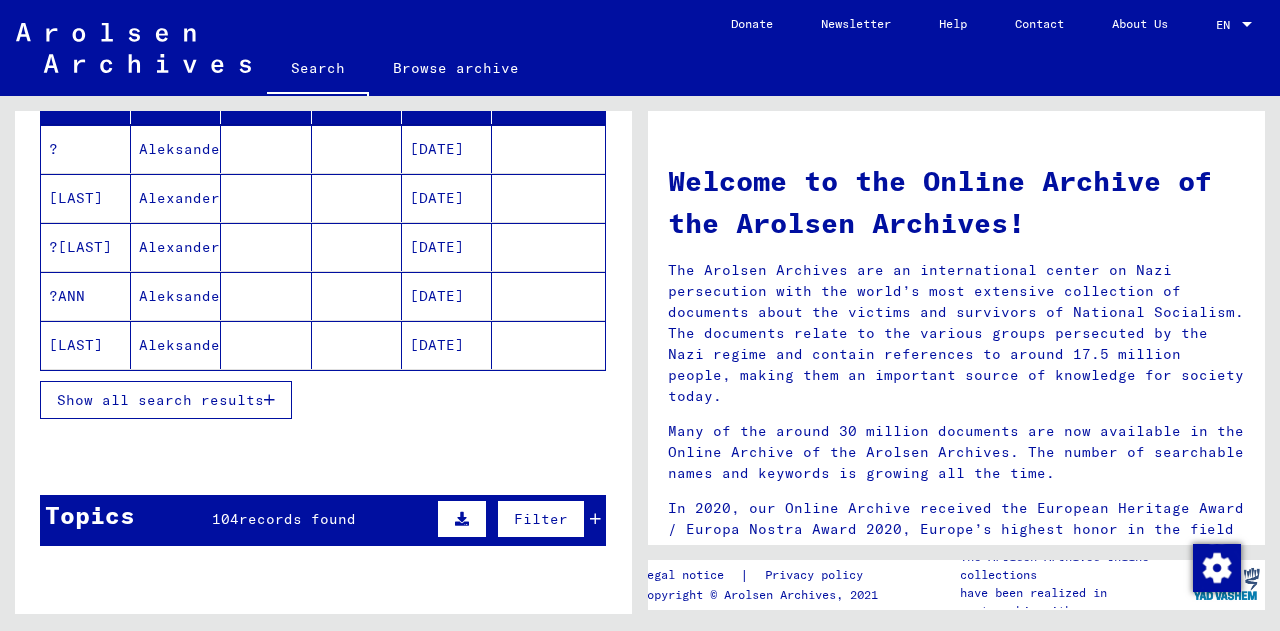 click on "Show all search results" at bounding box center (160, 400) 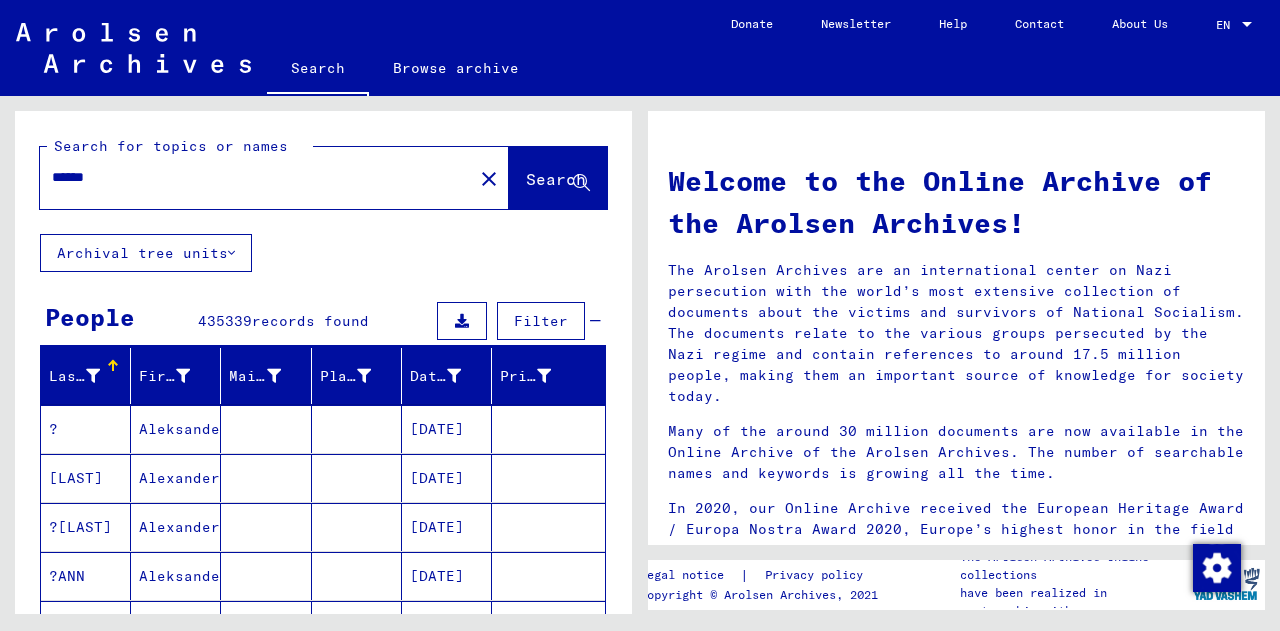 scroll, scrollTop: 1, scrollLeft: 0, axis: vertical 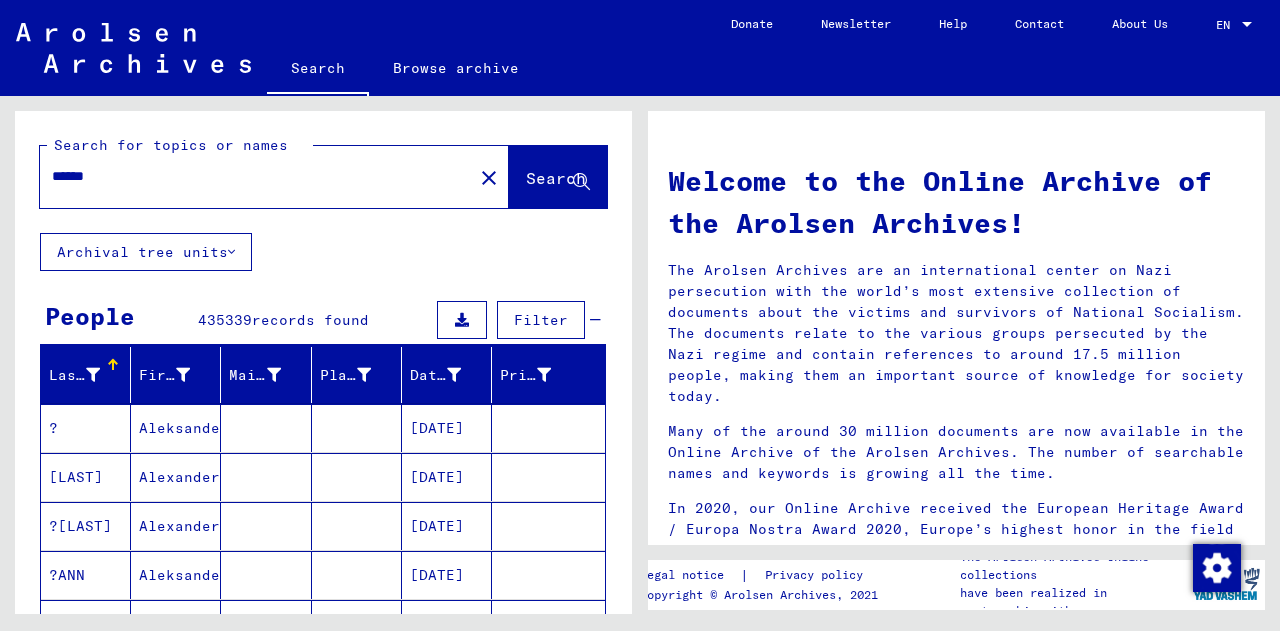 click at bounding box center [93, 375] 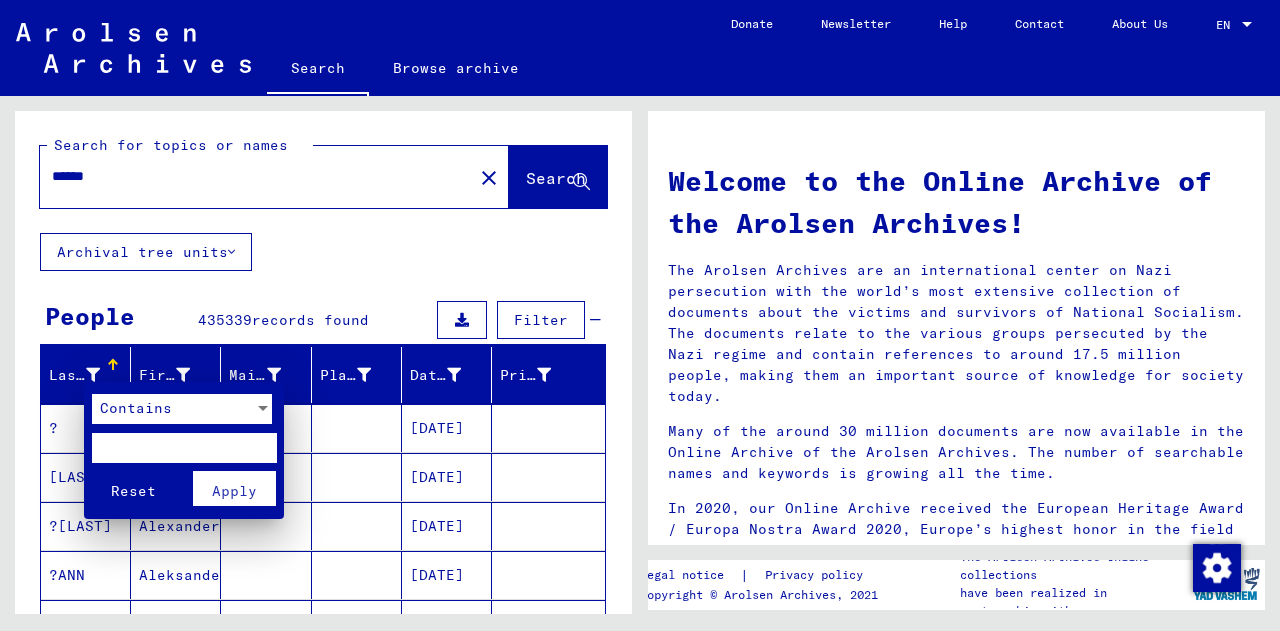 click on "Contains" at bounding box center (136, 408) 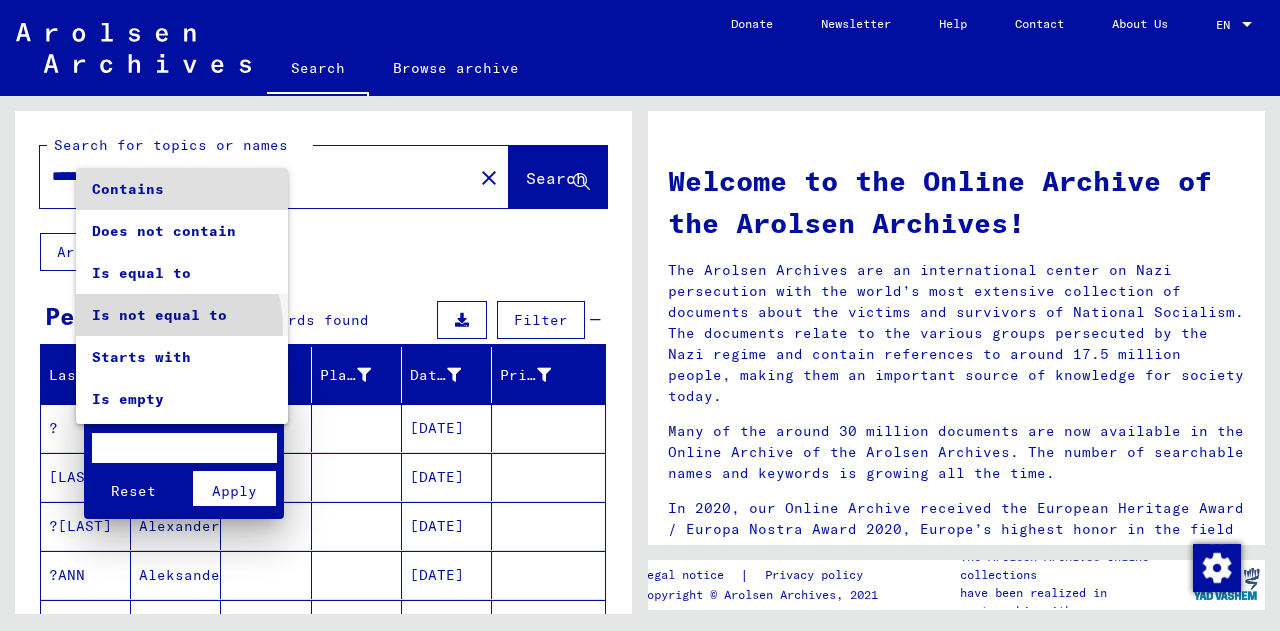 click on "Is not equal to" at bounding box center (182, 315) 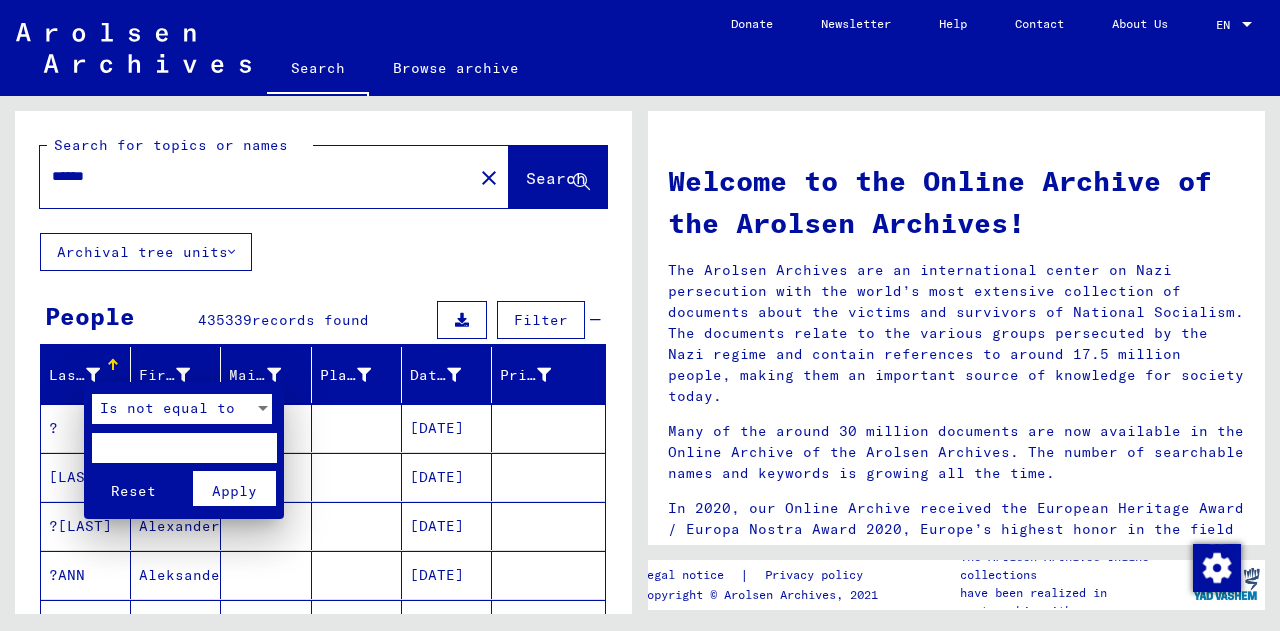 click at bounding box center (184, 448) 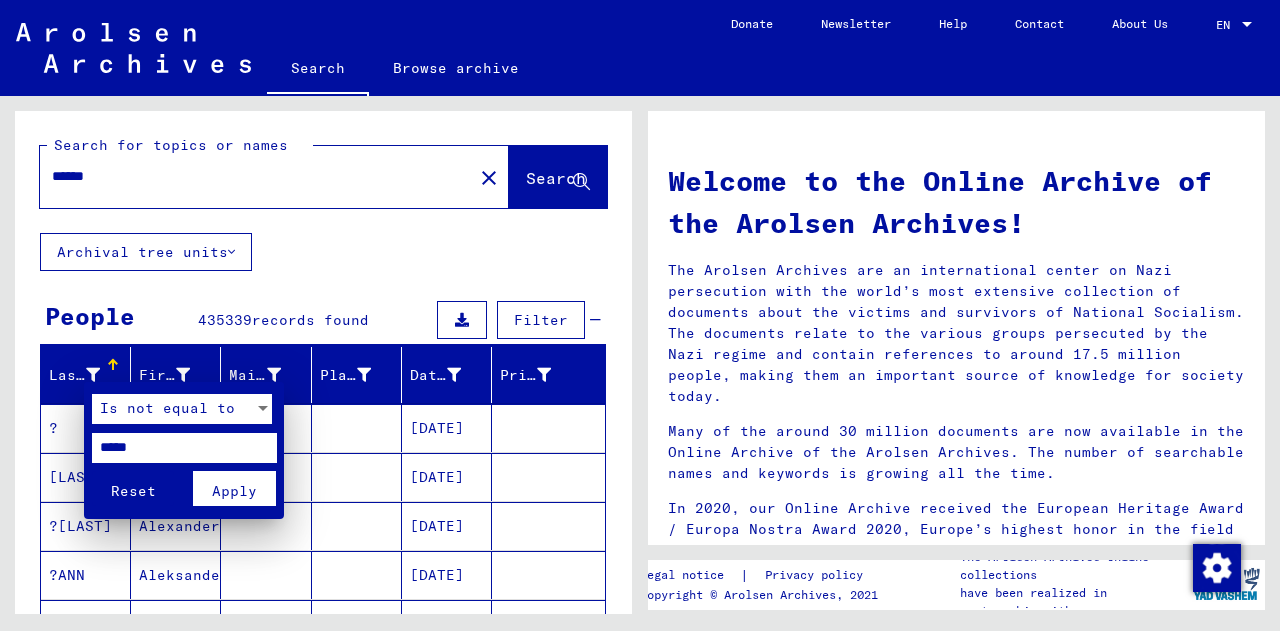 type on "*****" 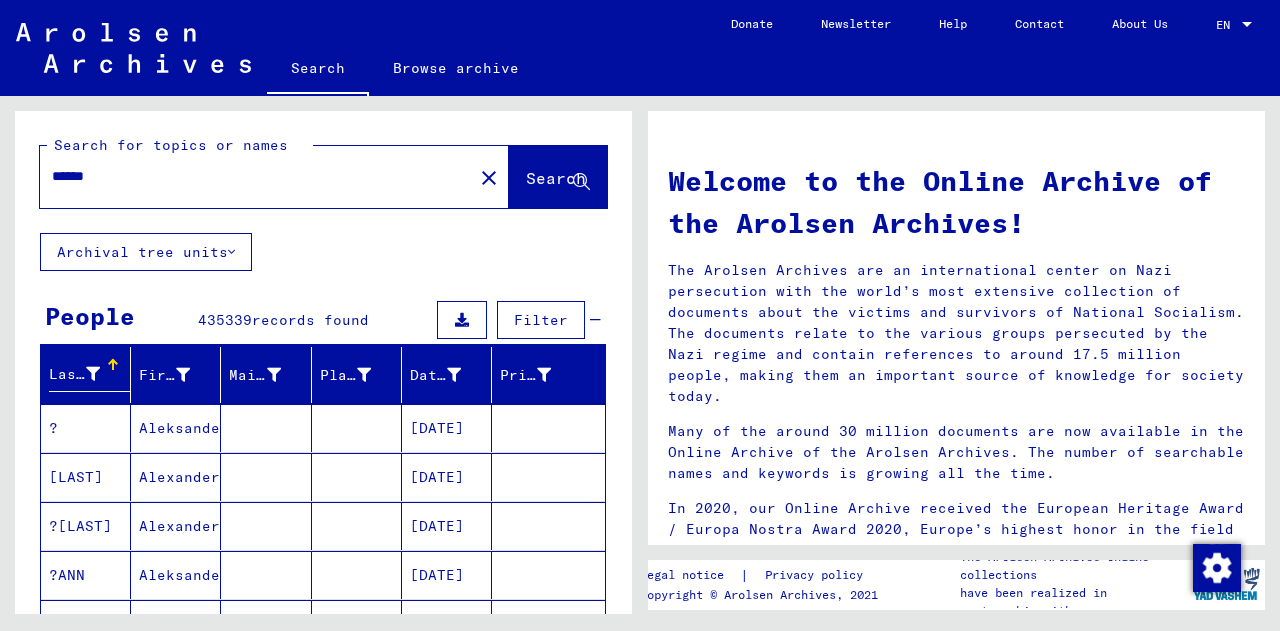 click at bounding box center [93, 374] 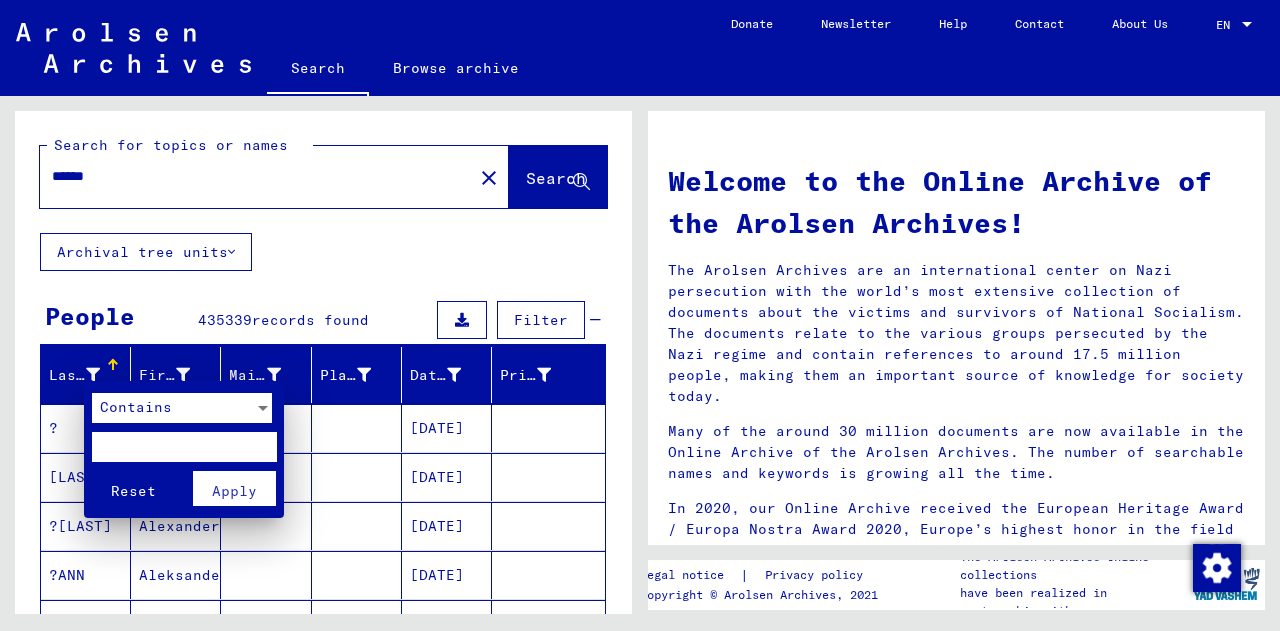 click on "Contains" at bounding box center (136, 407) 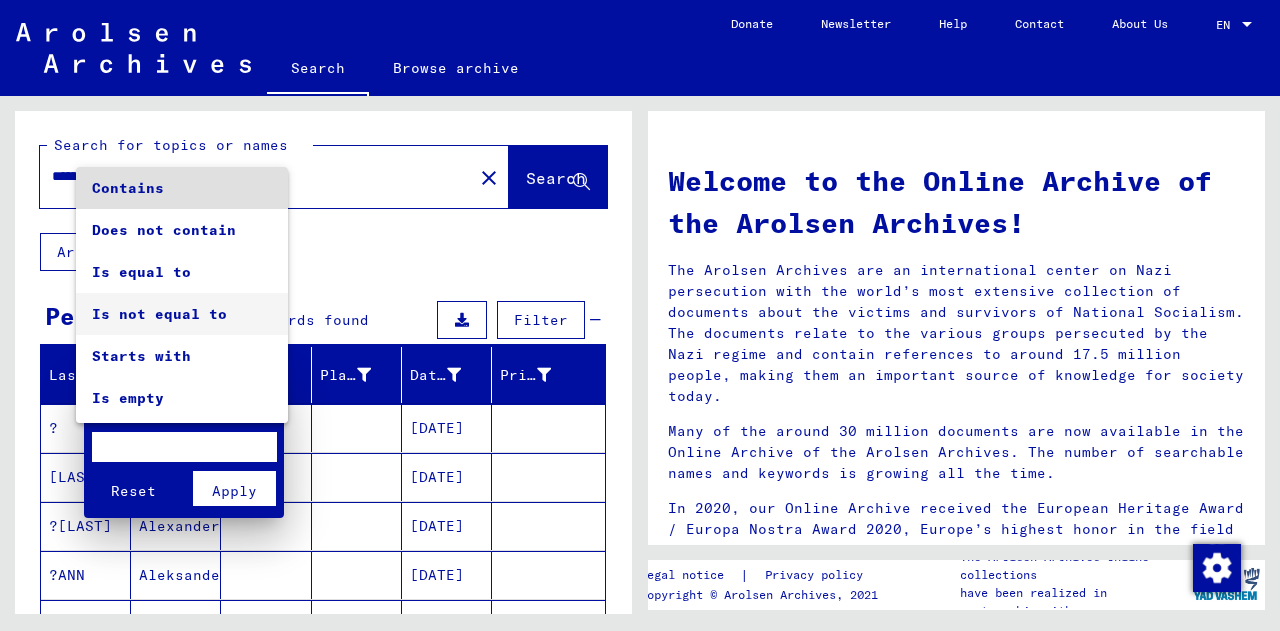 click on "Is not equal to" at bounding box center [182, 314] 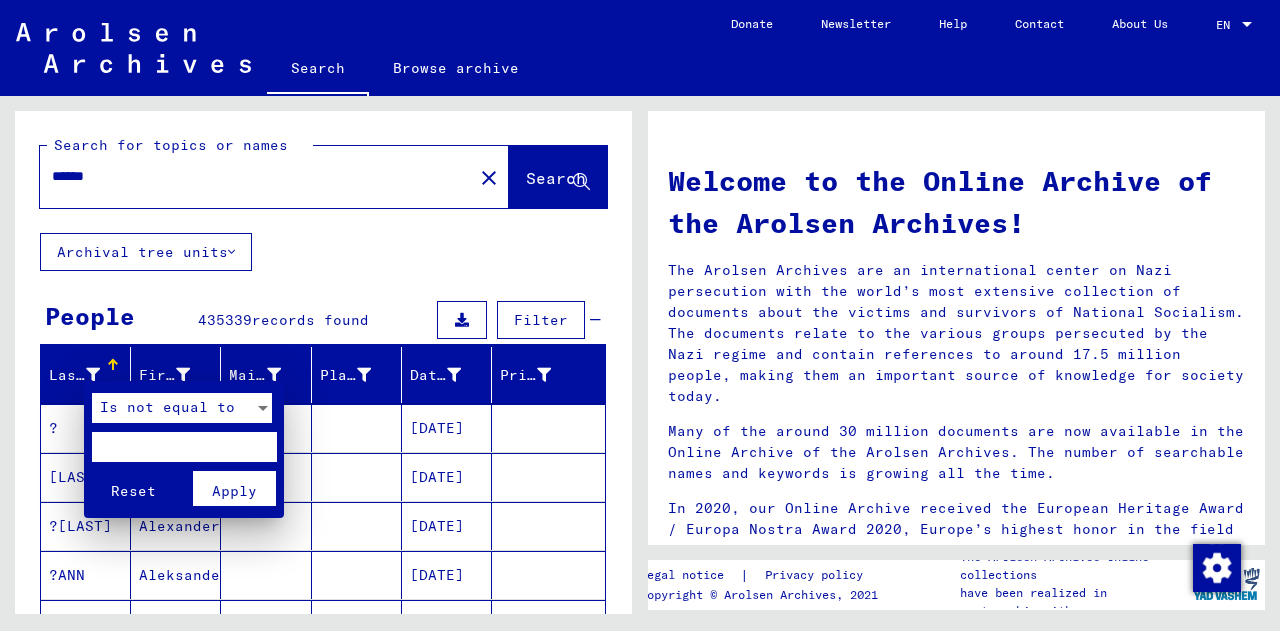 click at bounding box center (184, 447) 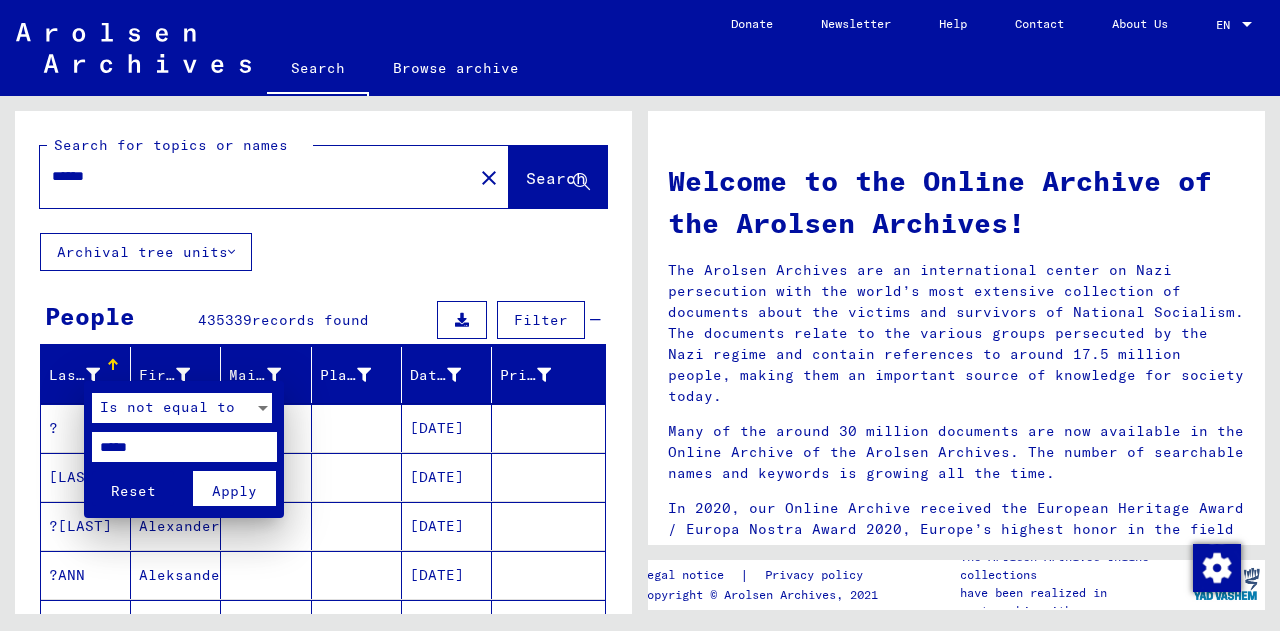 type on "*****" 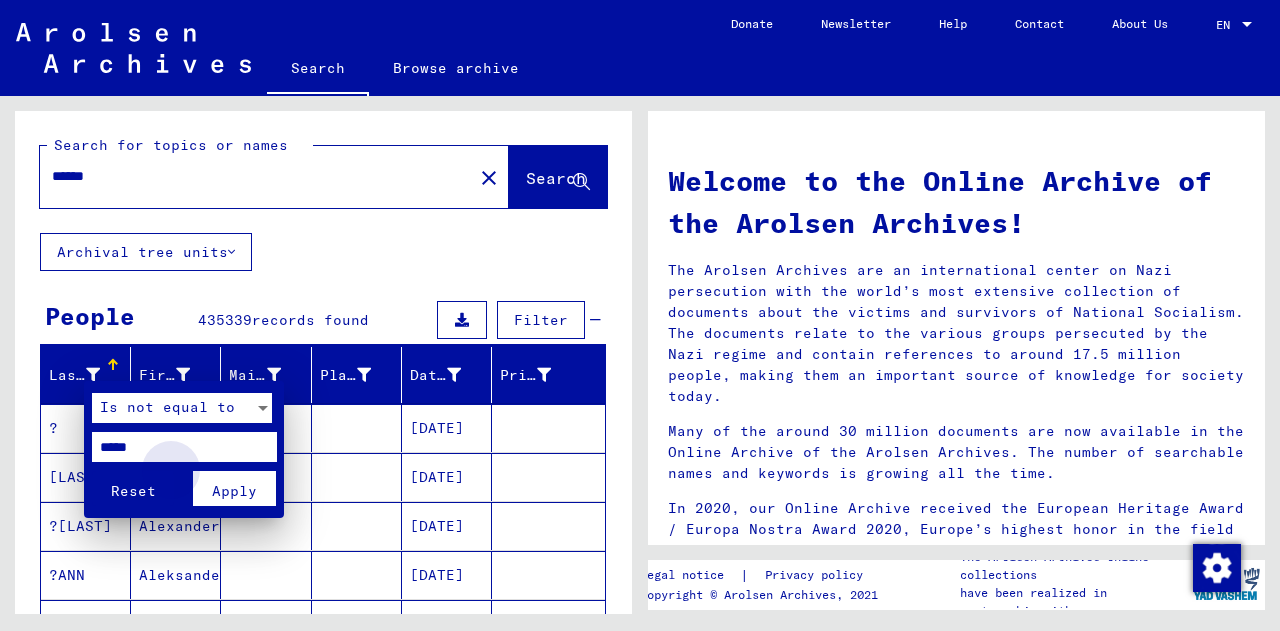 click on "Apply" at bounding box center (234, 488) 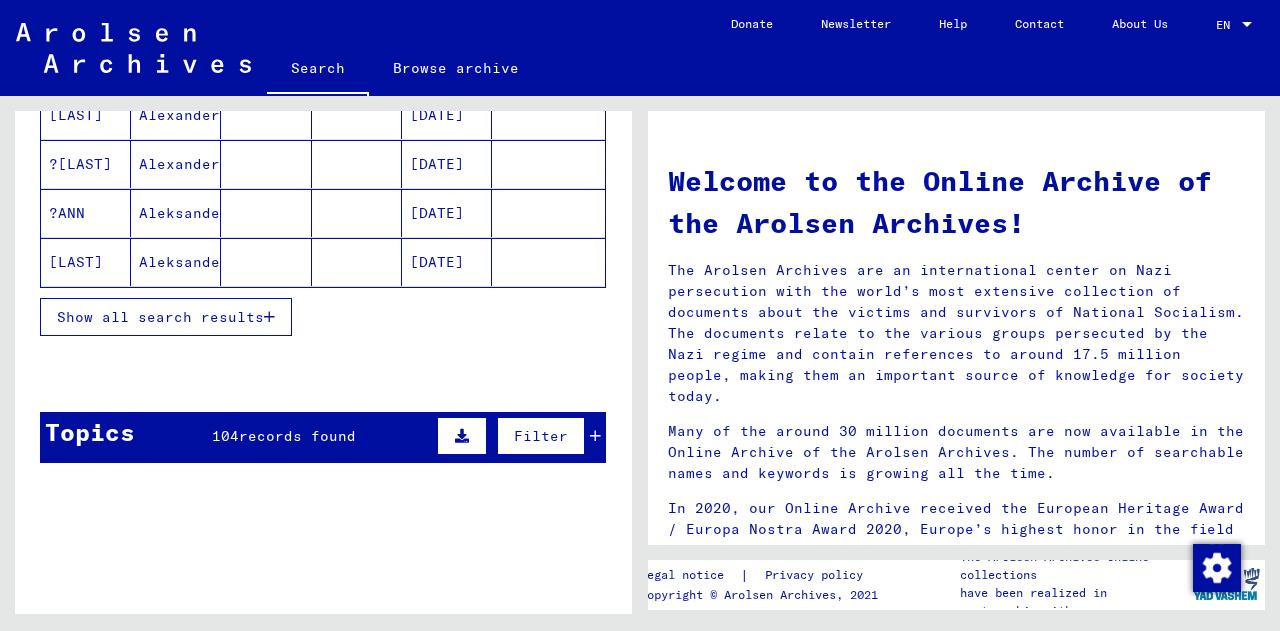 scroll, scrollTop: 364, scrollLeft: 0, axis: vertical 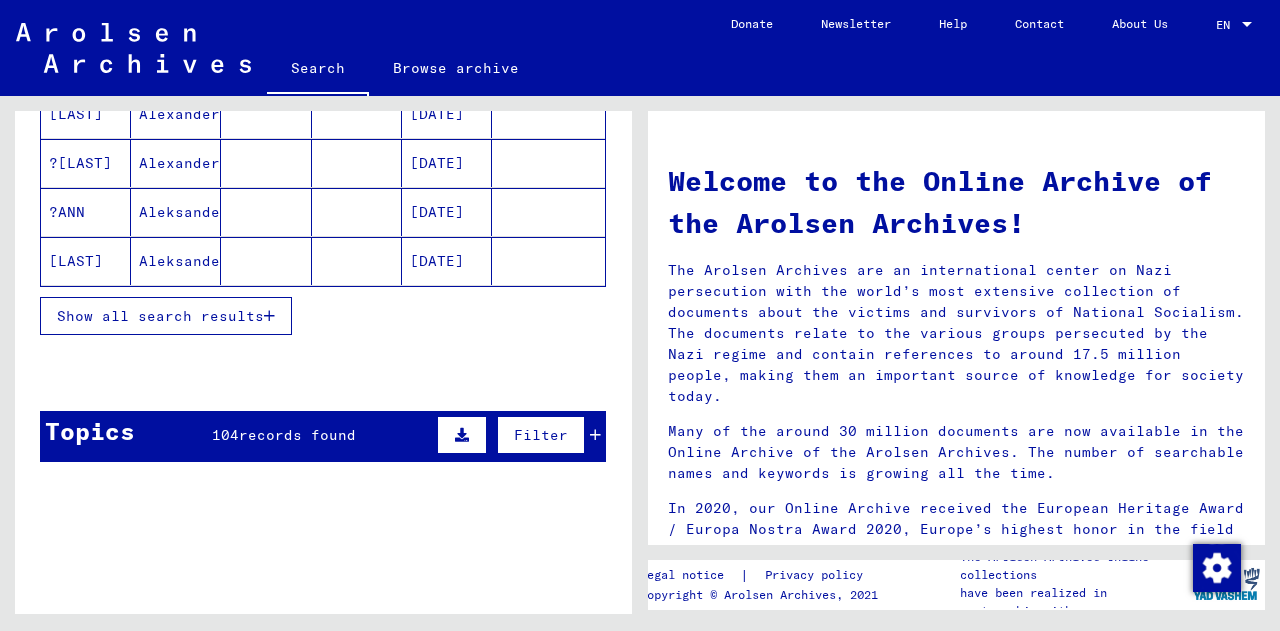 click on "Show all search results" at bounding box center (323, 316) 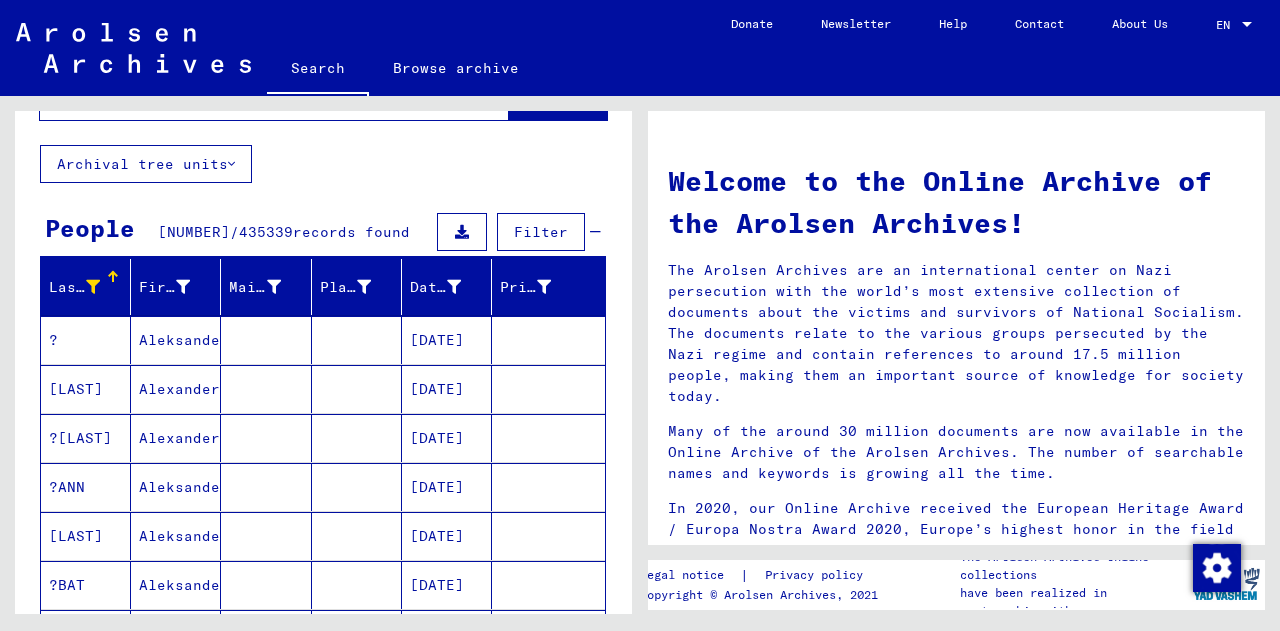 scroll, scrollTop: 88, scrollLeft: 0, axis: vertical 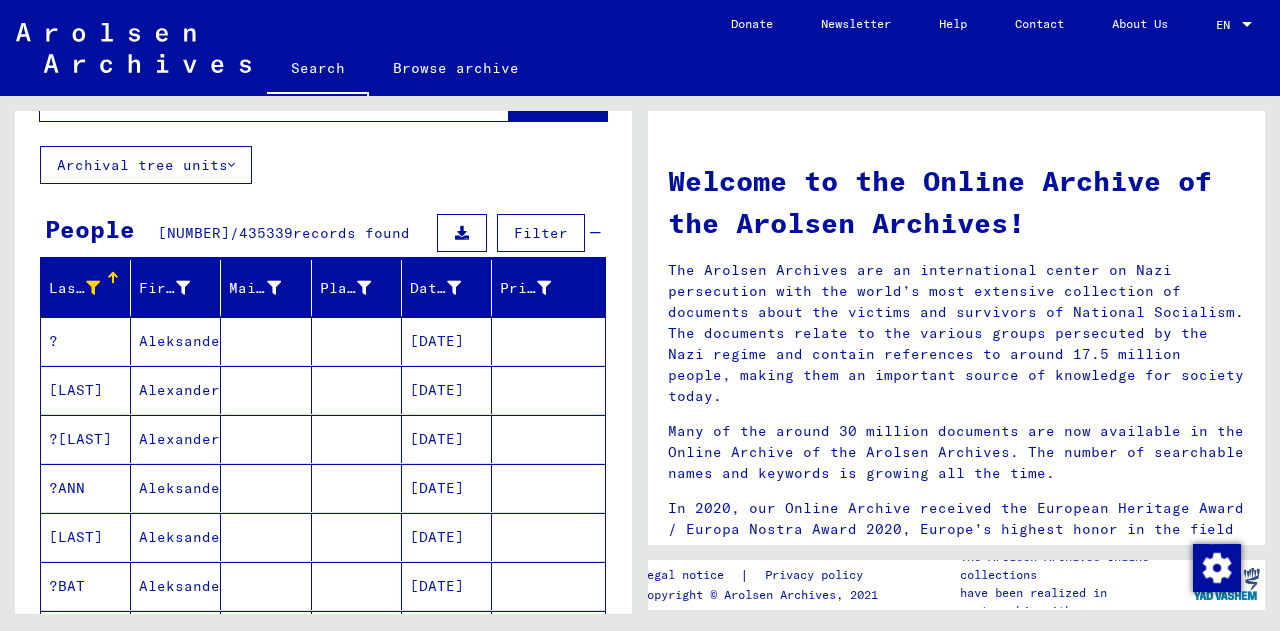 click at bounding box center [93, 288] 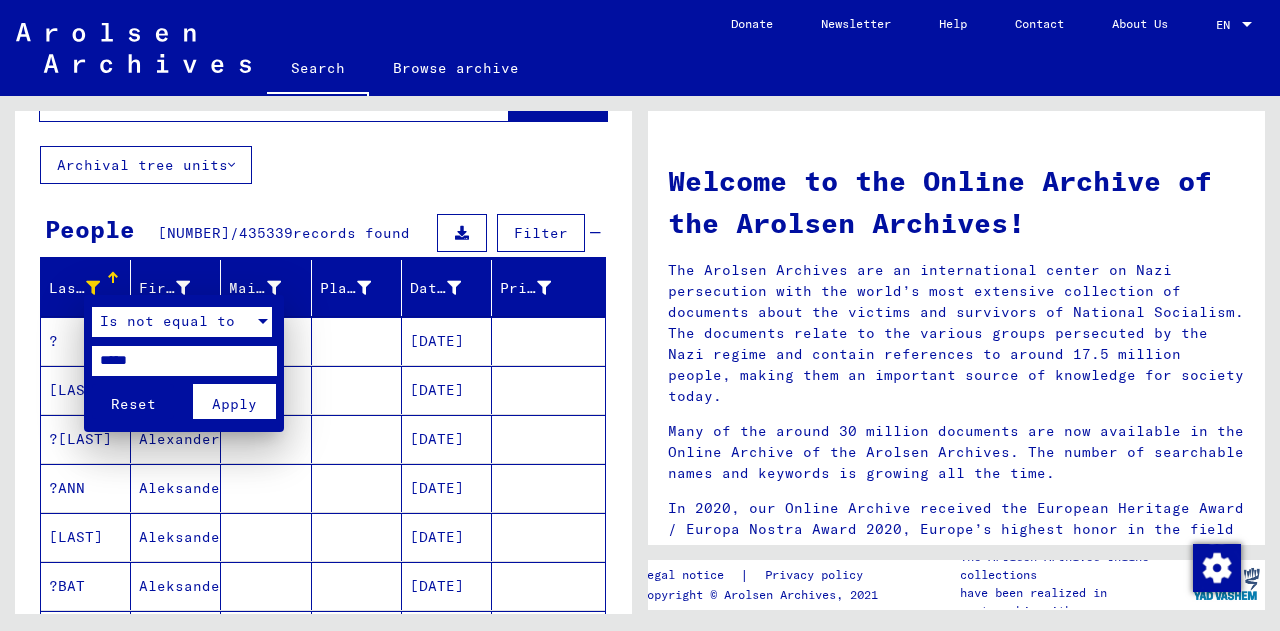 click on "Is not equal to" at bounding box center (167, 321) 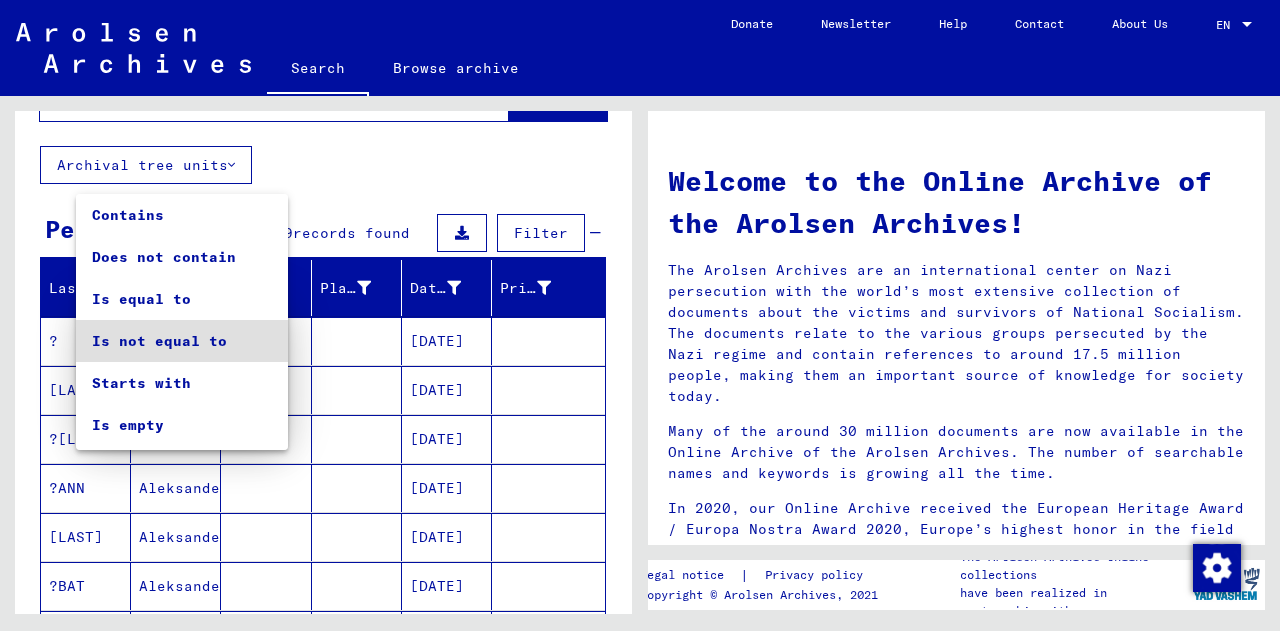 scroll, scrollTop: 19, scrollLeft: 0, axis: vertical 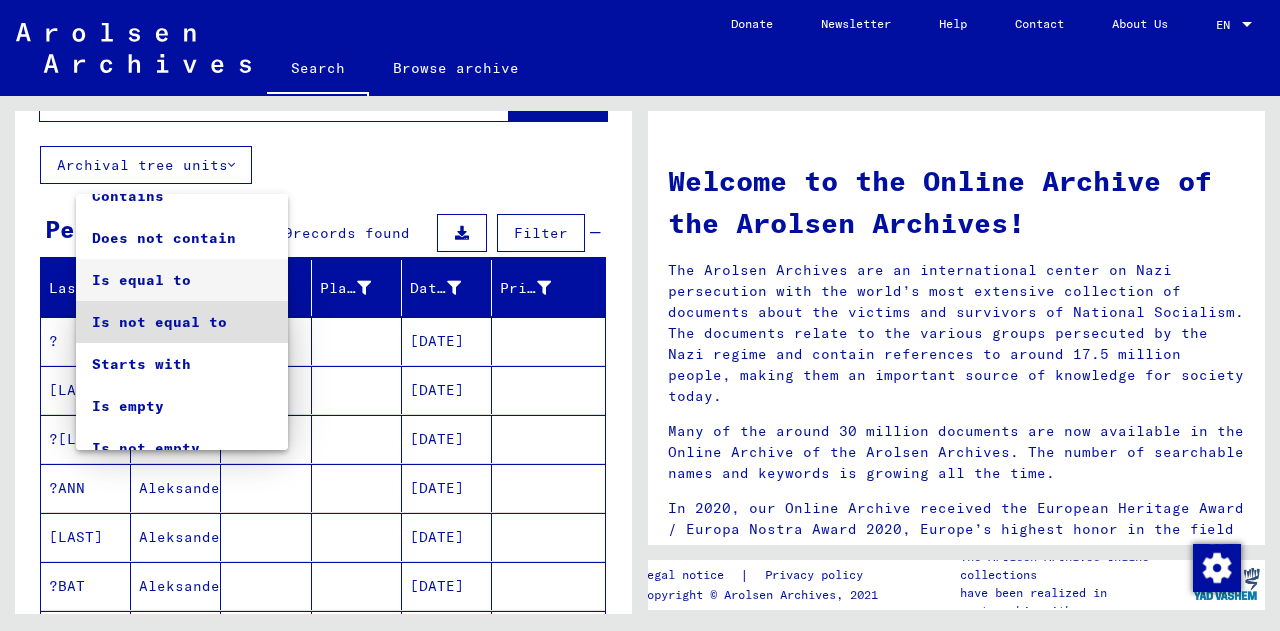 click on "Is equal to" at bounding box center (182, 280) 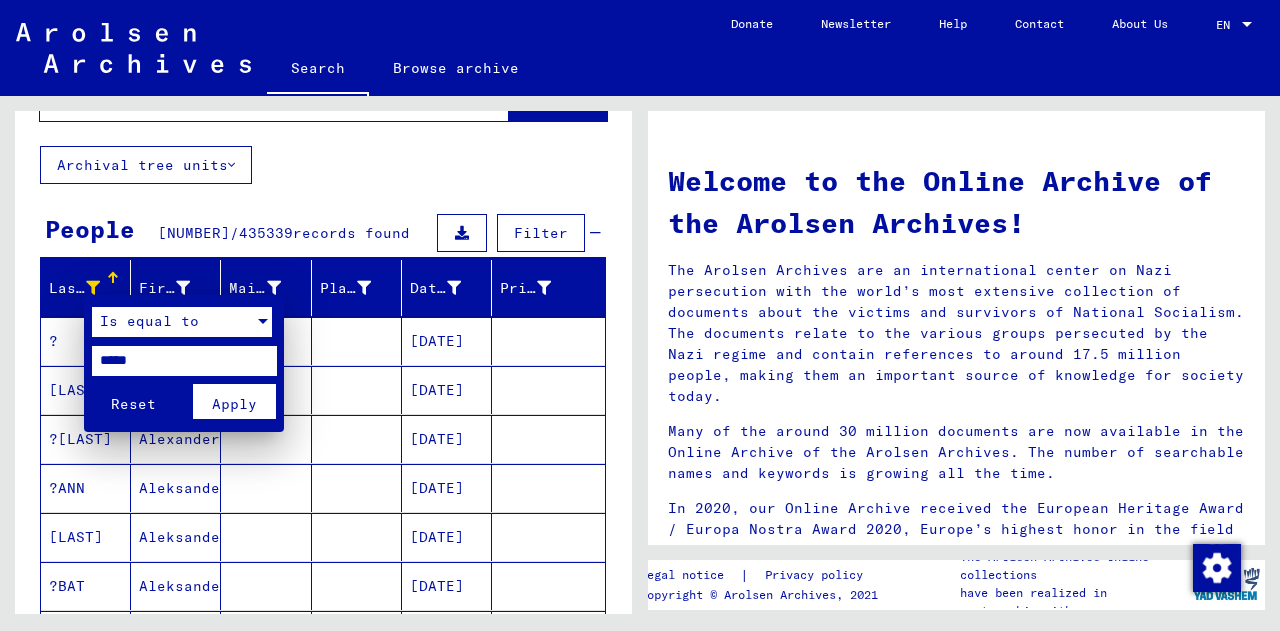 click on "Apply" at bounding box center (234, 404) 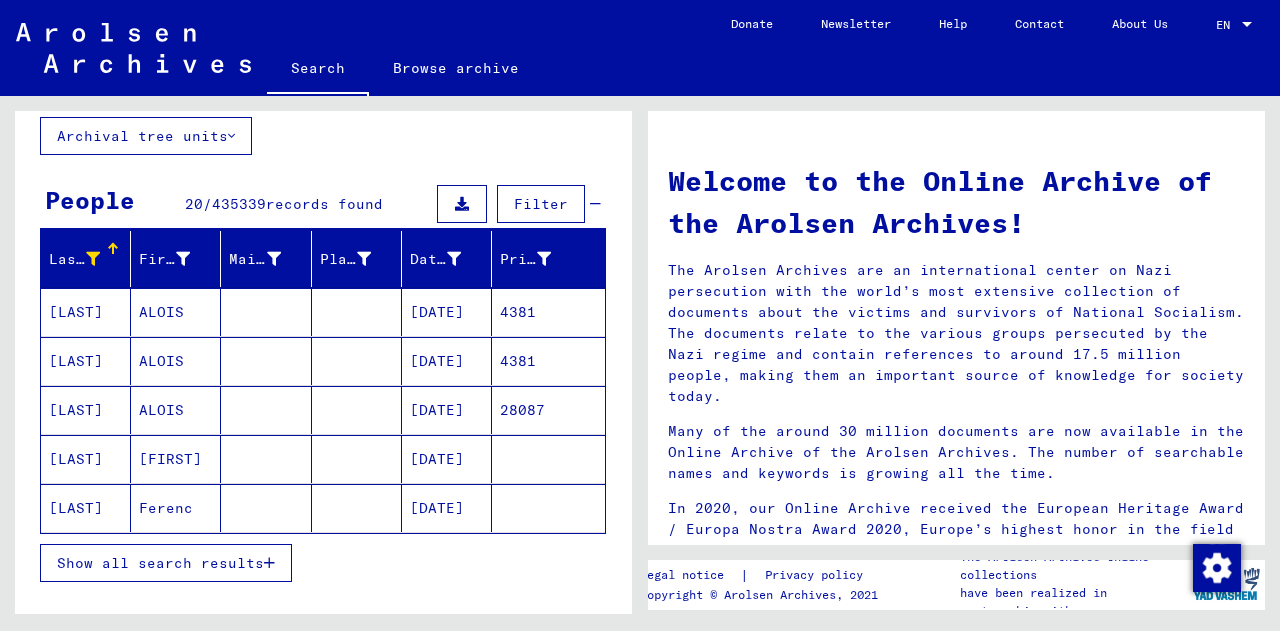 scroll, scrollTop: 167, scrollLeft: 0, axis: vertical 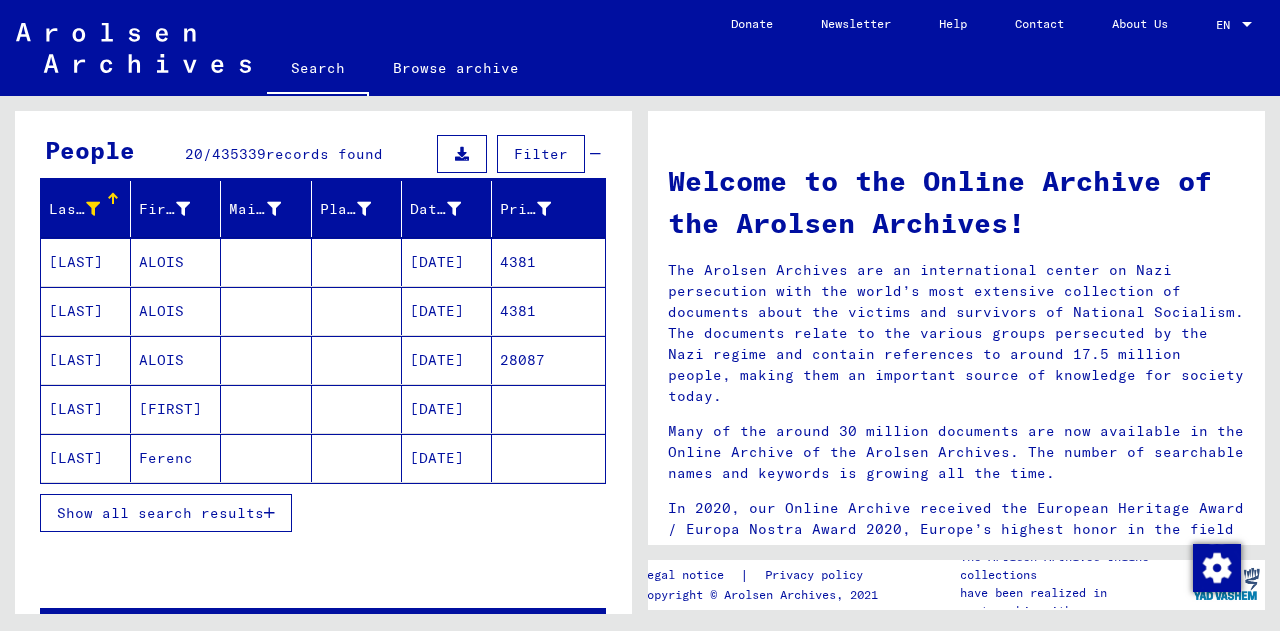 click on "Show all search results" at bounding box center [160, 513] 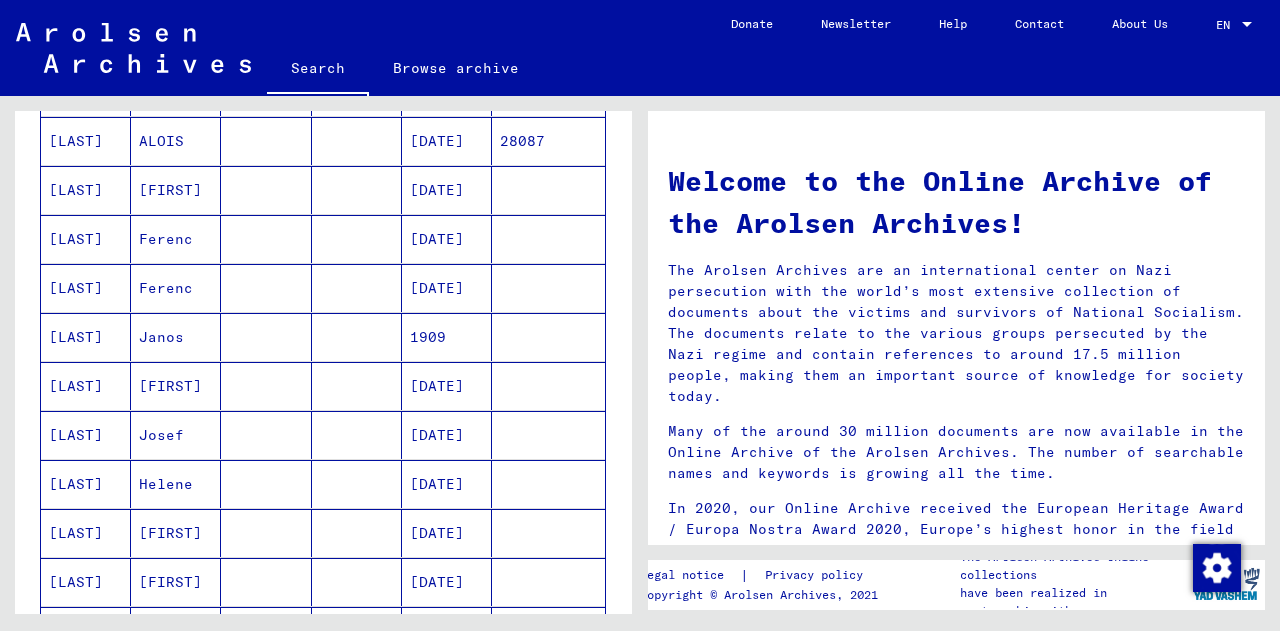 click on "Helene" at bounding box center (176, 533) 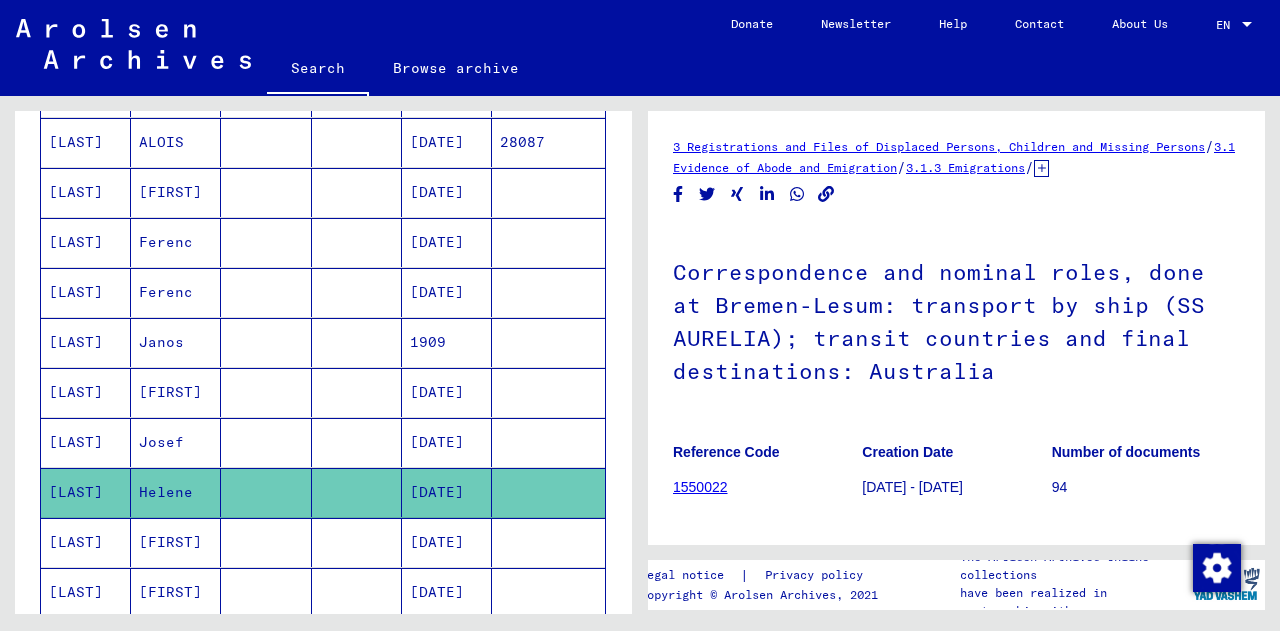 scroll, scrollTop: 0, scrollLeft: 0, axis: both 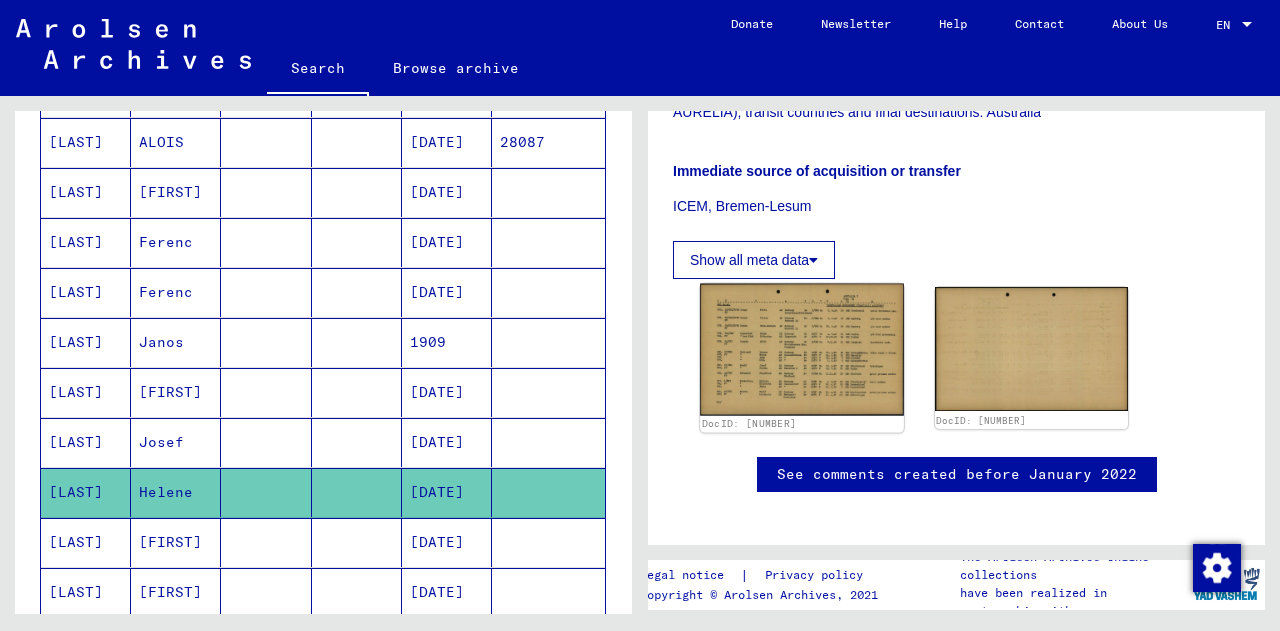 click 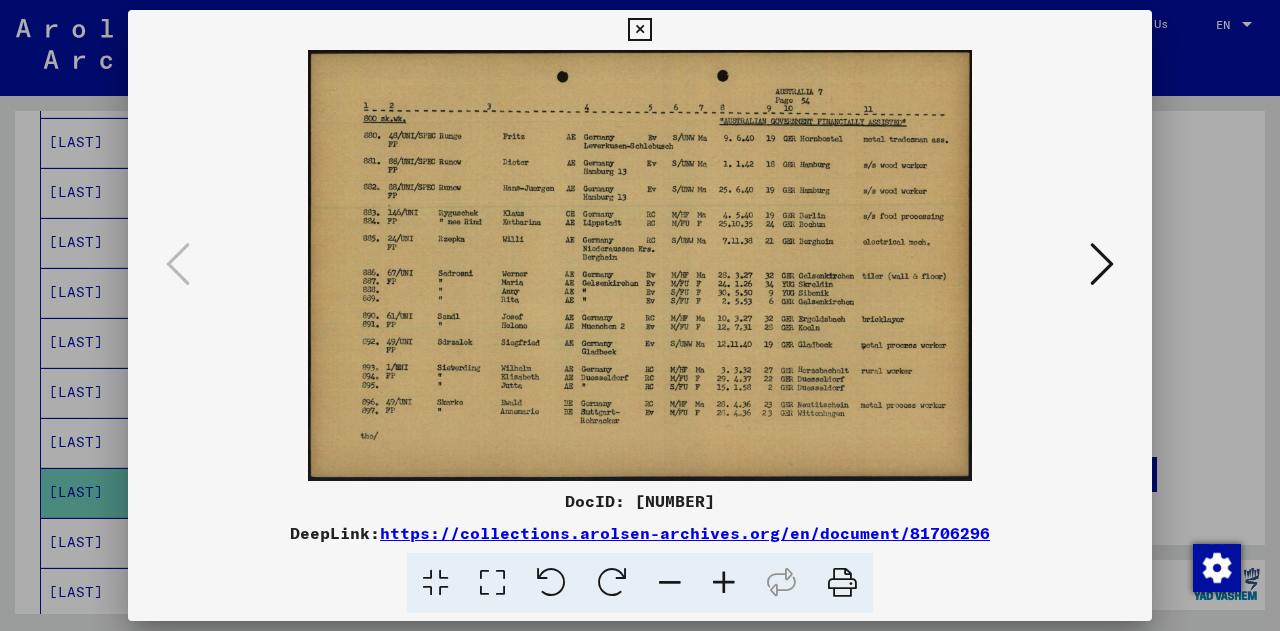 click at bounding box center [640, 315] 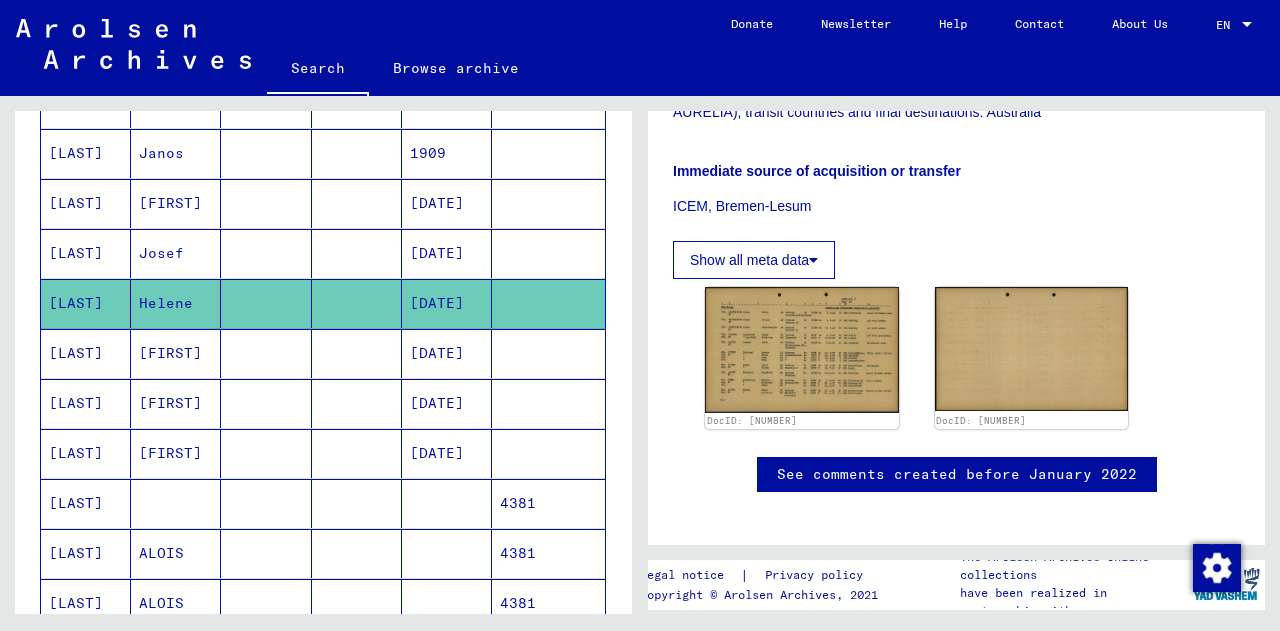 scroll, scrollTop: 582, scrollLeft: 0, axis: vertical 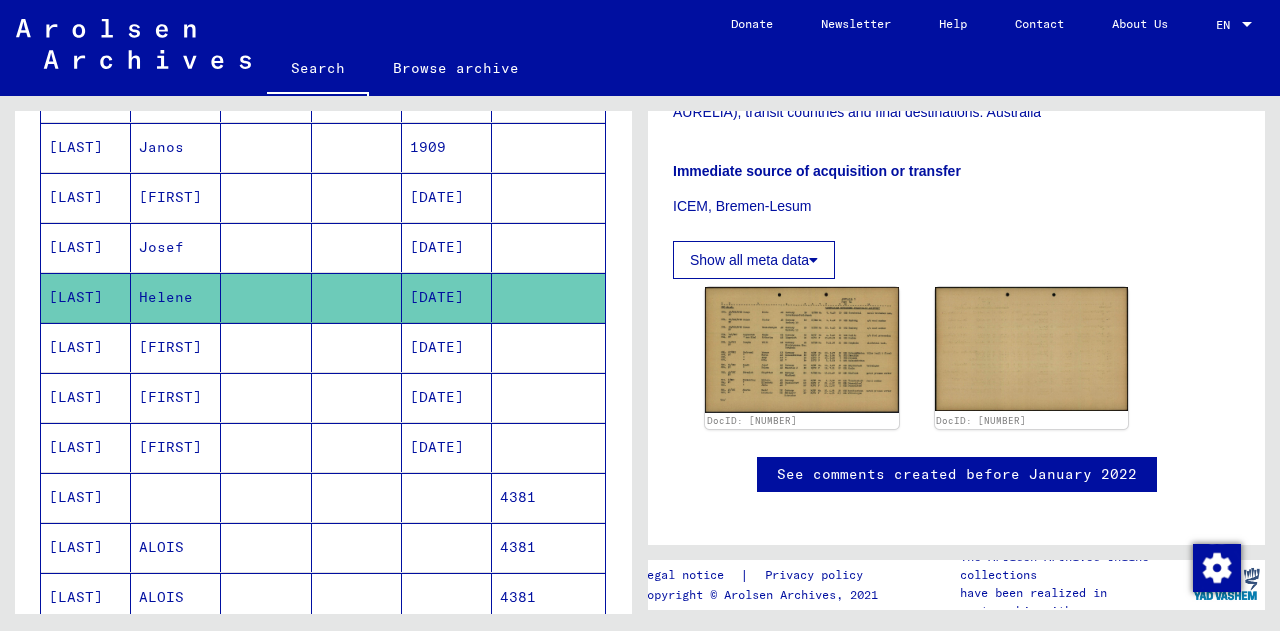click at bounding box center (176, 547) 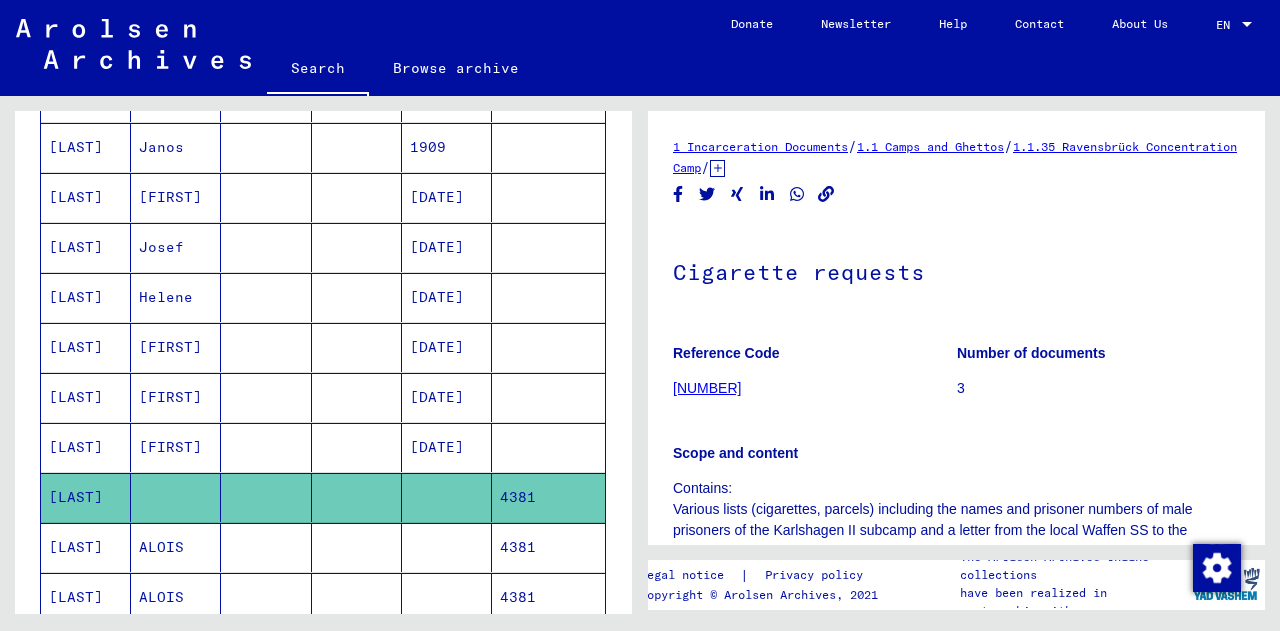 scroll, scrollTop: 0, scrollLeft: 0, axis: both 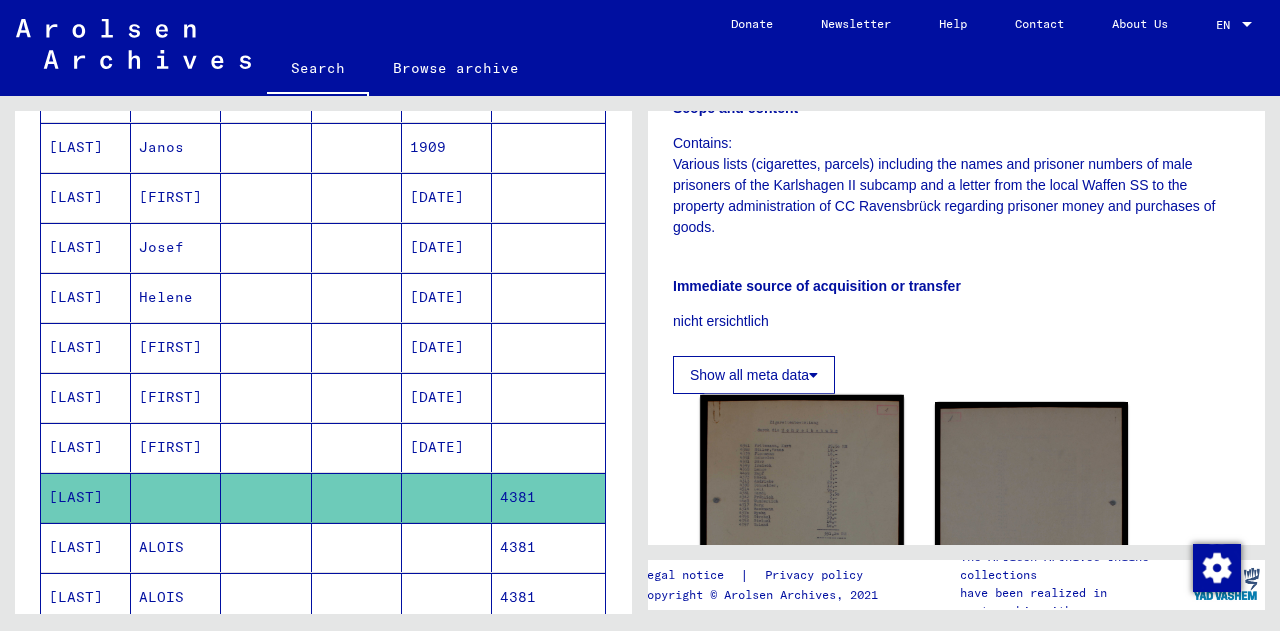 click 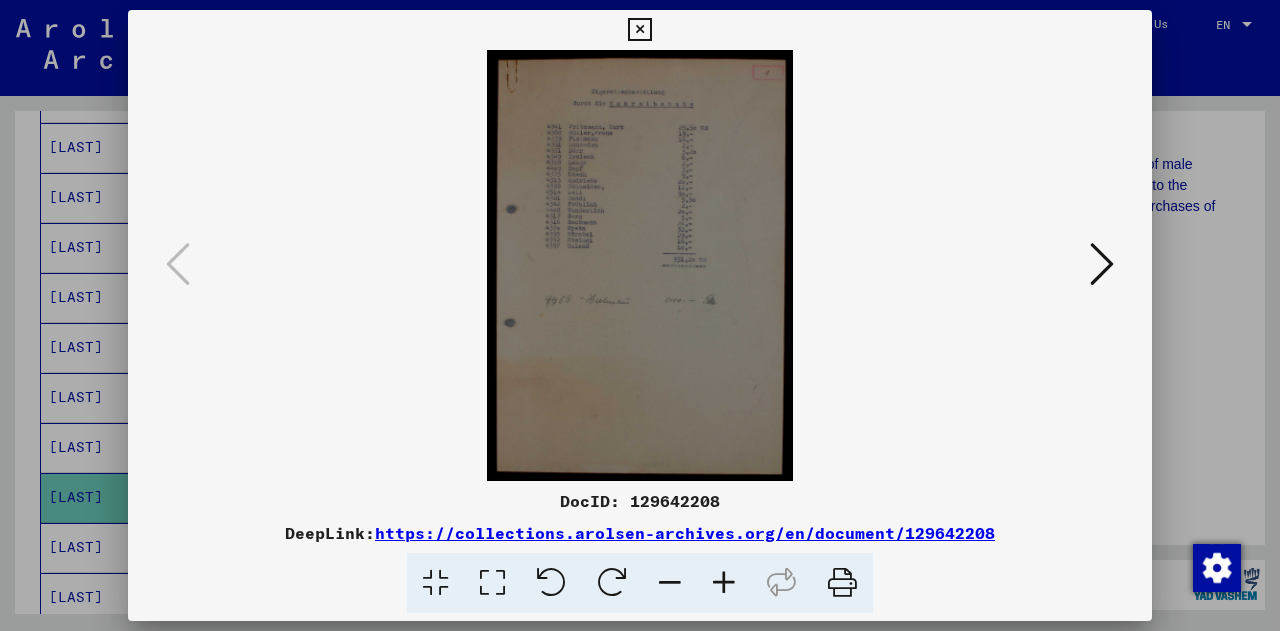 click at bounding box center (640, 315) 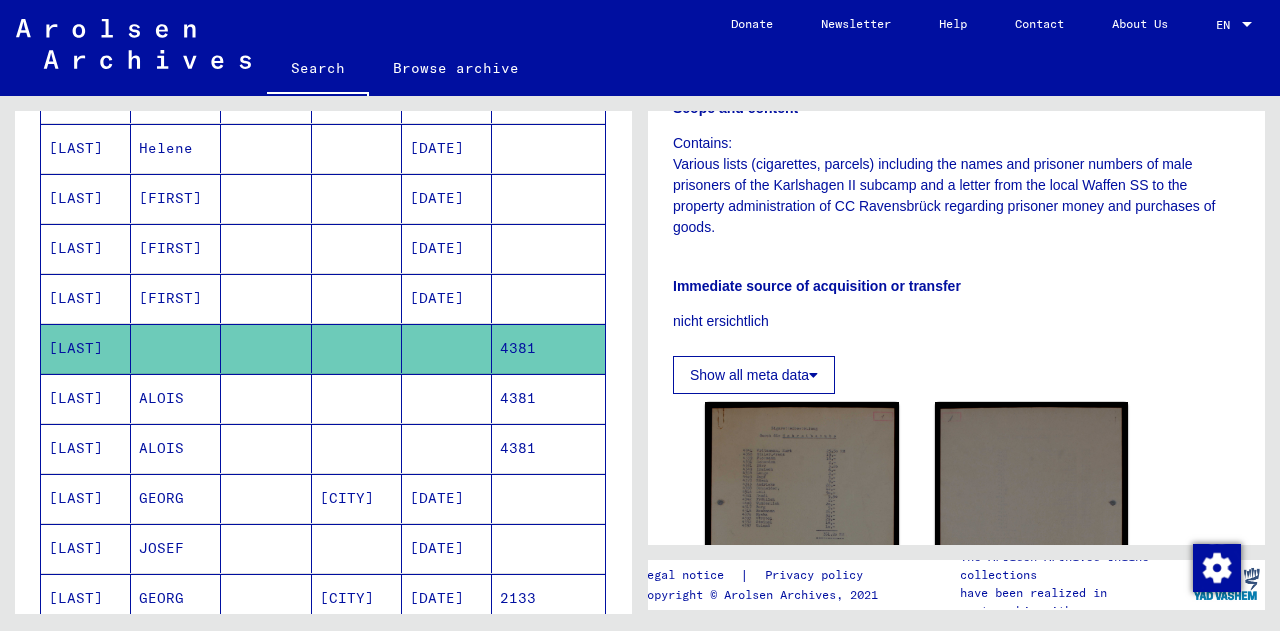 scroll, scrollTop: 736, scrollLeft: 0, axis: vertical 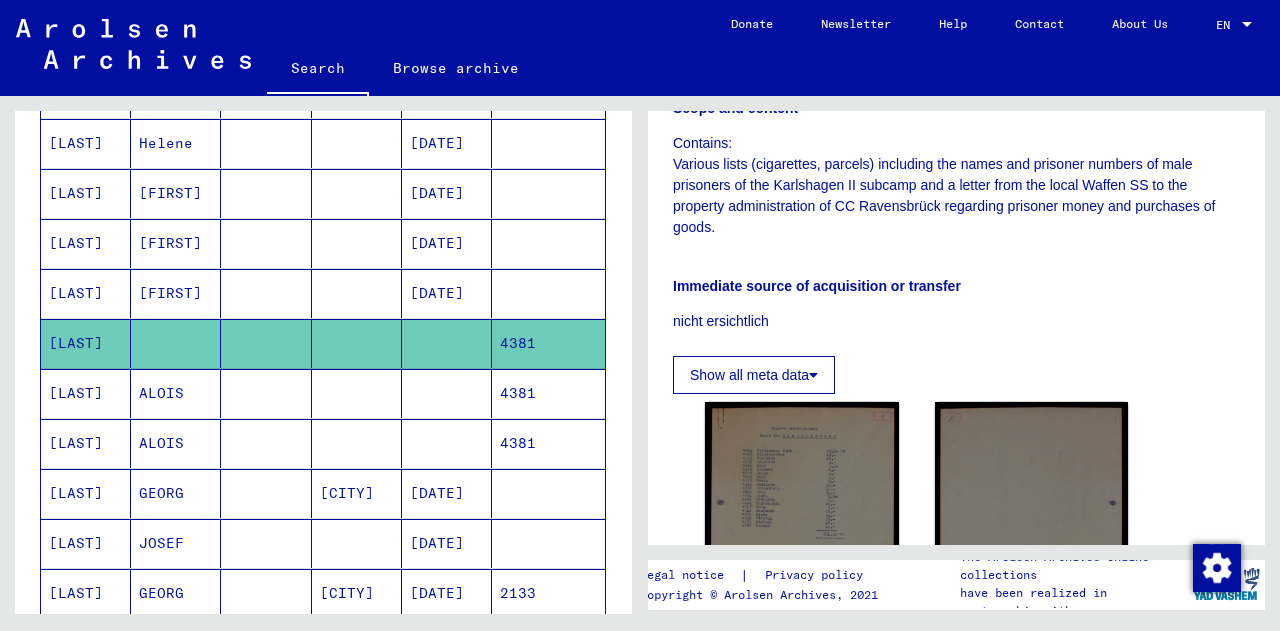 click on "GEORG" at bounding box center (176, 543) 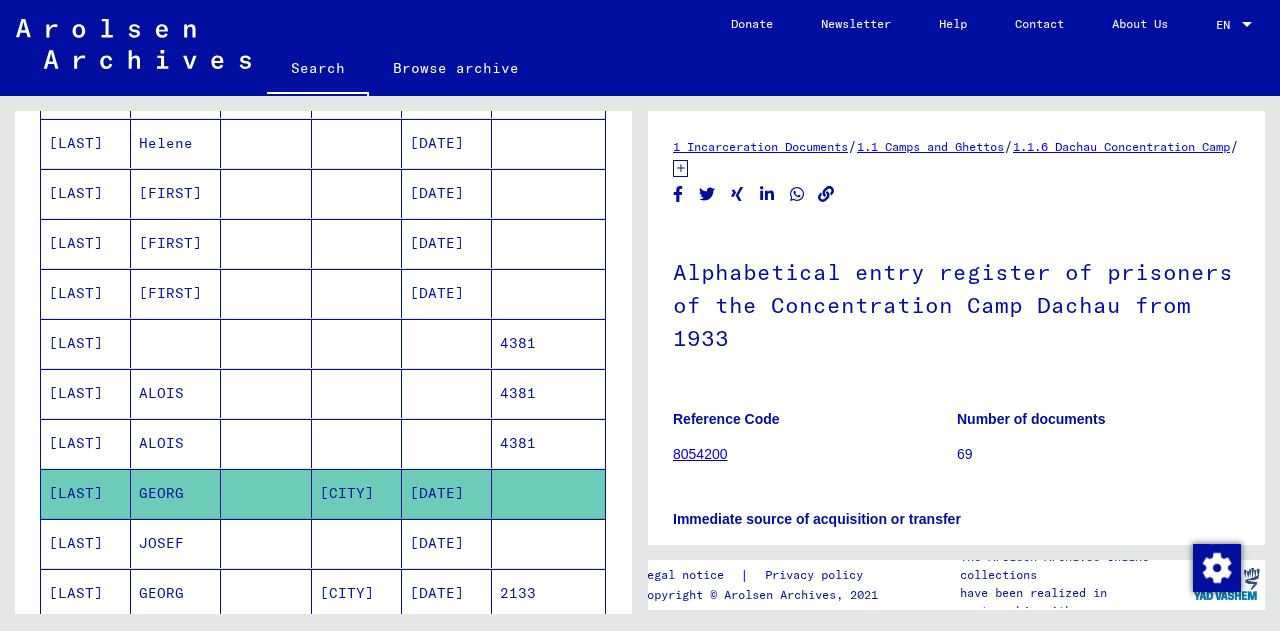 scroll, scrollTop: 0, scrollLeft: 0, axis: both 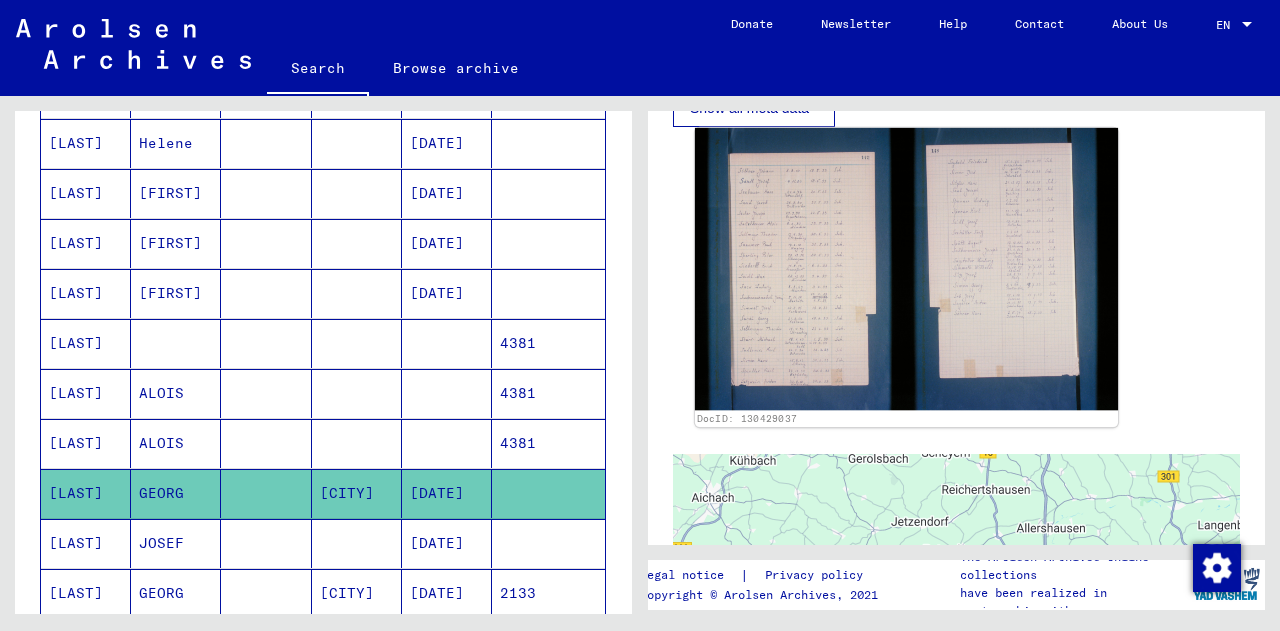 click 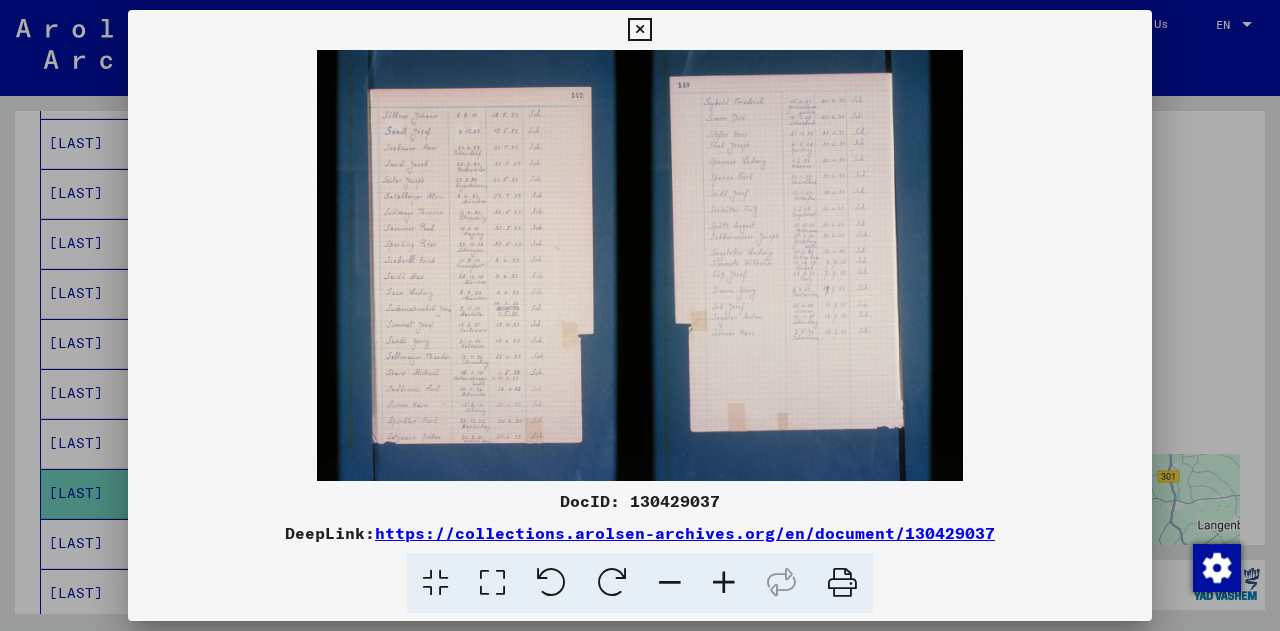 click at bounding box center (640, 315) 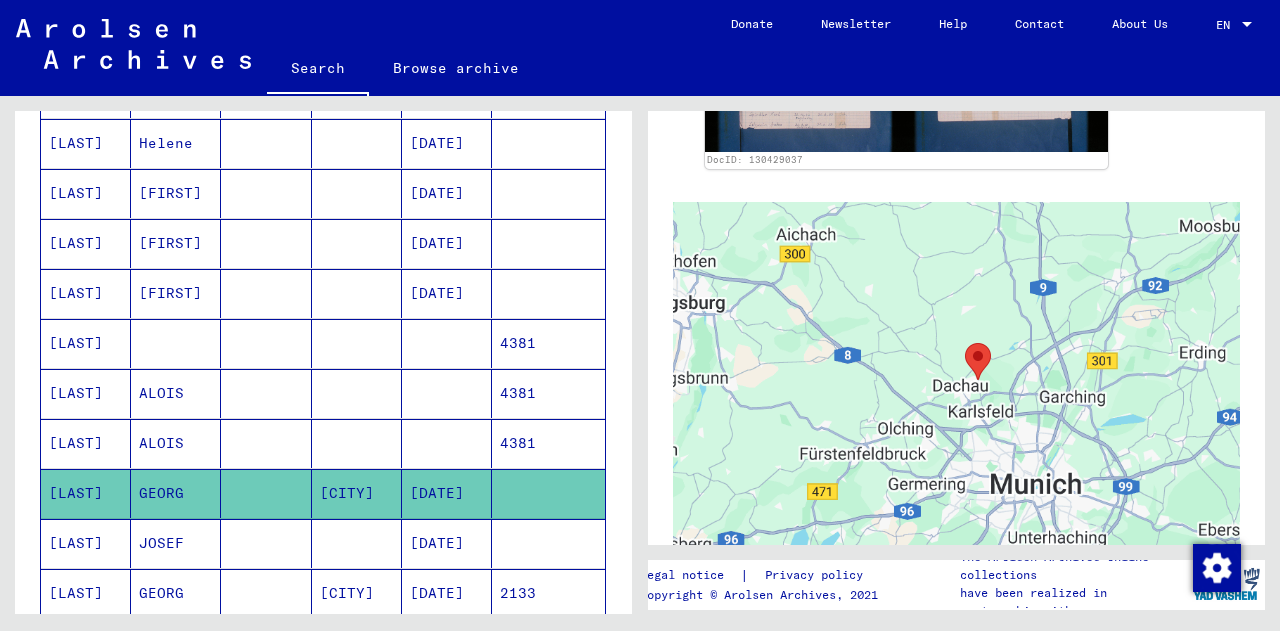 scroll, scrollTop: 859, scrollLeft: 0, axis: vertical 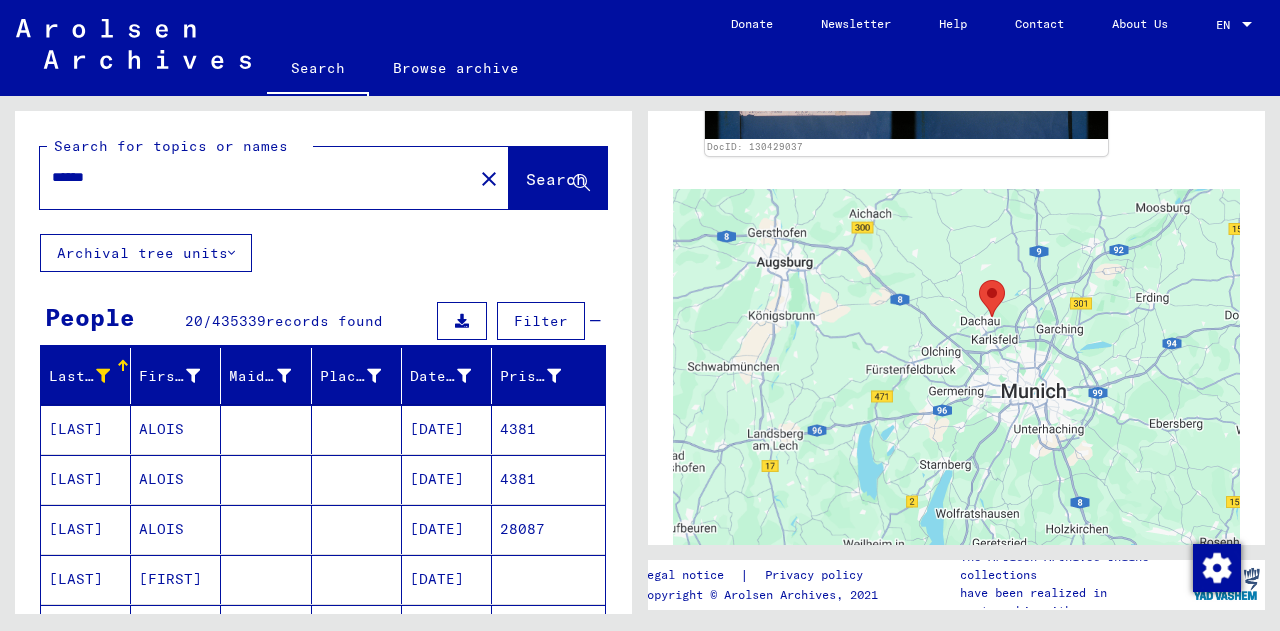 click at bounding box center [103, 376] 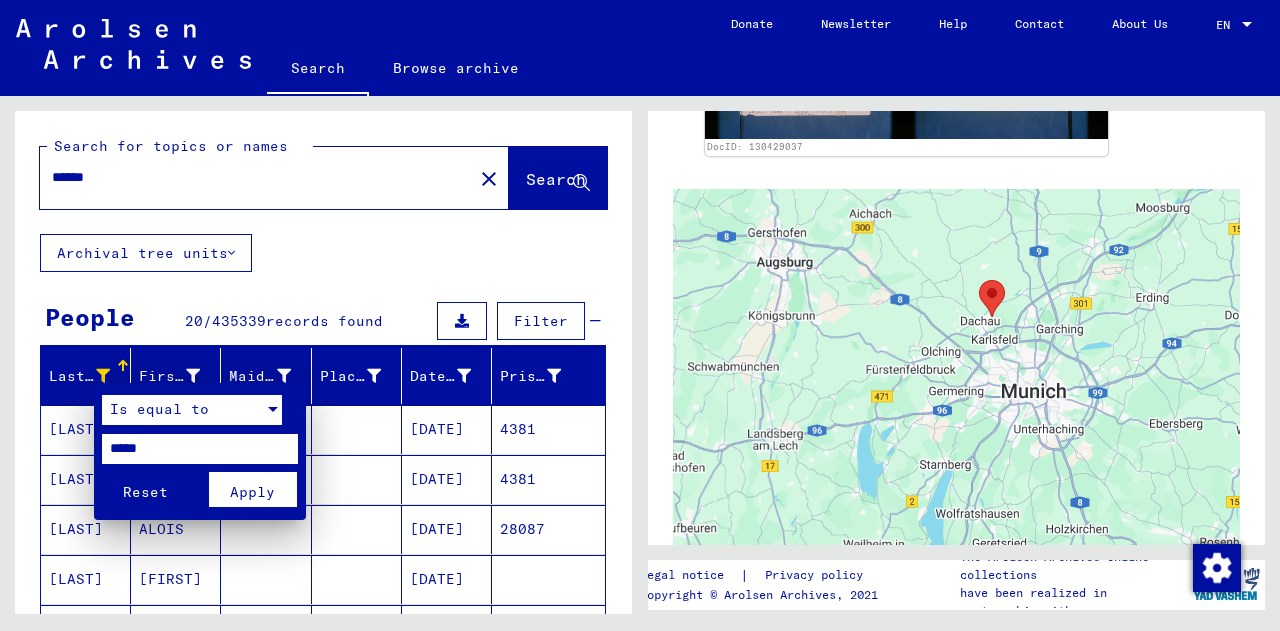 click on "Is equal to" at bounding box center (159, 409) 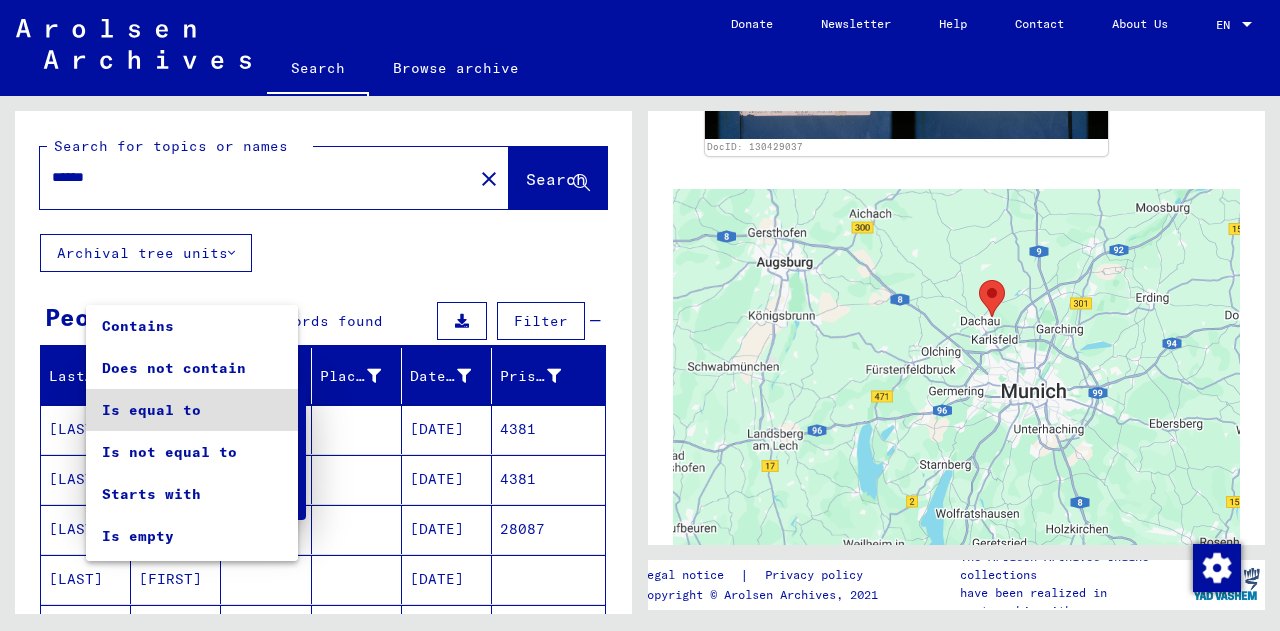click on "Is equal to" at bounding box center (192, 410) 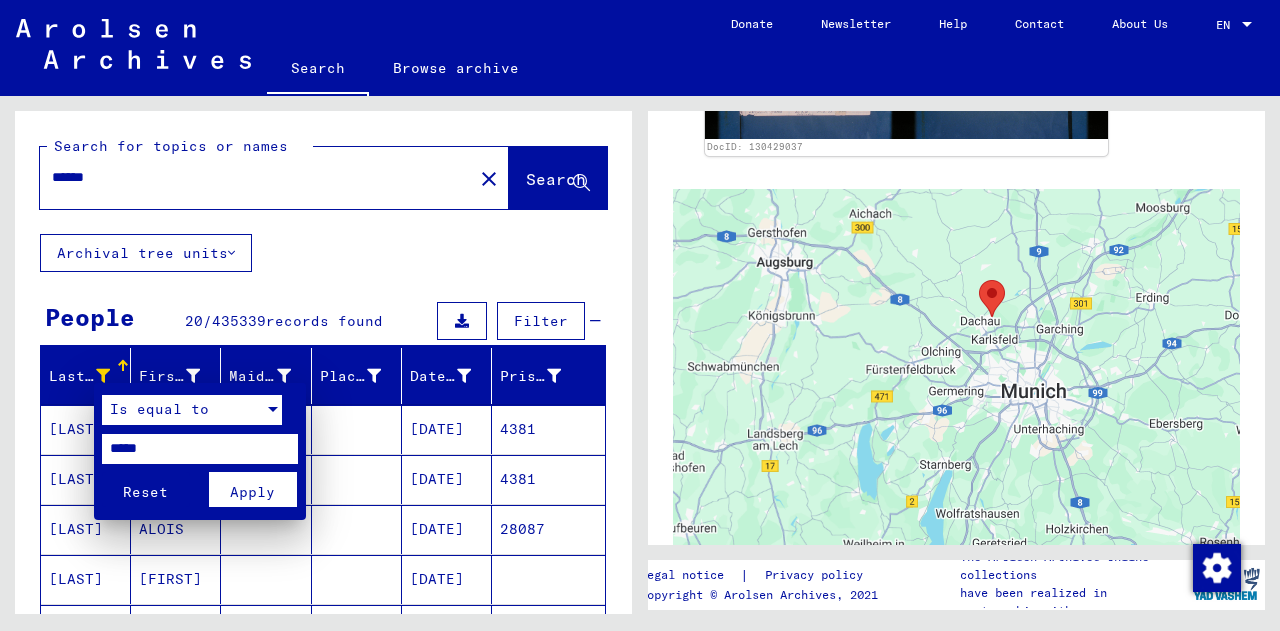 click on "*****" at bounding box center [200, 449] 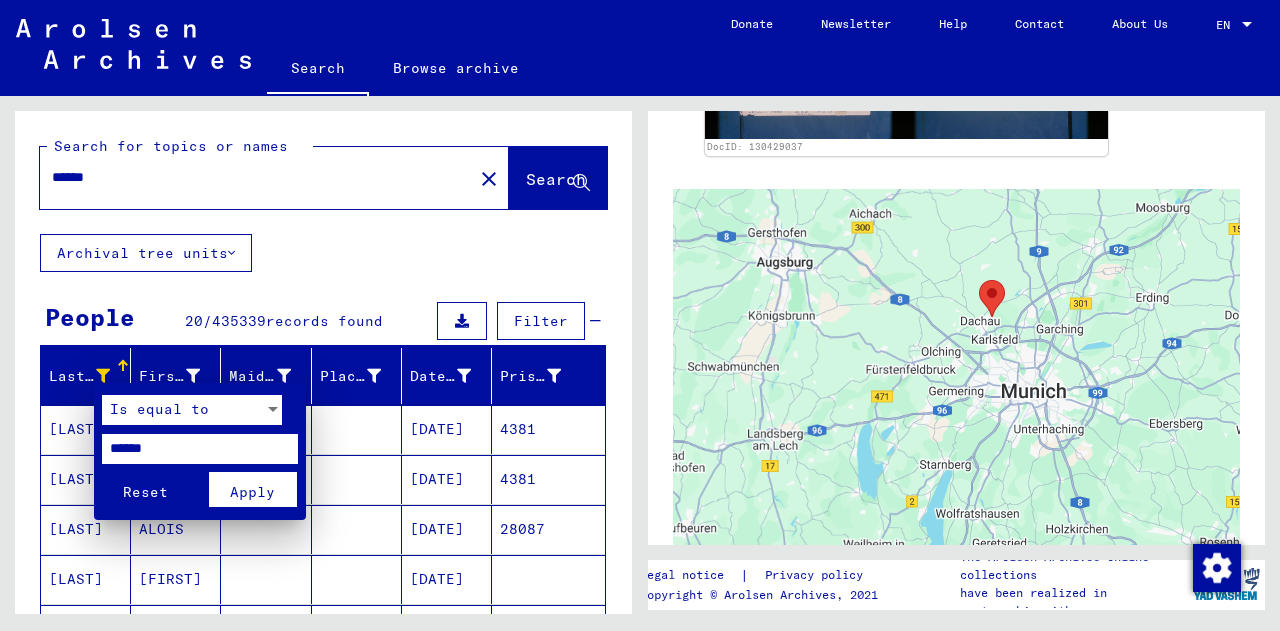 type on "******" 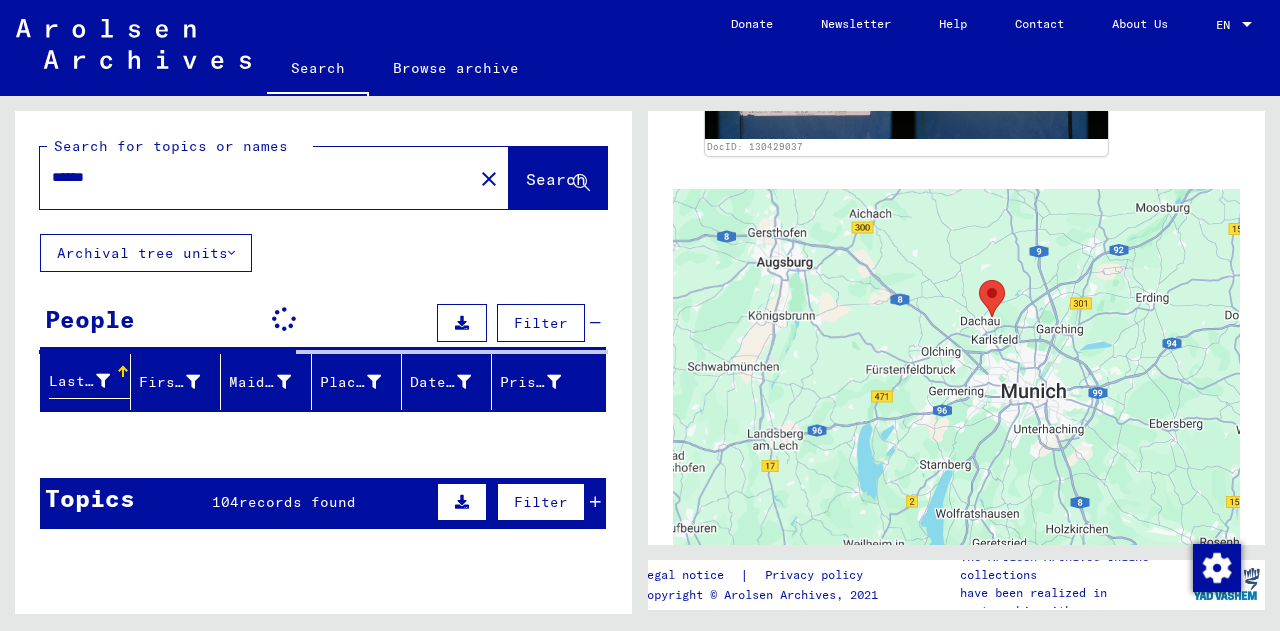 click at bounding box center [103, 381] 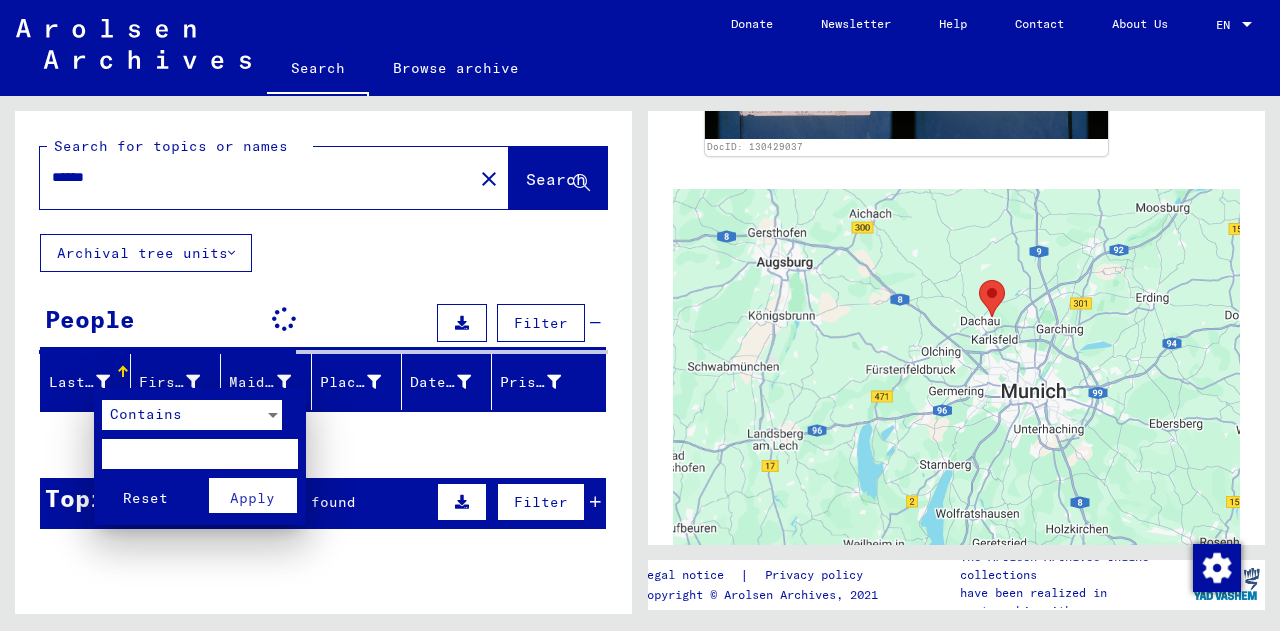 click on "Contains" at bounding box center (146, 414) 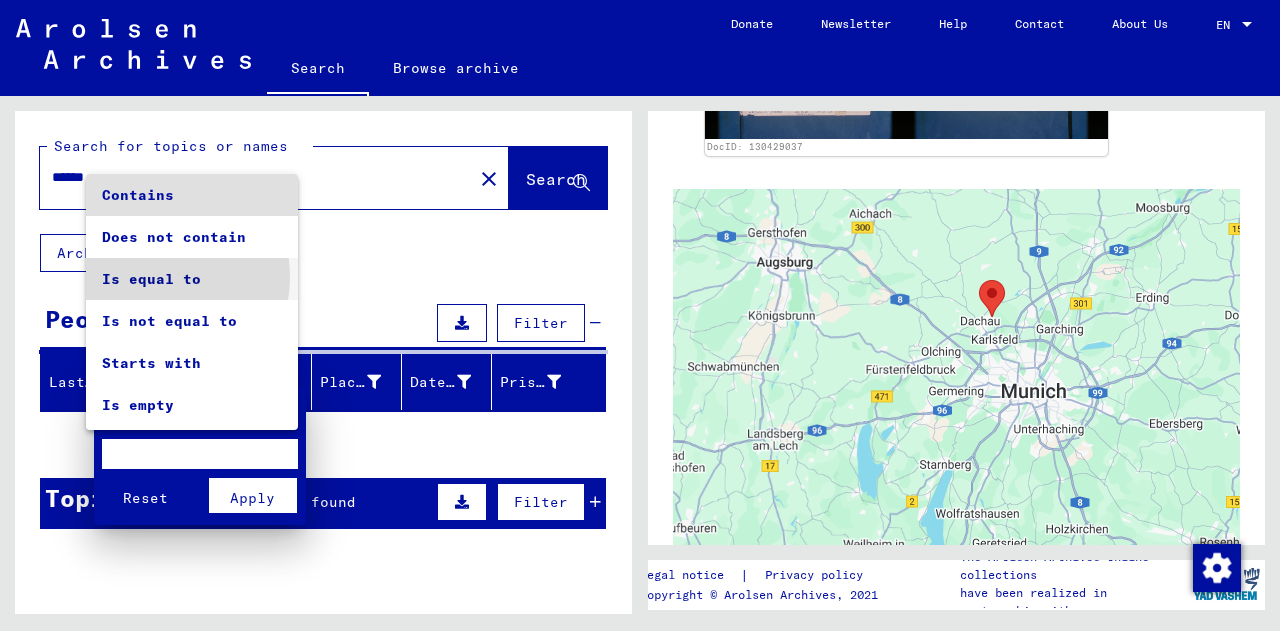 click on "Is equal to" at bounding box center (192, 279) 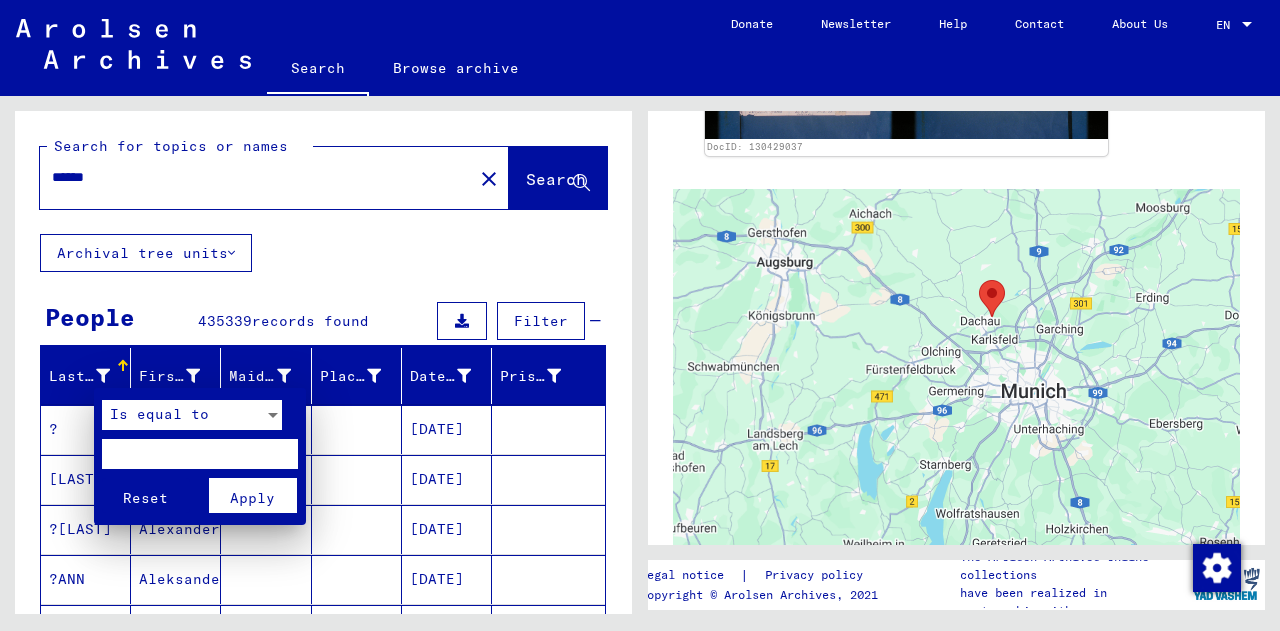 click on "Is equal to" at bounding box center [192, 420] 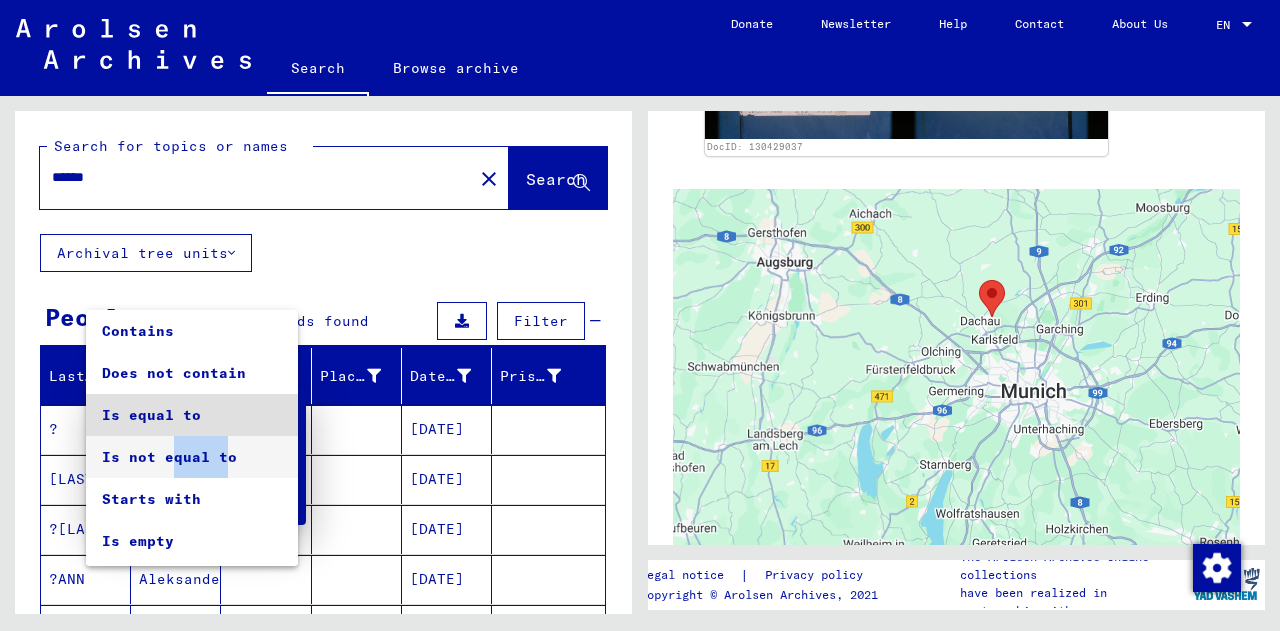 click on "Is not equal to" at bounding box center (192, 457) 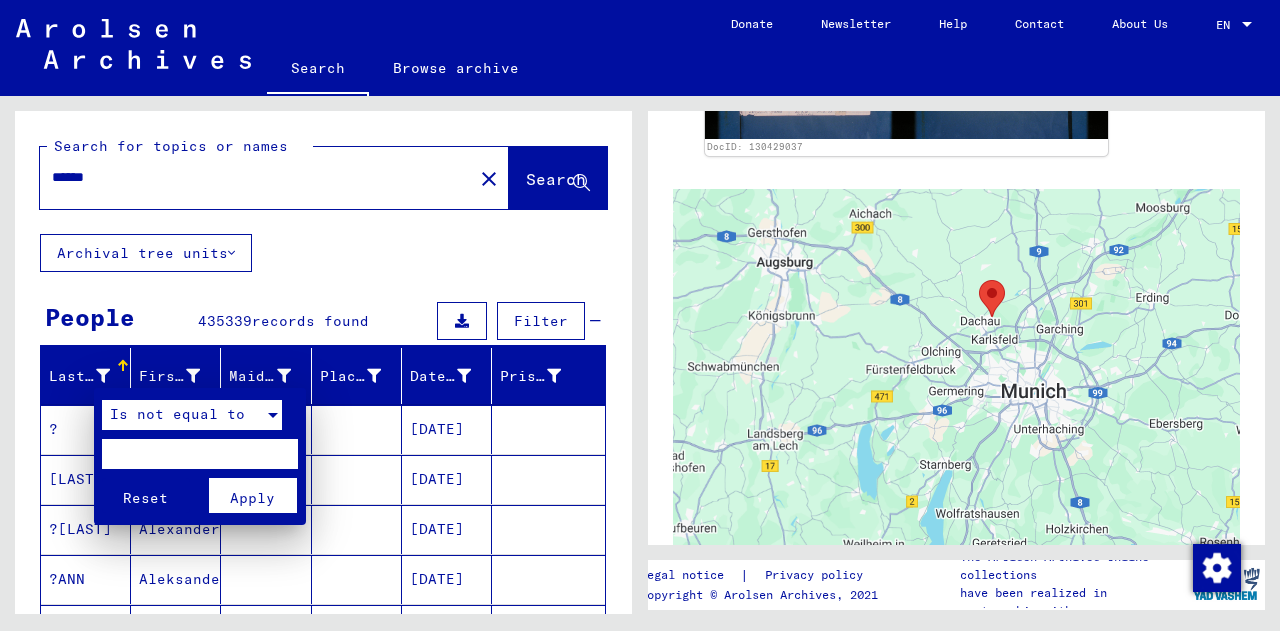 click on "Is not equal to" at bounding box center (177, 414) 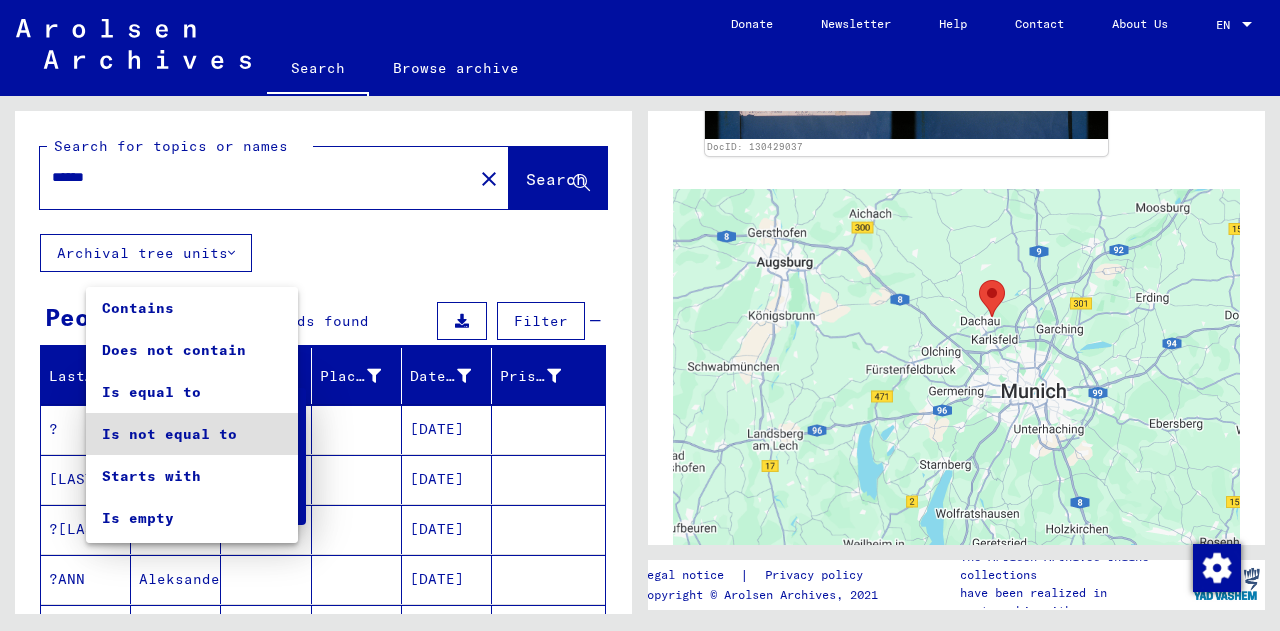 scroll, scrollTop: 19, scrollLeft: 0, axis: vertical 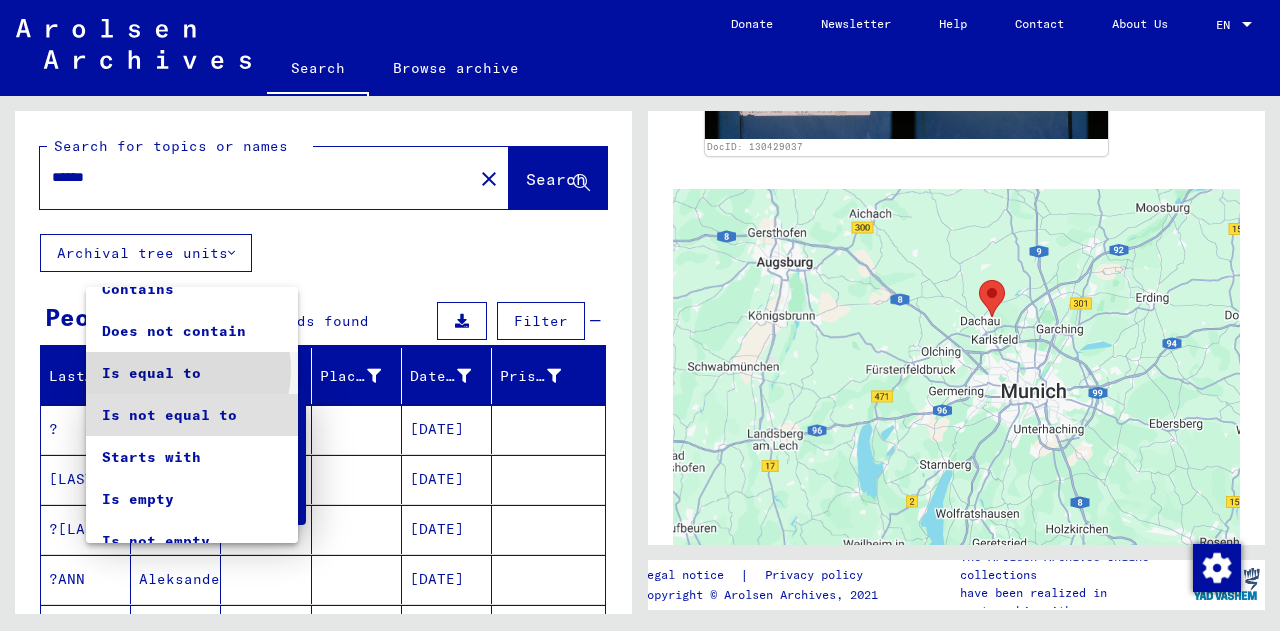 click on "Is equal to" at bounding box center [192, 373] 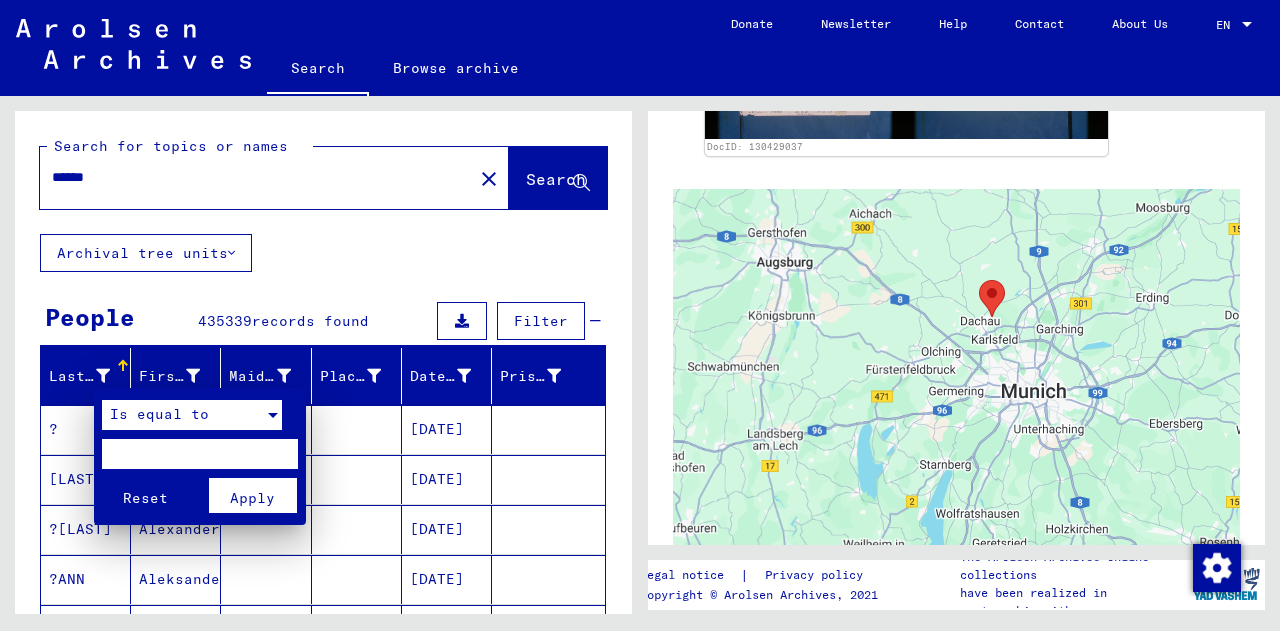 click at bounding box center (200, 454) 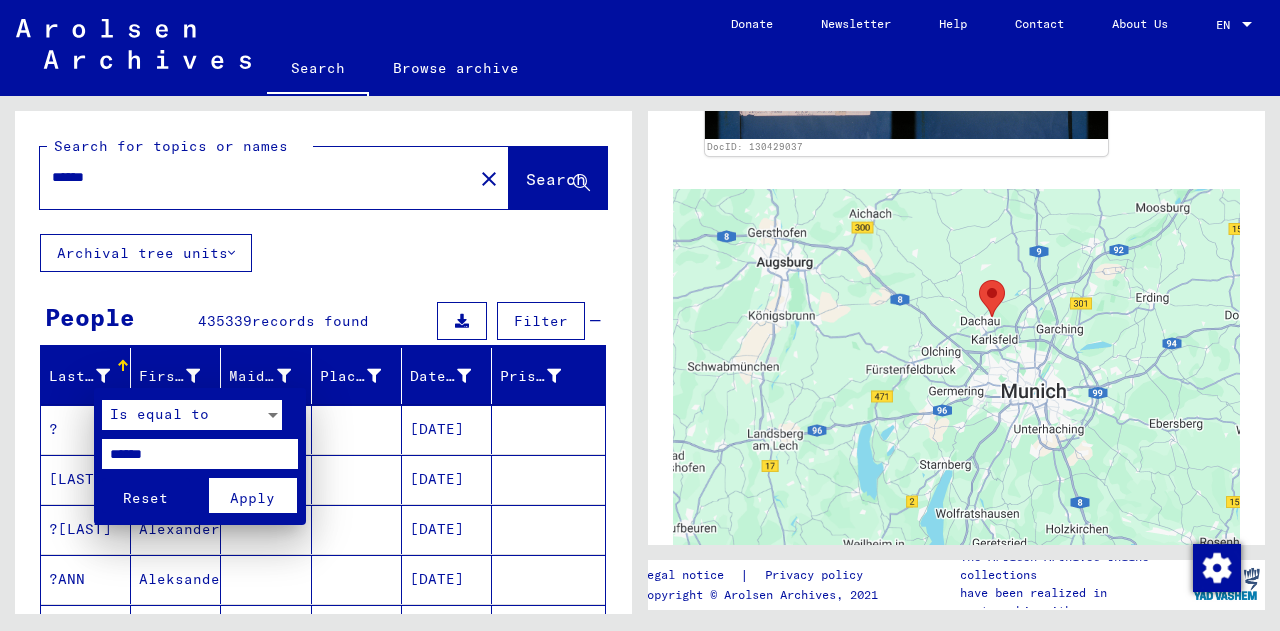 type on "******" 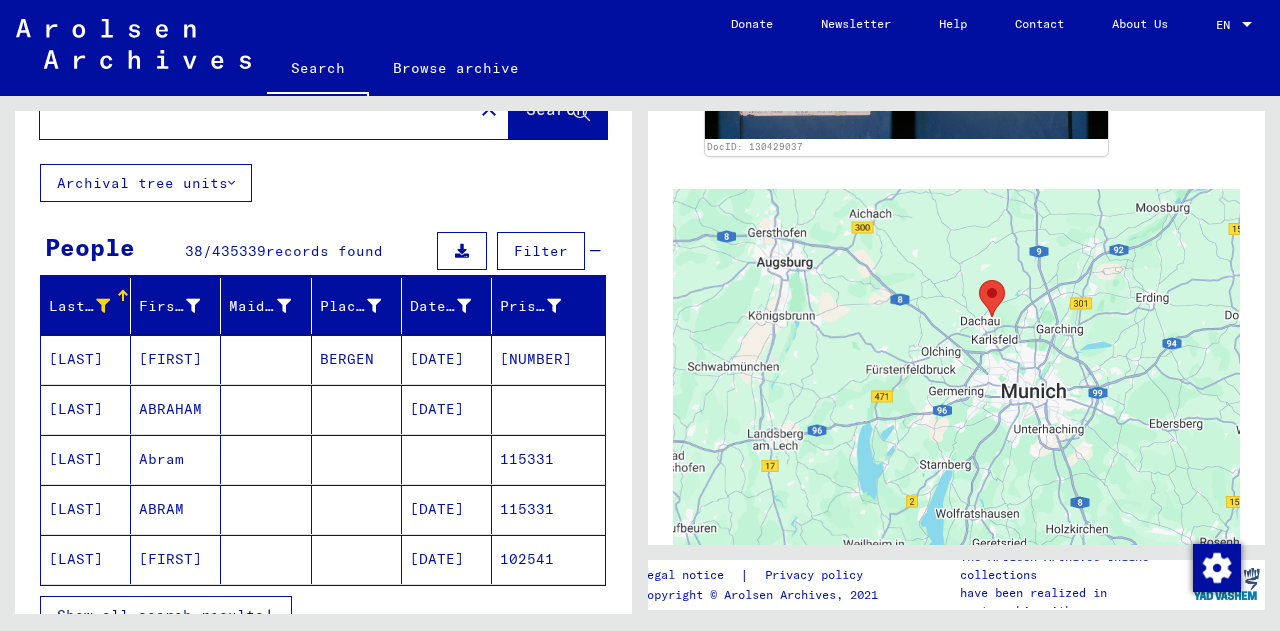 scroll, scrollTop: 135, scrollLeft: 0, axis: vertical 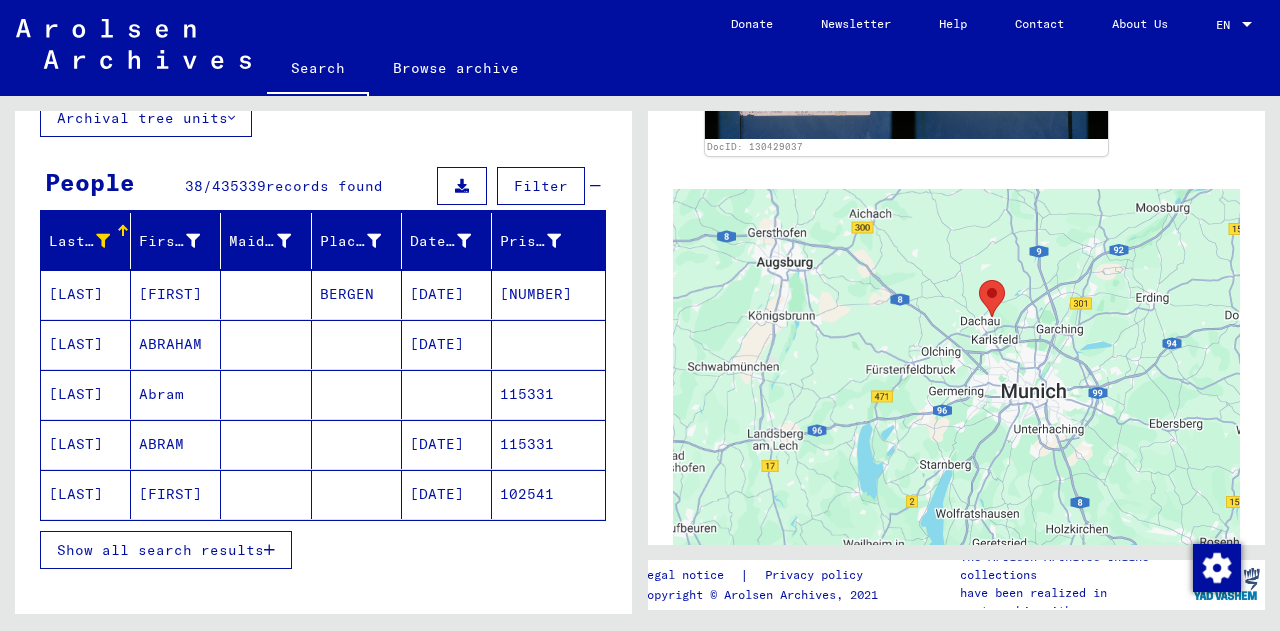 click on "Show all search results" at bounding box center (160, 550) 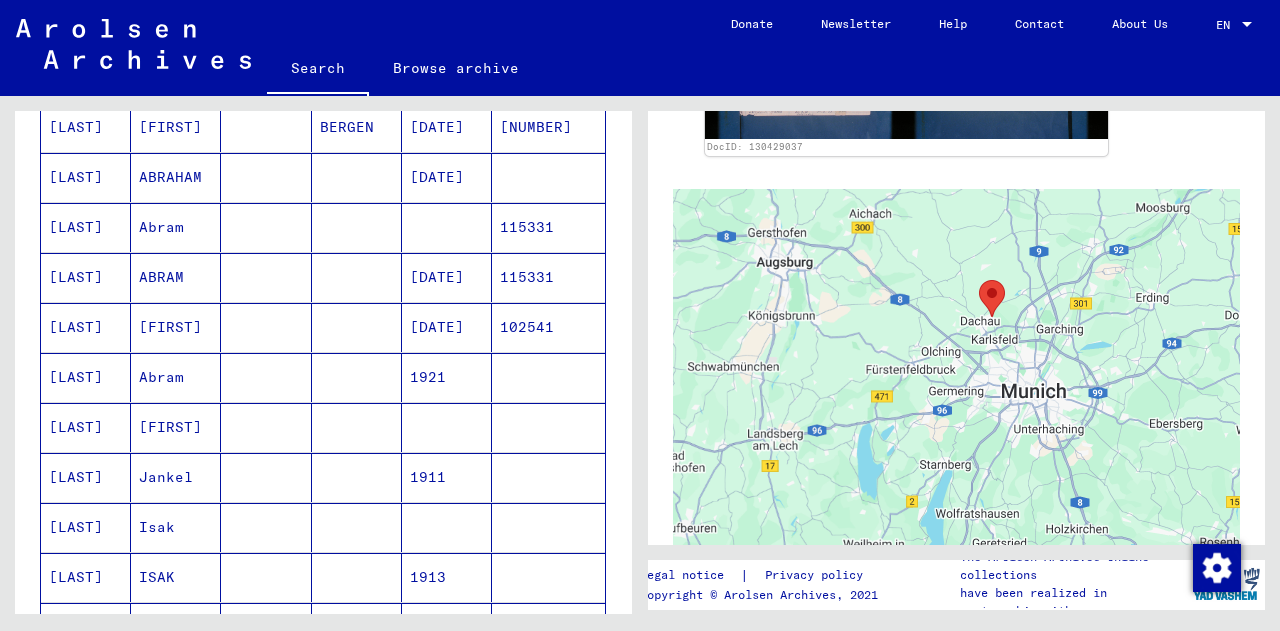 scroll, scrollTop: 304, scrollLeft: 0, axis: vertical 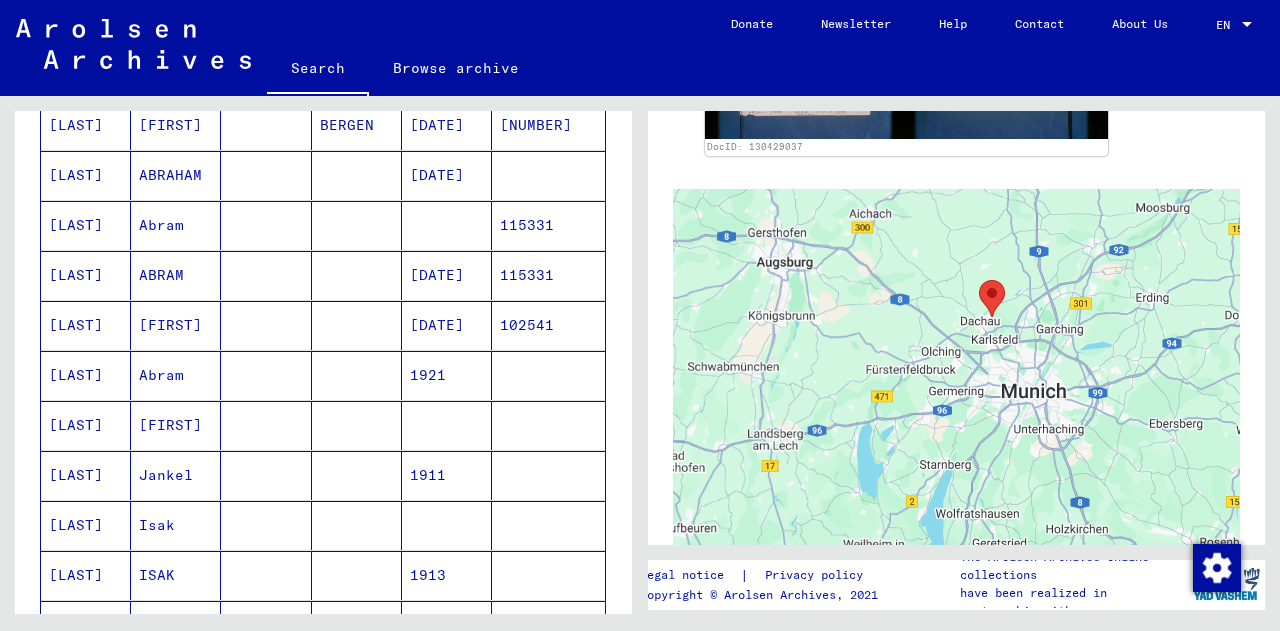 click on "Jankel" at bounding box center (176, 525) 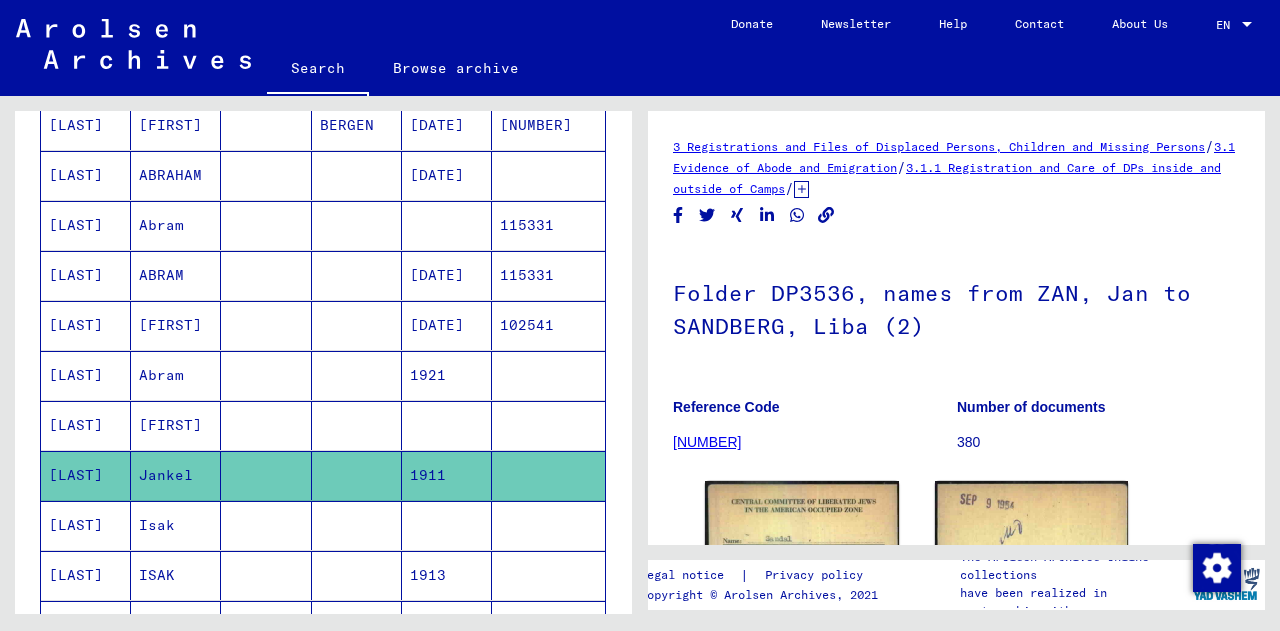 scroll, scrollTop: 0, scrollLeft: 0, axis: both 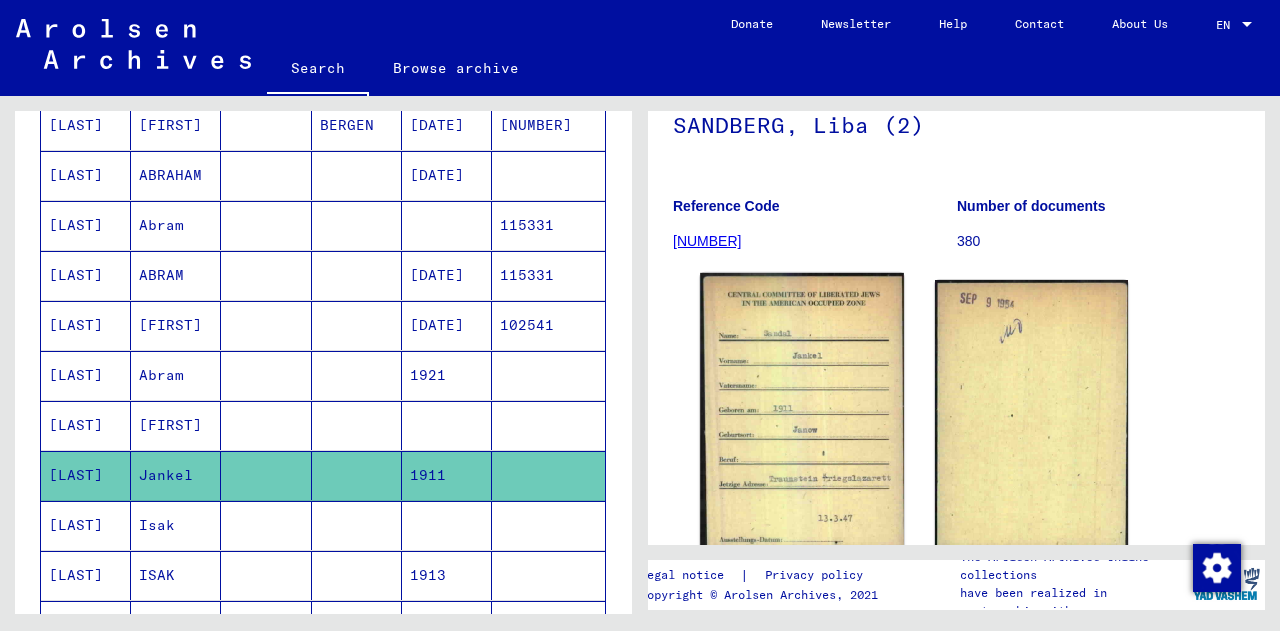 click 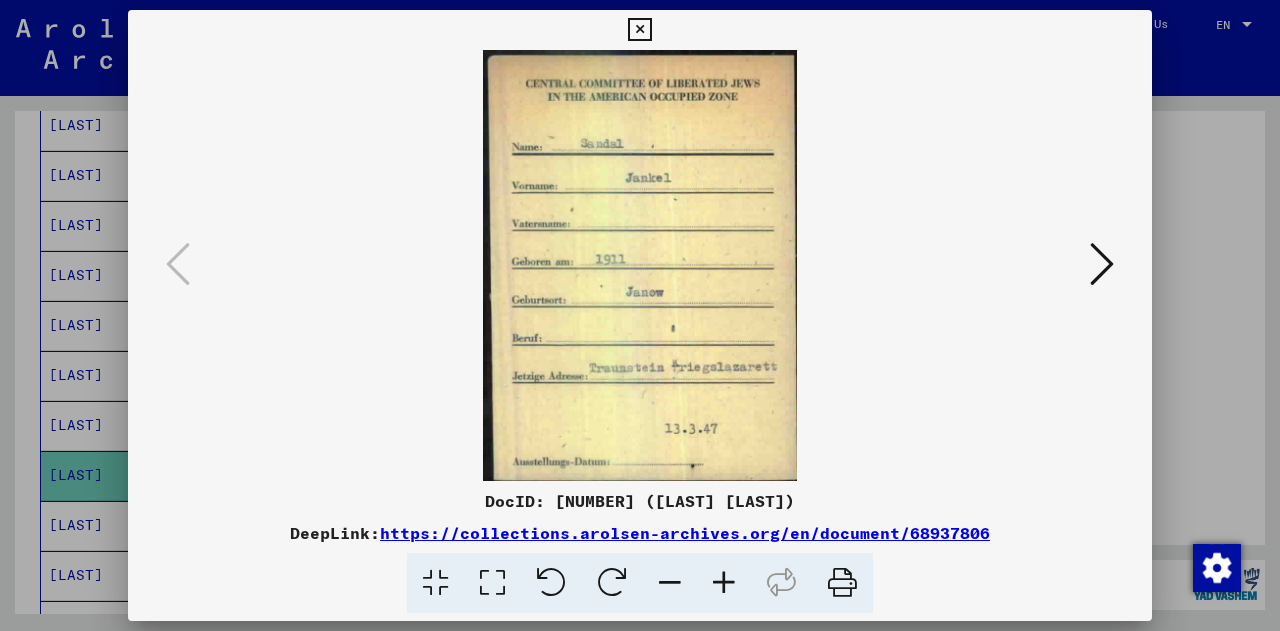 type 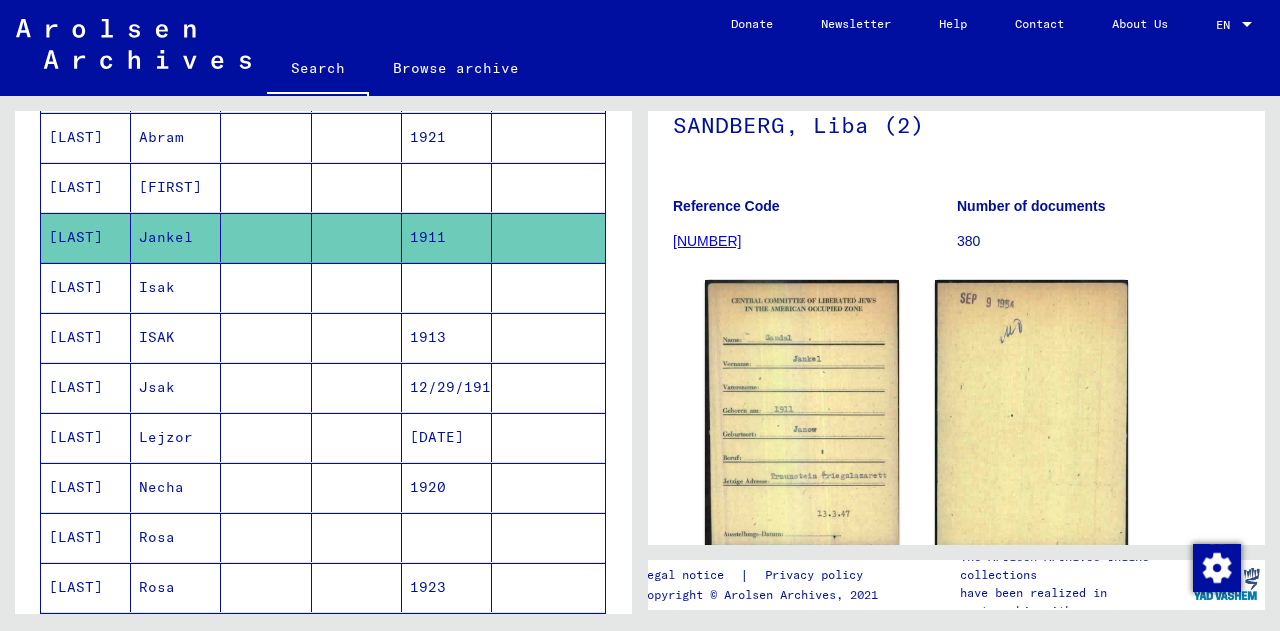 scroll, scrollTop: 542, scrollLeft: 0, axis: vertical 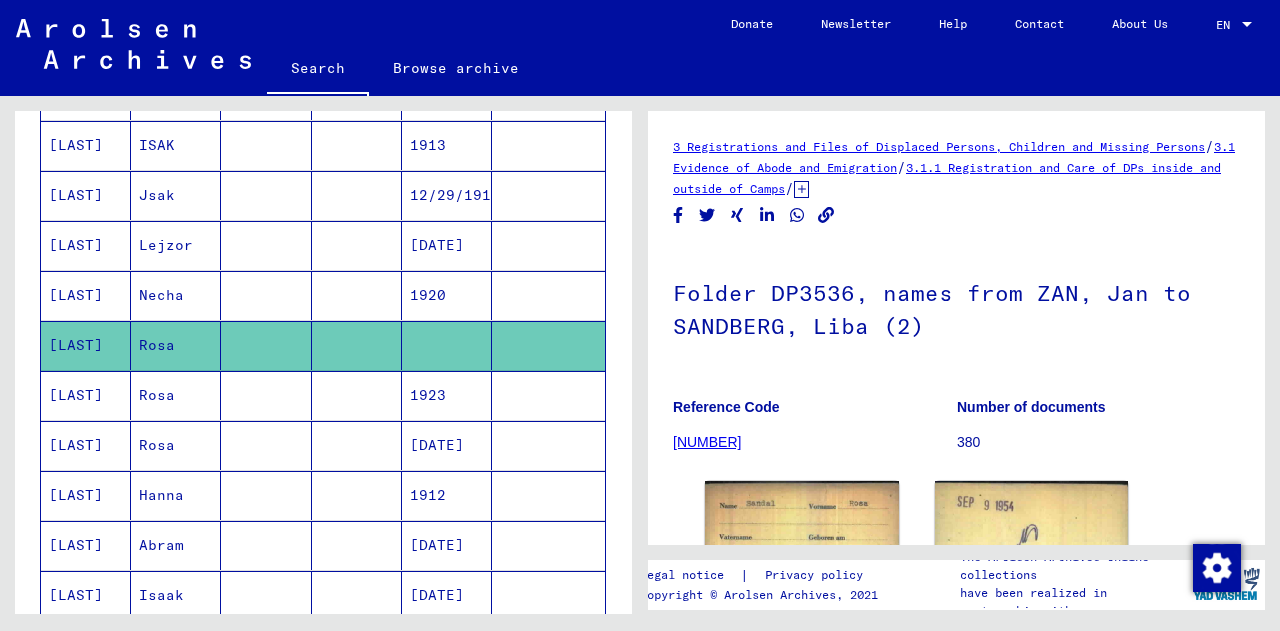 click on "Hanna" at bounding box center (176, 545) 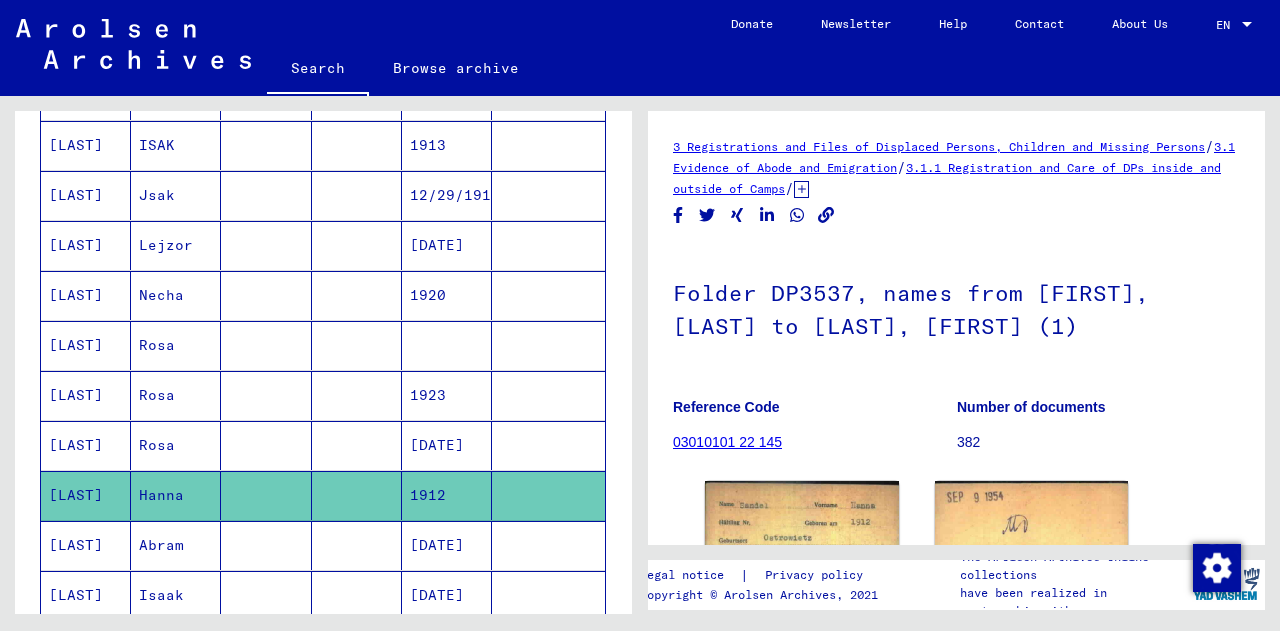 scroll, scrollTop: 0, scrollLeft: 0, axis: both 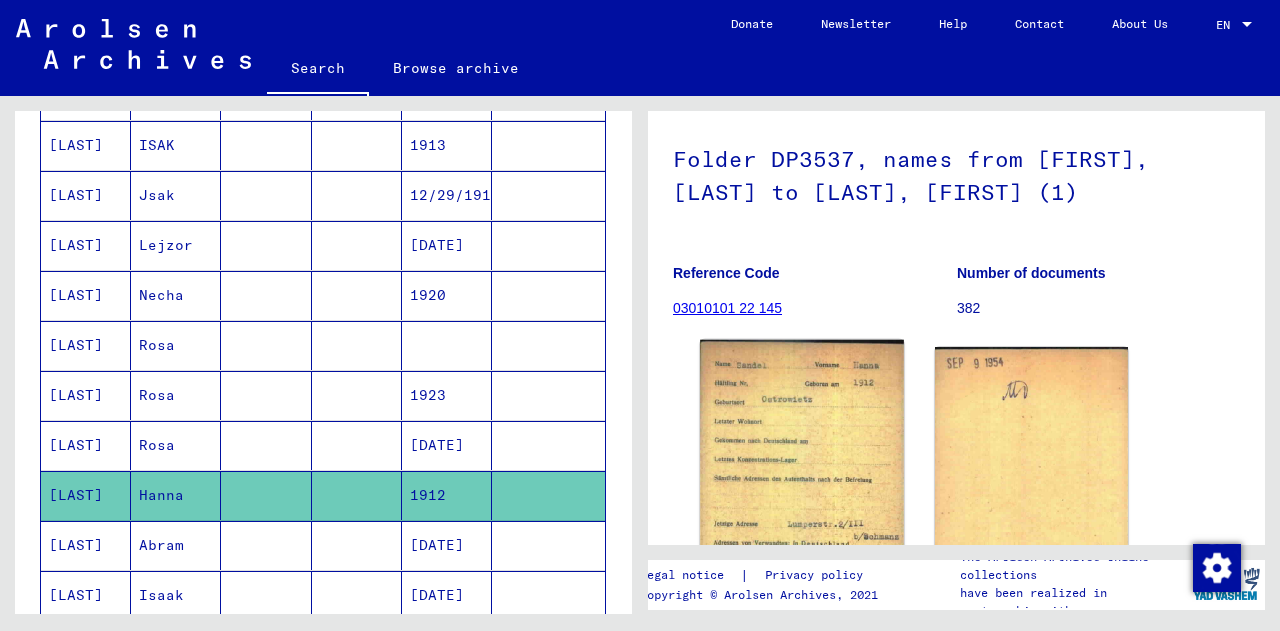 click 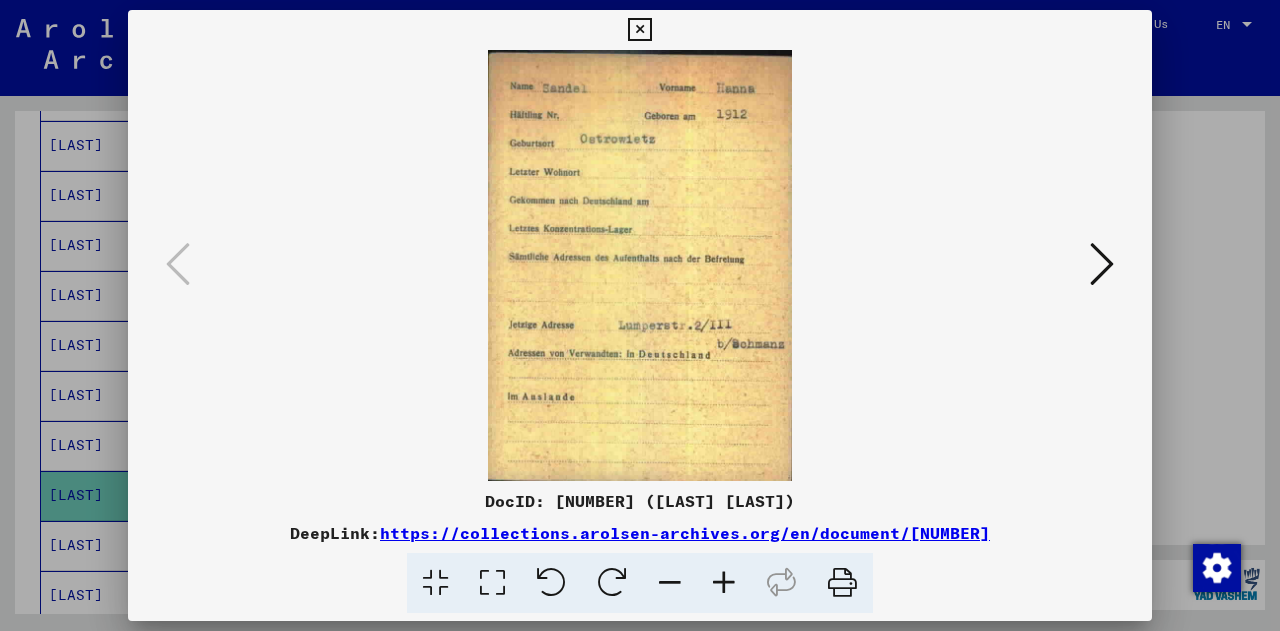 type 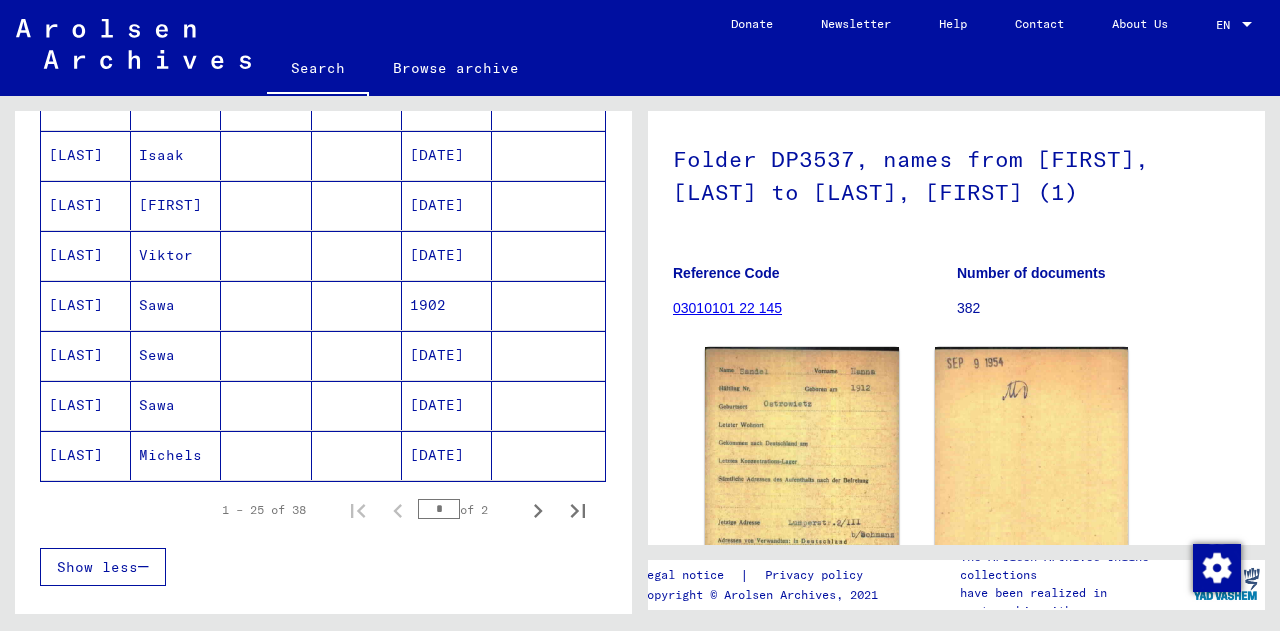 scroll, scrollTop: 1175, scrollLeft: 0, axis: vertical 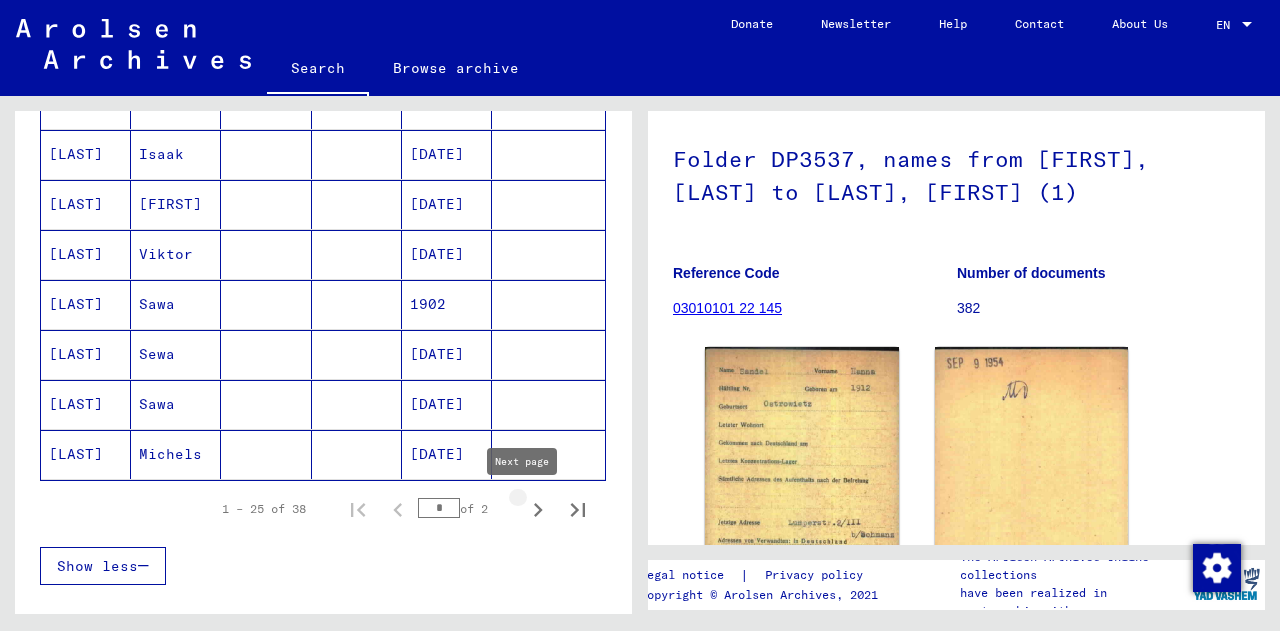 click 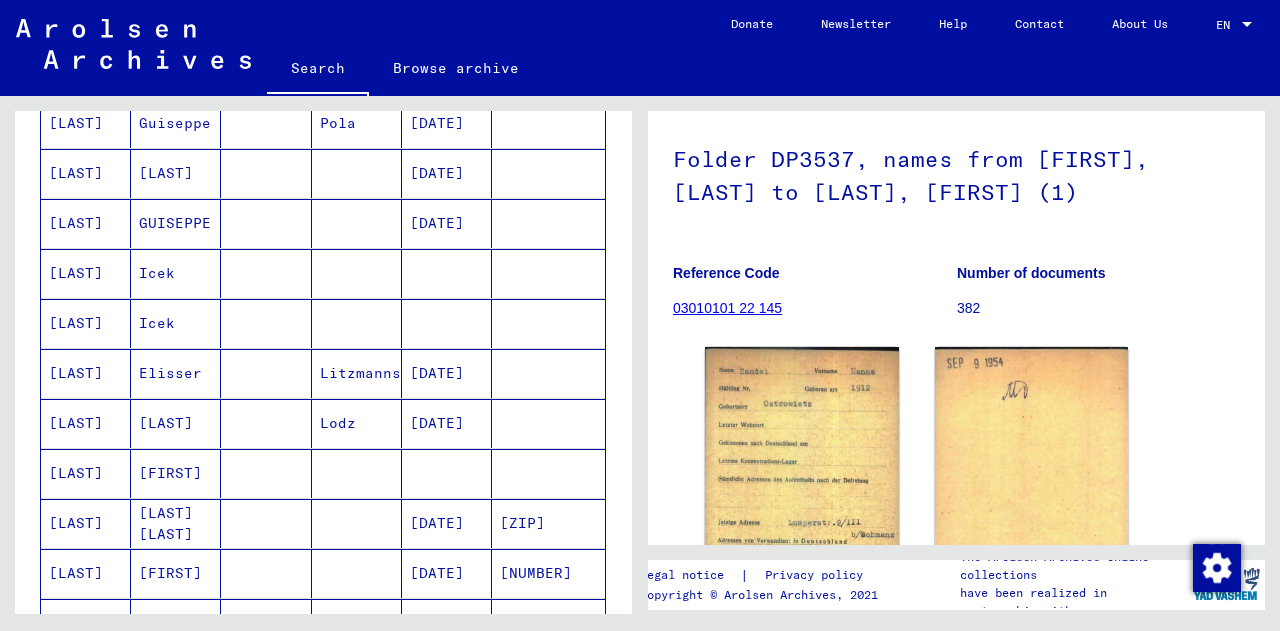 scroll, scrollTop: 364, scrollLeft: 0, axis: vertical 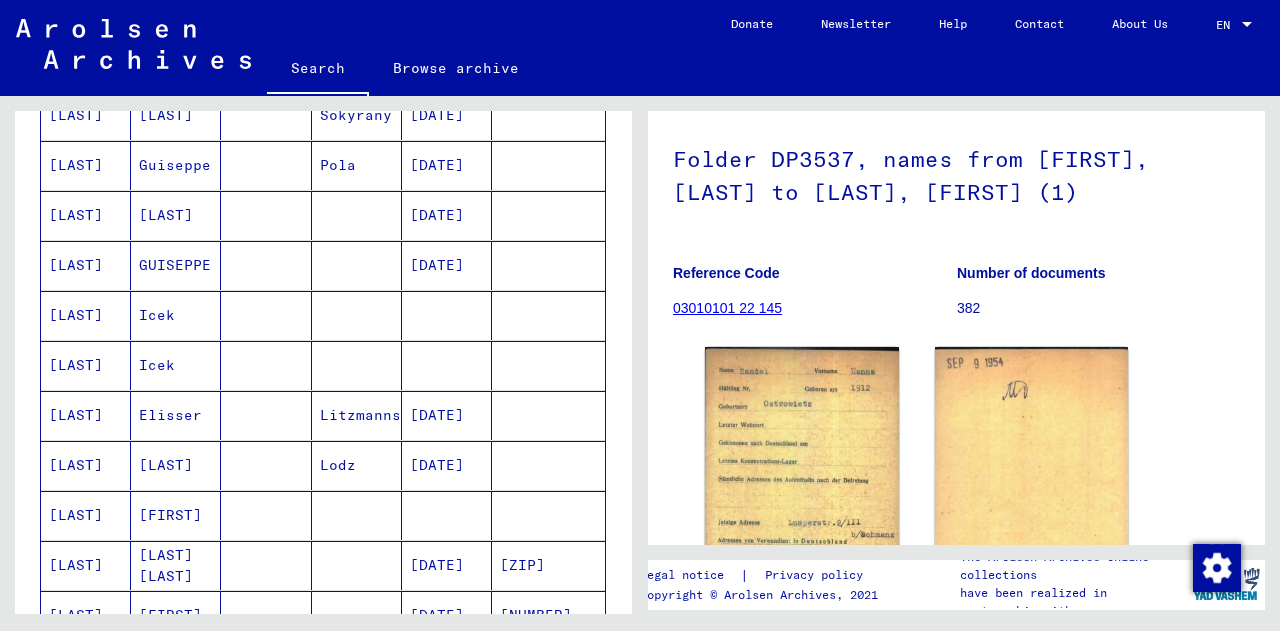 click on "GUISEPPE" at bounding box center (176, 315) 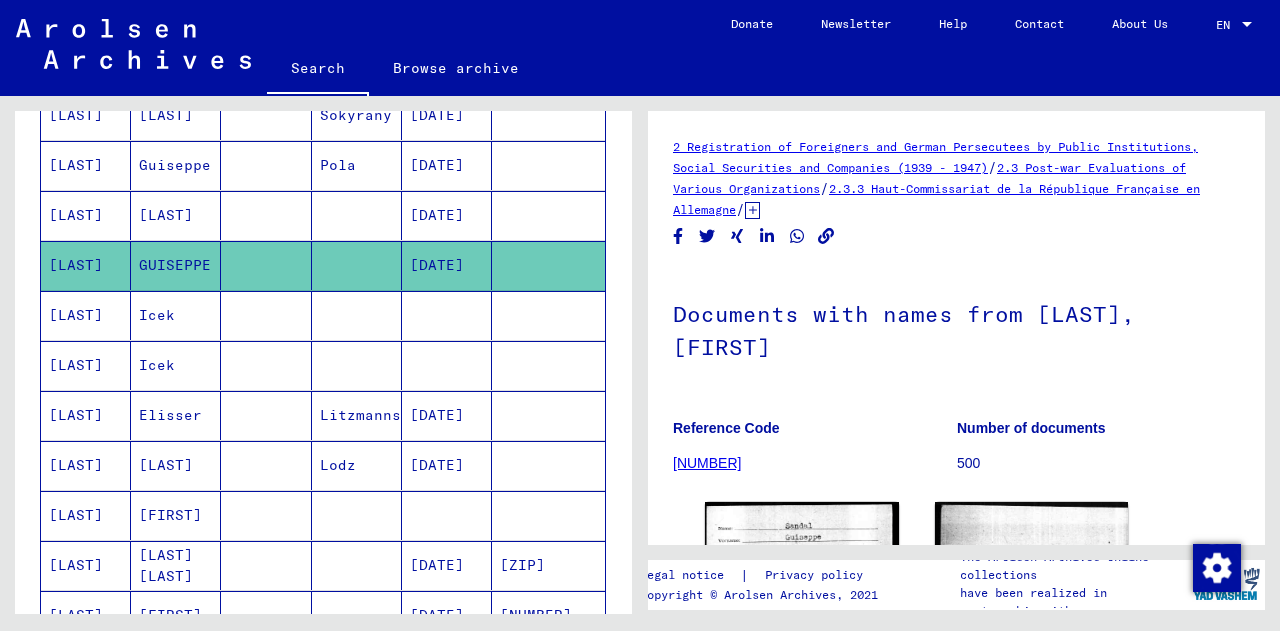 scroll, scrollTop: 0, scrollLeft: 0, axis: both 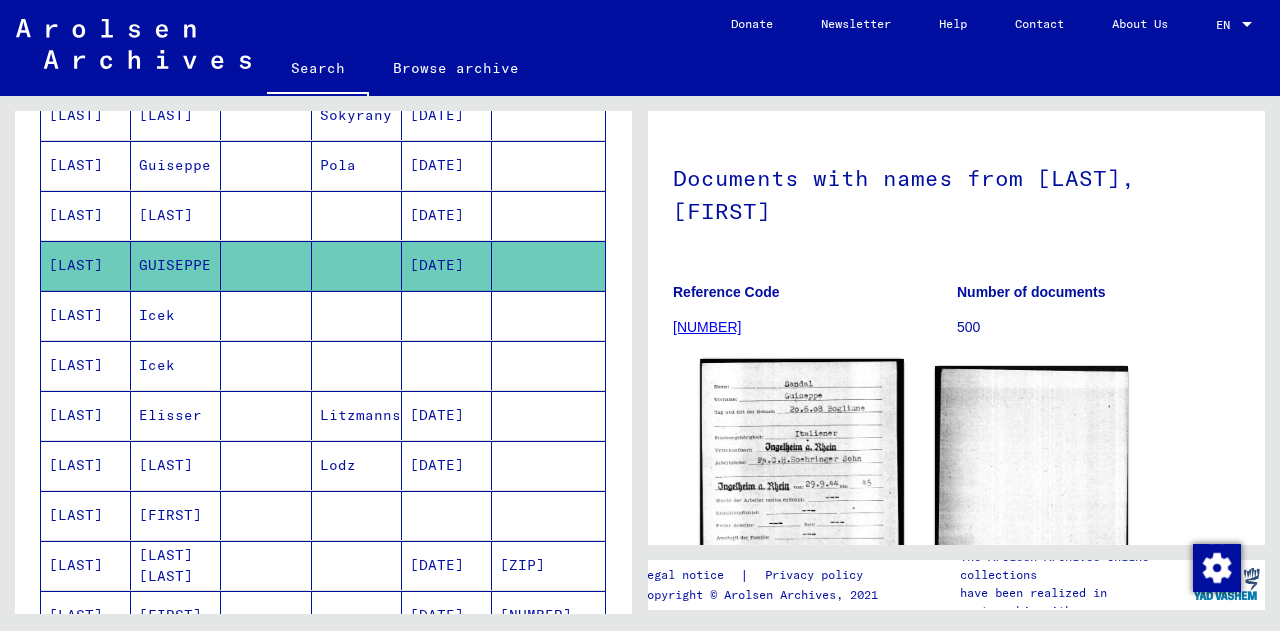 click 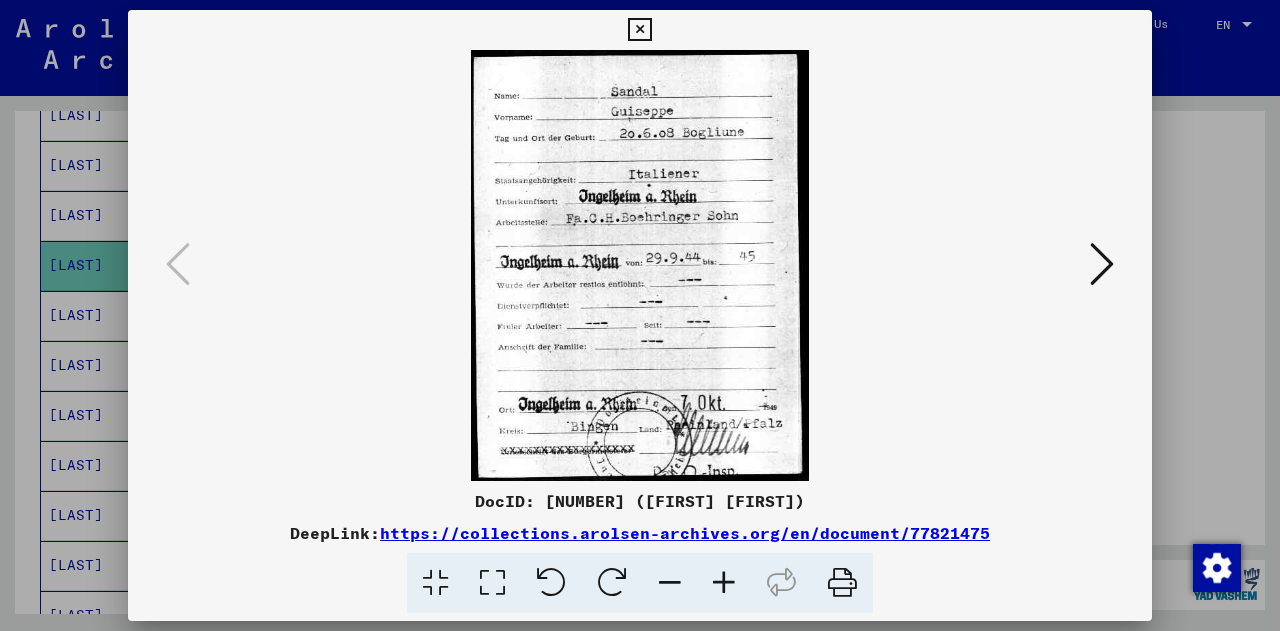 type 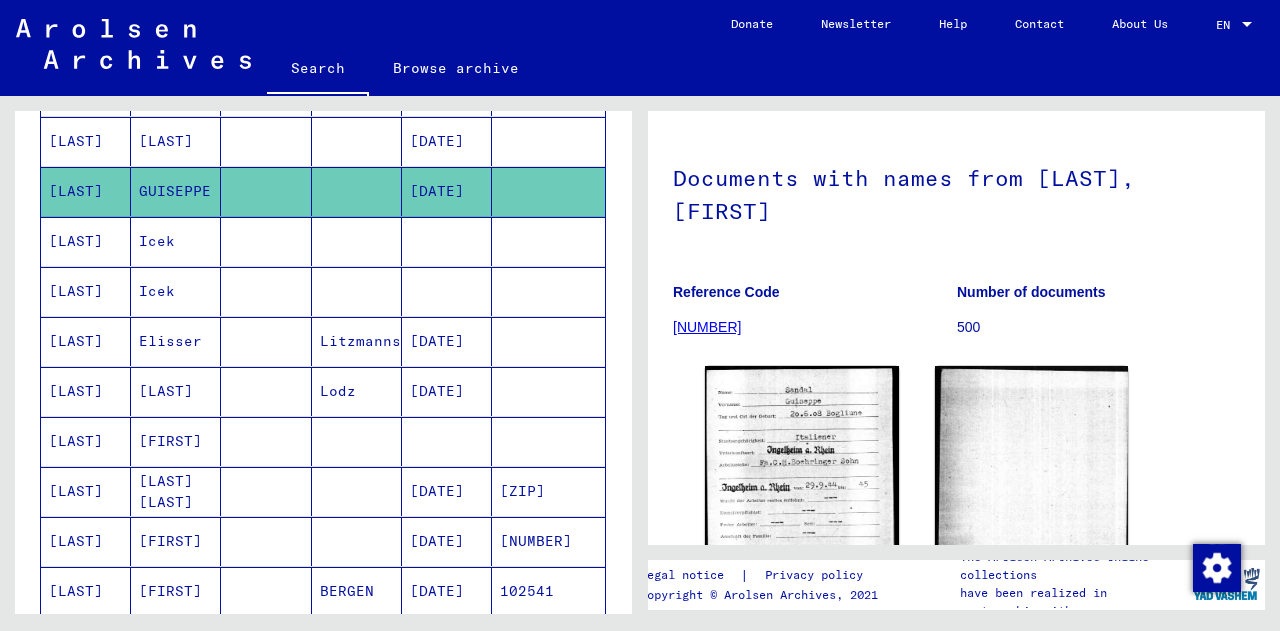 scroll, scrollTop: 442, scrollLeft: 0, axis: vertical 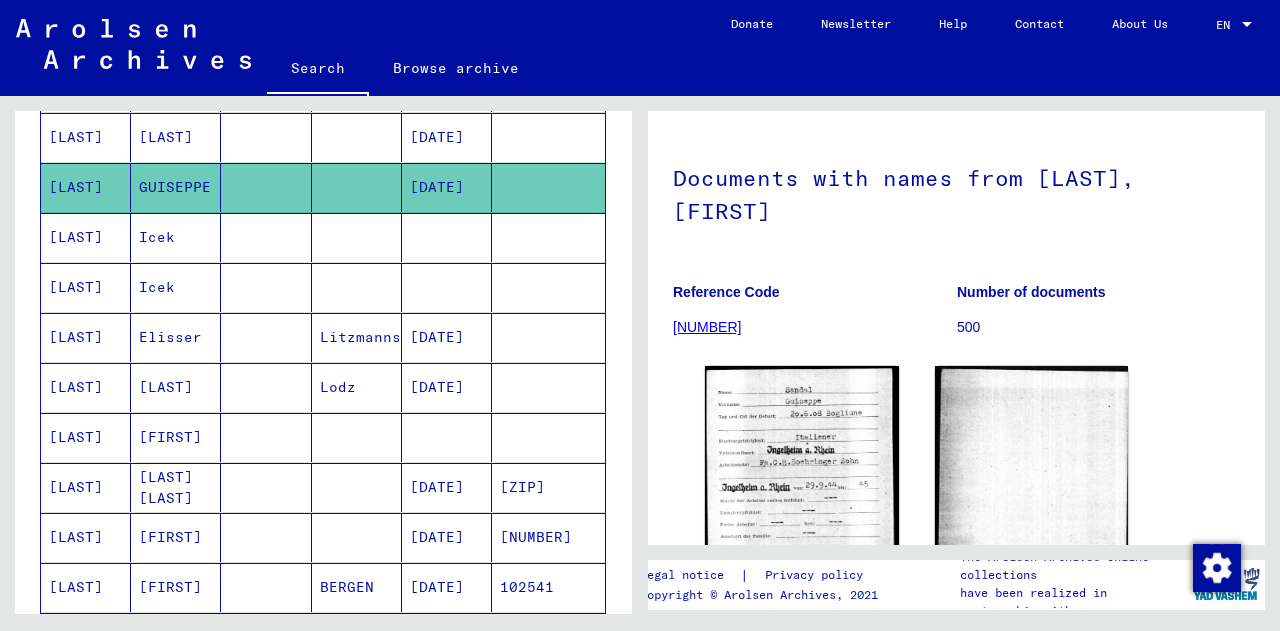 click on "Icek" at bounding box center [176, 337] 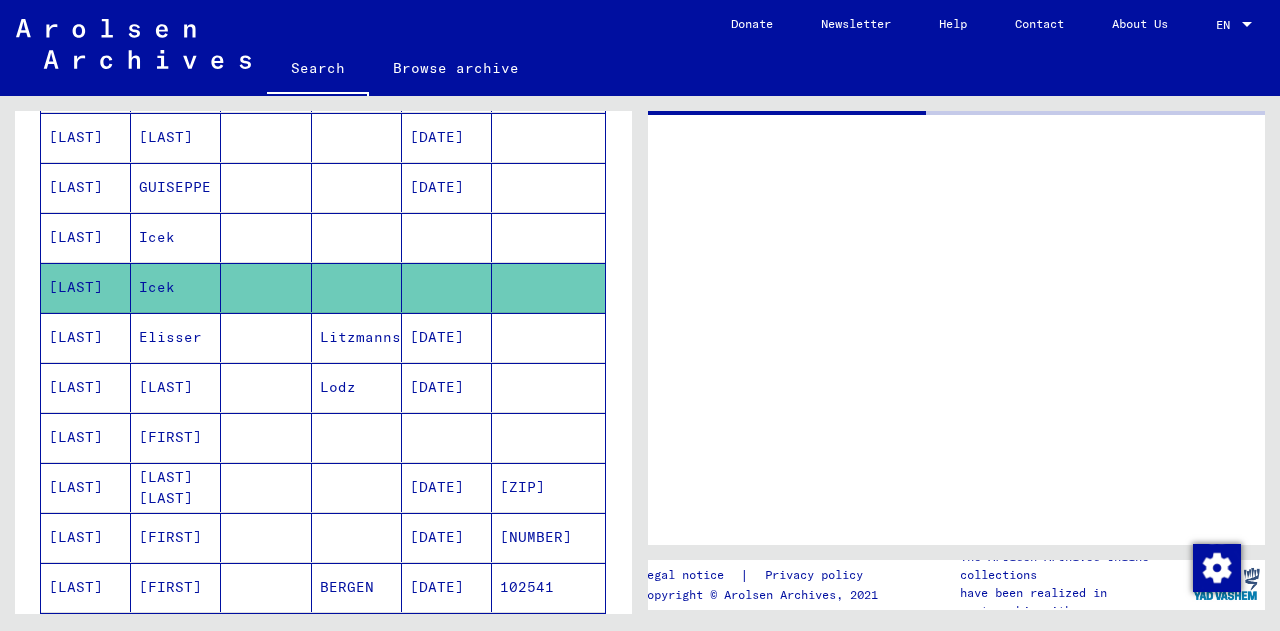 scroll, scrollTop: 0, scrollLeft: 0, axis: both 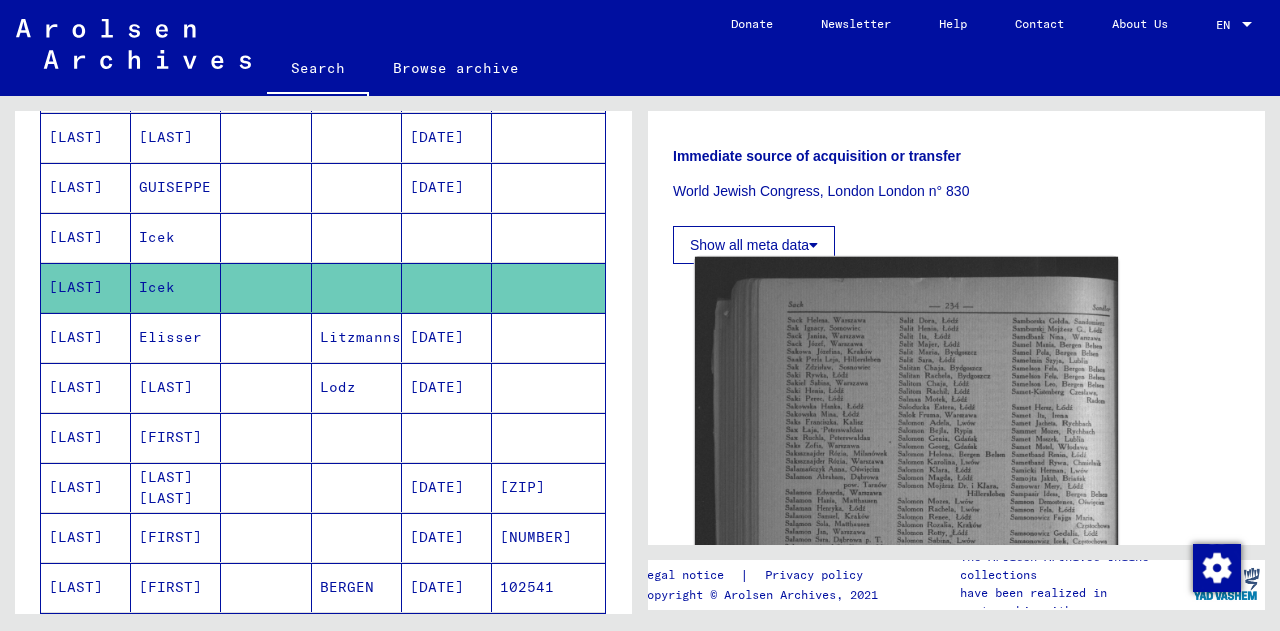 drag, startPoint x: 845, startPoint y: 411, endPoint x: 804, endPoint y: 426, distance: 43.65776 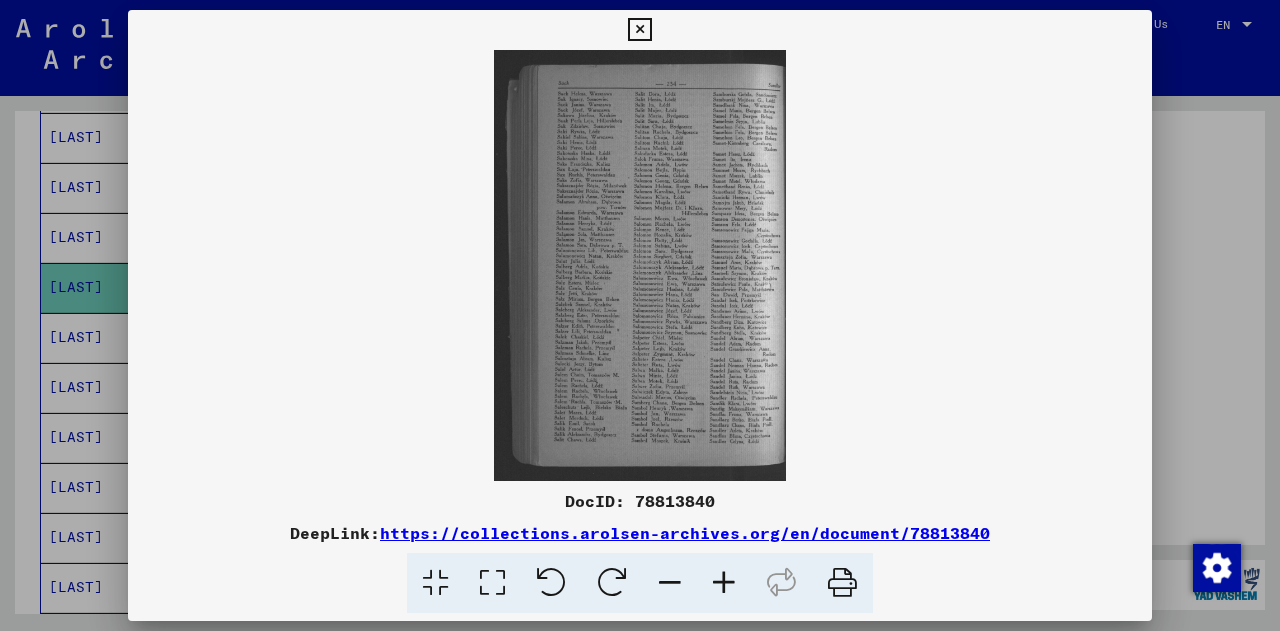 type 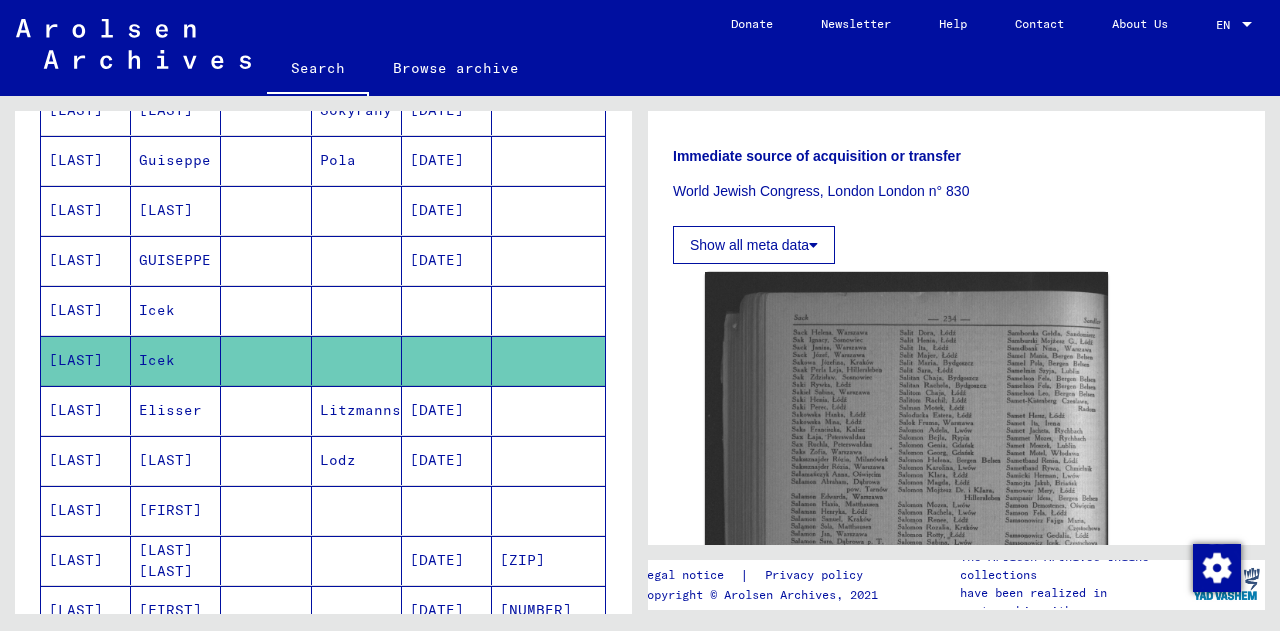 scroll 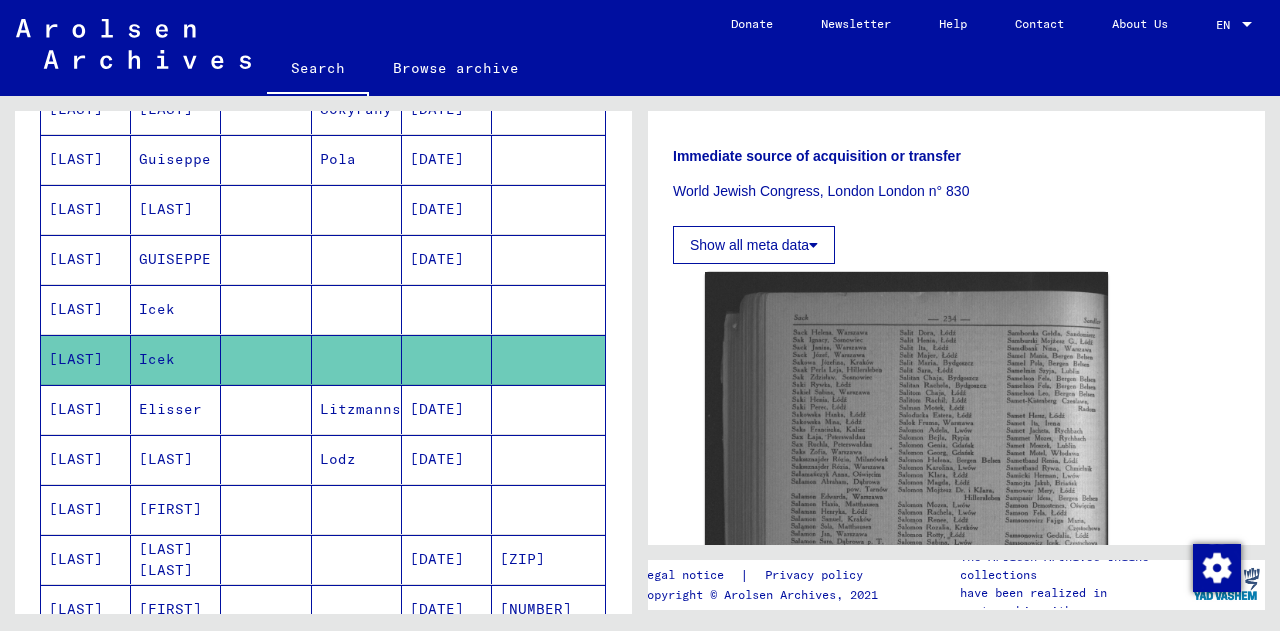 click on "Icek" at bounding box center [176, 359] 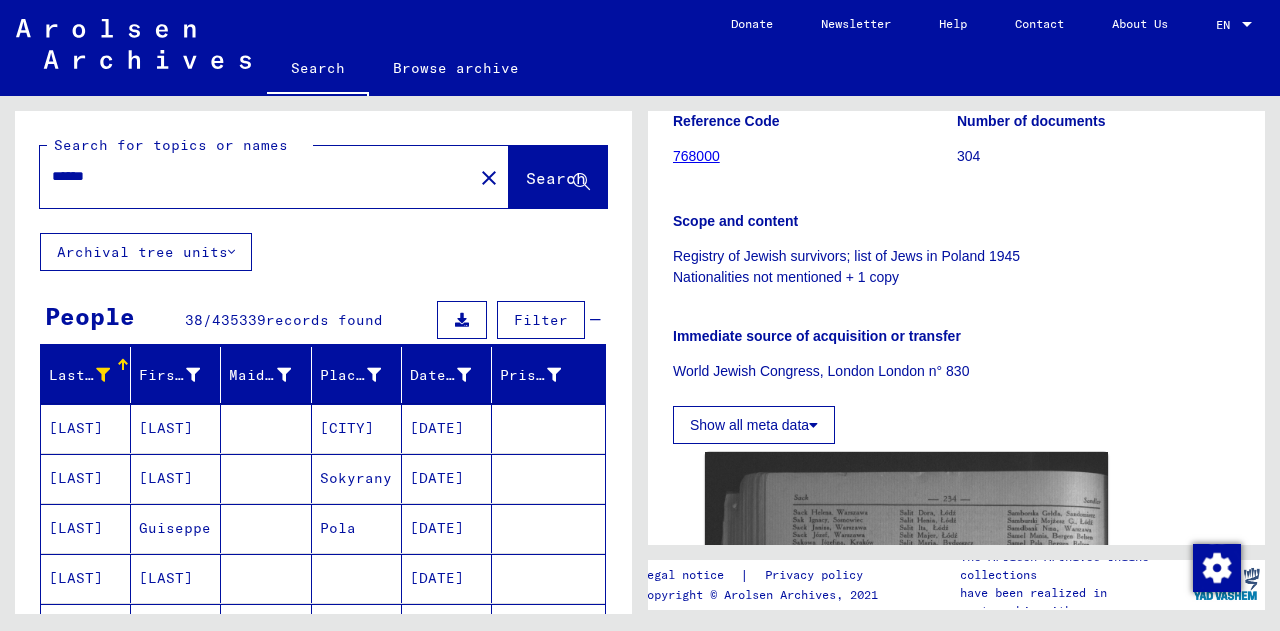 click at bounding box center (103, 375) 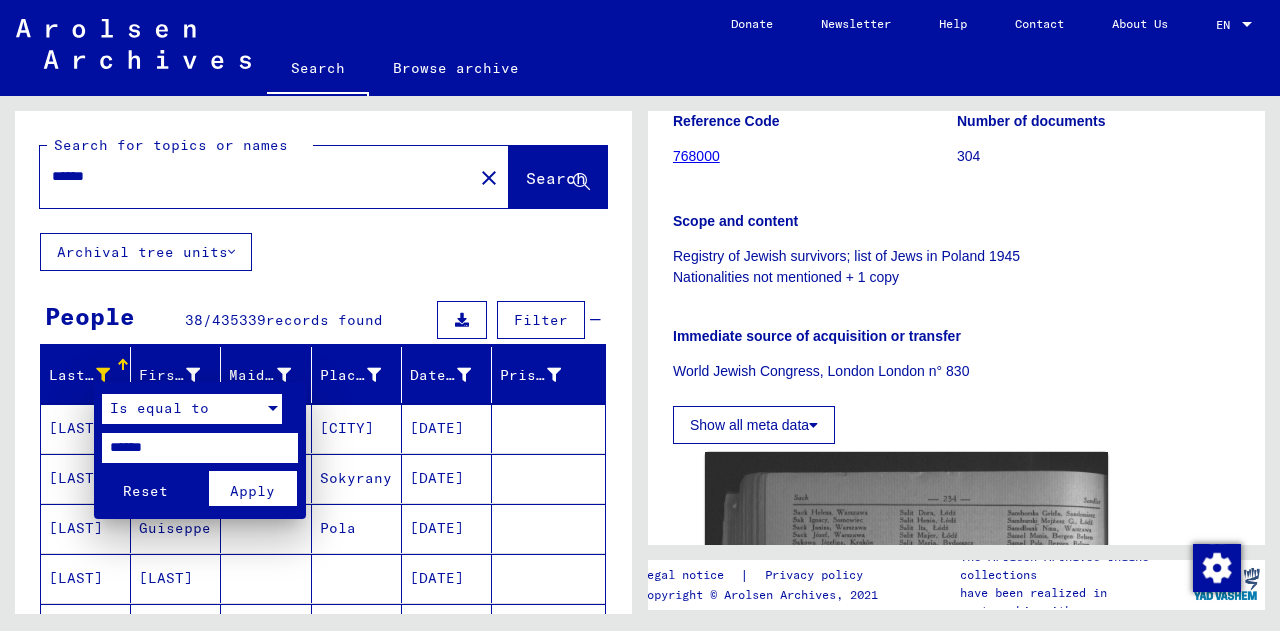 click on "Is equal to" at bounding box center [159, 408] 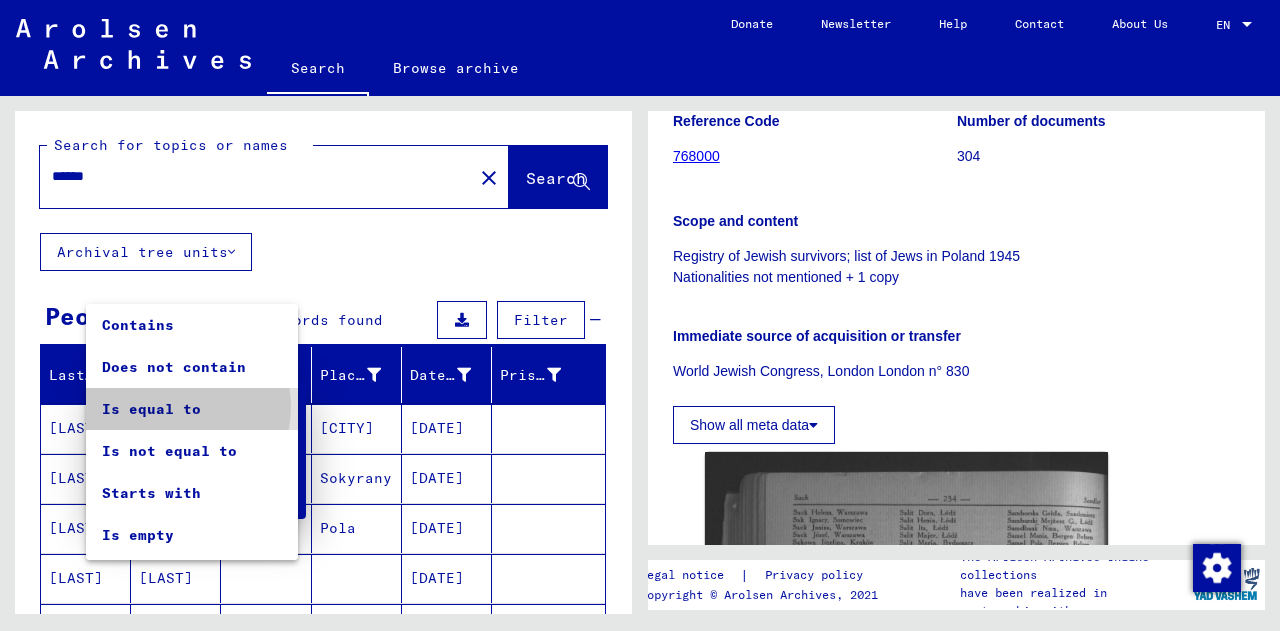 click on "Is equal to" at bounding box center (192, 409) 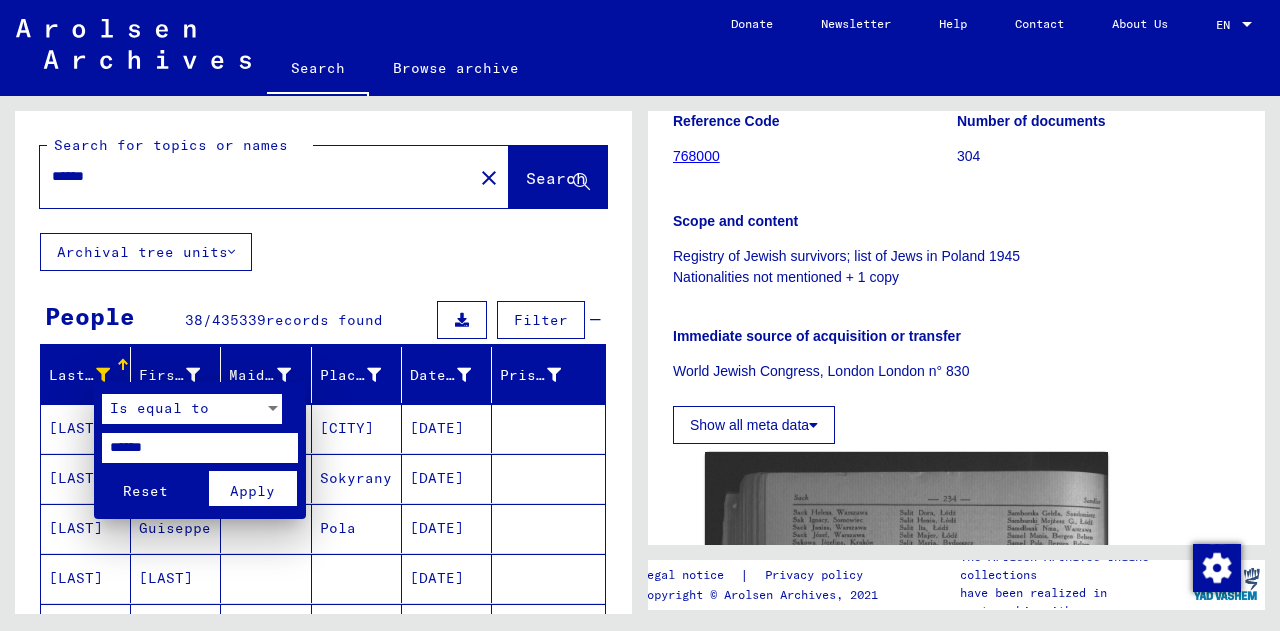 click on "******" at bounding box center [200, 448] 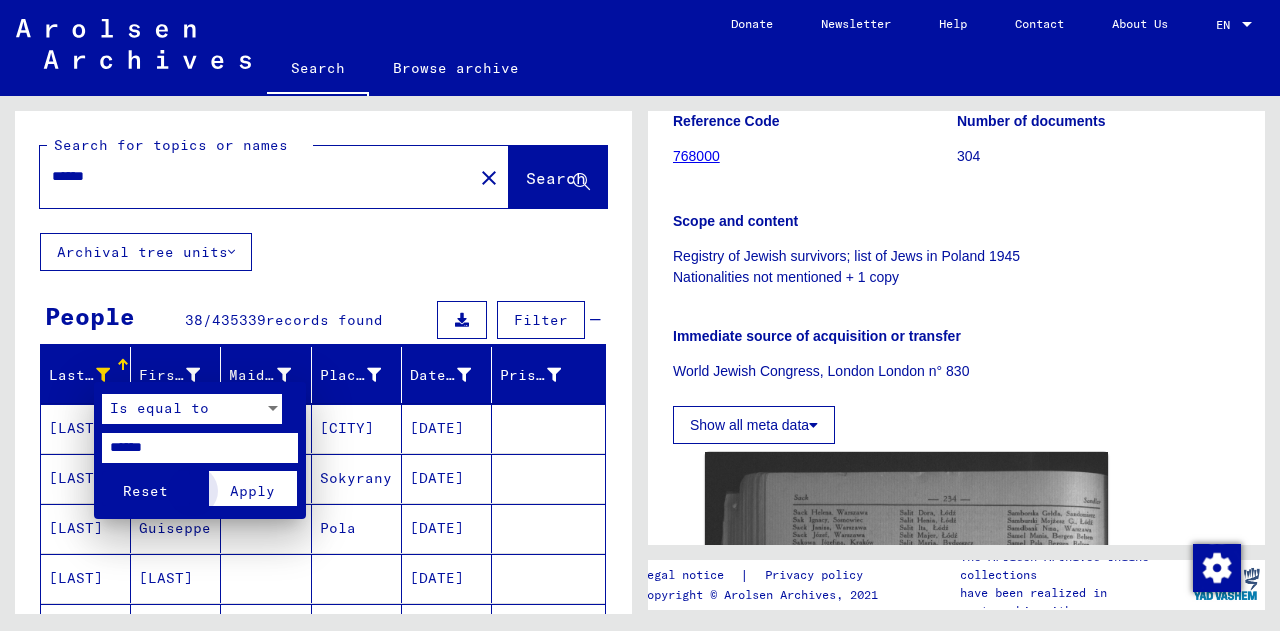 click on "Apply" at bounding box center [253, 488] 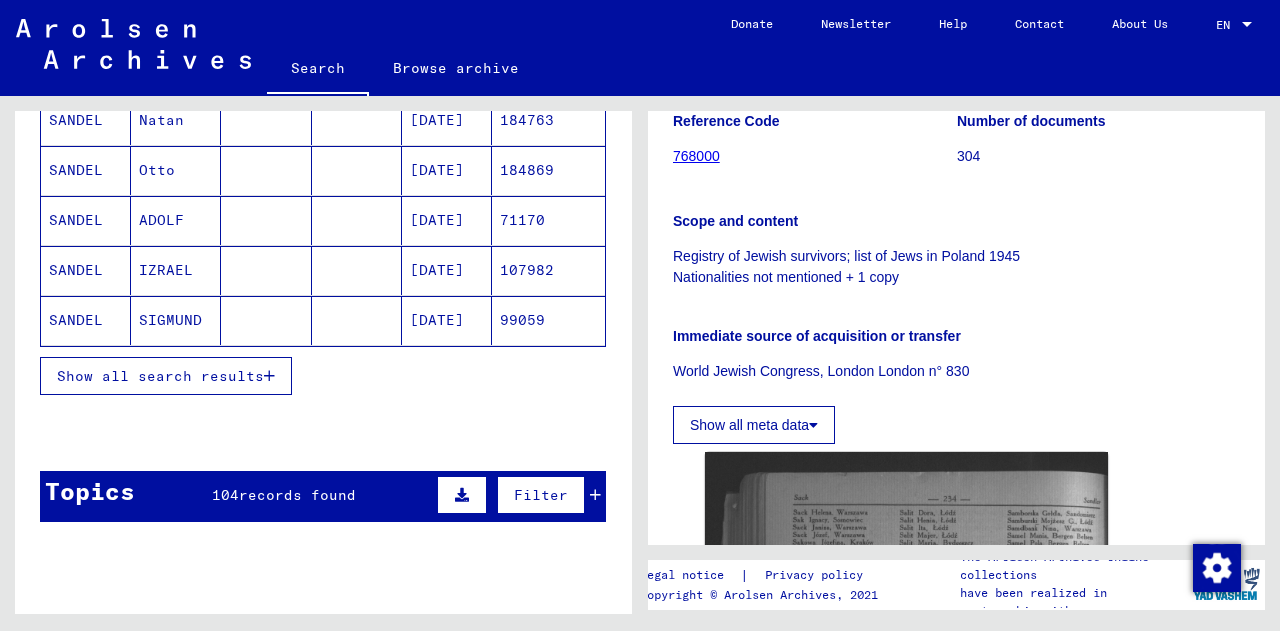 scroll, scrollTop: 317, scrollLeft: 0, axis: vertical 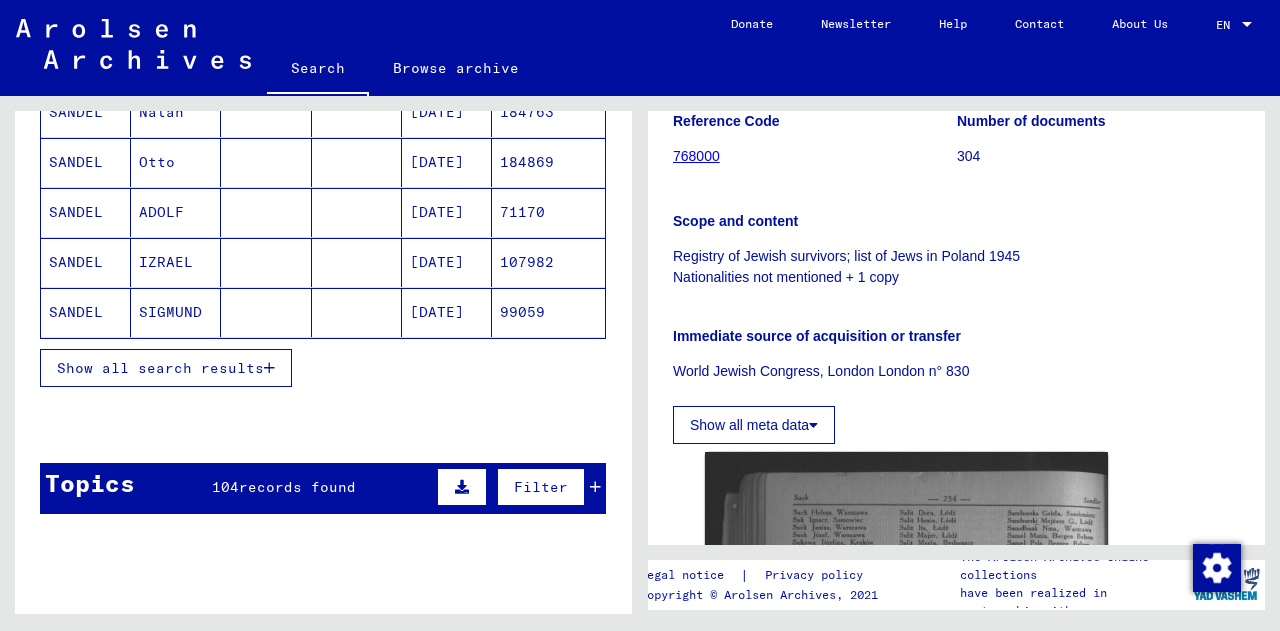 click on "Show all search results" at bounding box center (160, 368) 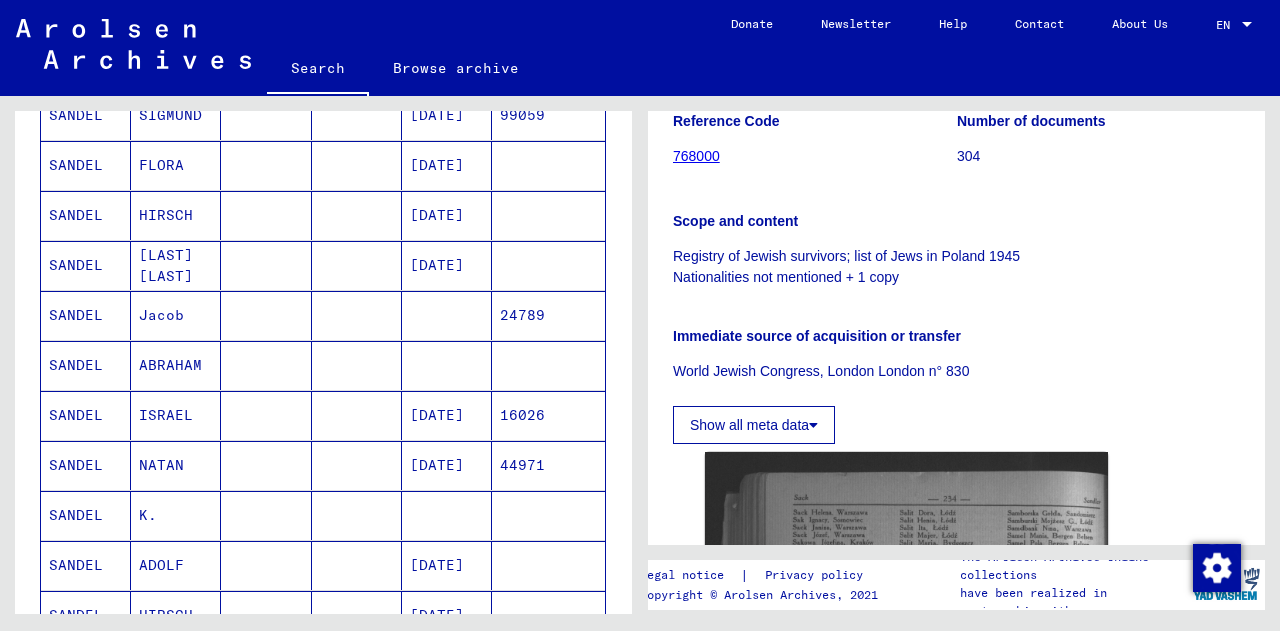 scroll, scrollTop: 515, scrollLeft: 0, axis: vertical 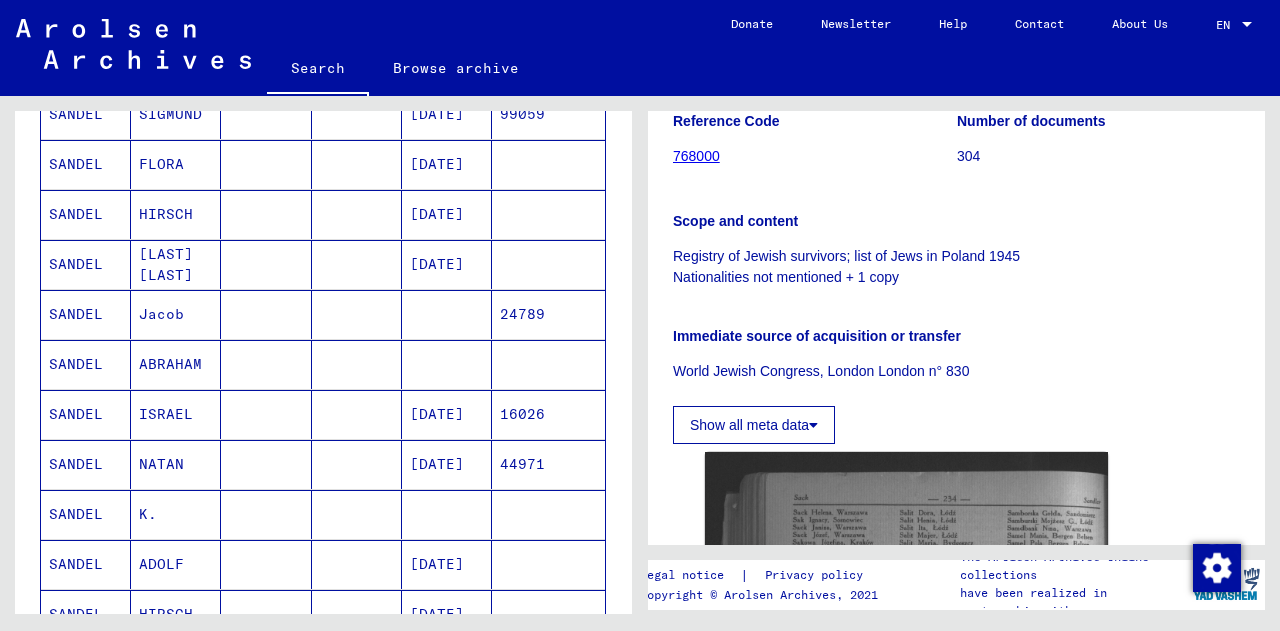 click on "ISRAEL" at bounding box center [176, 464] 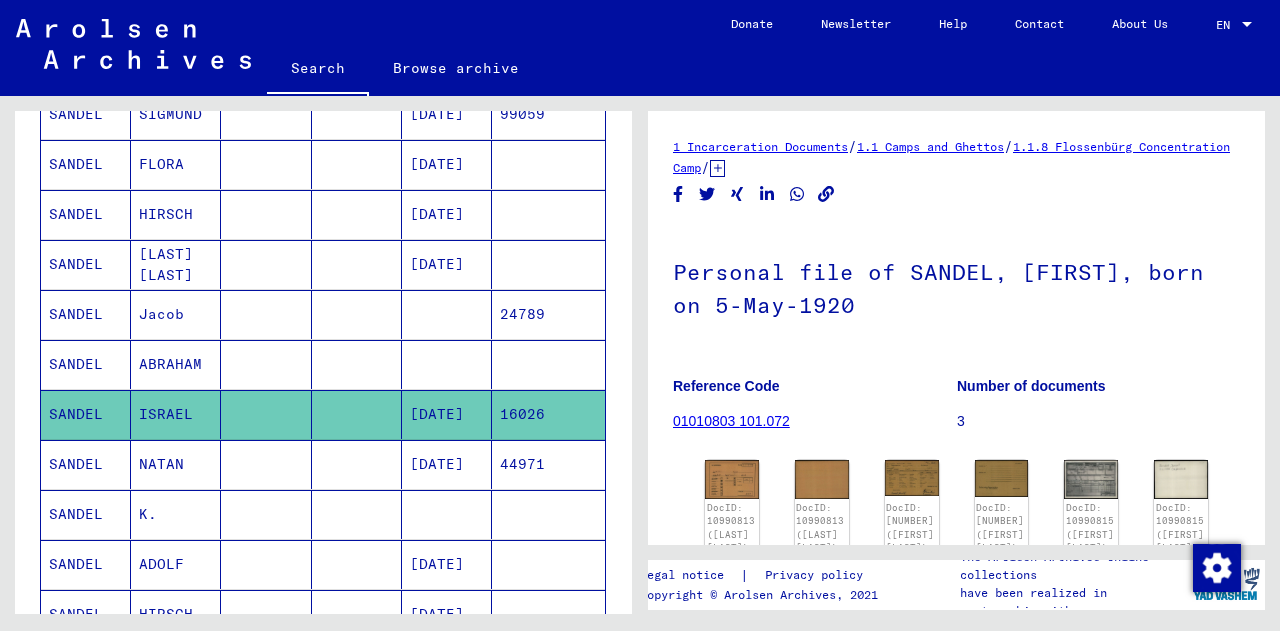 scroll, scrollTop: 0, scrollLeft: 0, axis: both 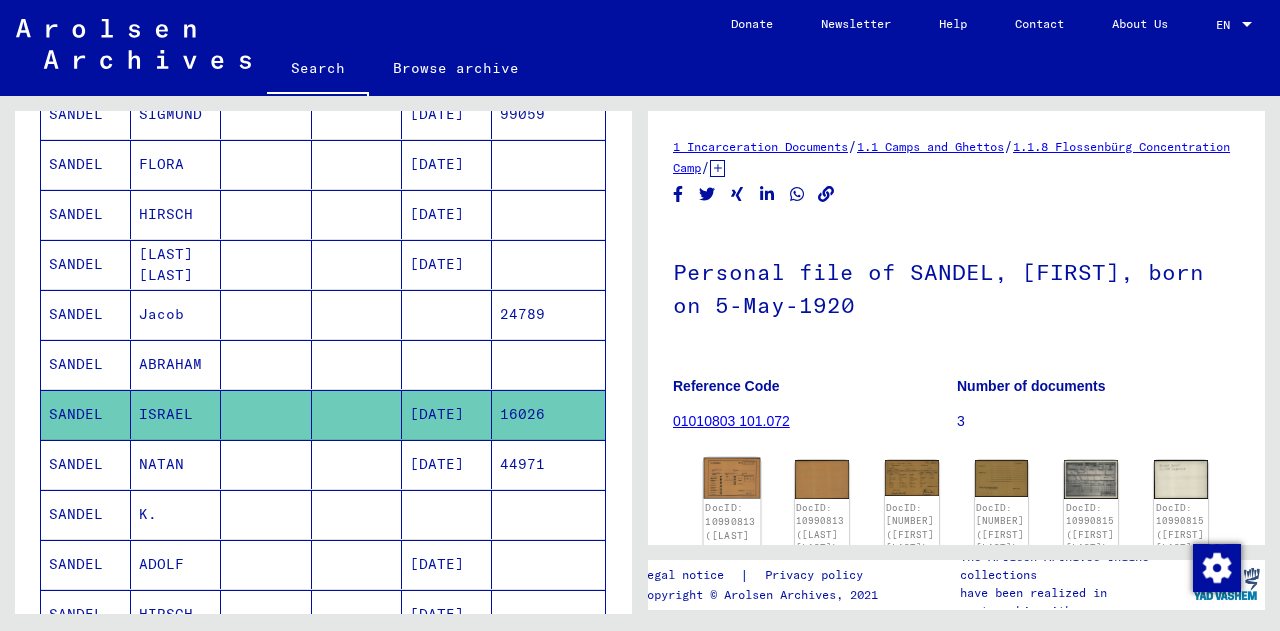 click 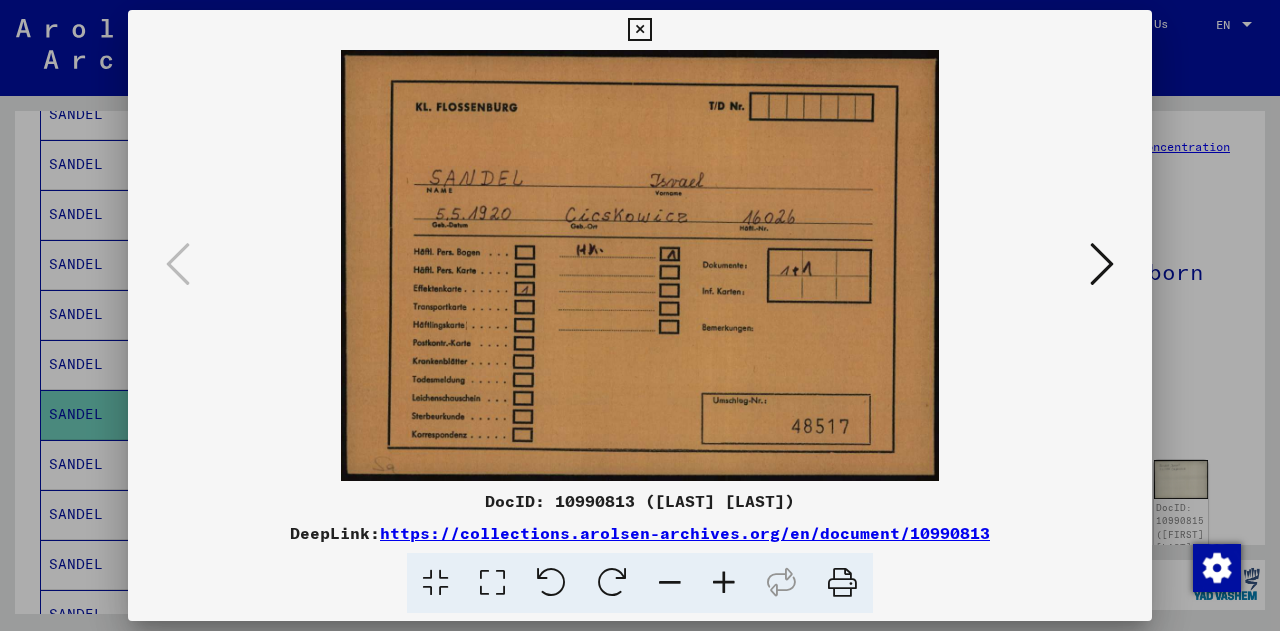 type 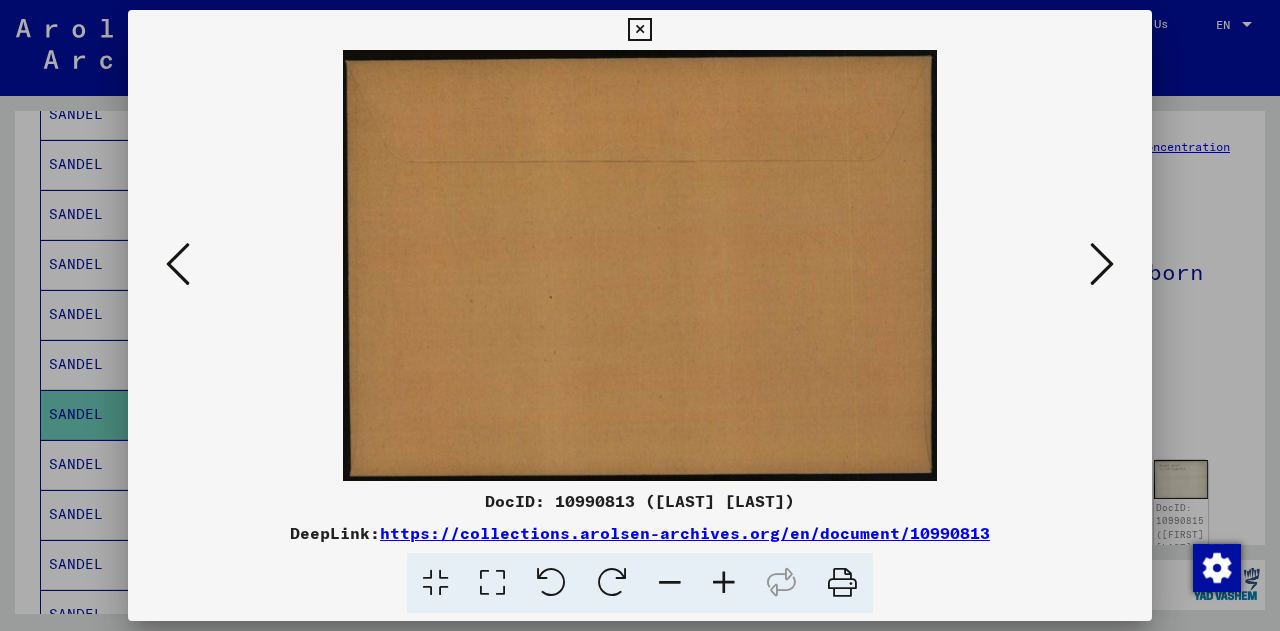 click at bounding box center [1102, 264] 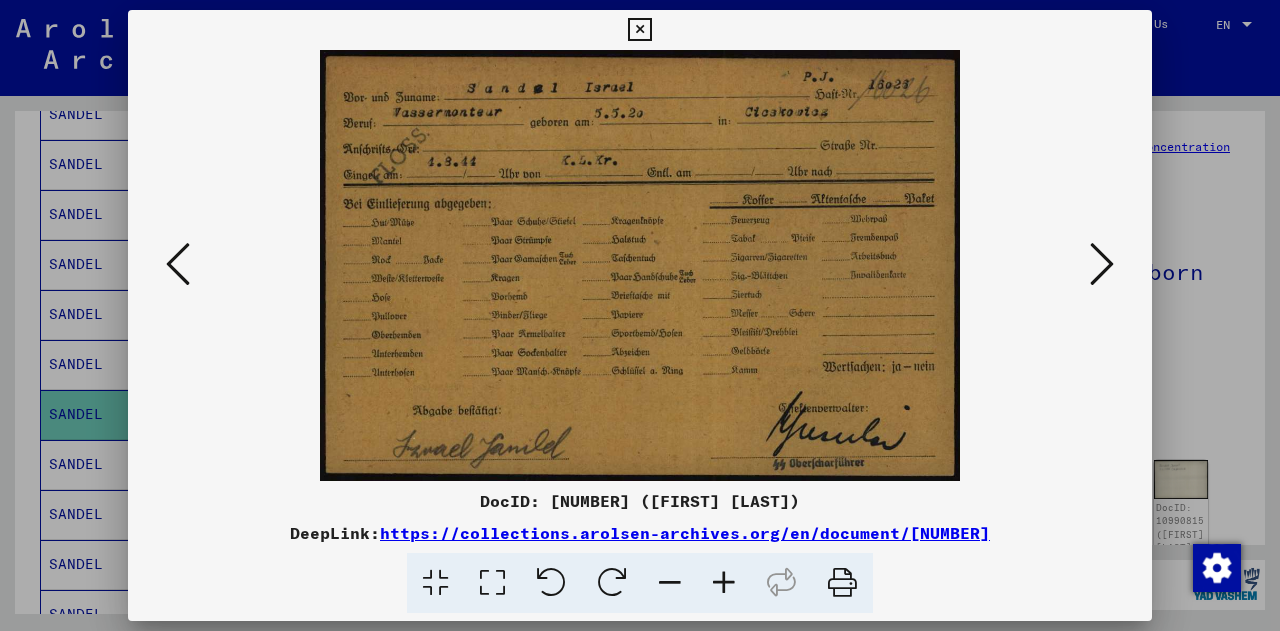 click at bounding box center [1102, 264] 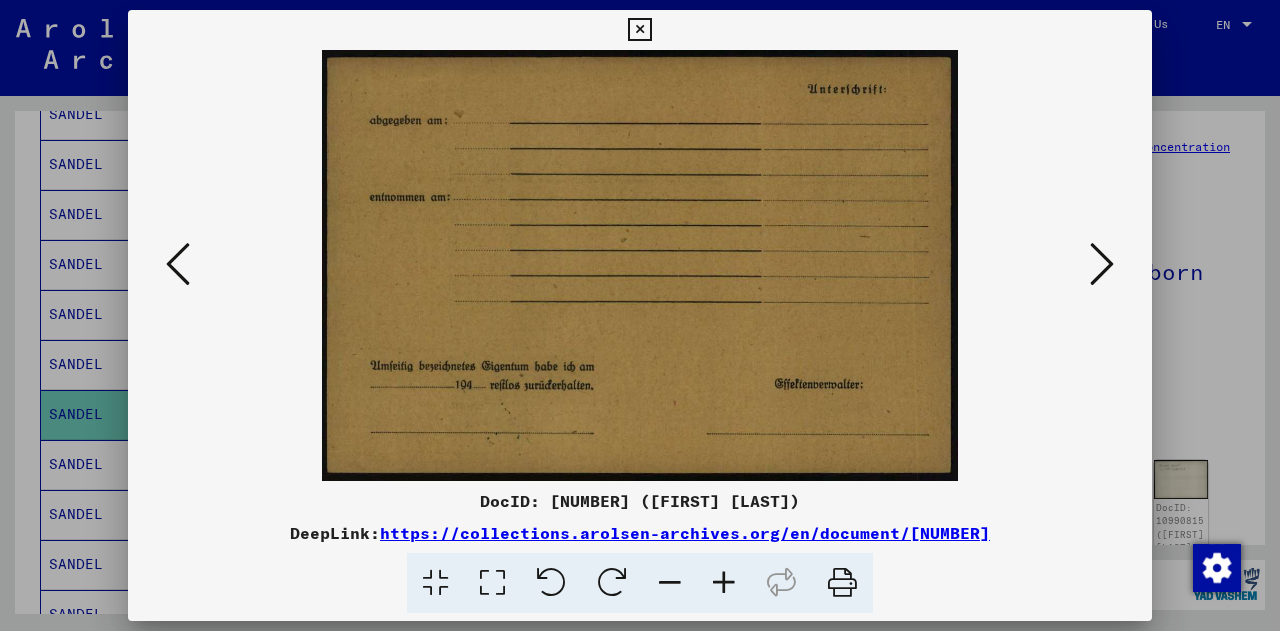 click at bounding box center [1102, 264] 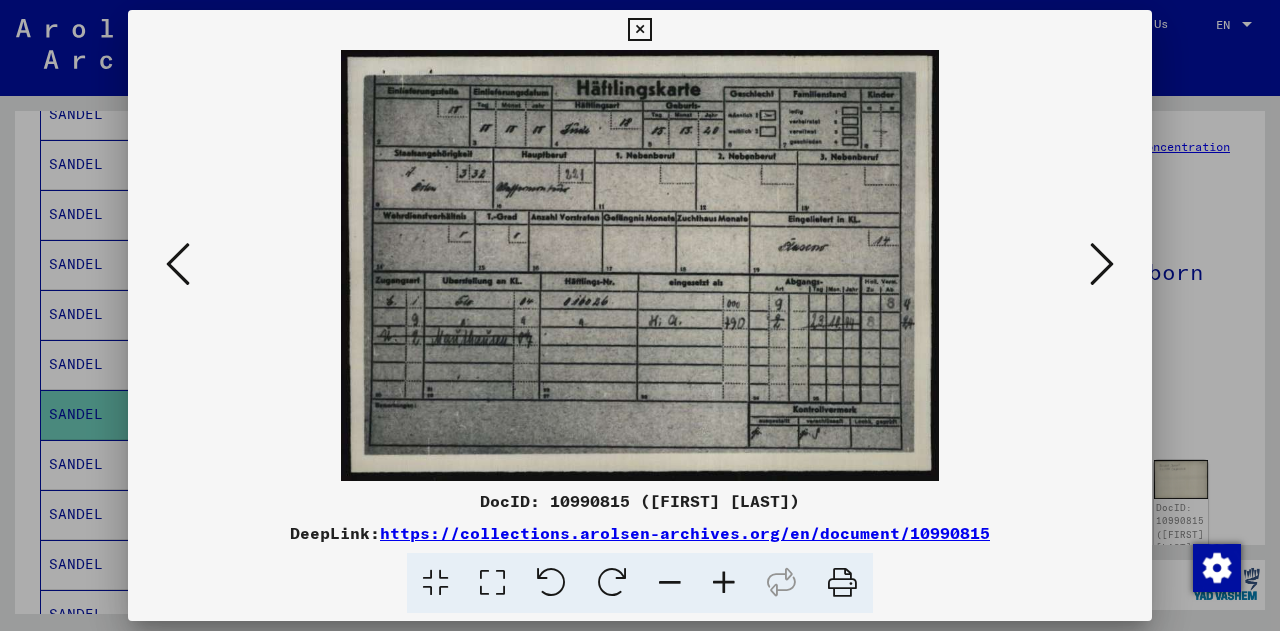 type 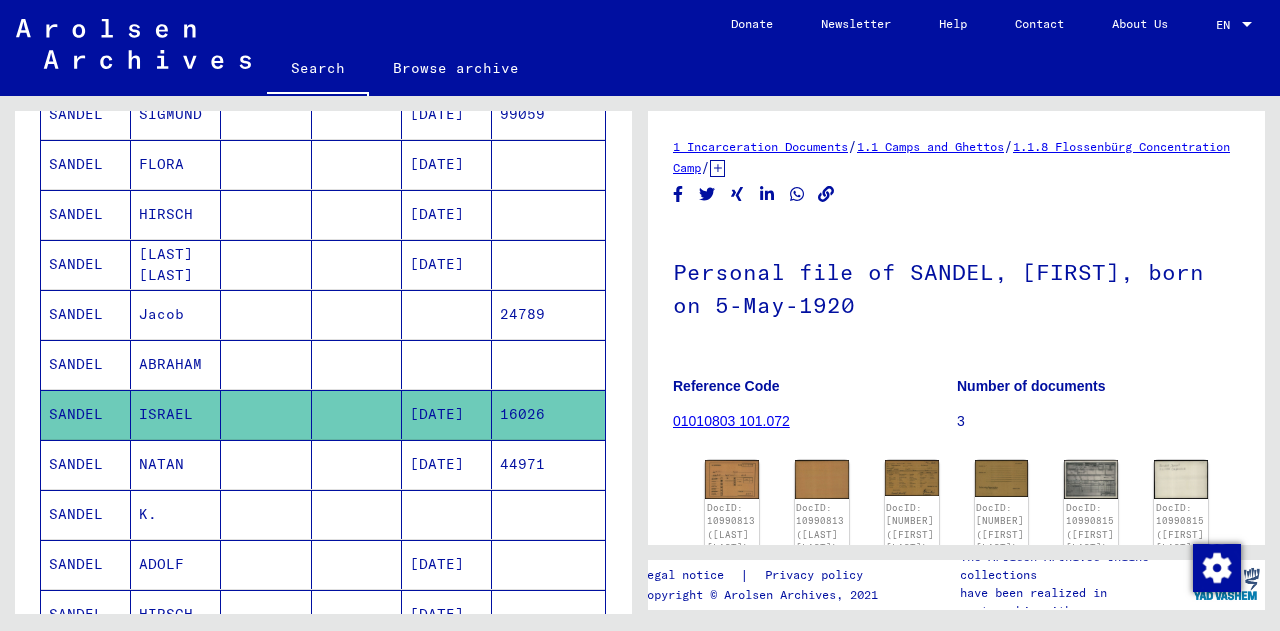 scroll, scrollTop: 261, scrollLeft: 0, axis: vertical 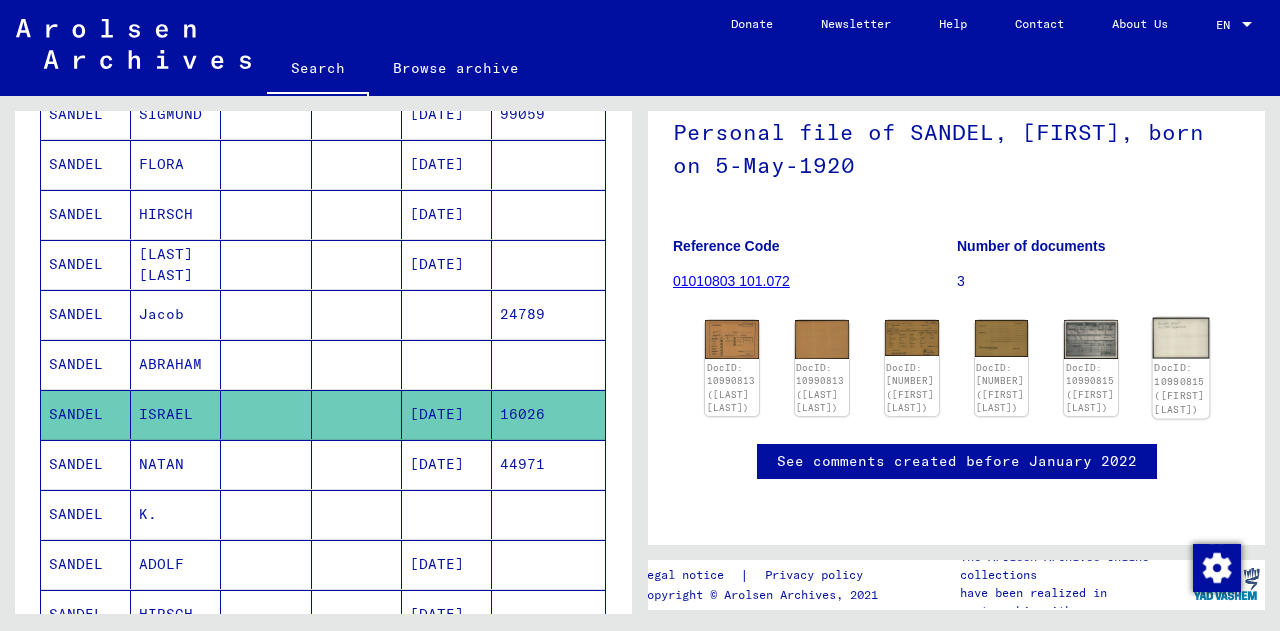 click on "DocID: 10990815 (ISRAEL SANDEL)" 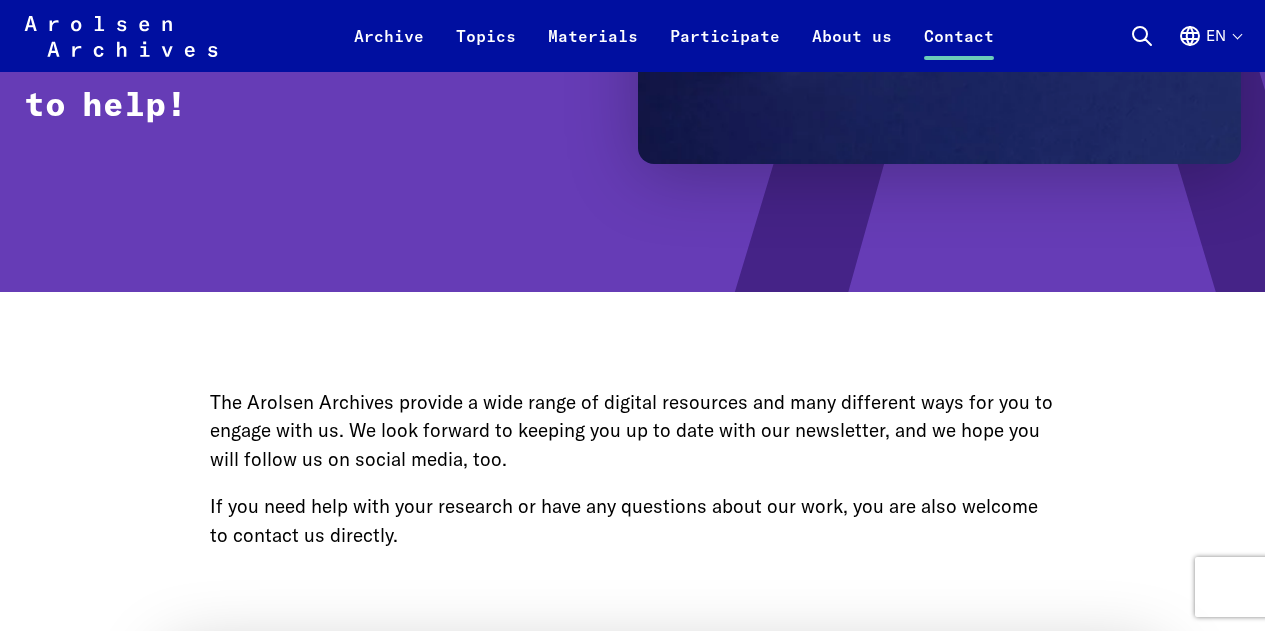 scroll, scrollTop: 1027, scrollLeft: 0, axis: vertical 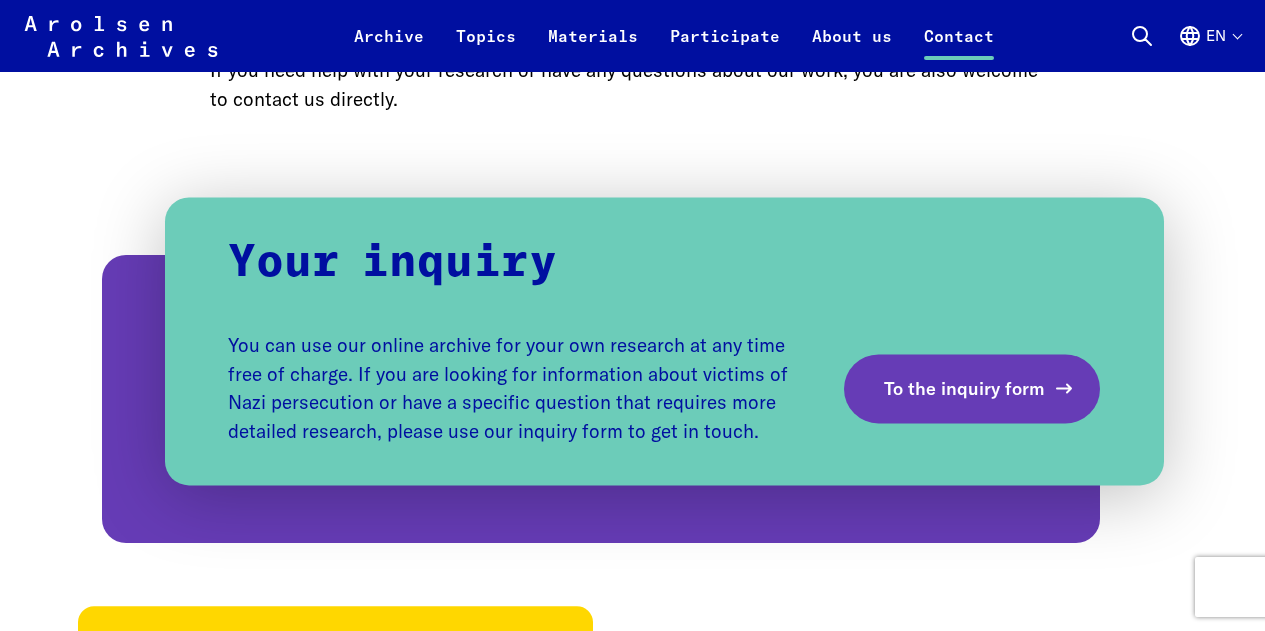 click on "To the inquiry form" at bounding box center (964, 388) 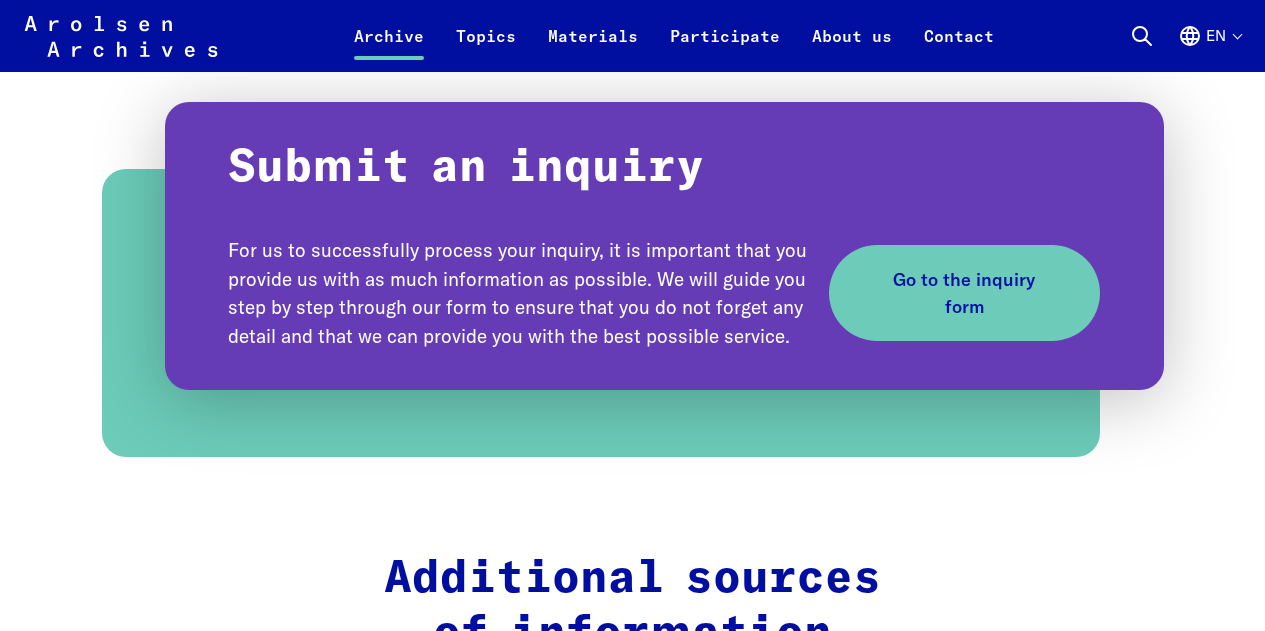 scroll, scrollTop: 2251, scrollLeft: 0, axis: vertical 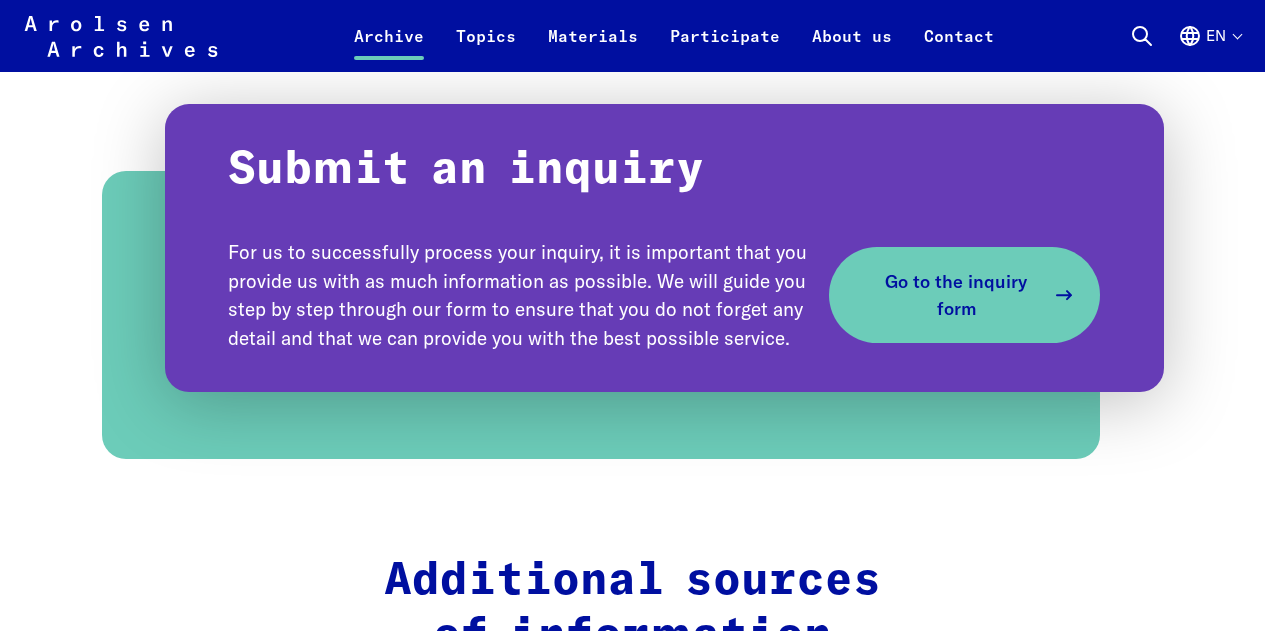 click on "Go to the inquiry form" at bounding box center (965, 296) 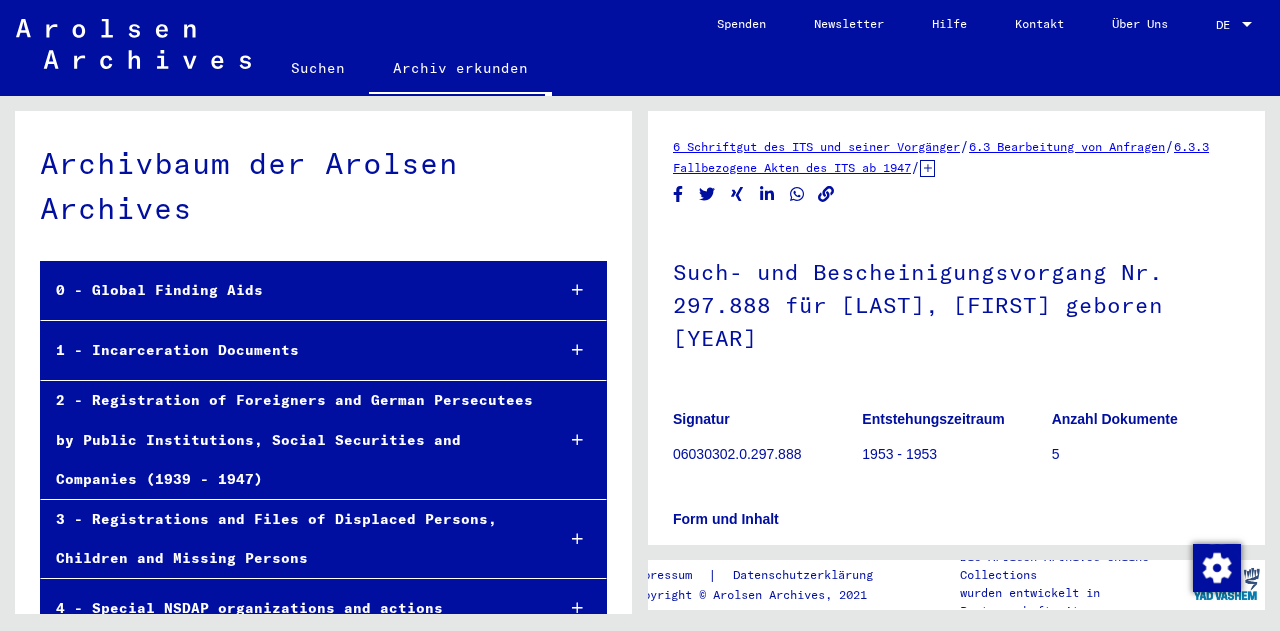 scroll, scrollTop: 0, scrollLeft: 0, axis: both 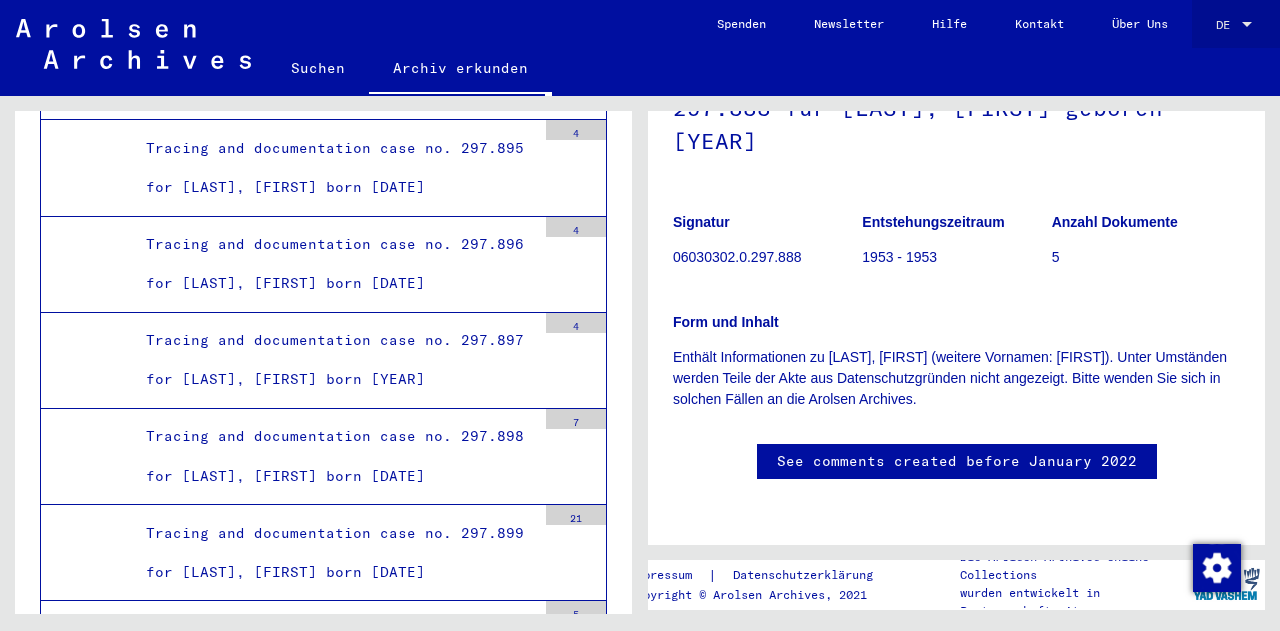 click on "DE DE" 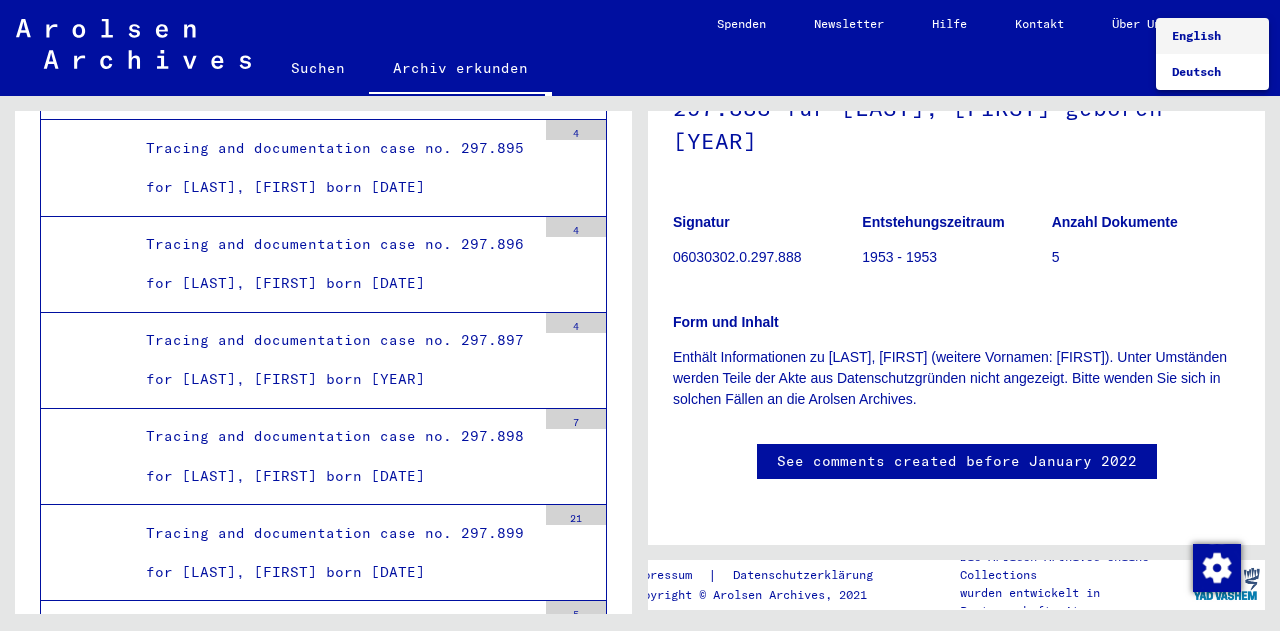 click on "English" at bounding box center (1196, 35) 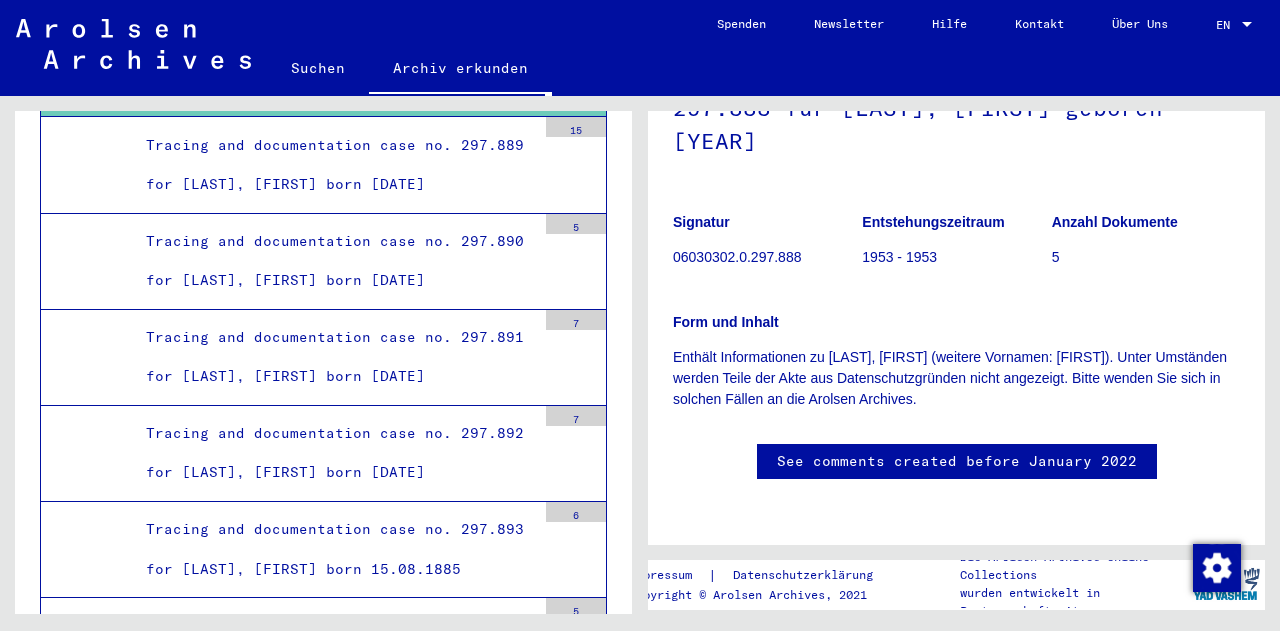 scroll, scrollTop: 46651, scrollLeft: 0, axis: vertical 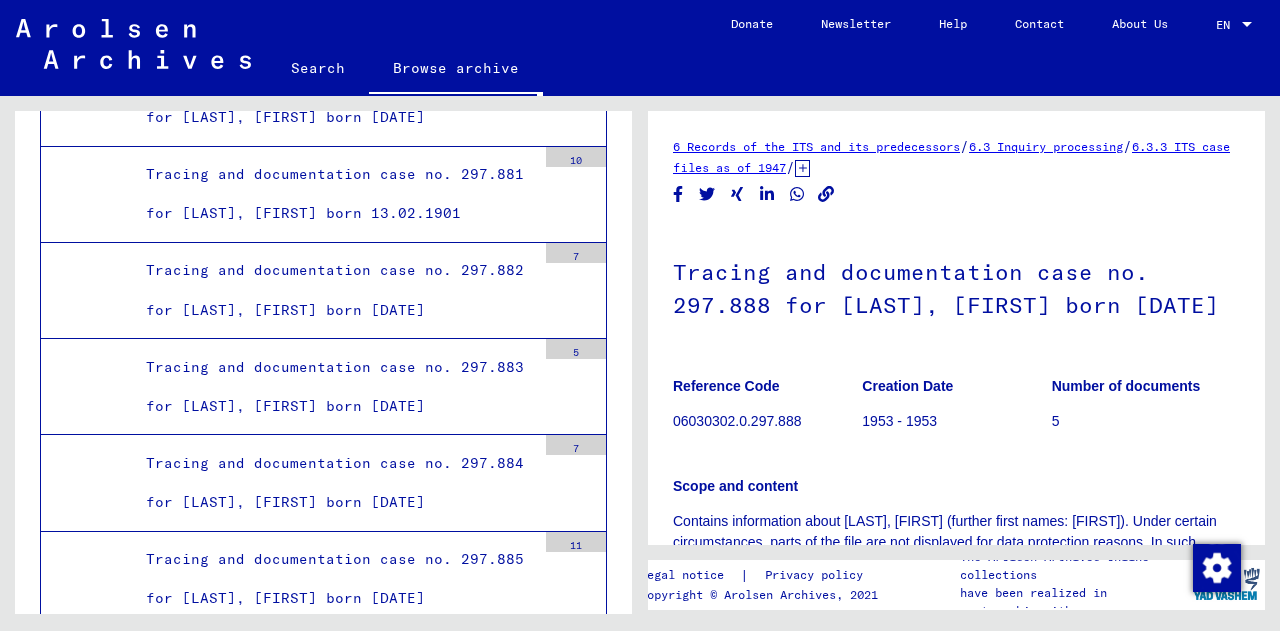 click on "Search" 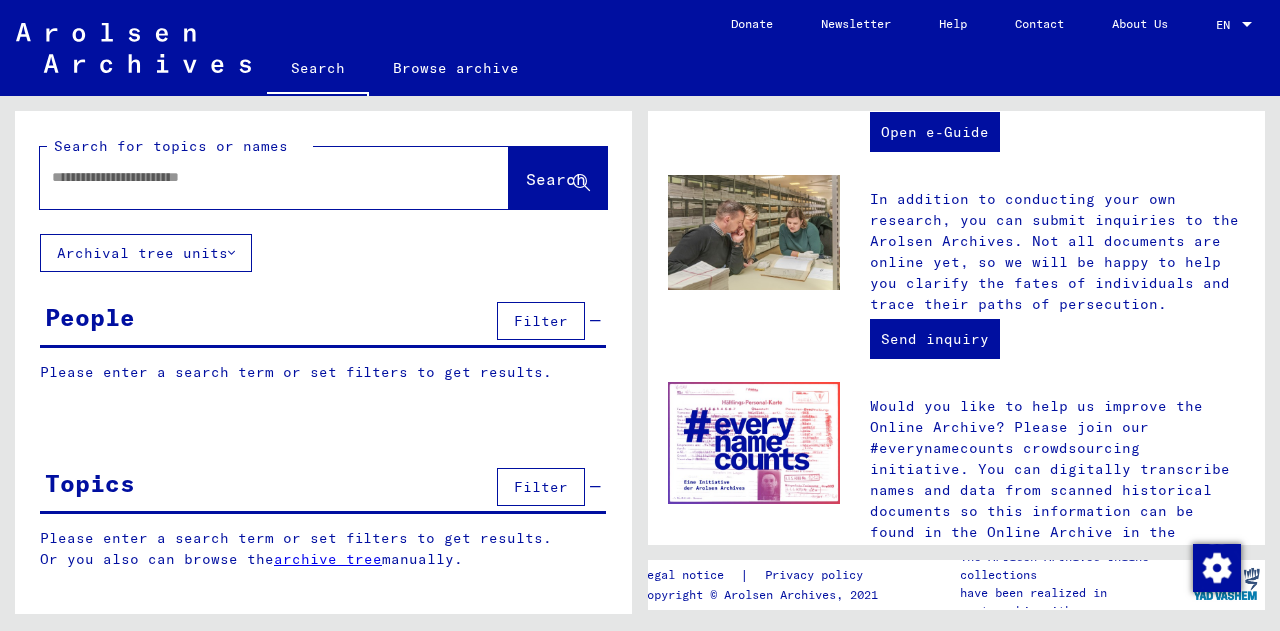 scroll, scrollTop: 899, scrollLeft: 0, axis: vertical 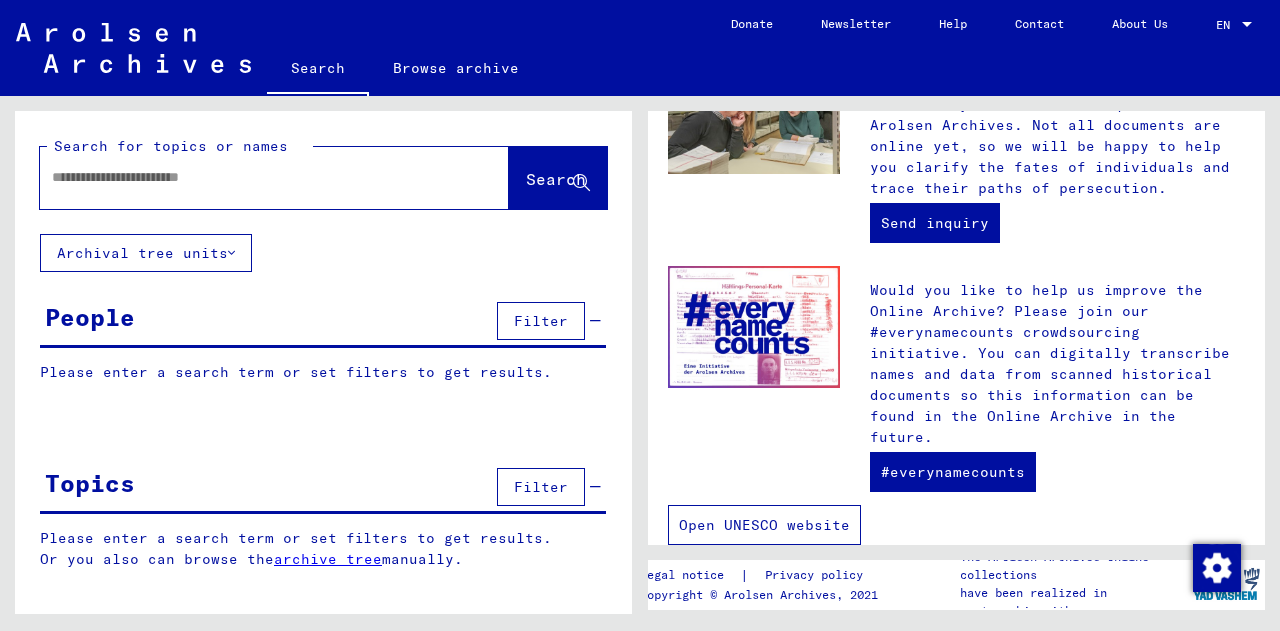 click on "Open UNESCO website" at bounding box center (764, 525) 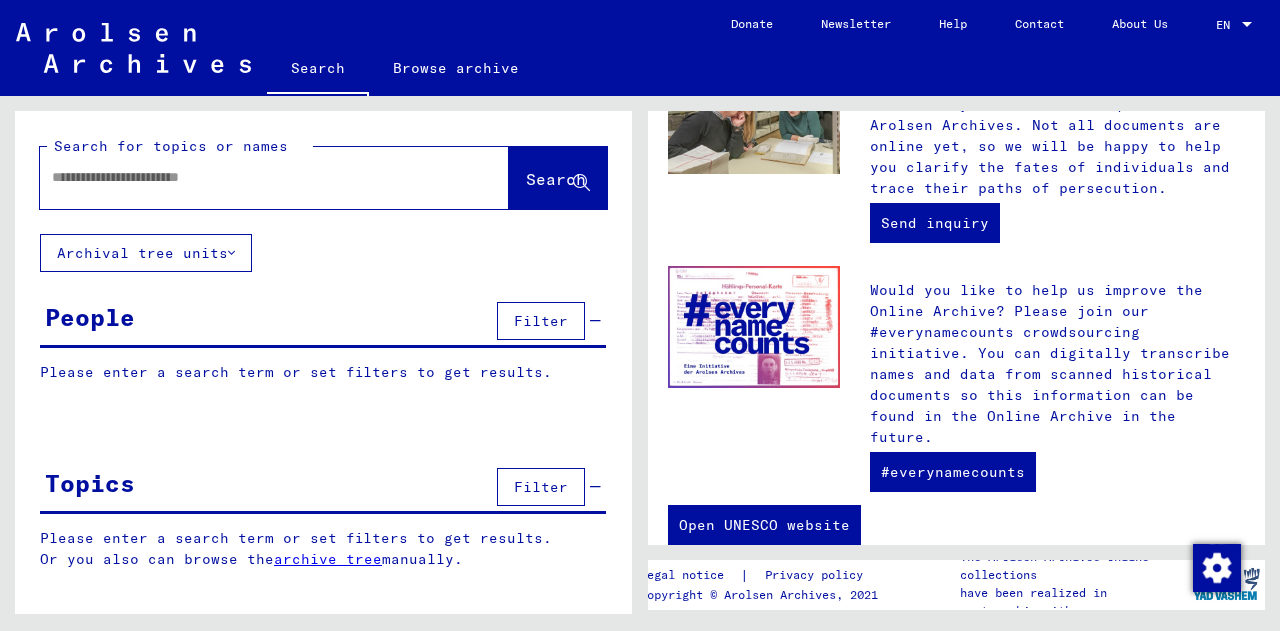 click on "Please enter a search term or set filters to get results." at bounding box center [323, 372] 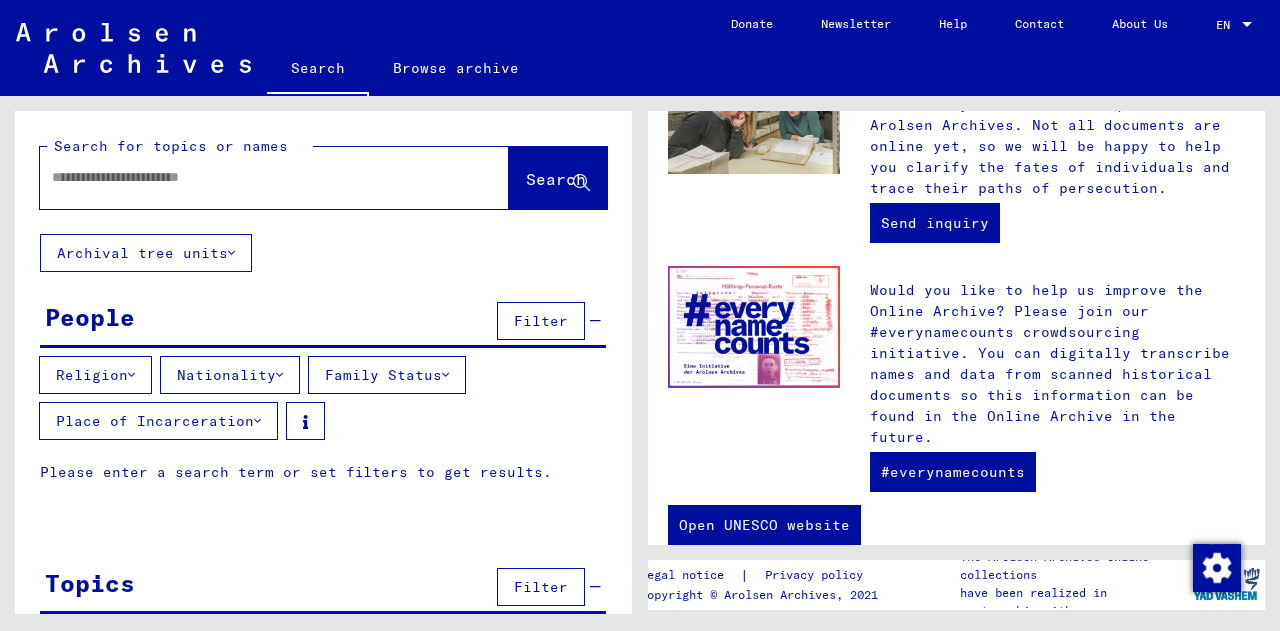 click on "Filter" at bounding box center [541, 321] 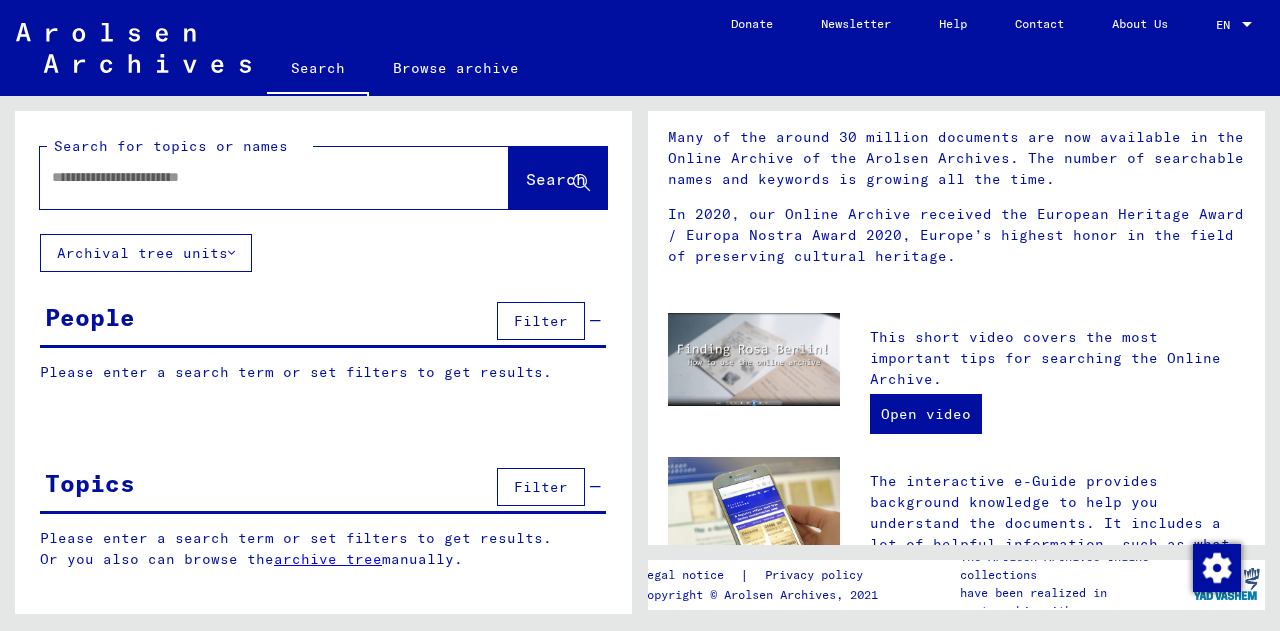 scroll, scrollTop: 0, scrollLeft: 0, axis: both 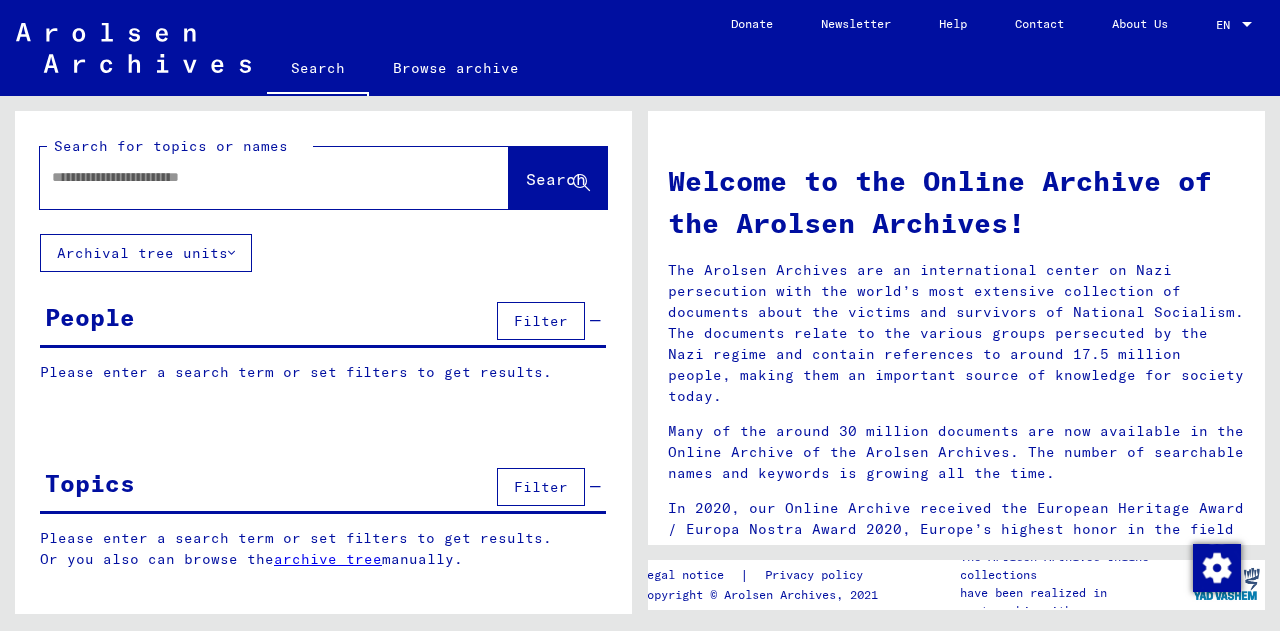 click at bounding box center (250, 177) 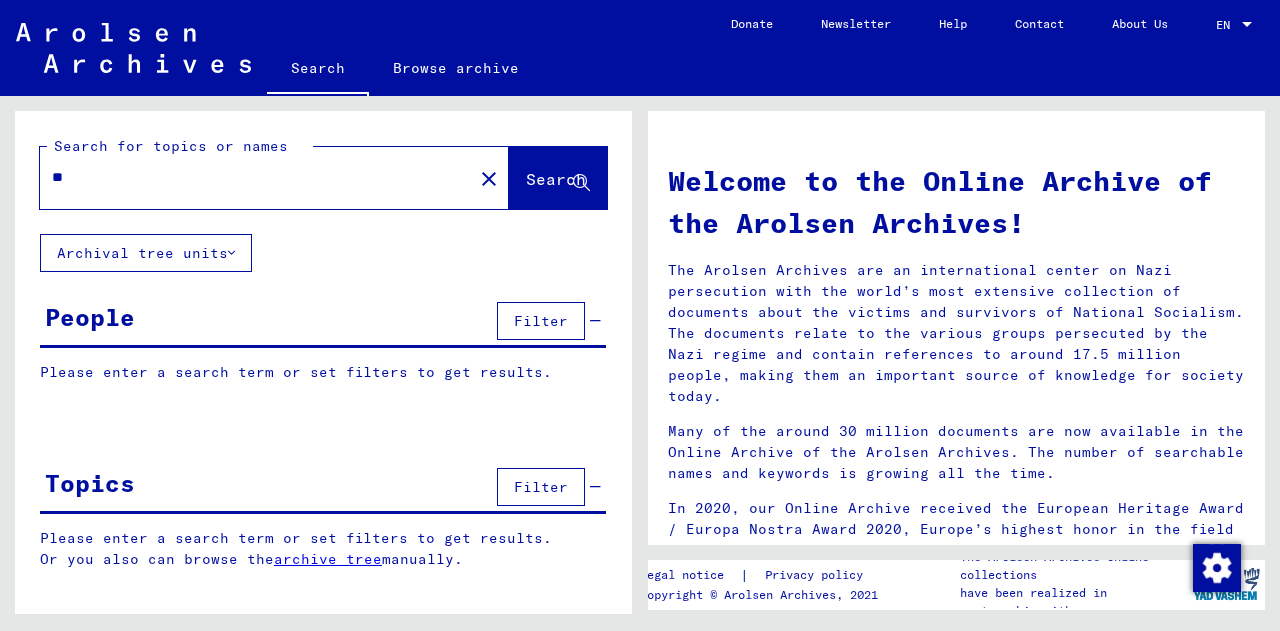 type on "*" 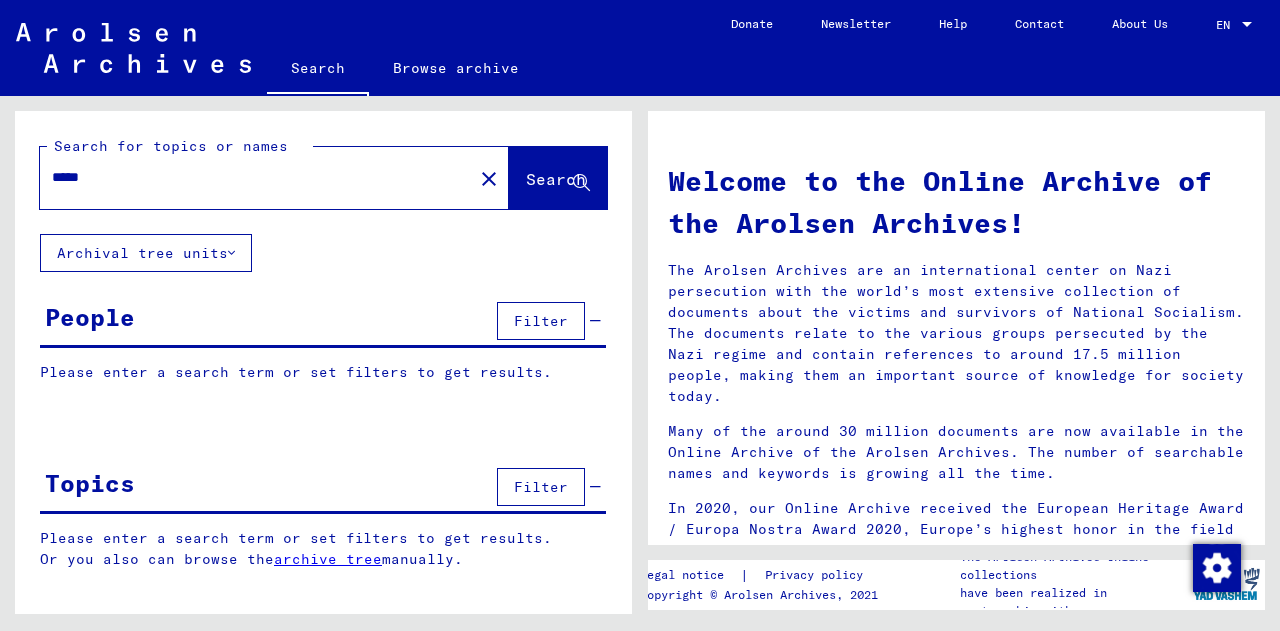 type on "*****" 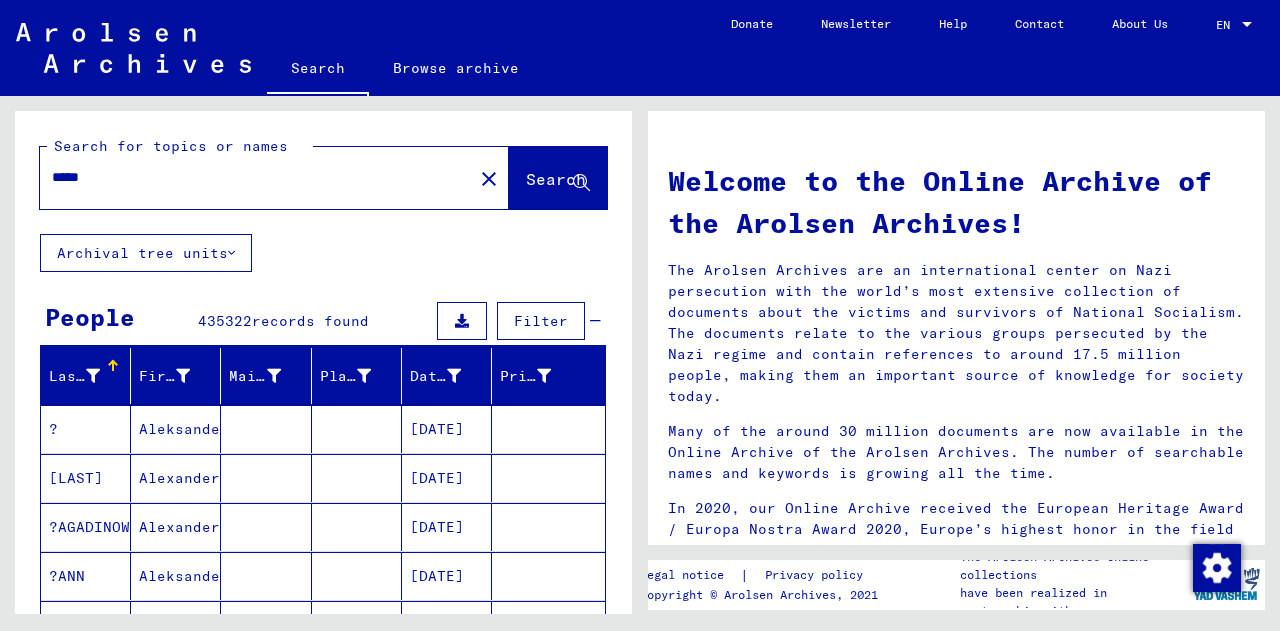 click at bounding box center (93, 376) 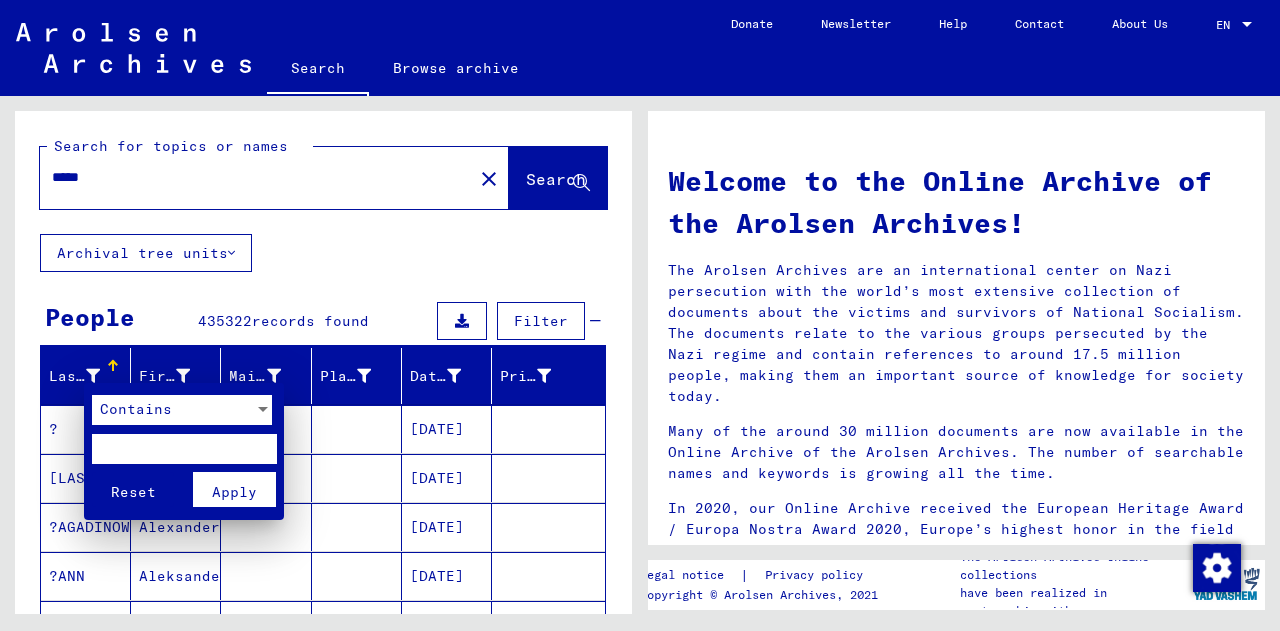click at bounding box center [184, 449] 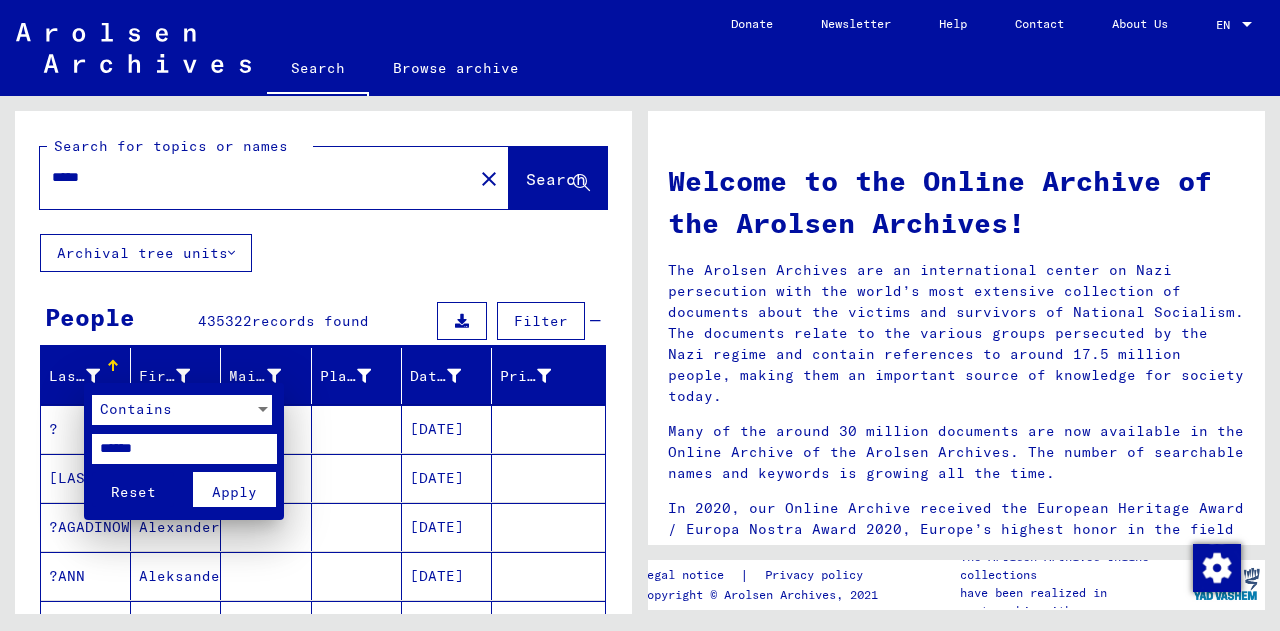 type on "******" 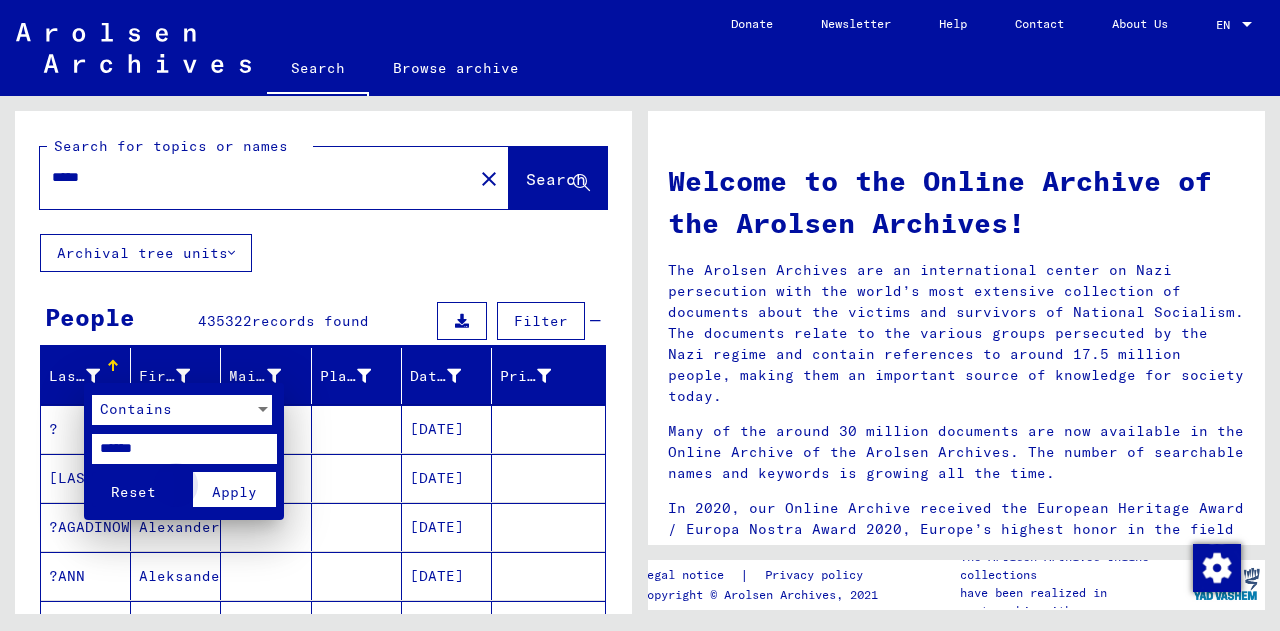 click on "Apply" at bounding box center [234, 492] 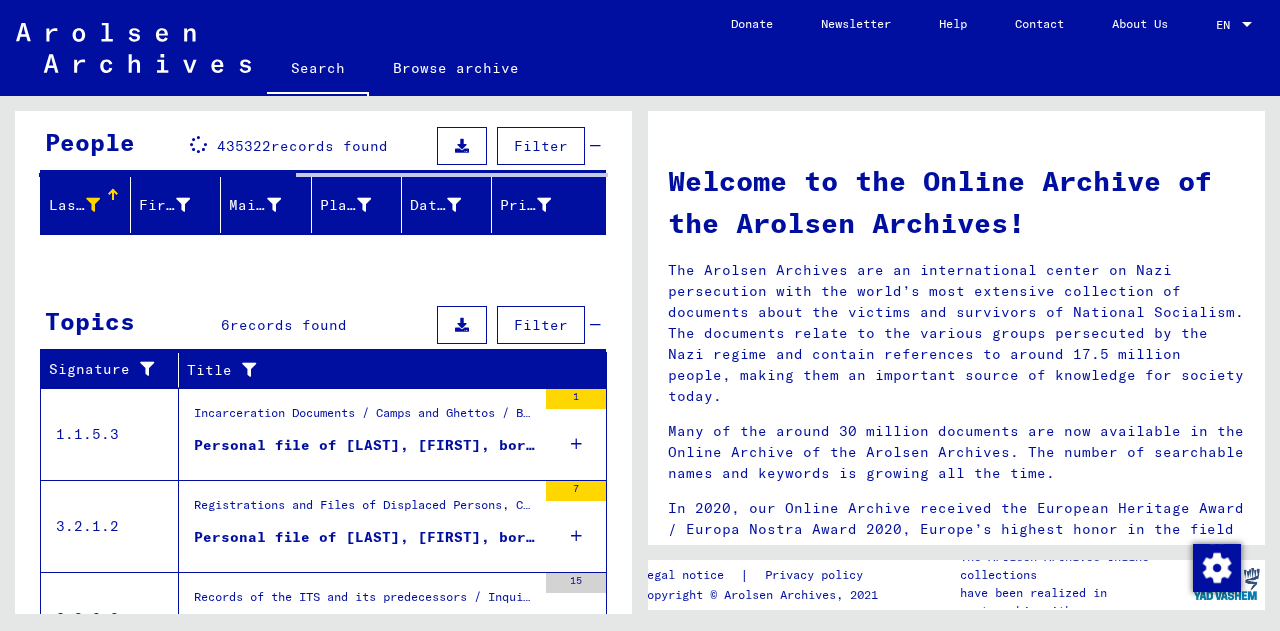 scroll, scrollTop: 184, scrollLeft: 0, axis: vertical 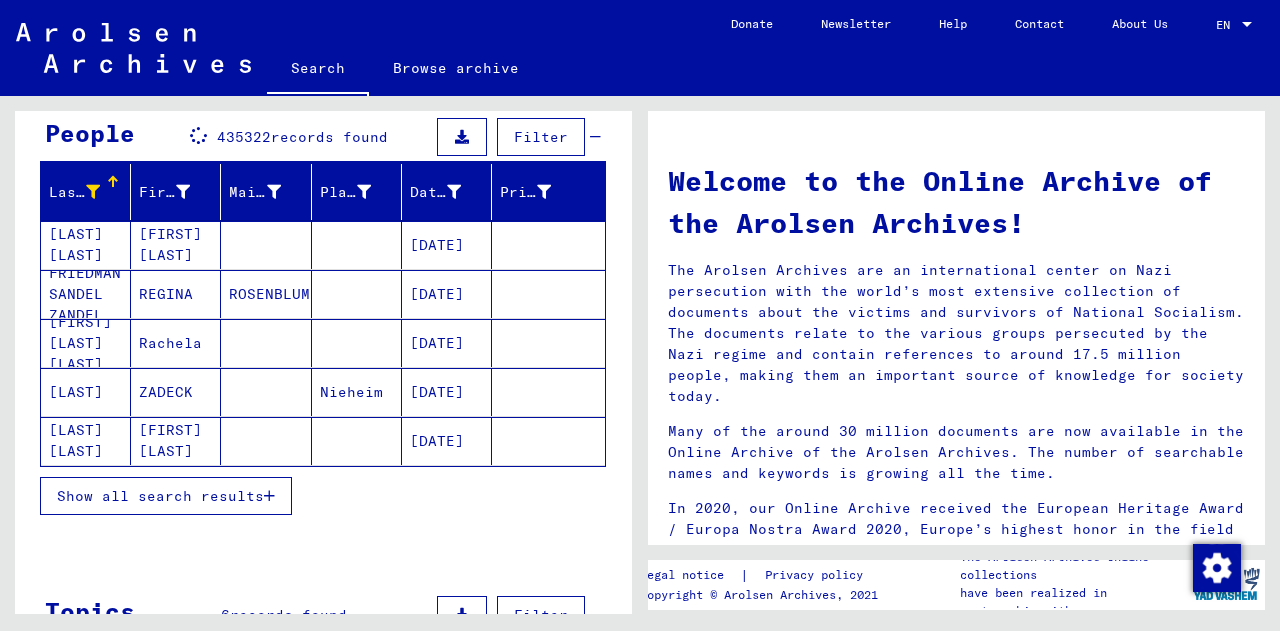 click on "Show all search results" at bounding box center [160, 496] 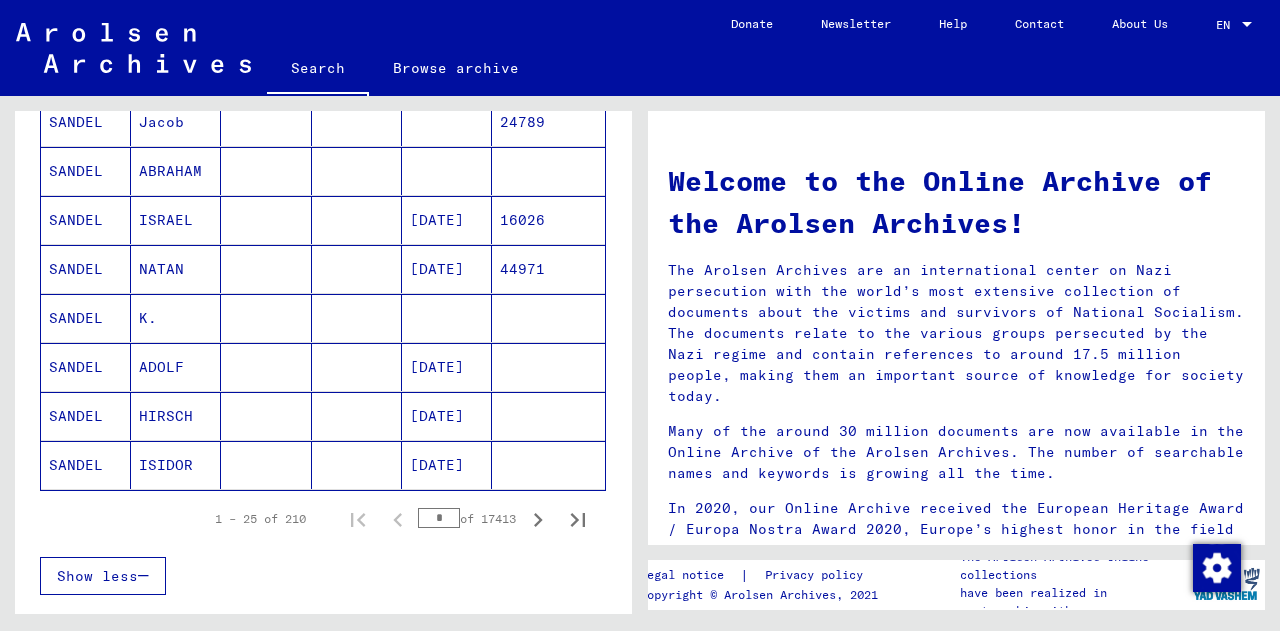 scroll, scrollTop: 1141, scrollLeft: 0, axis: vertical 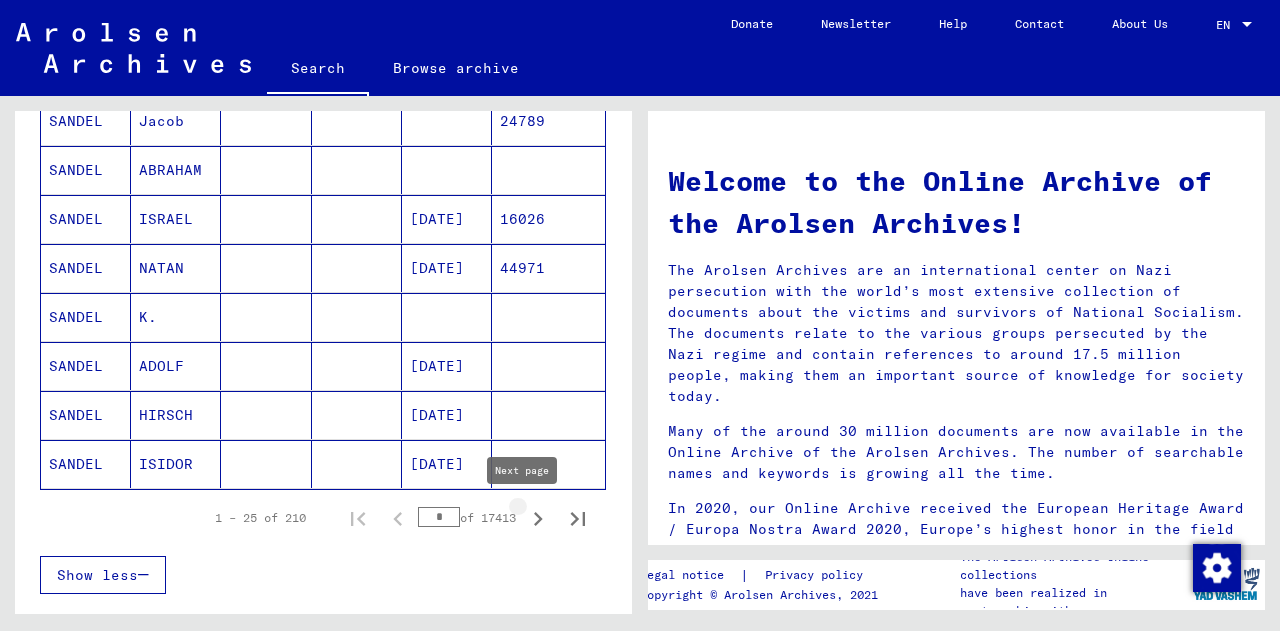 click 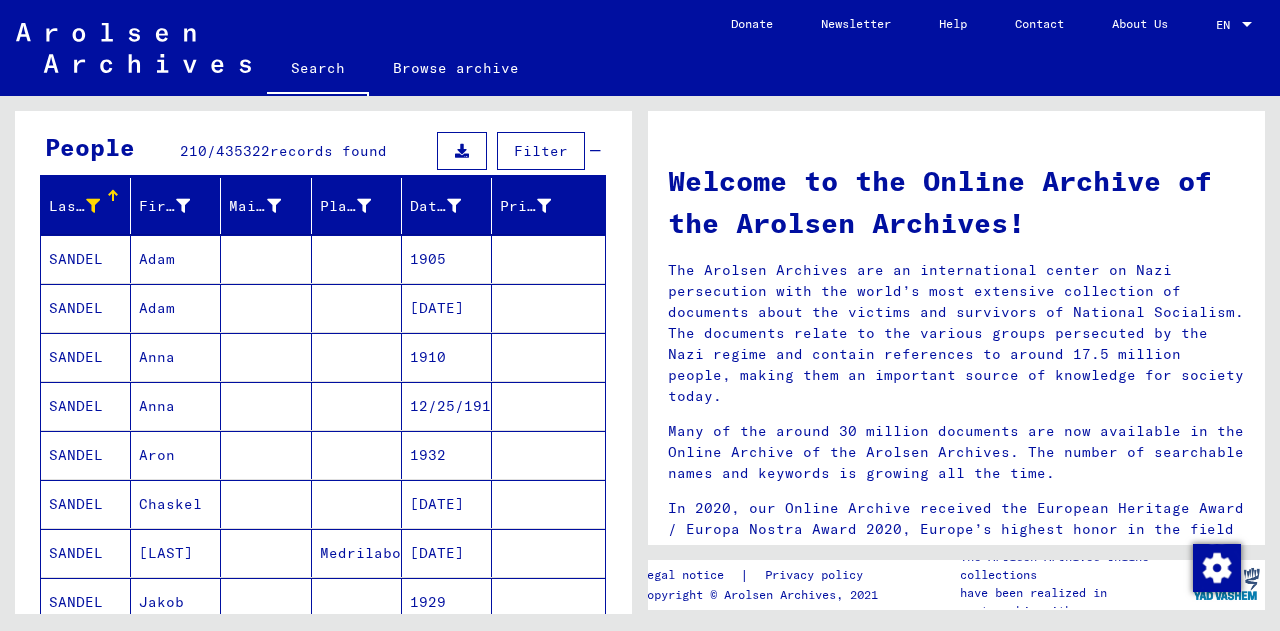 scroll, scrollTop: 154, scrollLeft: 0, axis: vertical 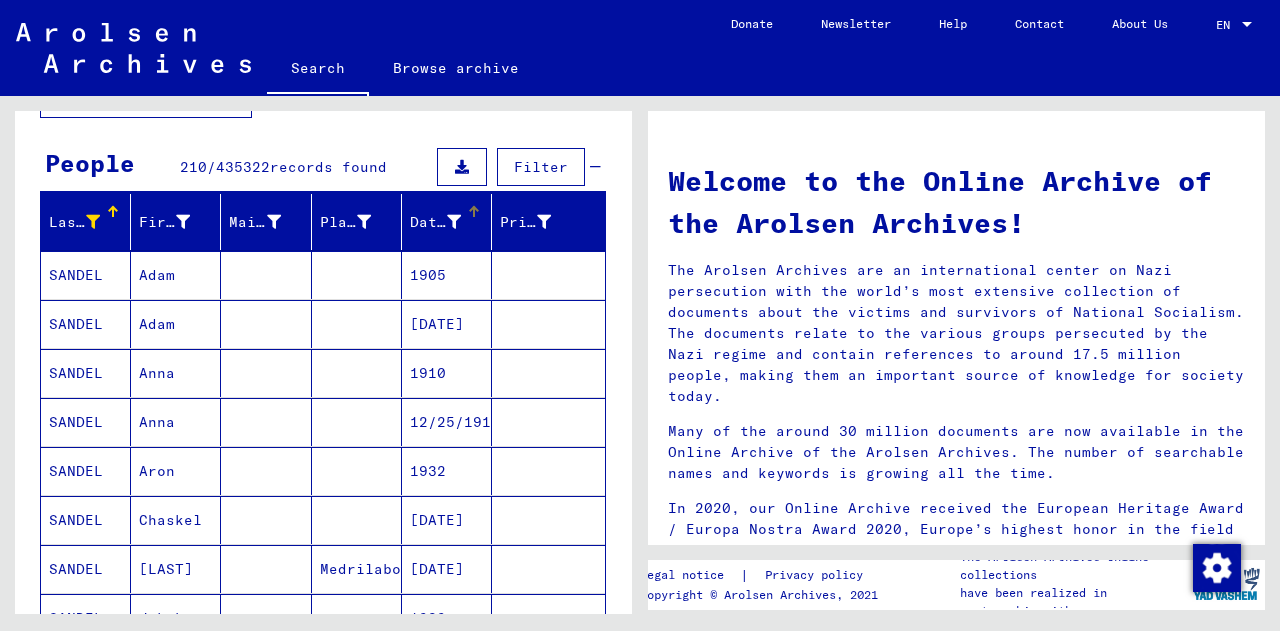 click at bounding box center (454, 222) 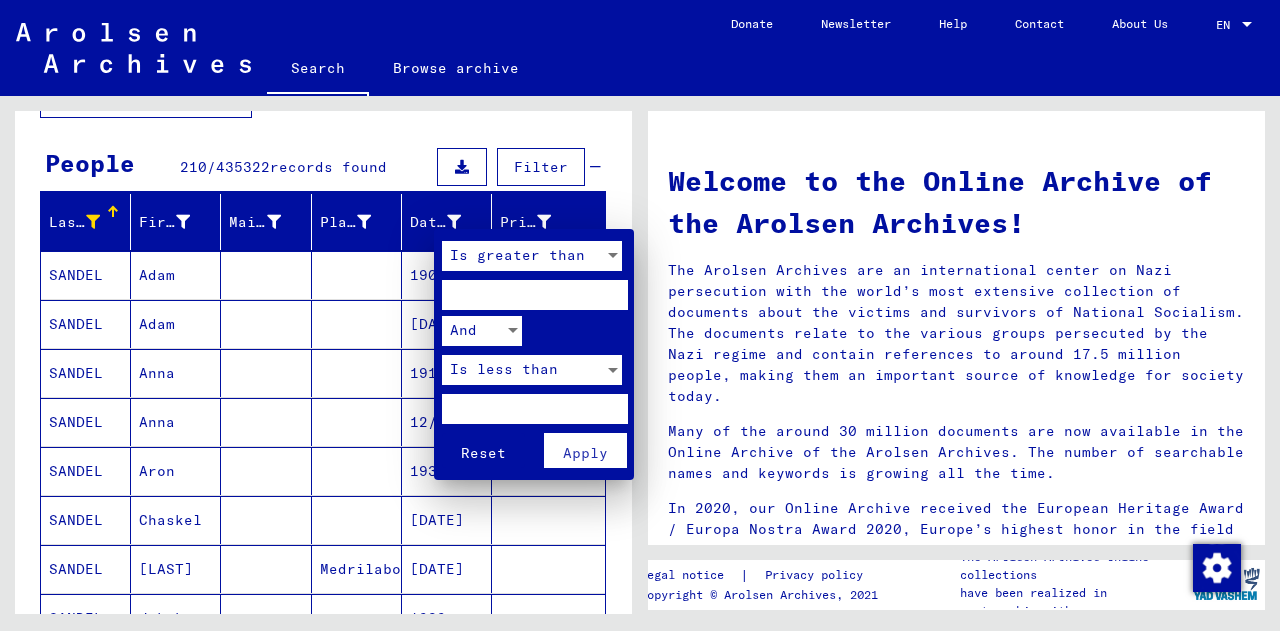 click on "Is greater than" at bounding box center [517, 255] 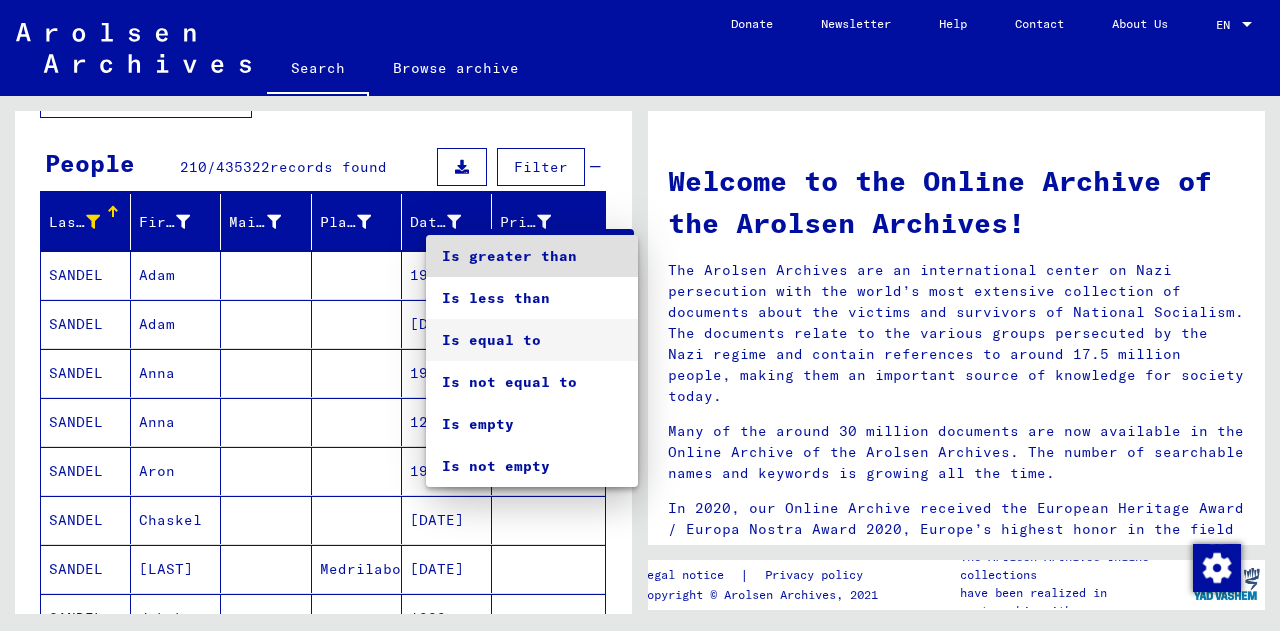 click on "Is equal to" at bounding box center (532, 340) 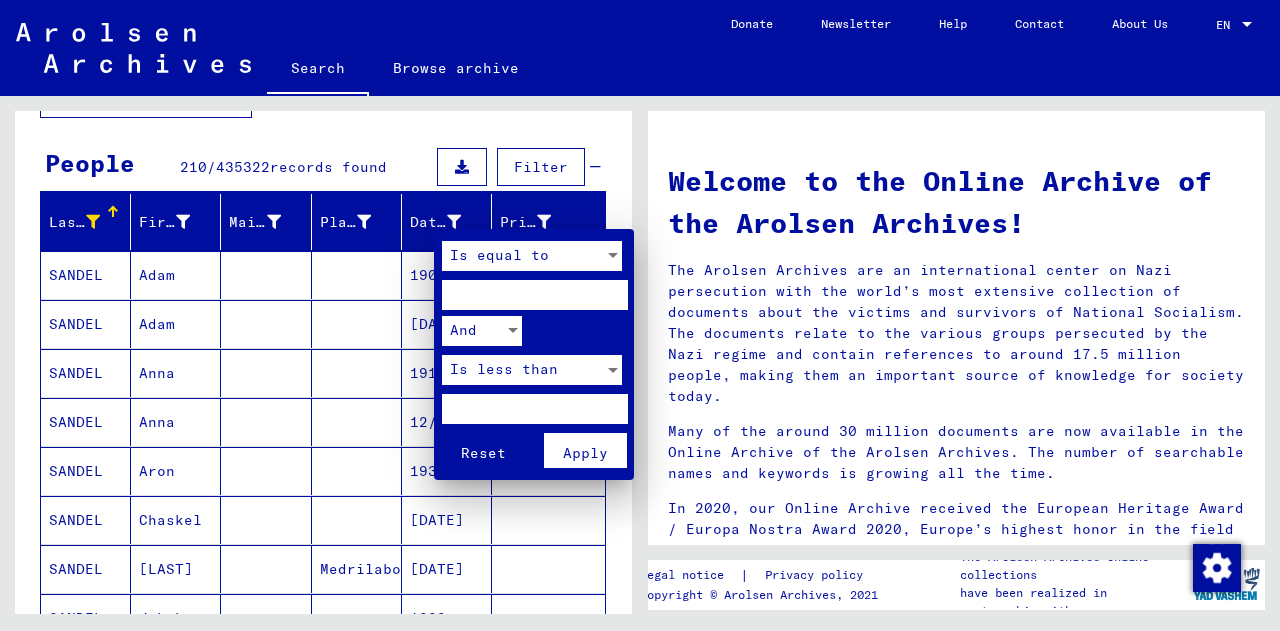 click at bounding box center [534, 295] 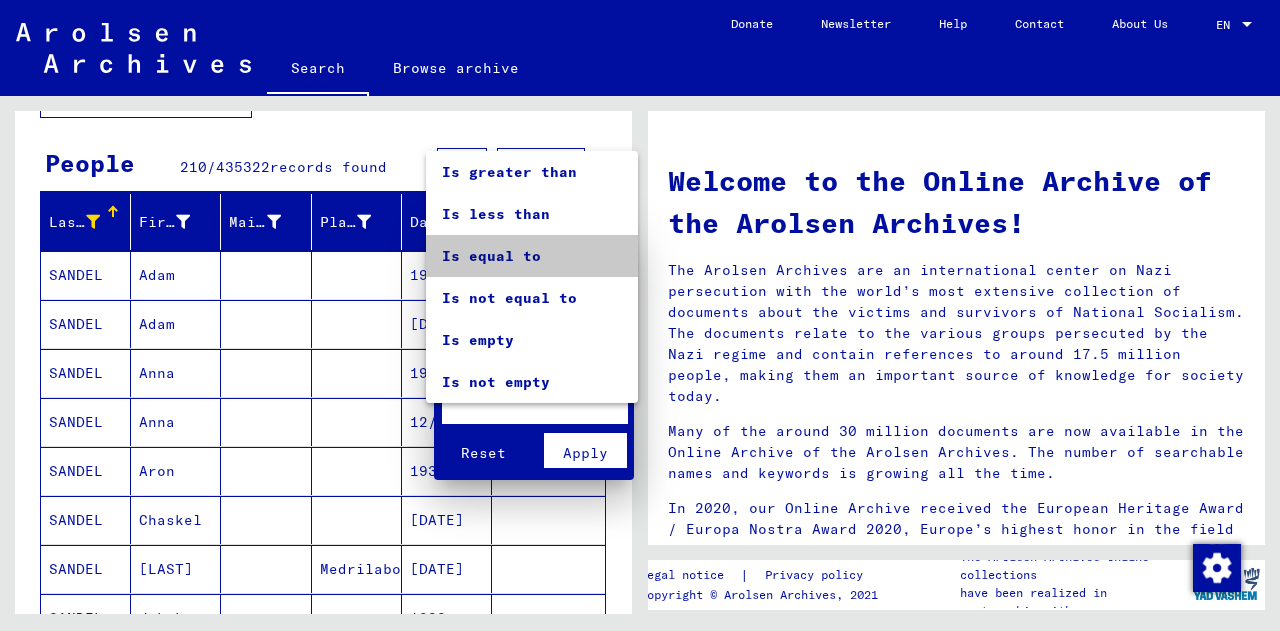 click on "Is equal to" at bounding box center (532, 256) 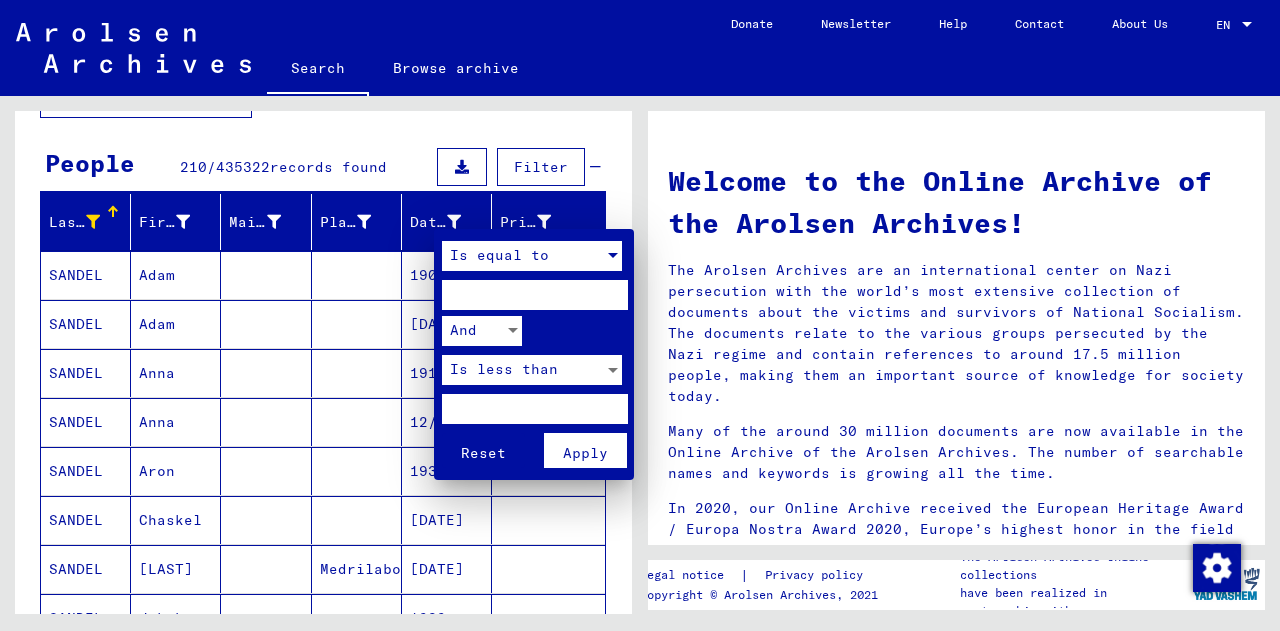click at bounding box center [534, 295] 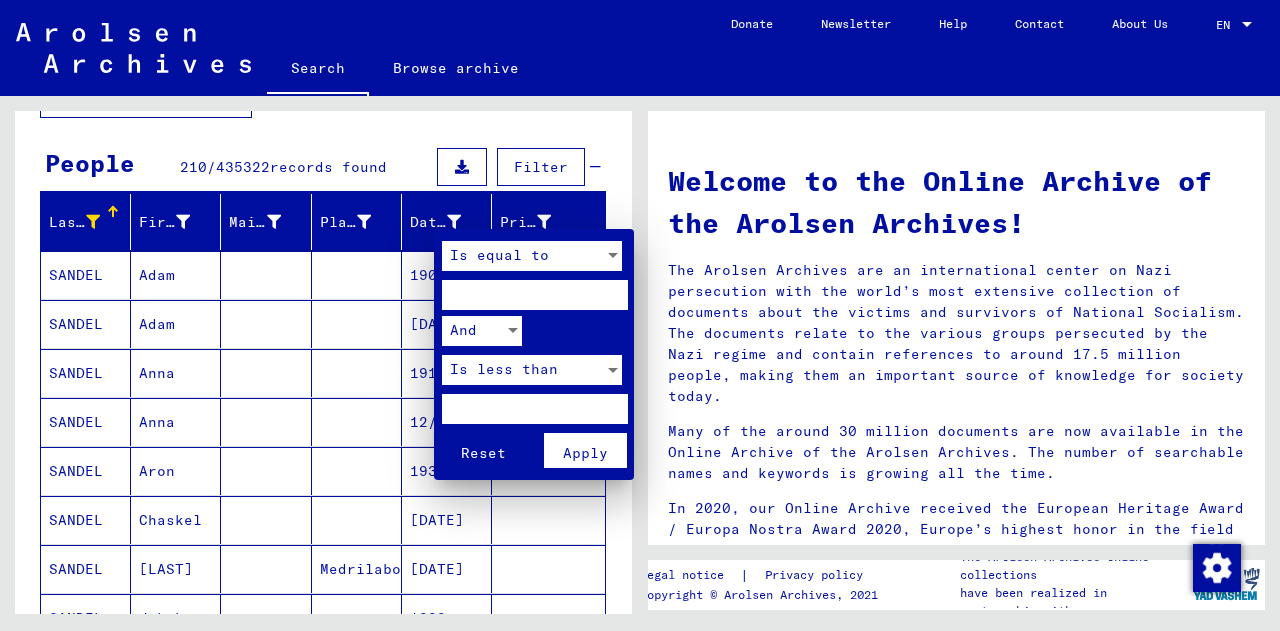 click on "********" at bounding box center (534, 295) 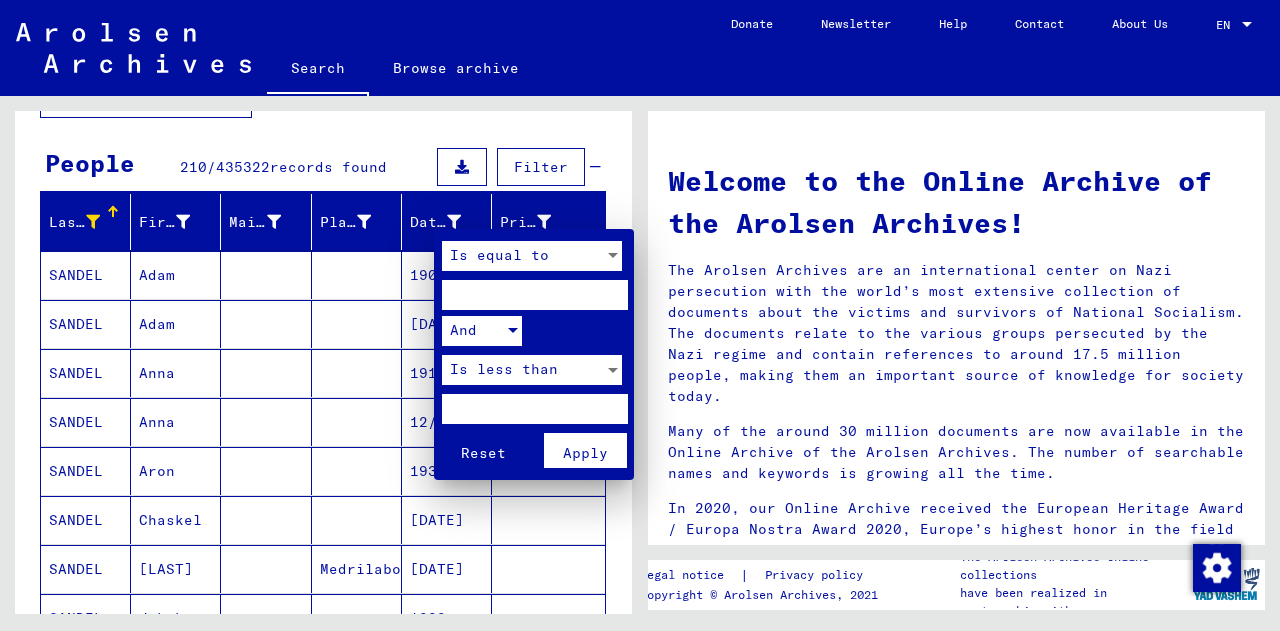 click on "And" at bounding box center (473, 331) 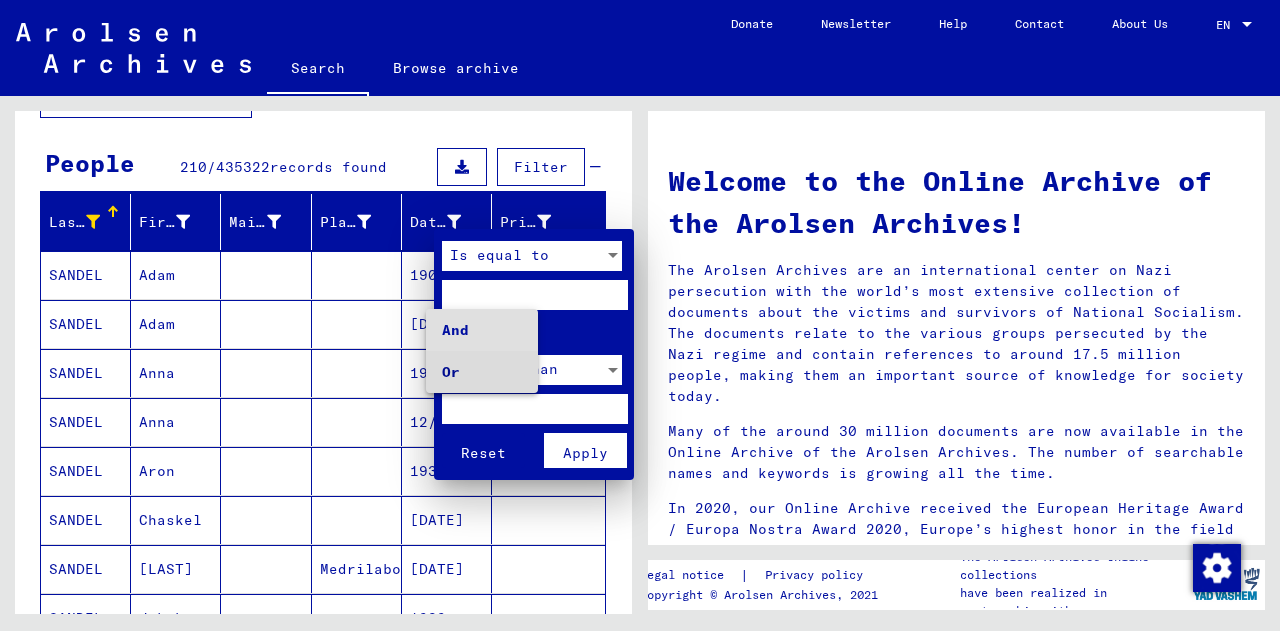 click on "Or" at bounding box center (482, 372) 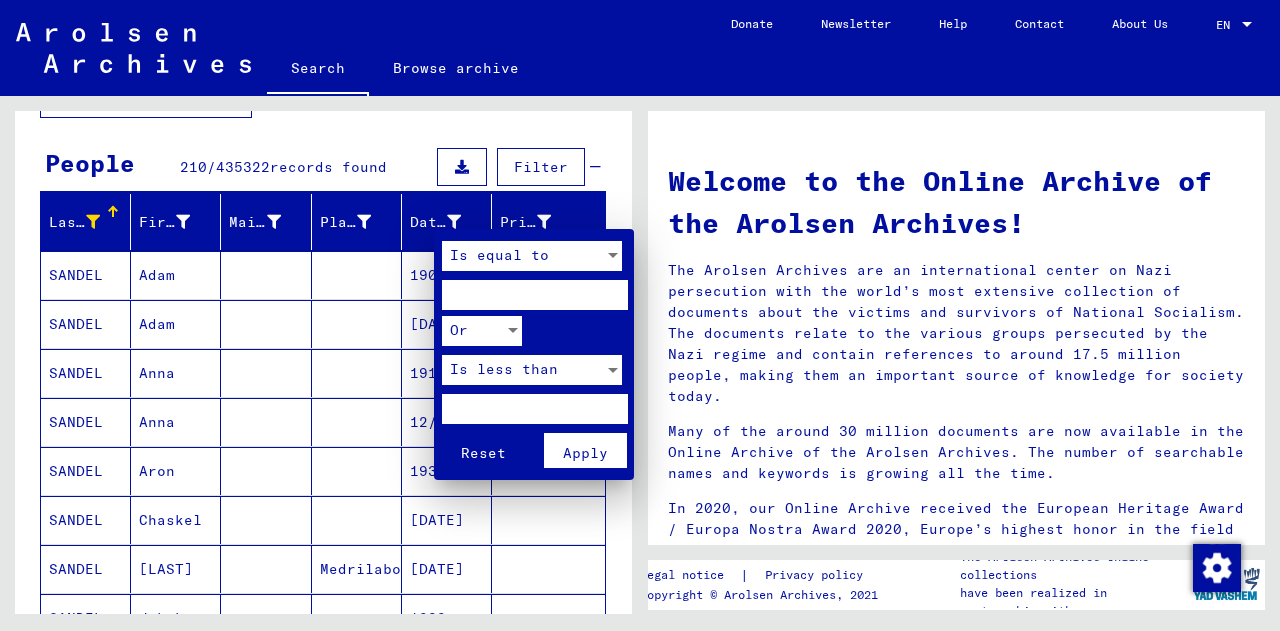 click on "Or" at bounding box center (532, 333) 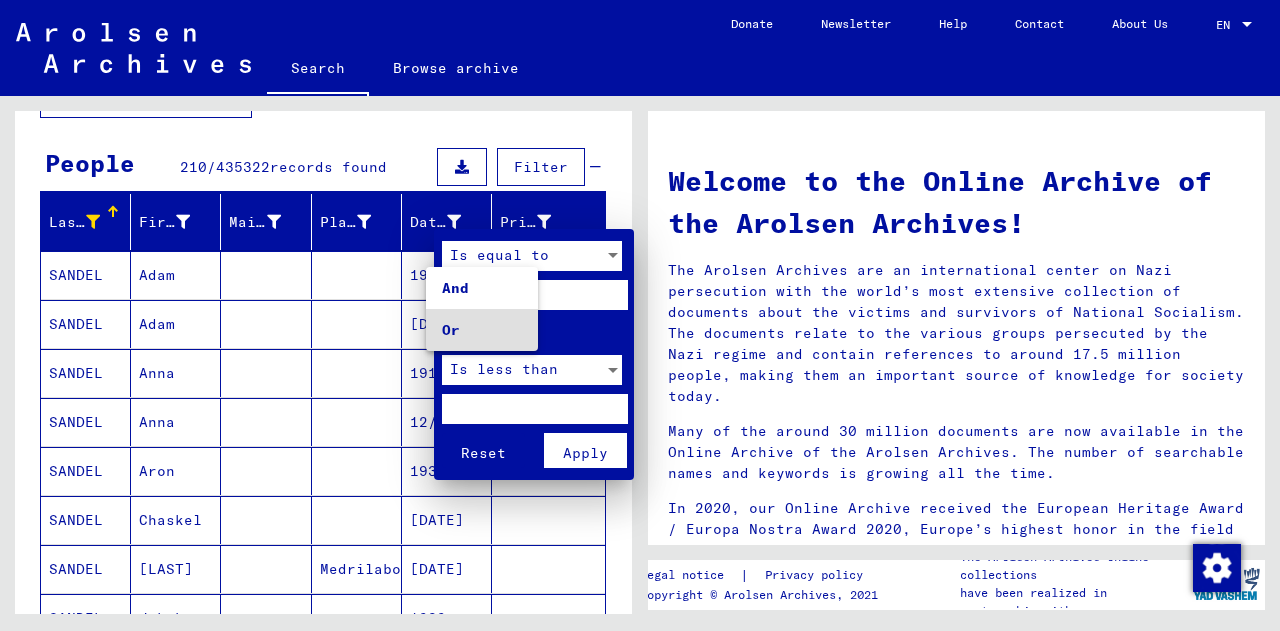 click at bounding box center (640, 315) 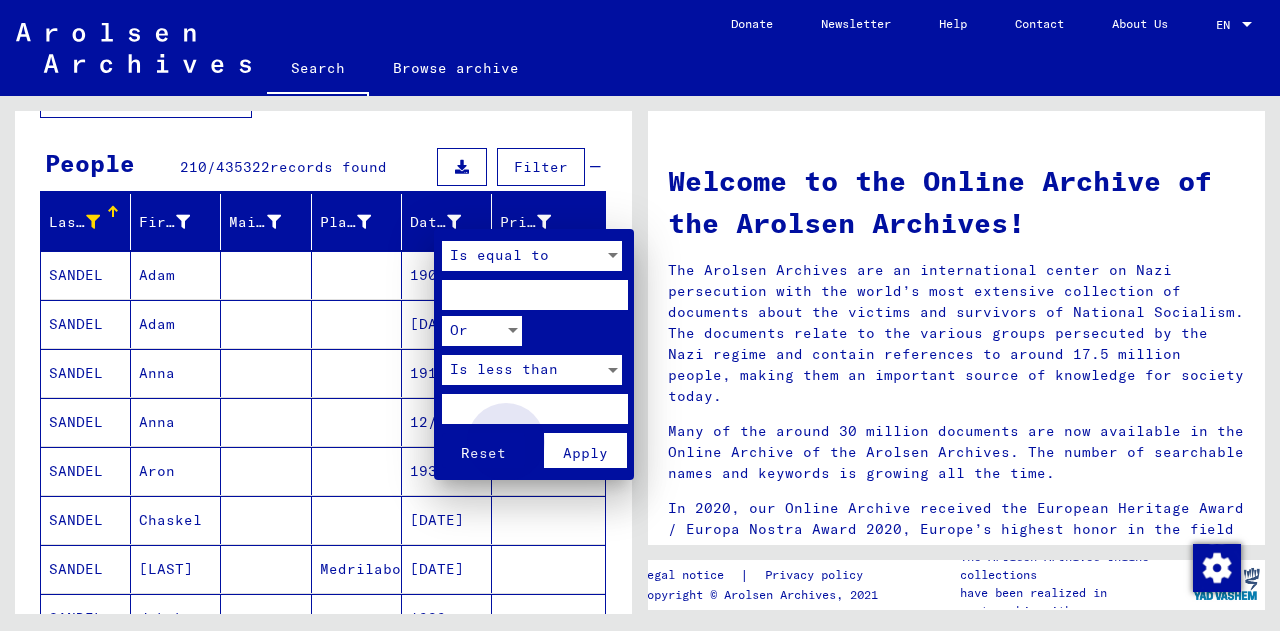 click on "Apply" at bounding box center (585, 453) 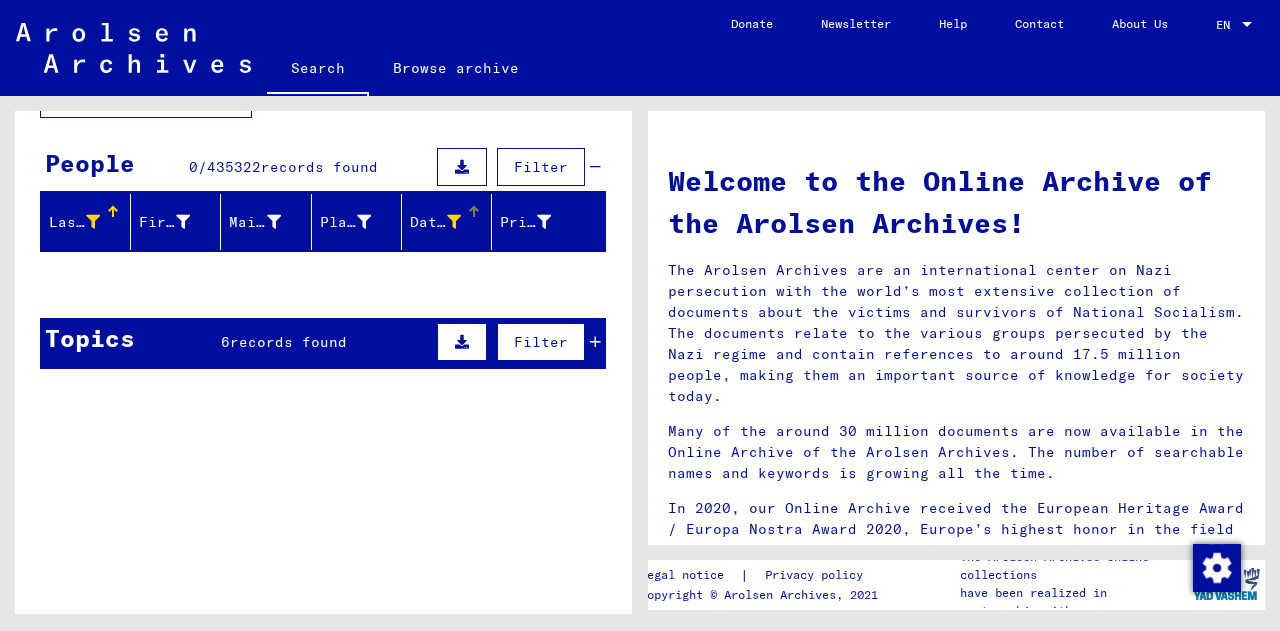 click at bounding box center [454, 222] 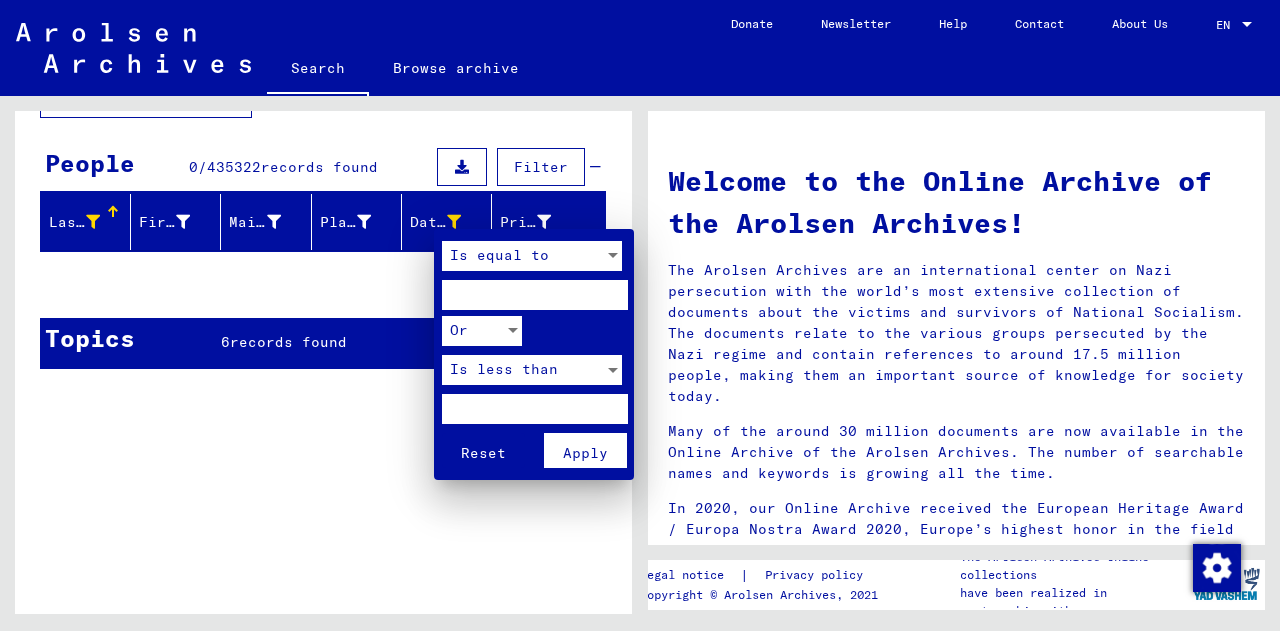 click on "****" at bounding box center [534, 295] 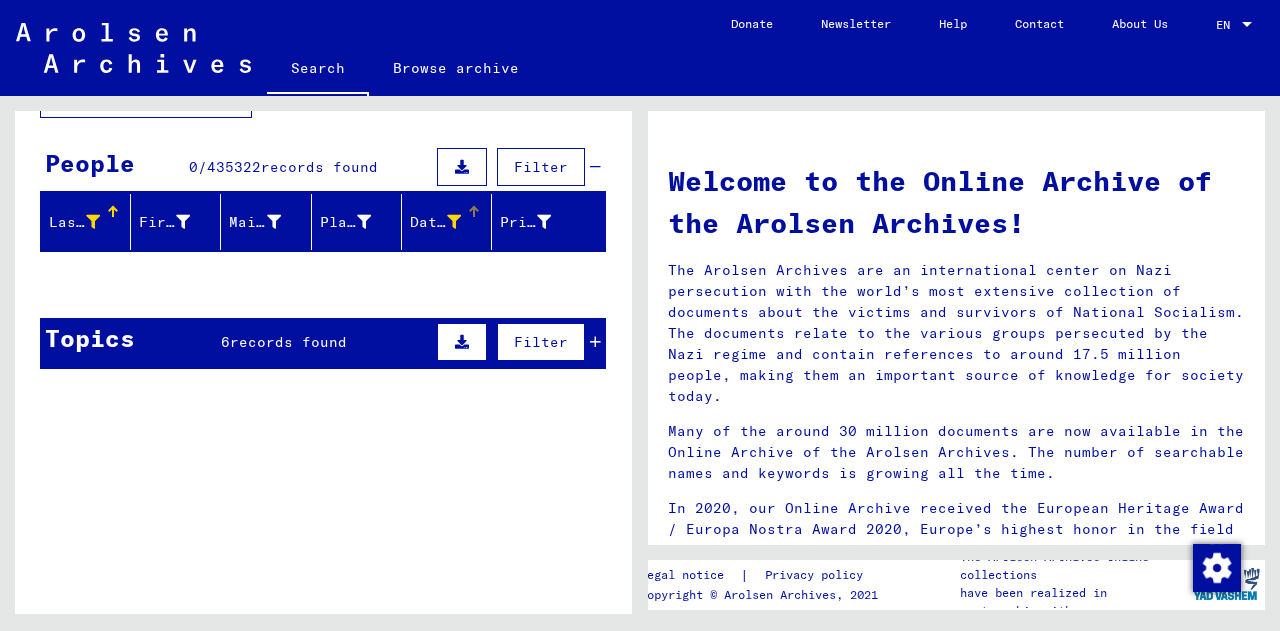 click at bounding box center (454, 222) 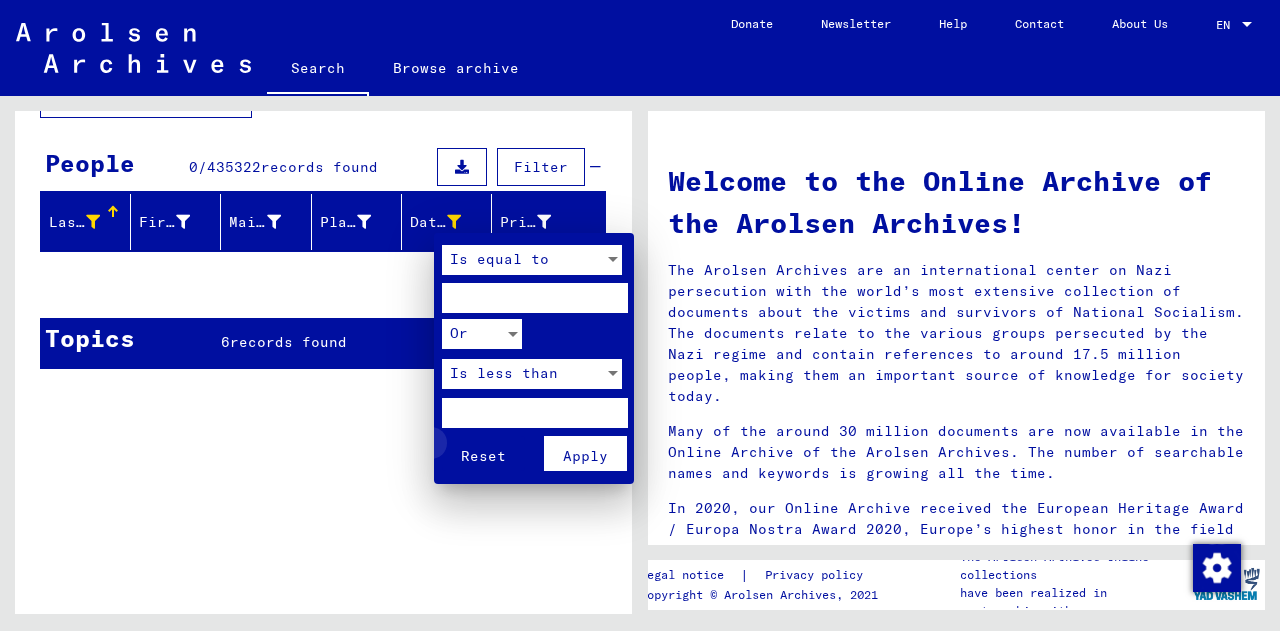 click on "Reset" at bounding box center [483, 456] 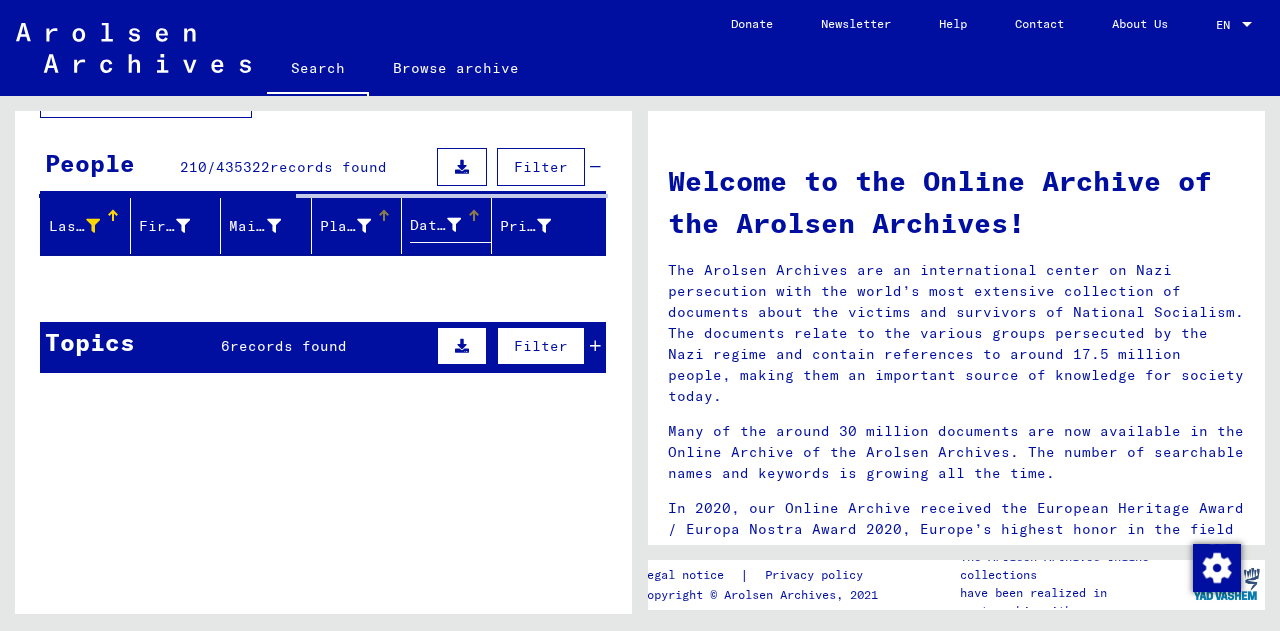 click at bounding box center (364, 226) 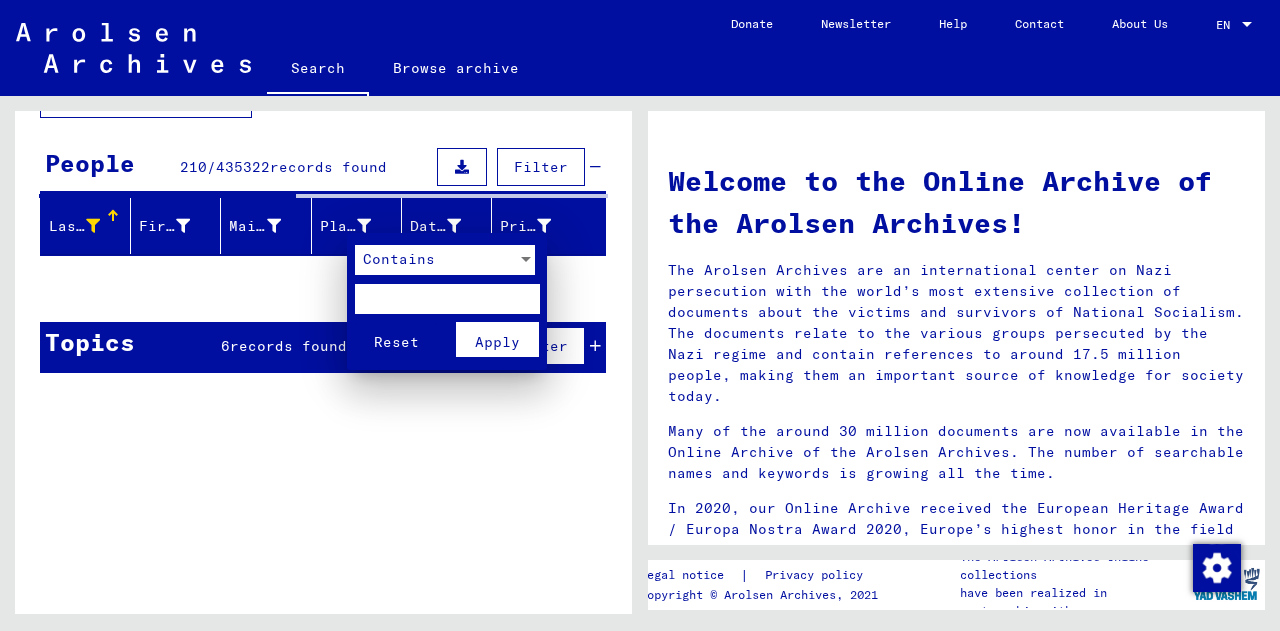 click at bounding box center [447, 299] 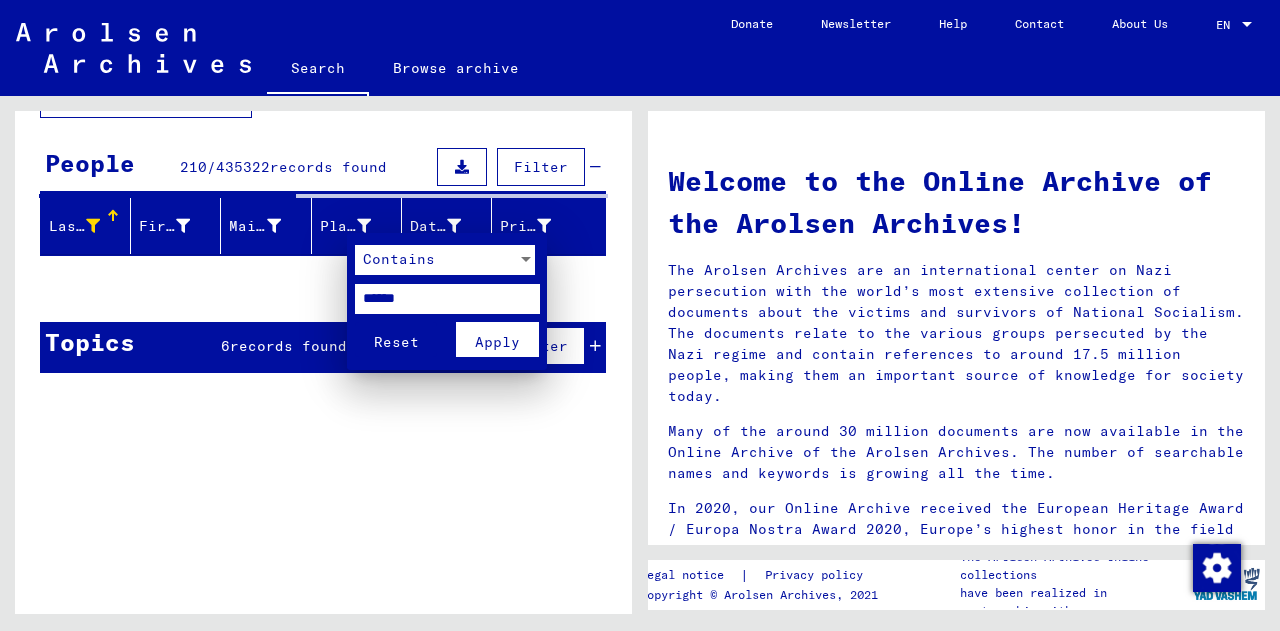 type on "******" 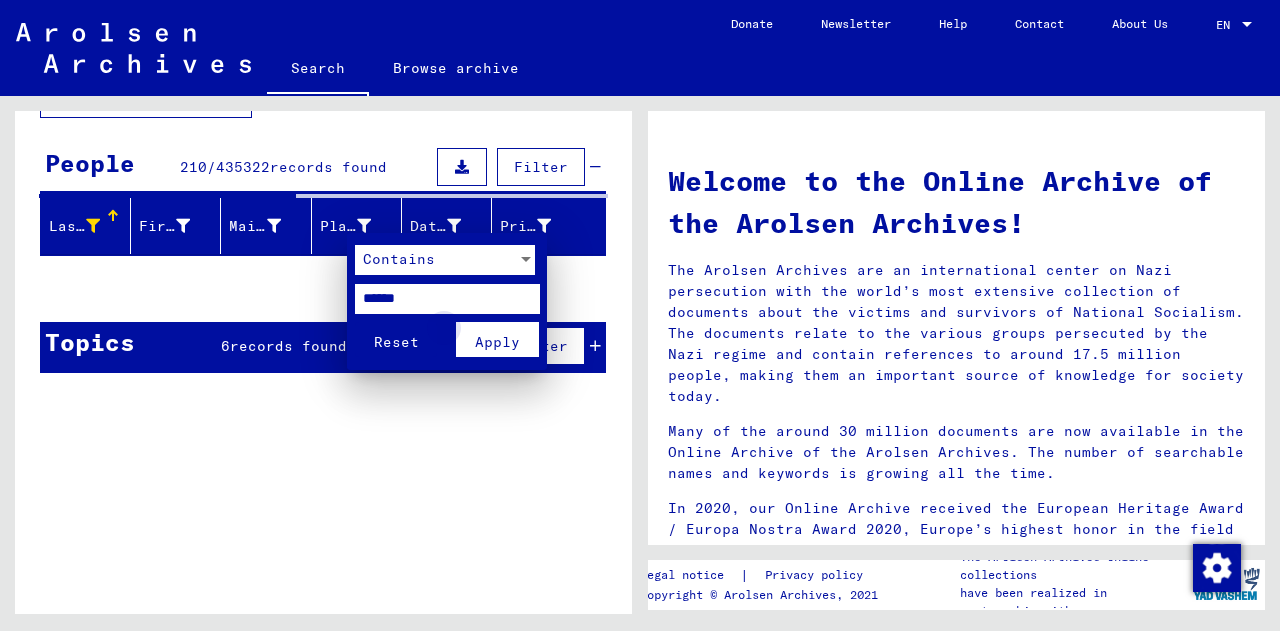 click on "Apply" at bounding box center [497, 342] 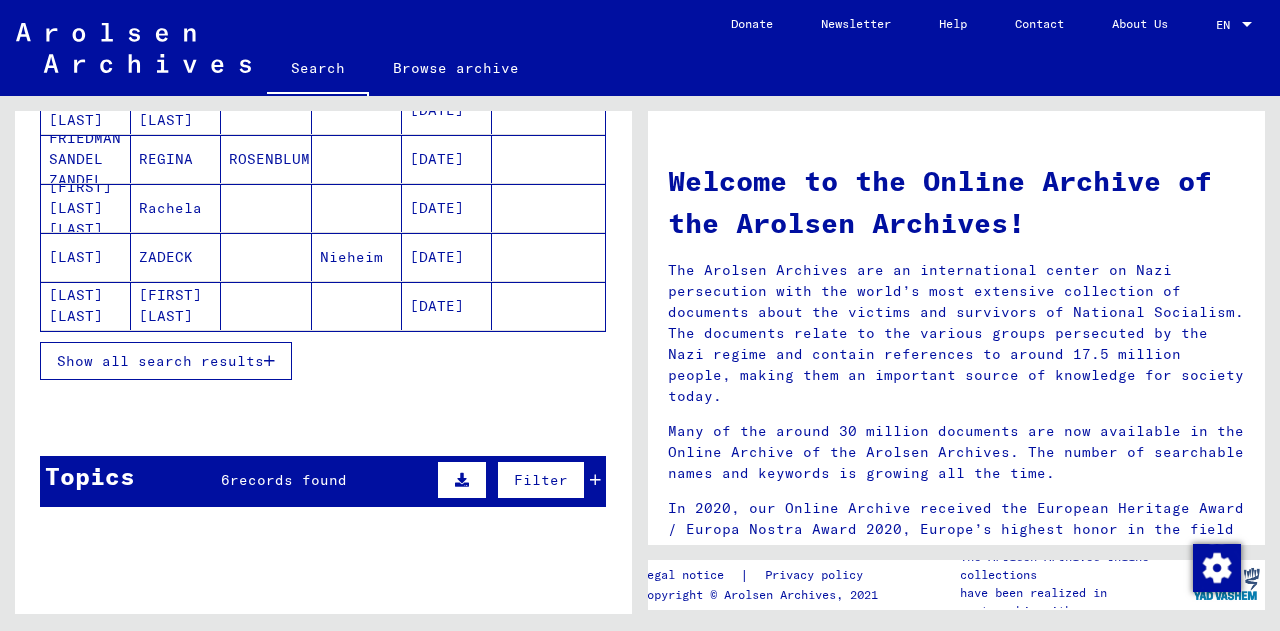 scroll, scrollTop: 320, scrollLeft: 0, axis: vertical 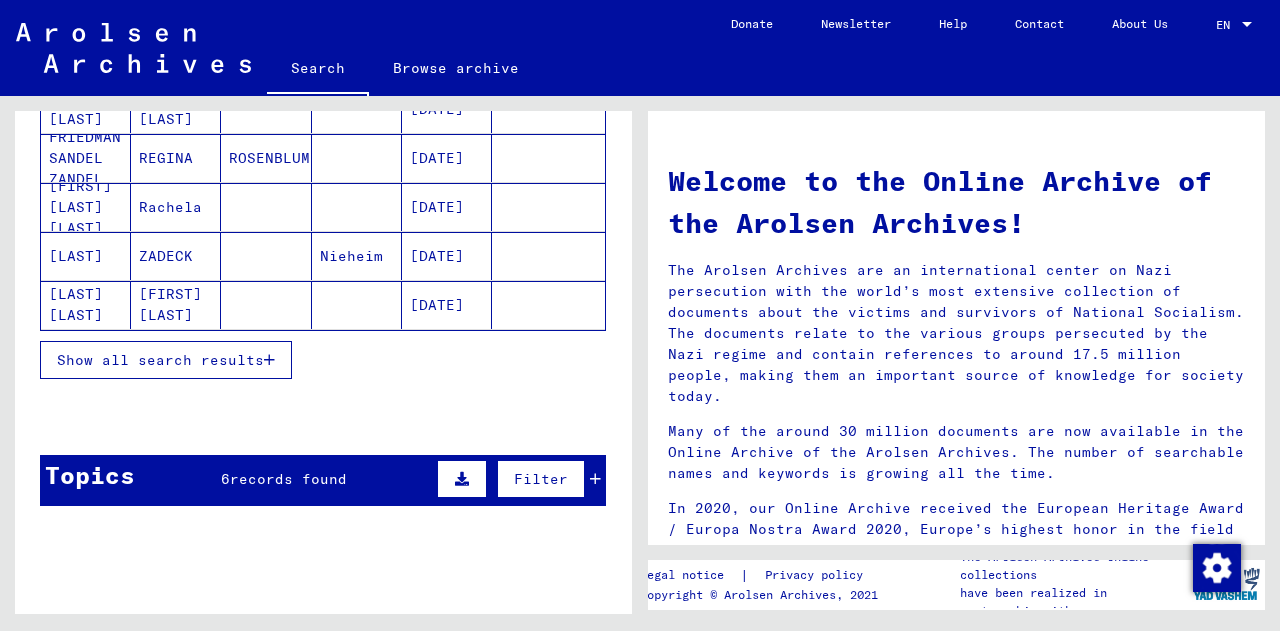 click on "Show all search results" at bounding box center (160, 360) 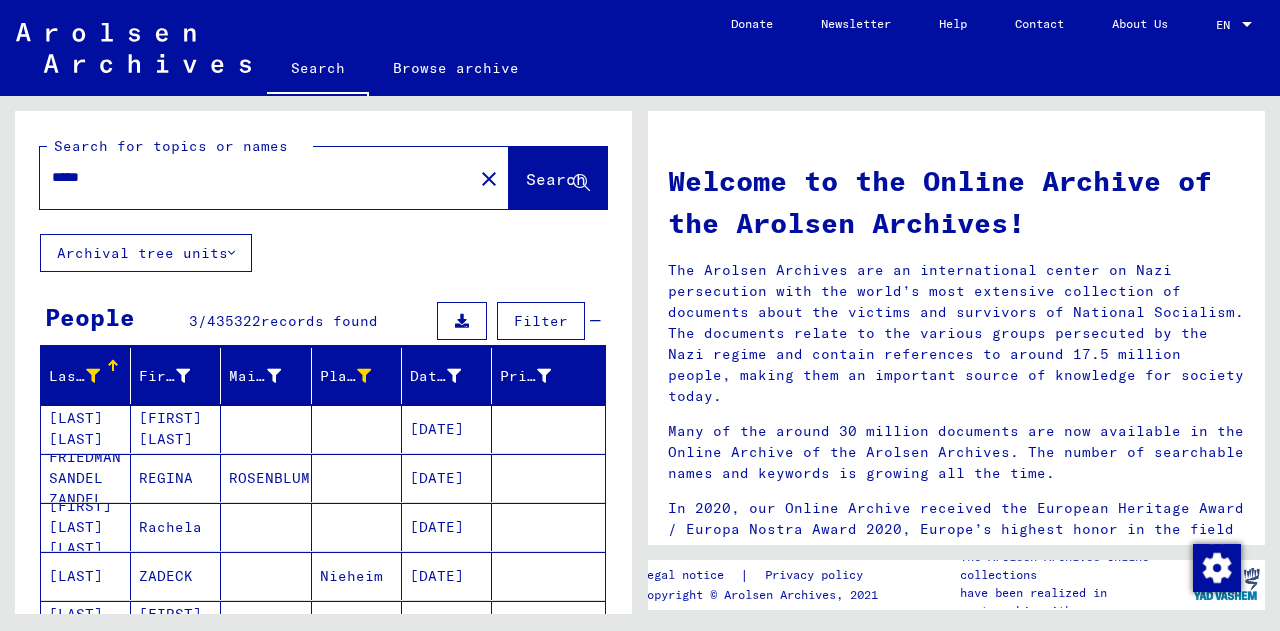 scroll, scrollTop: 0, scrollLeft: 0, axis: both 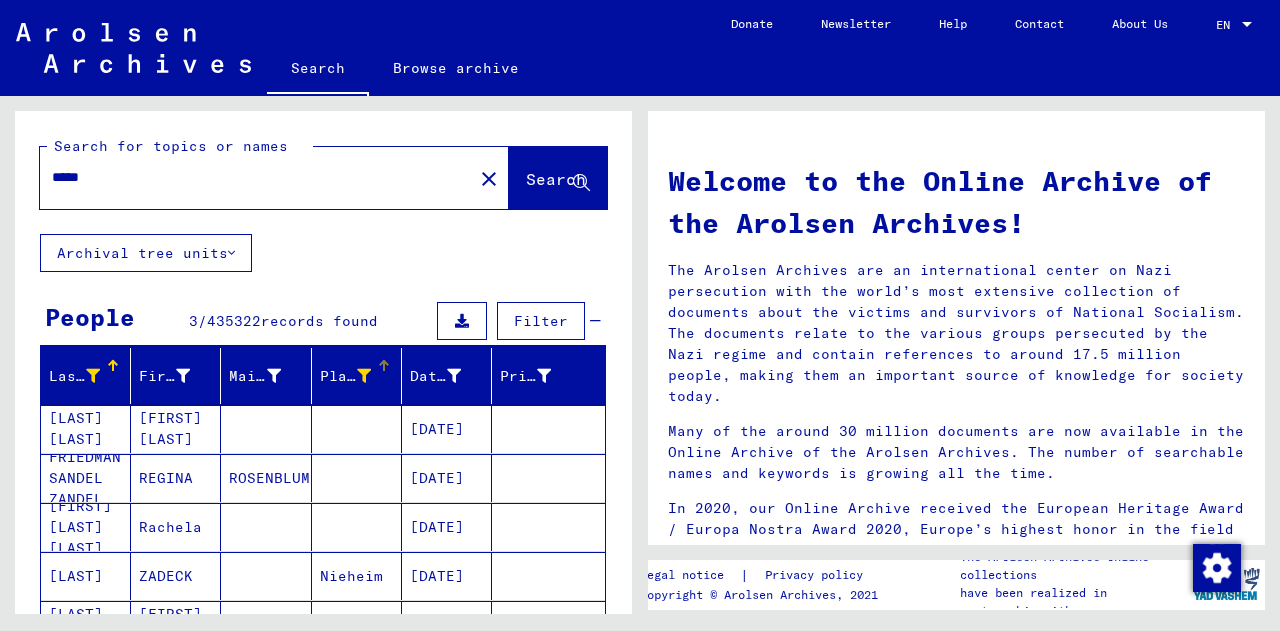 click at bounding box center [384, 366] 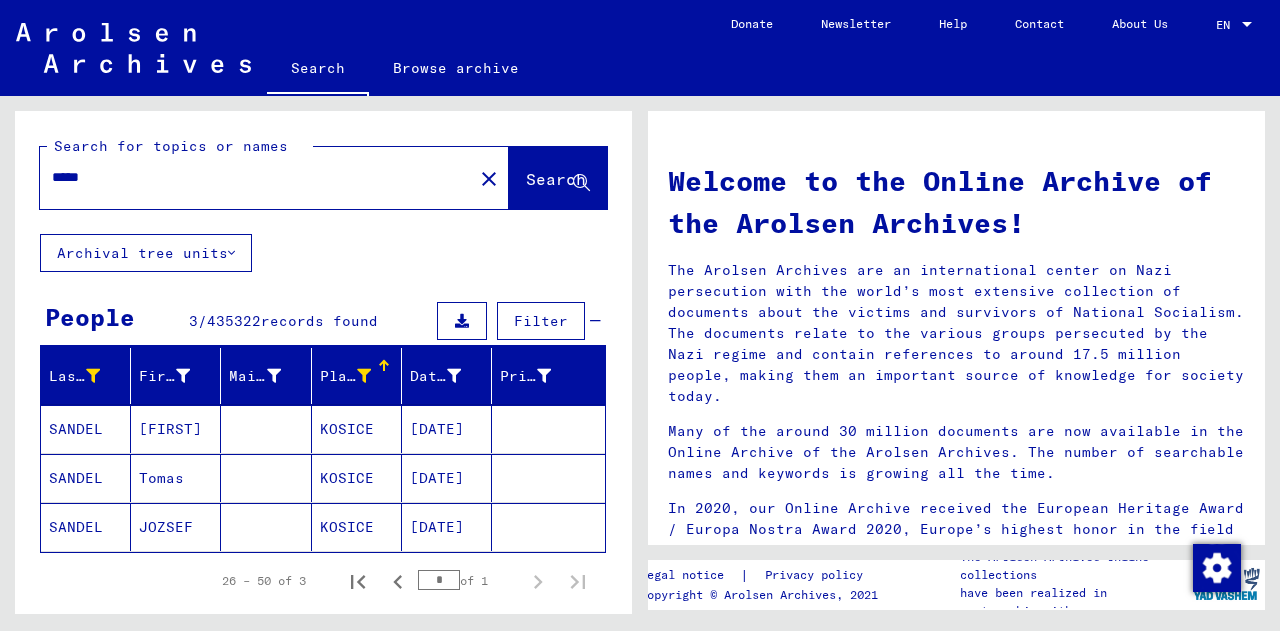 click on "KOSICE" at bounding box center (357, 527) 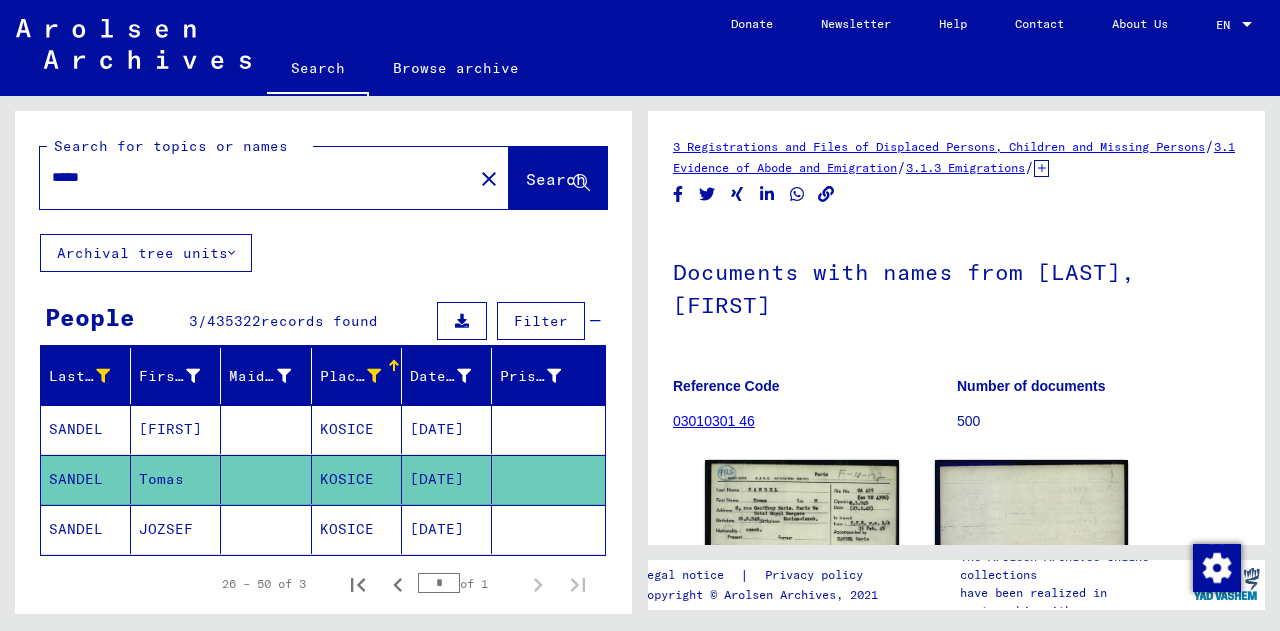 scroll, scrollTop: 0, scrollLeft: 0, axis: both 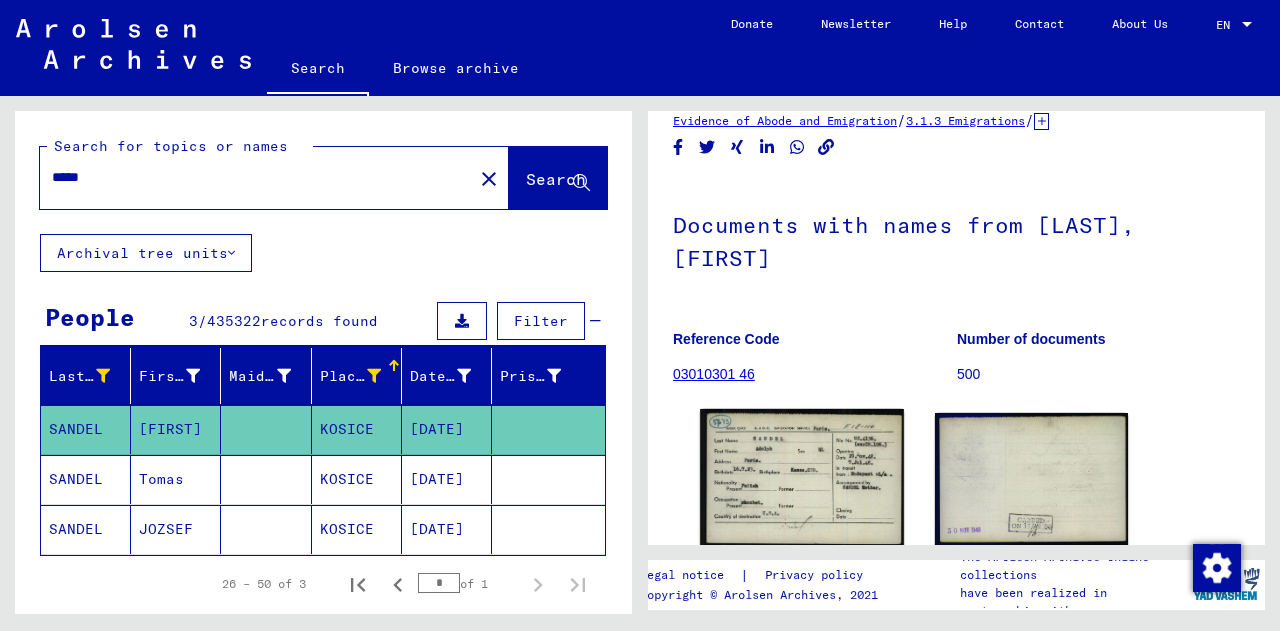 click 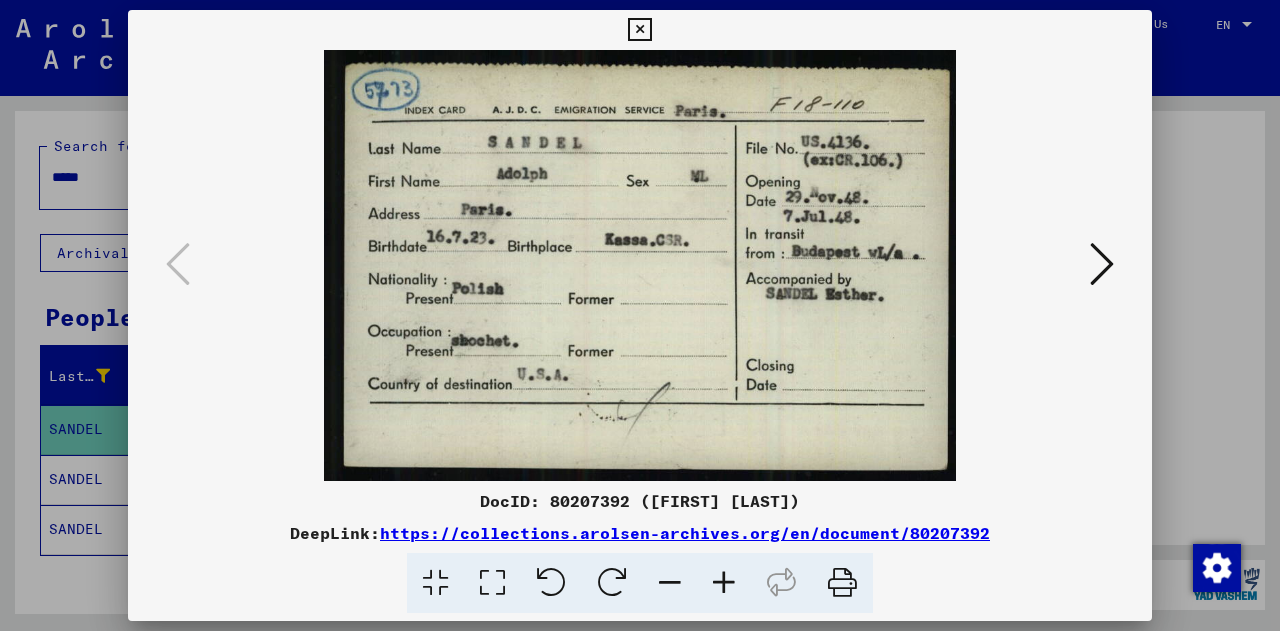 type 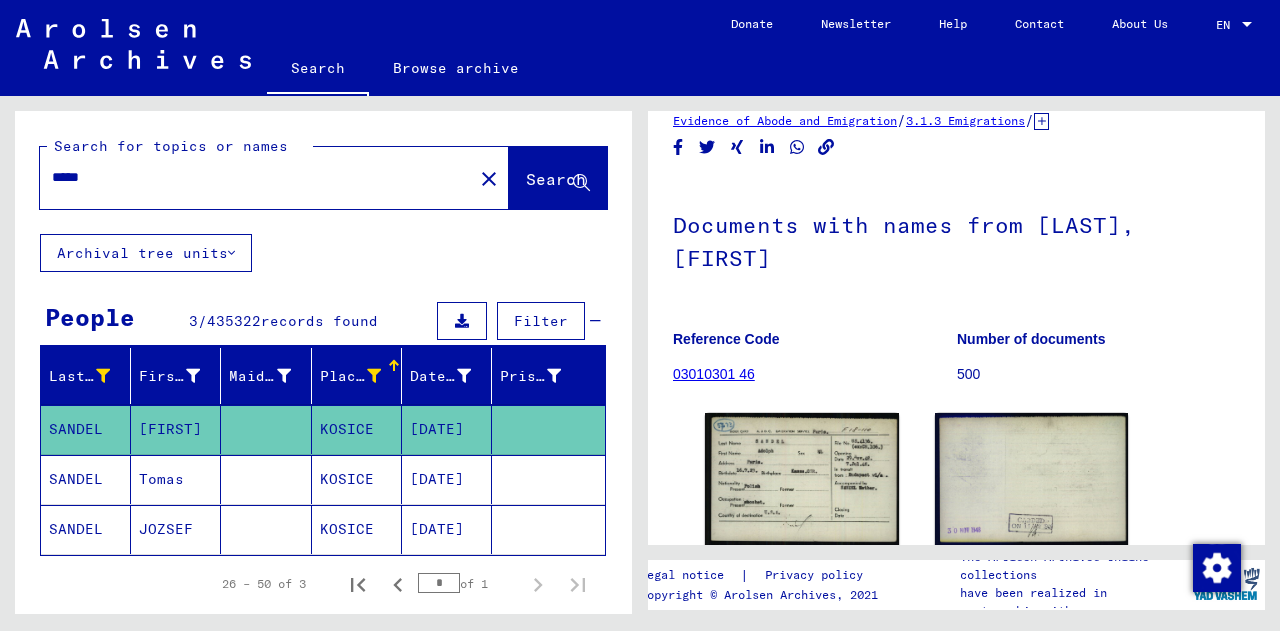 click at bounding box center (374, 376) 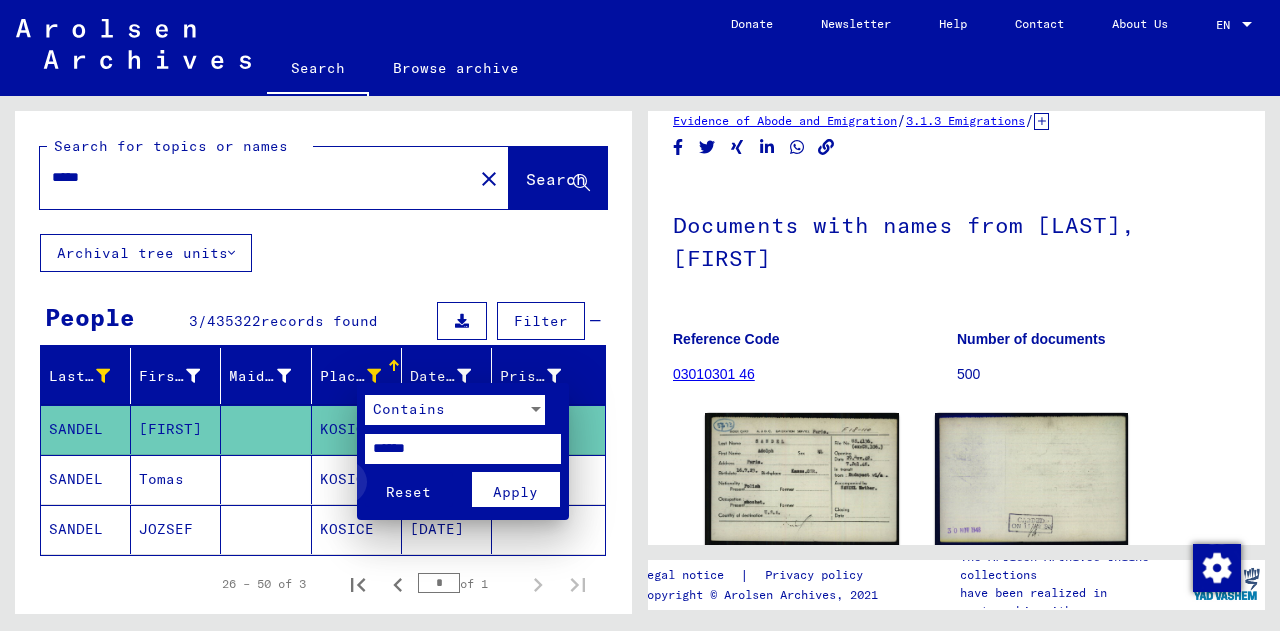 click on "Reset" at bounding box center [408, 492] 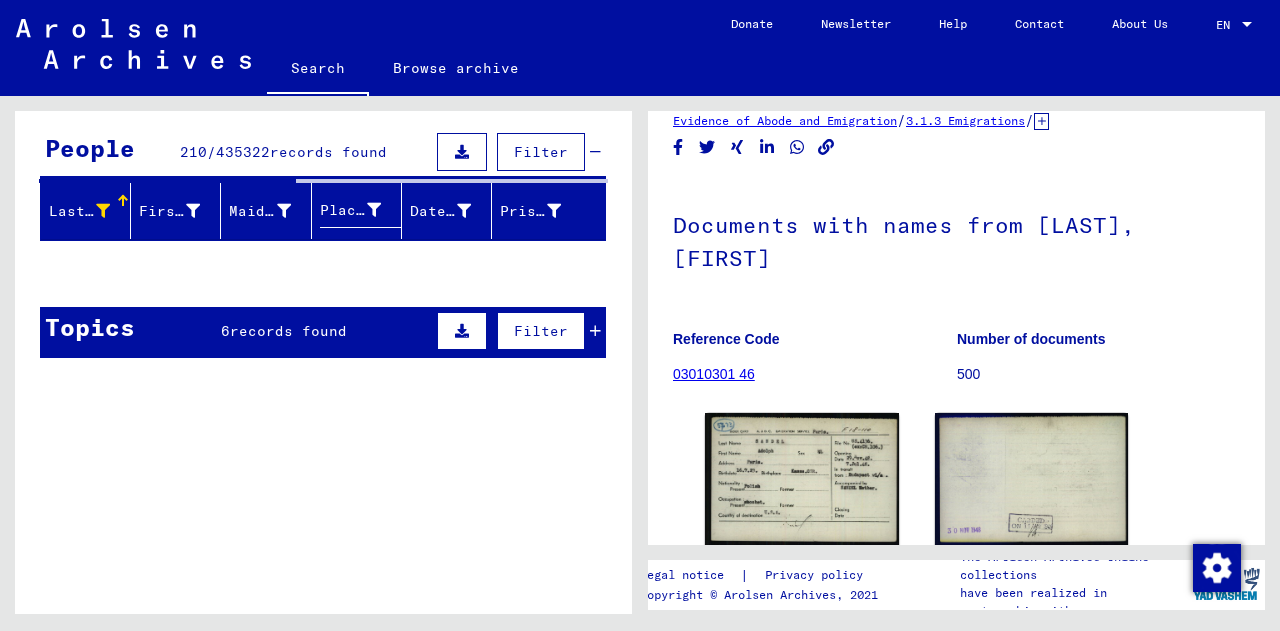 scroll, scrollTop: 170, scrollLeft: 0, axis: vertical 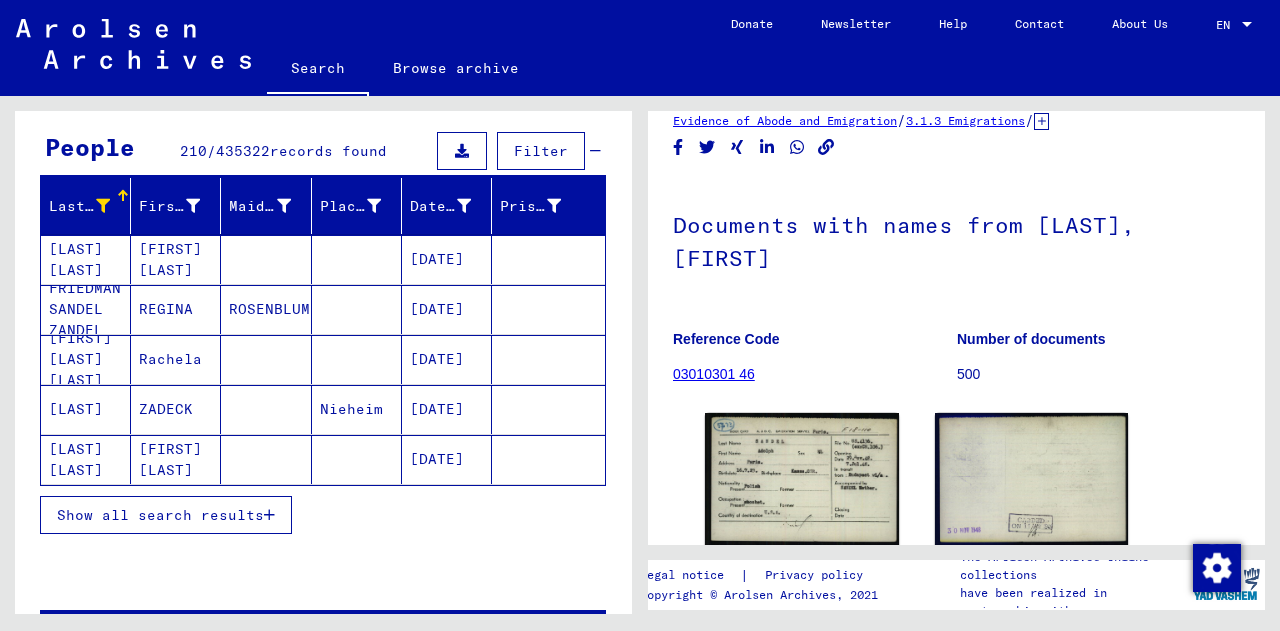 click on "Show all search results" at bounding box center (166, 515) 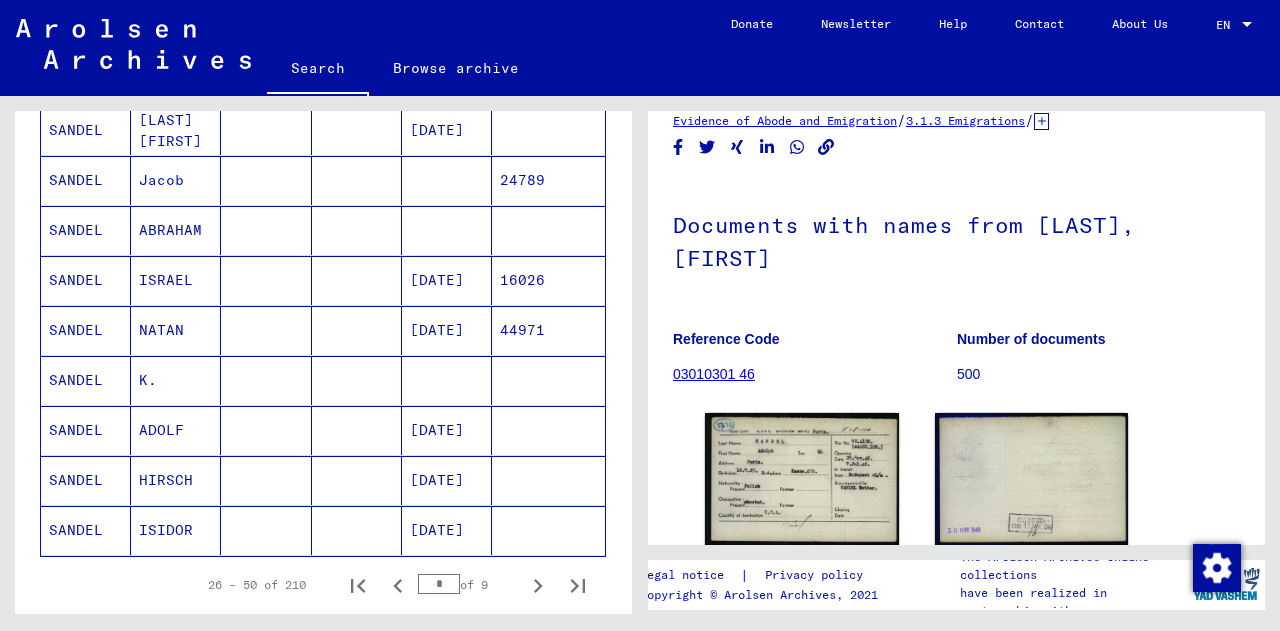 scroll, scrollTop: 1108, scrollLeft: 0, axis: vertical 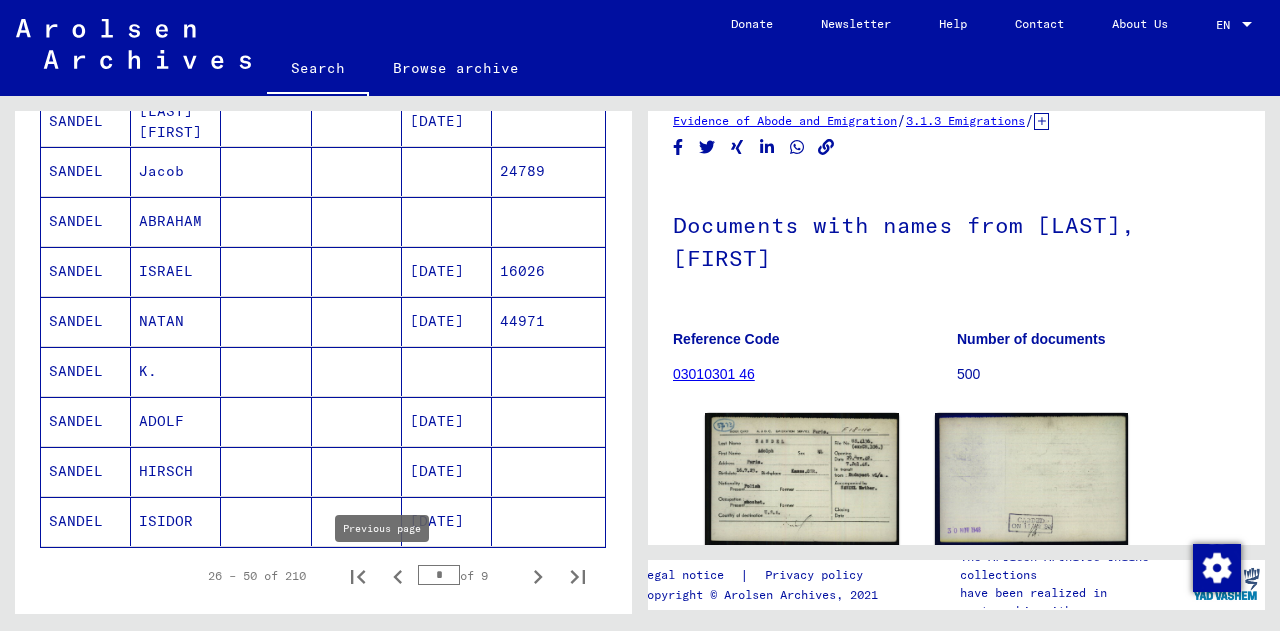 click 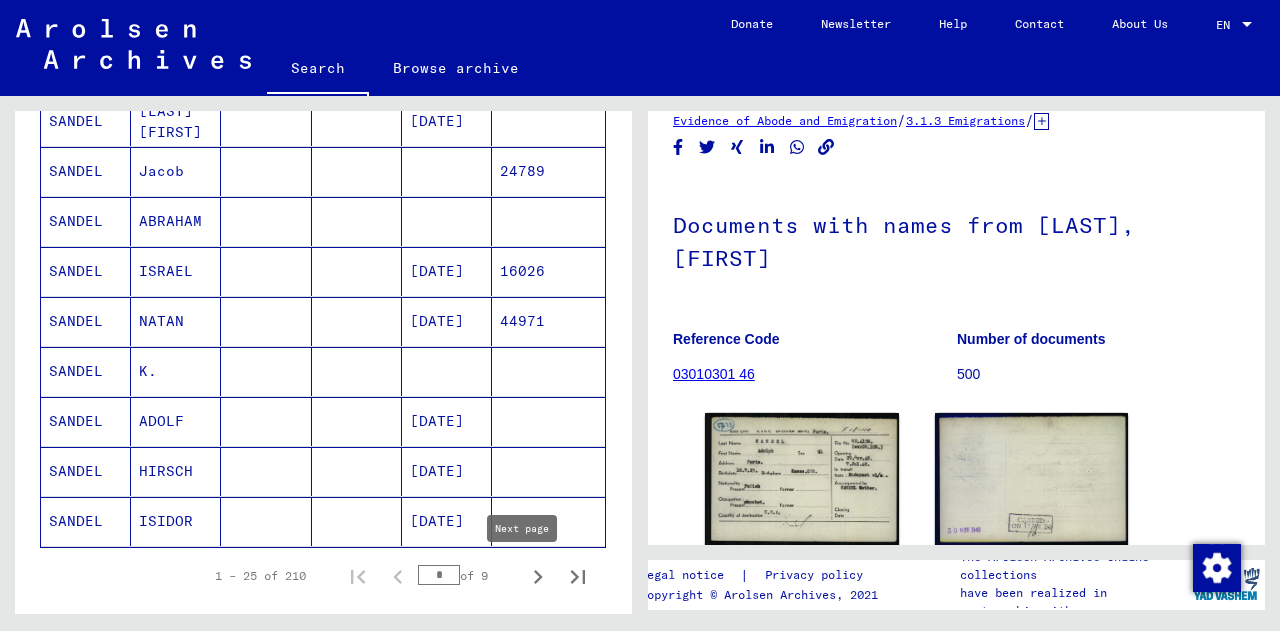 click 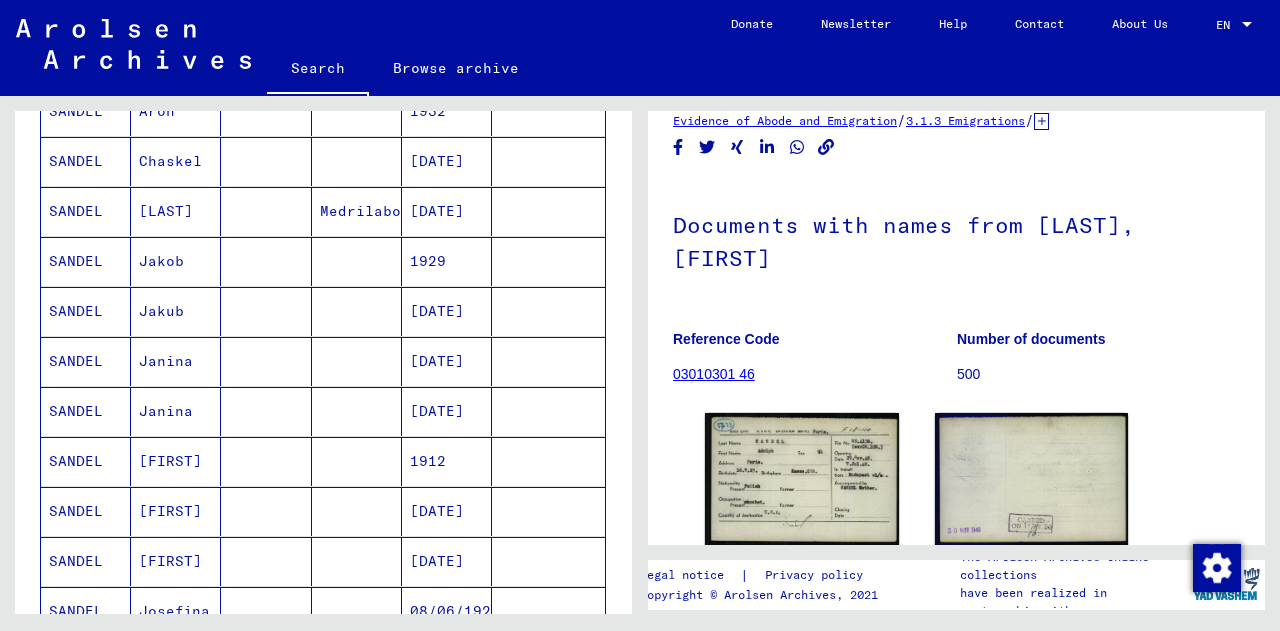 scroll, scrollTop: 483, scrollLeft: 0, axis: vertical 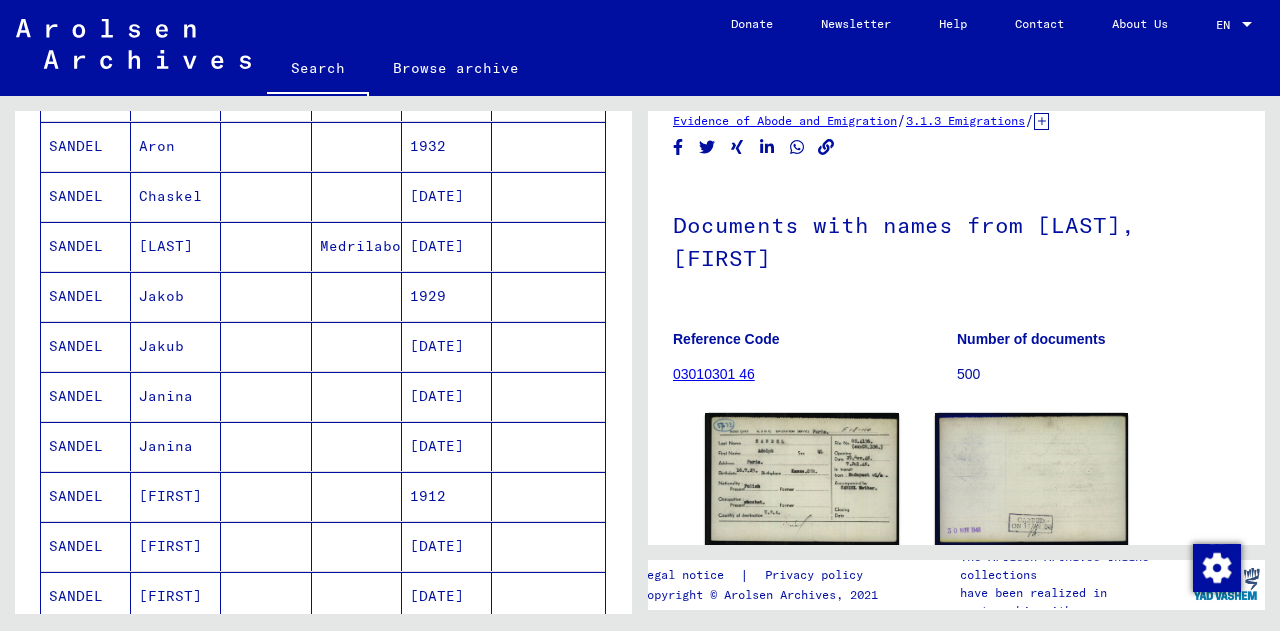 click on "[LAST]" at bounding box center (176, 296) 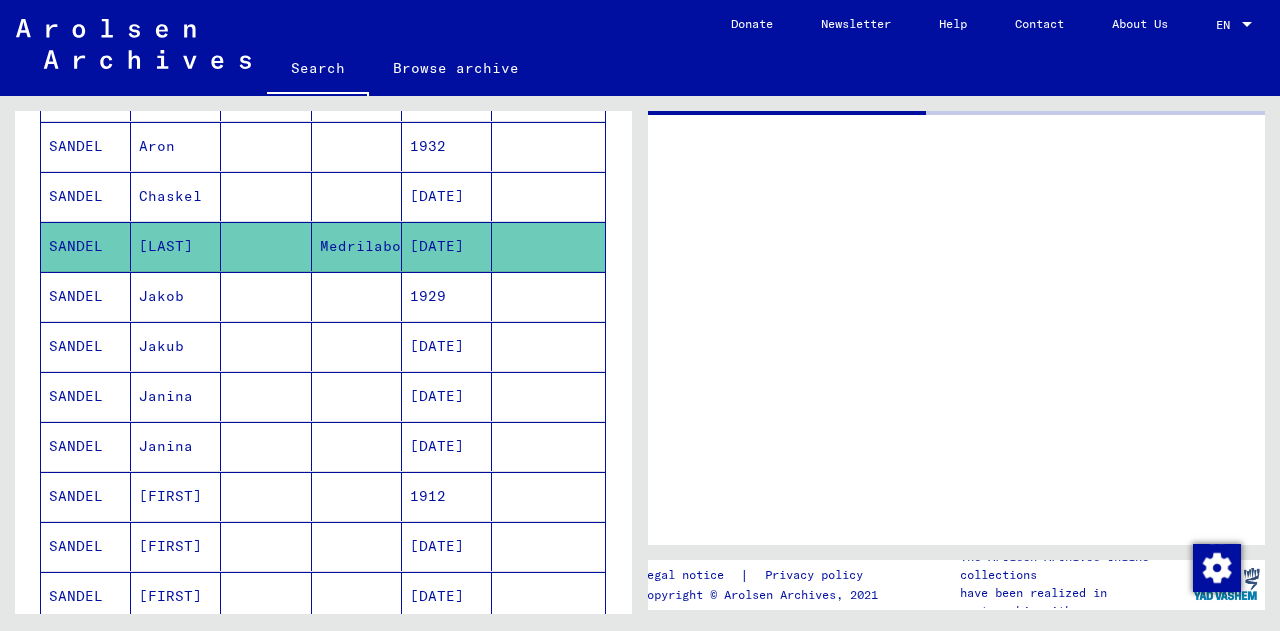 scroll, scrollTop: 0, scrollLeft: 0, axis: both 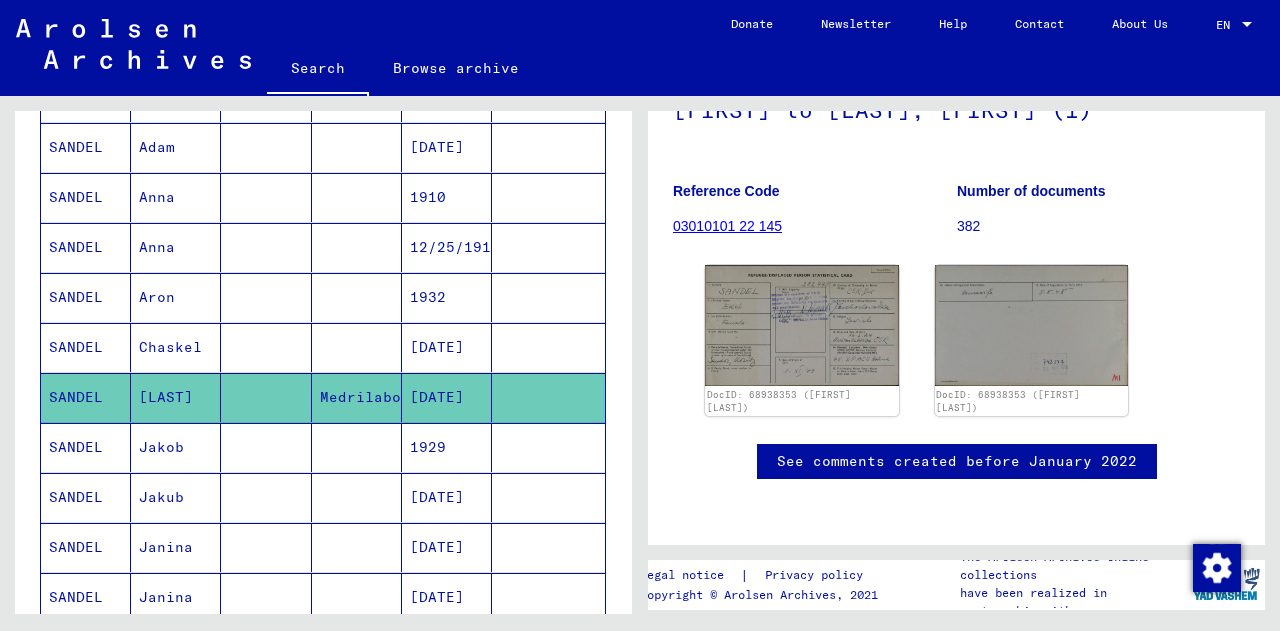 click at bounding box center [266, 297] 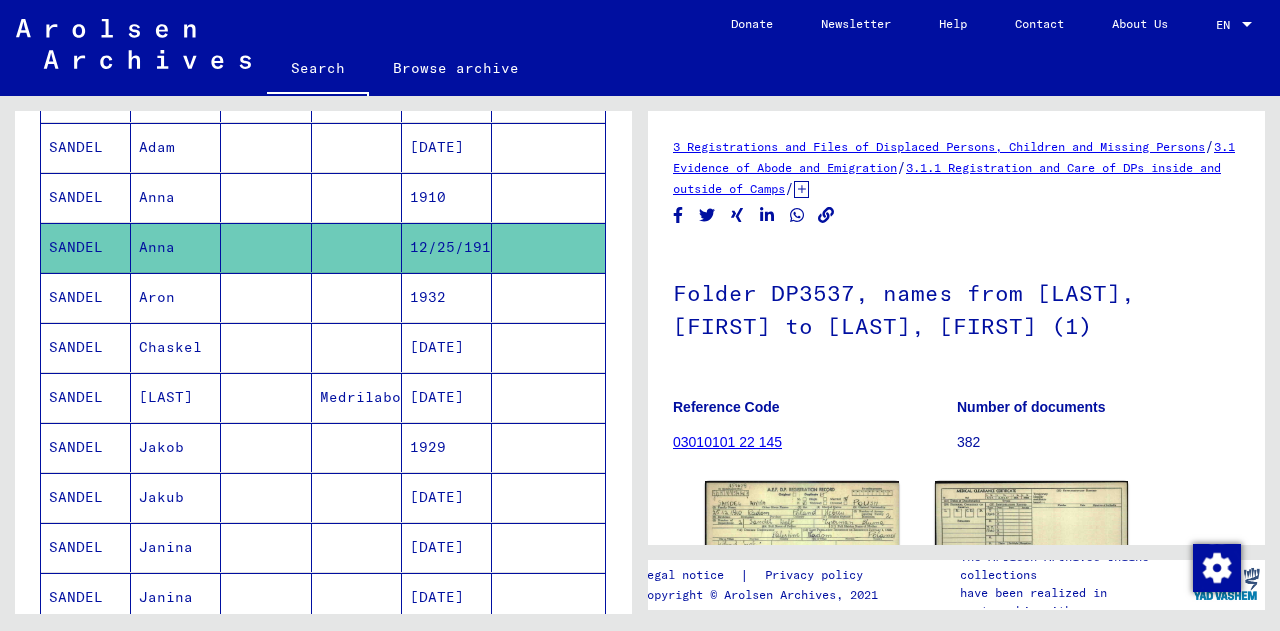 scroll, scrollTop: 0, scrollLeft: 0, axis: both 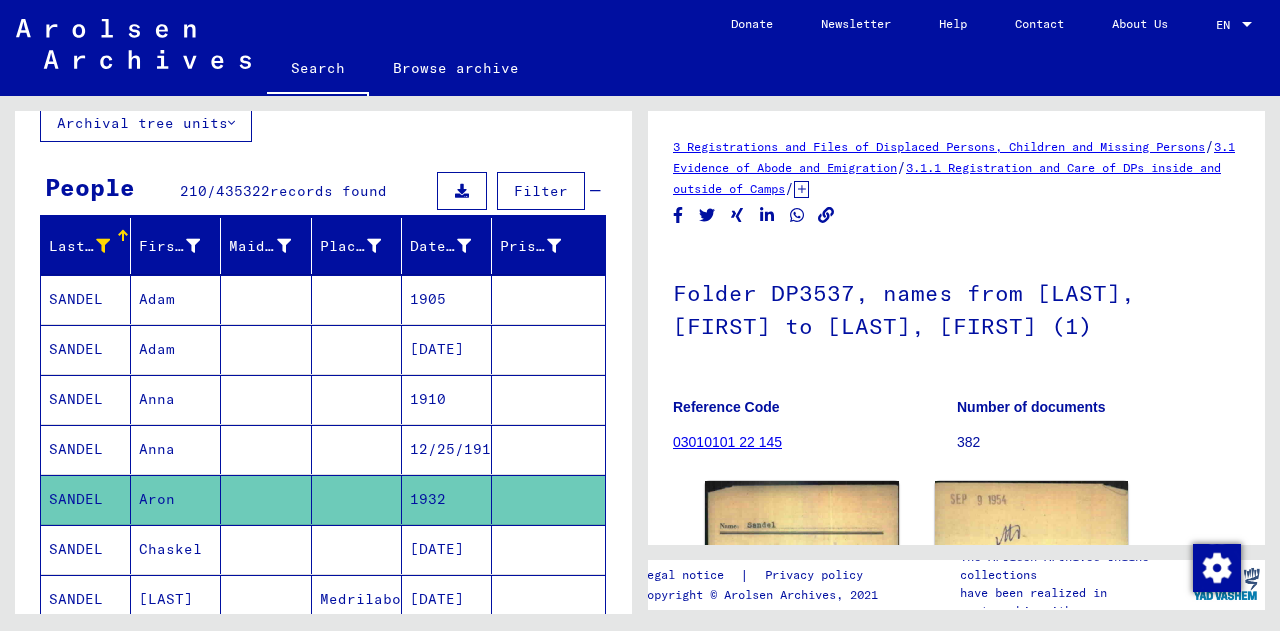click at bounding box center [266, 349] 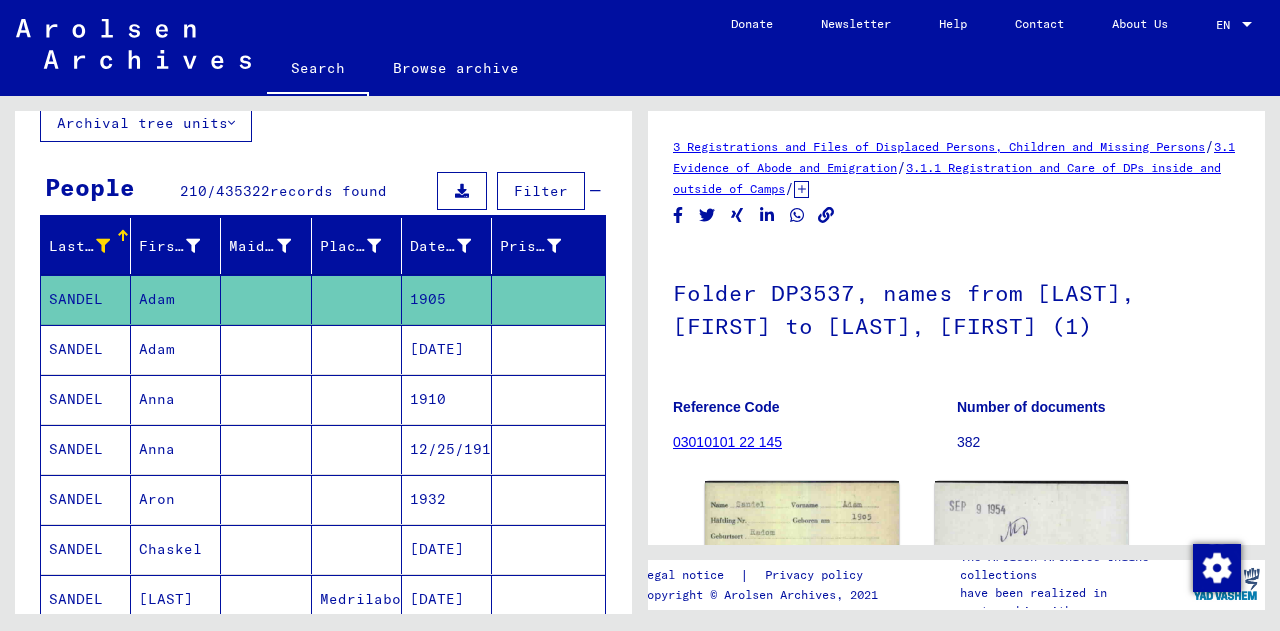 scroll, scrollTop: 0, scrollLeft: 0, axis: both 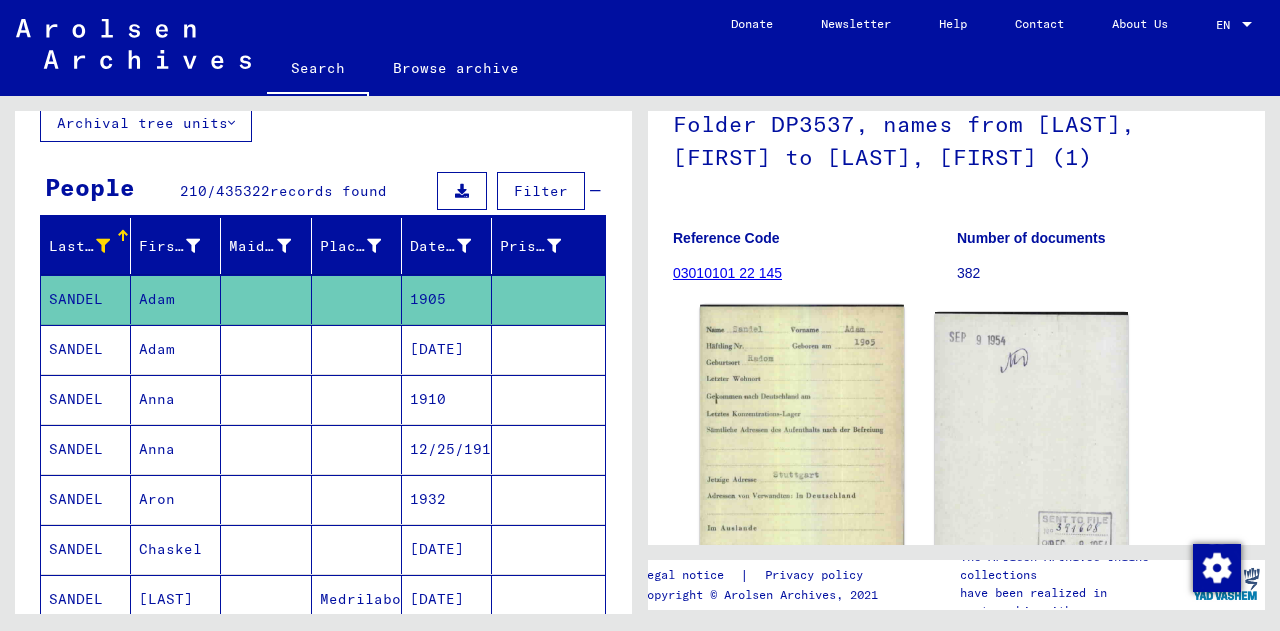 click 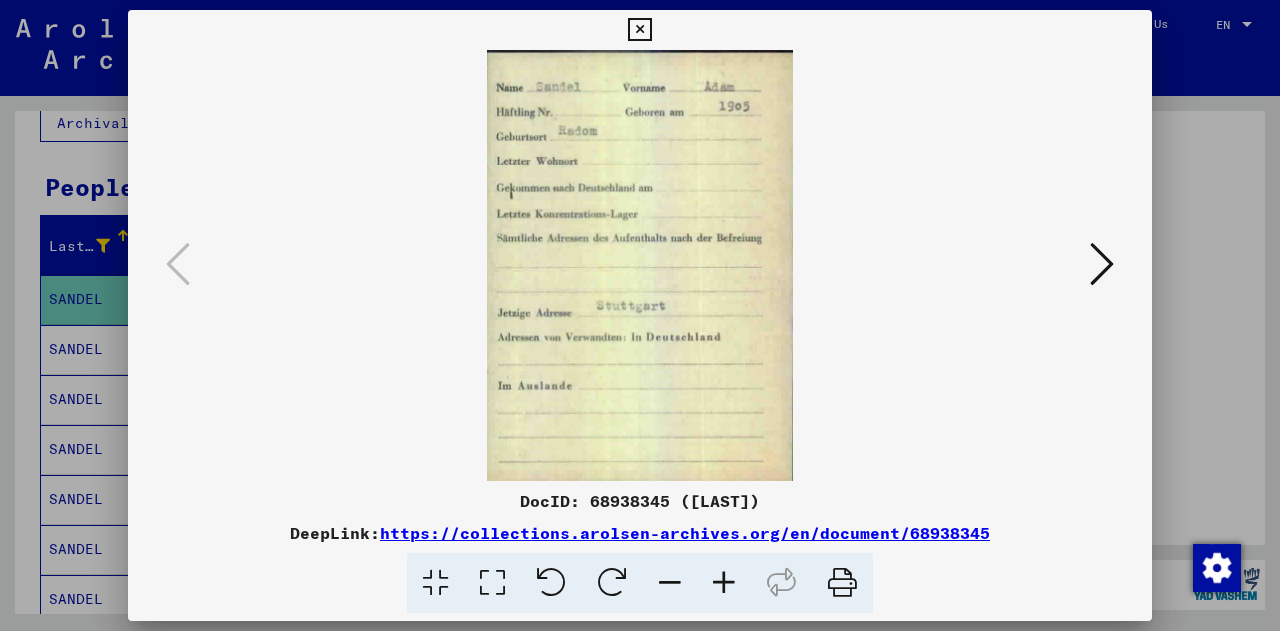 type 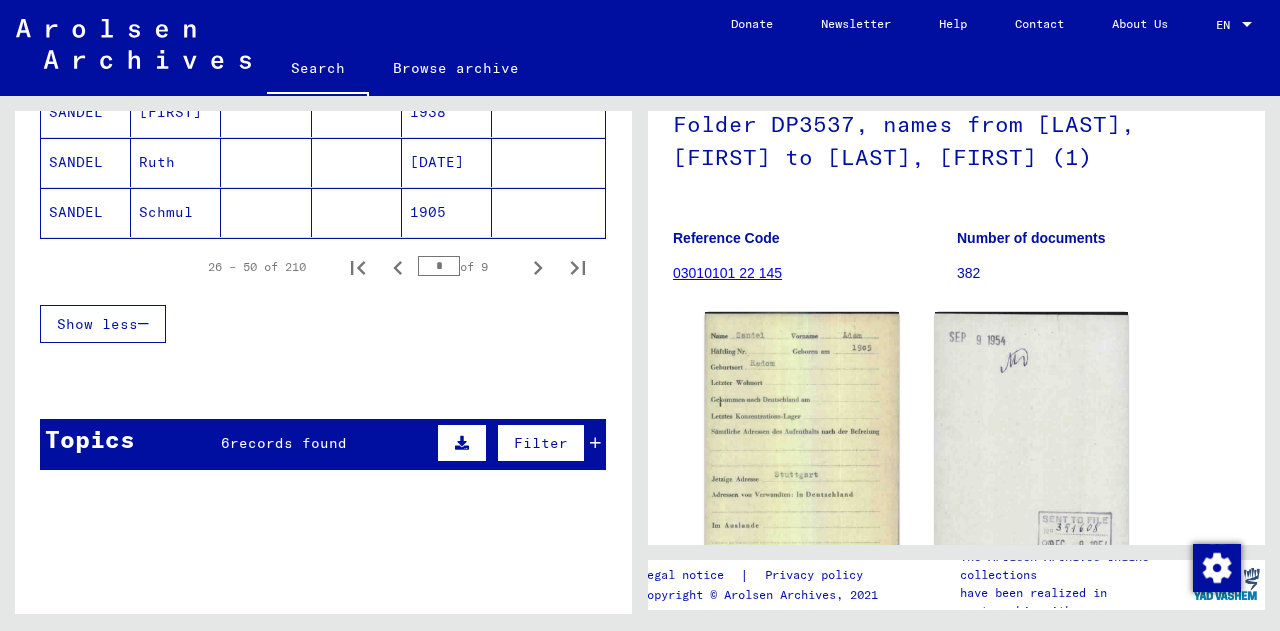 scroll, scrollTop: 1322, scrollLeft: 0, axis: vertical 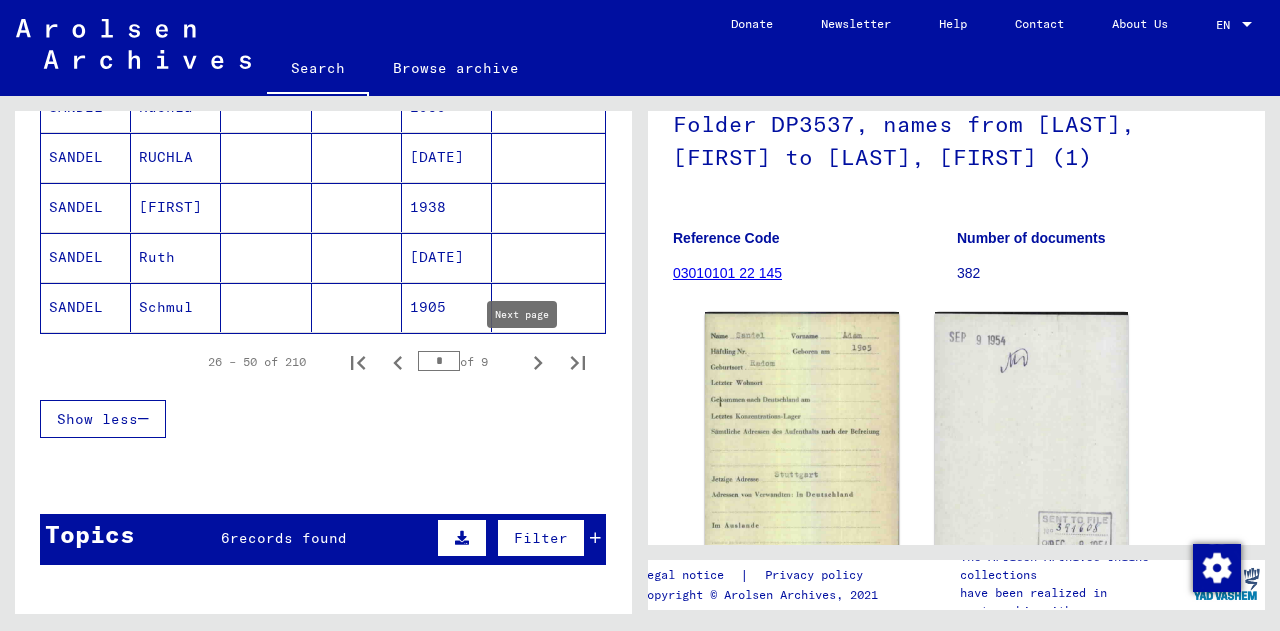 click 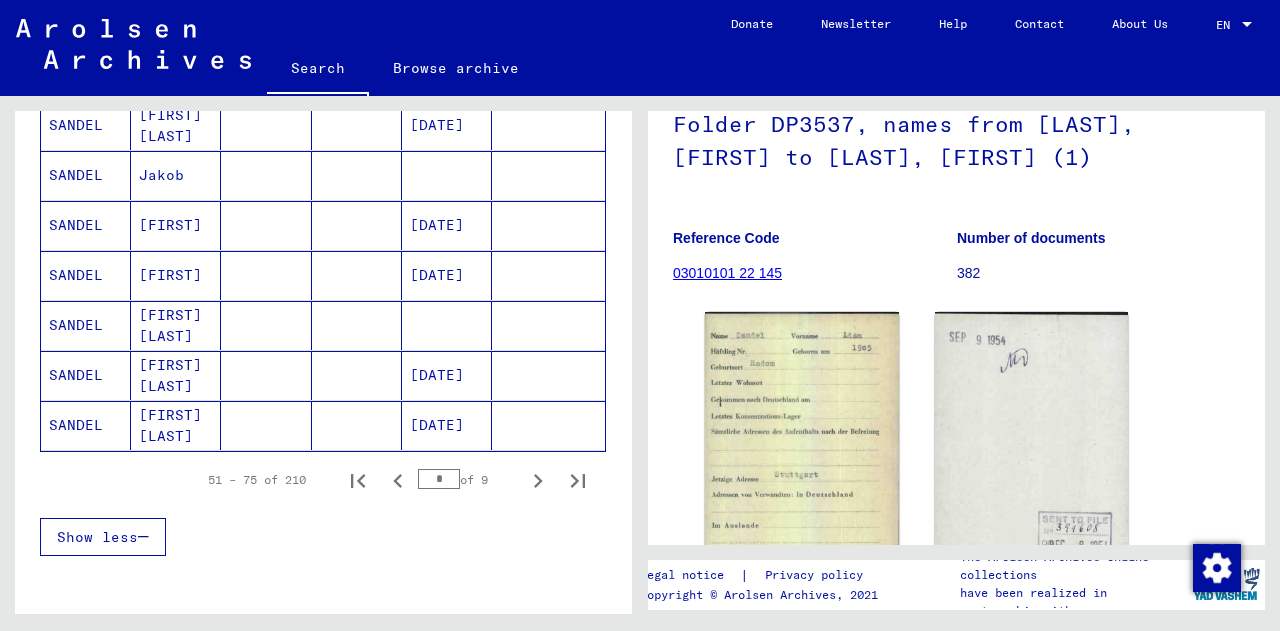 scroll, scrollTop: 1202, scrollLeft: 0, axis: vertical 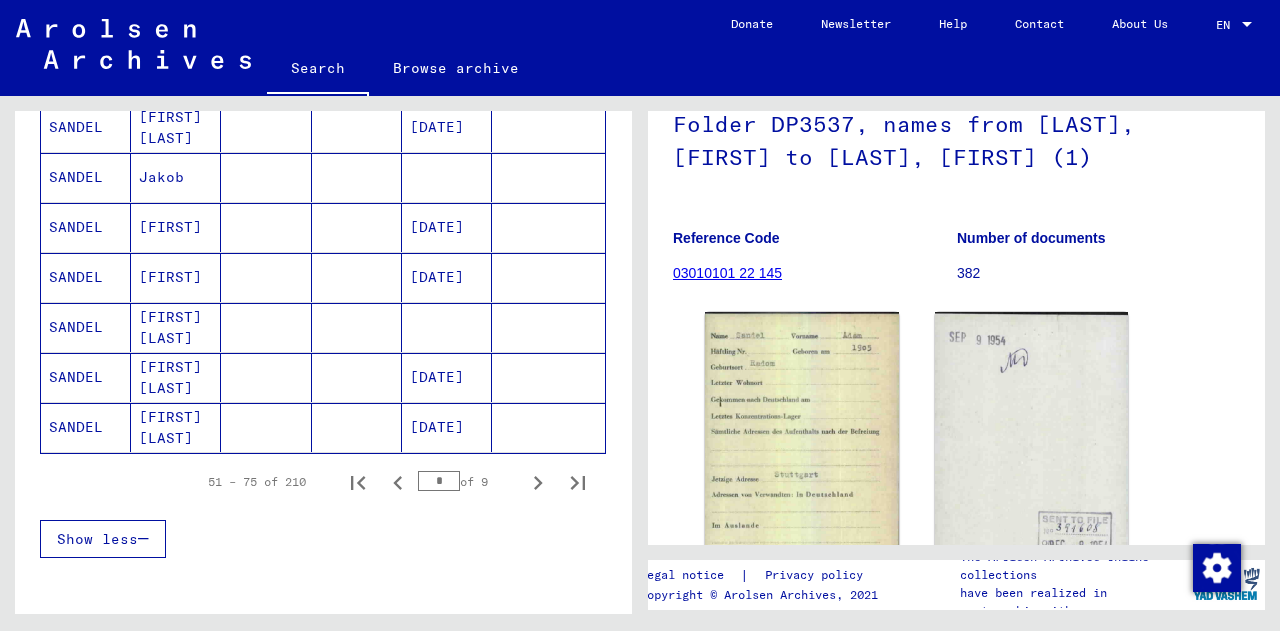 click at bounding box center (266, 327) 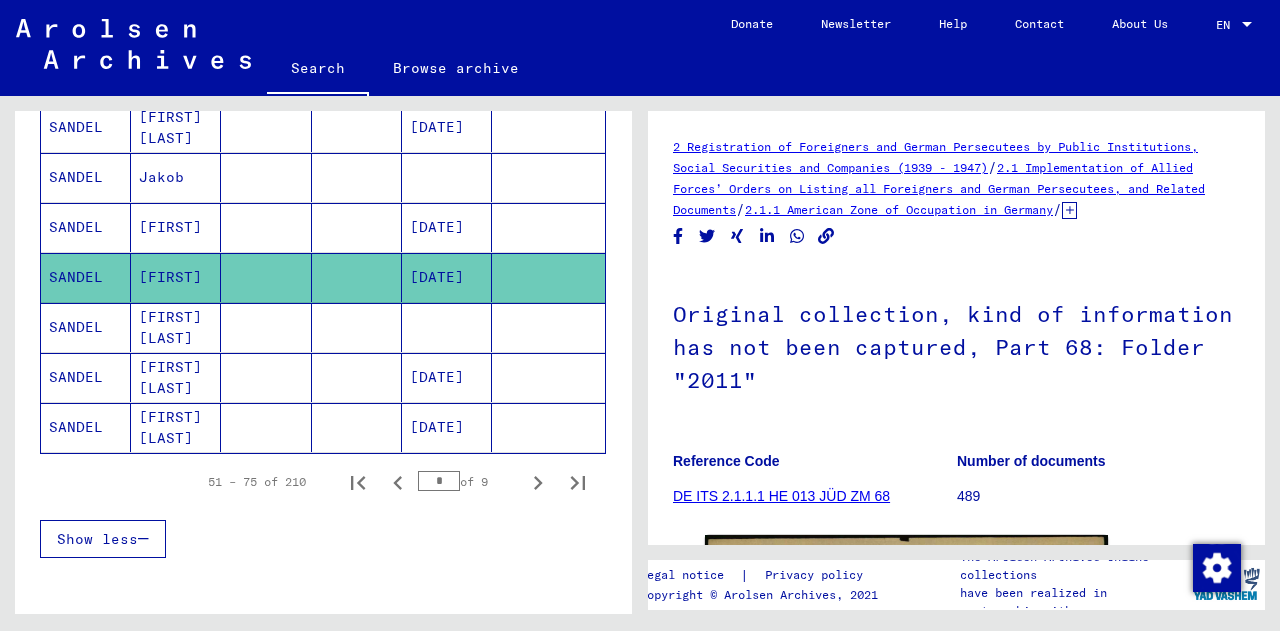 scroll, scrollTop: 0, scrollLeft: 0, axis: both 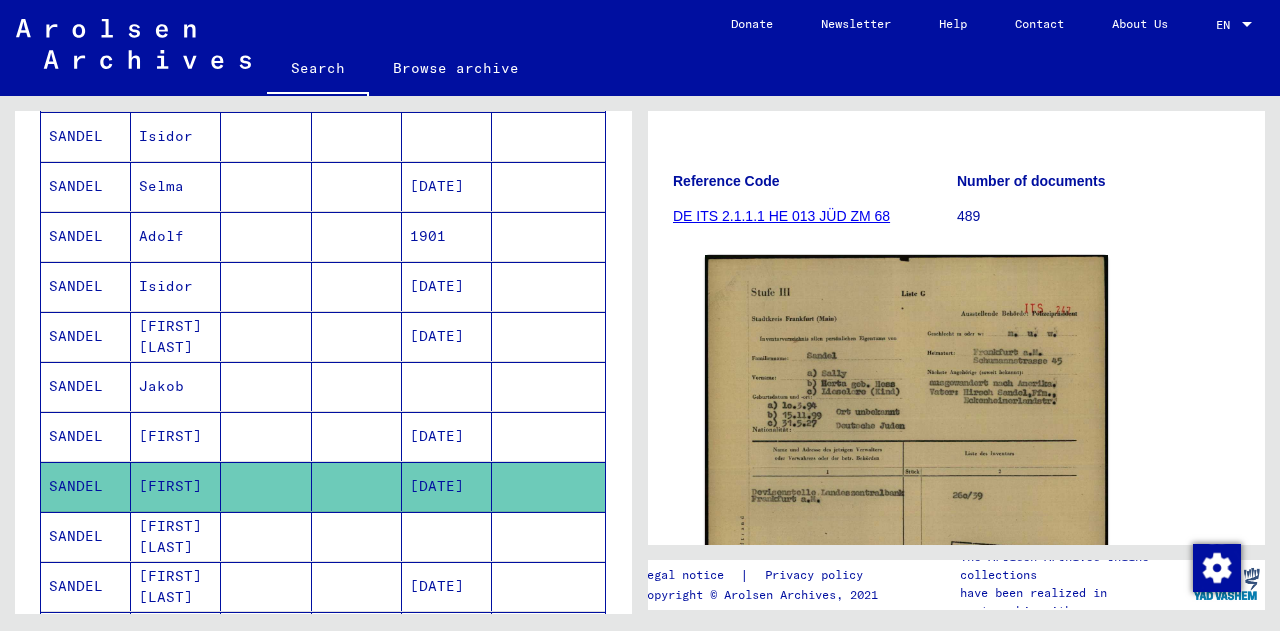 click at bounding box center [357, 286] 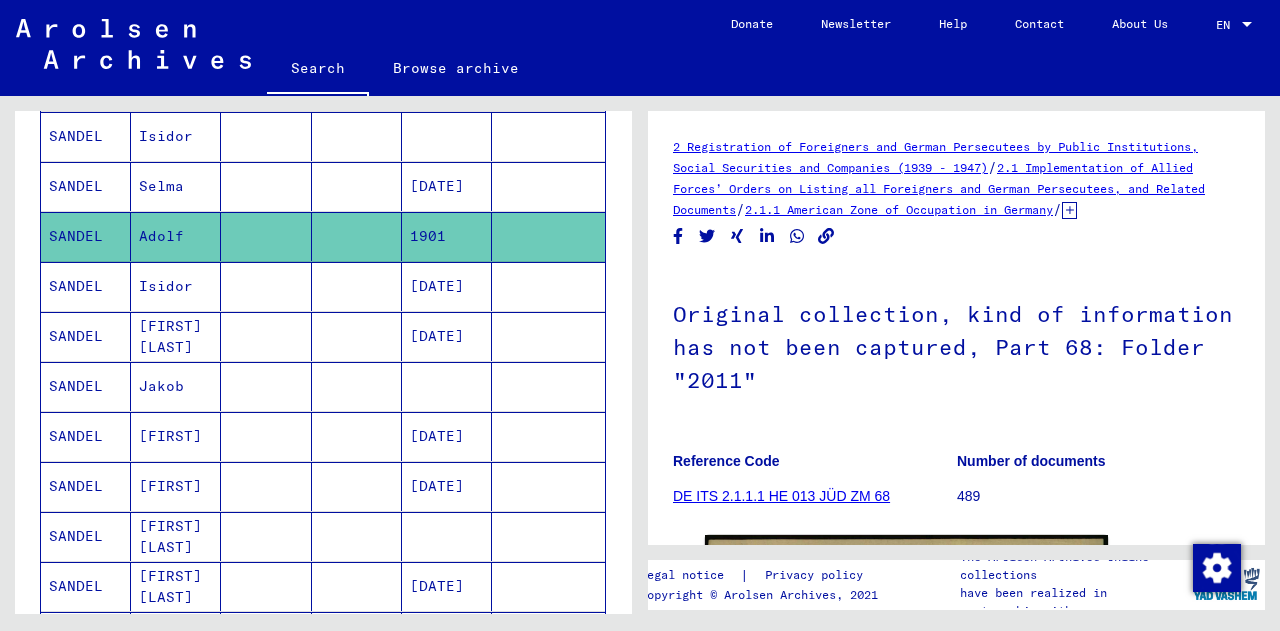 scroll, scrollTop: 0, scrollLeft: 0, axis: both 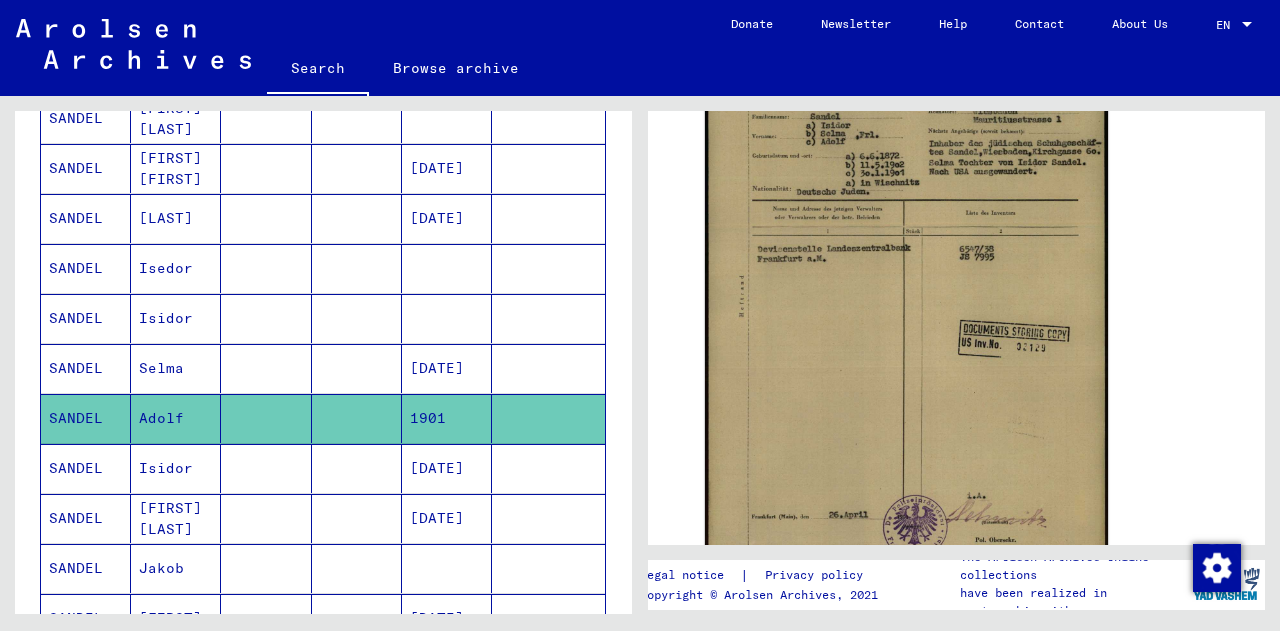 click at bounding box center (357, 268) 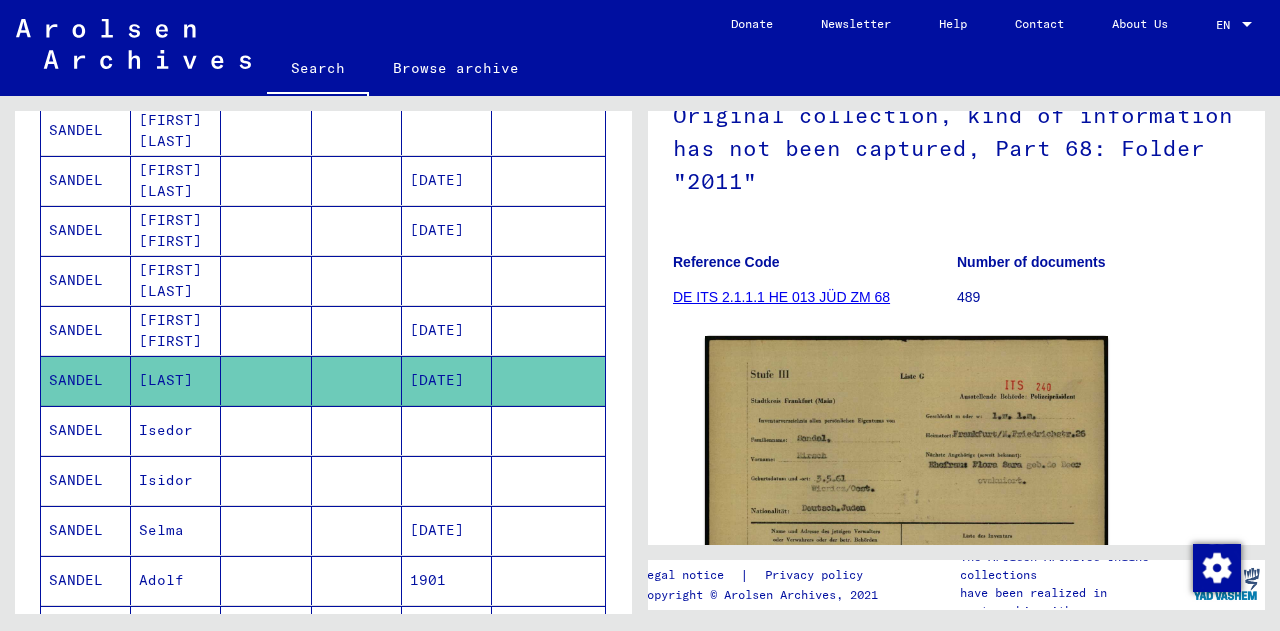 click at bounding box center [357, 380] 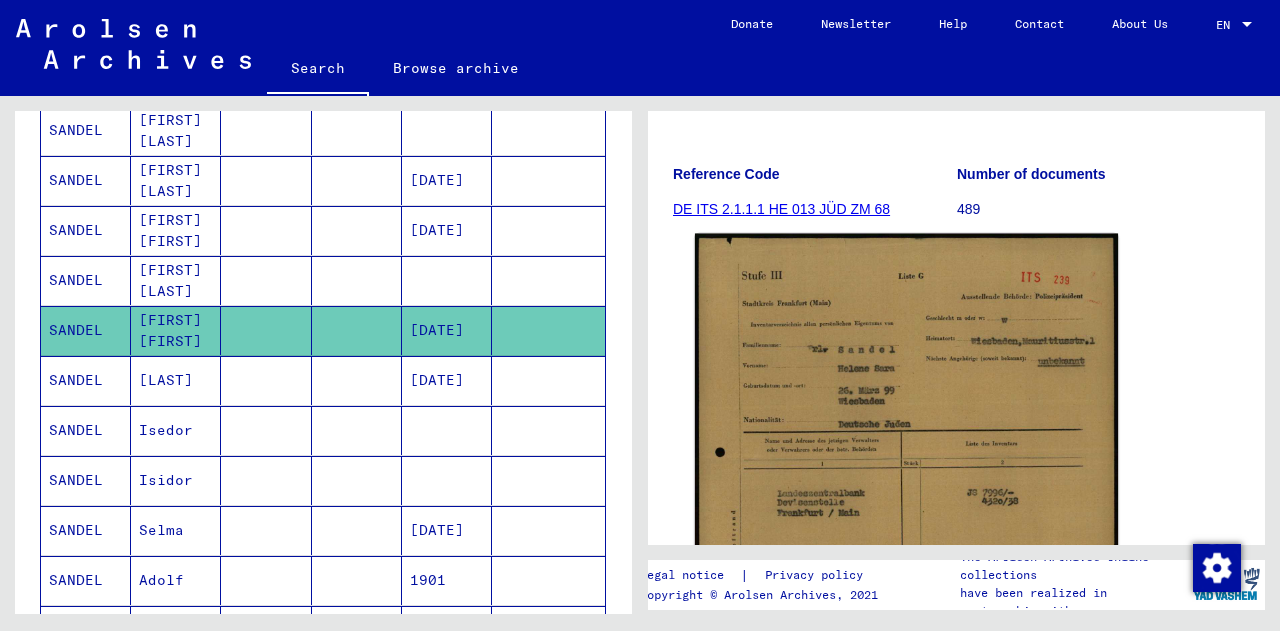 click 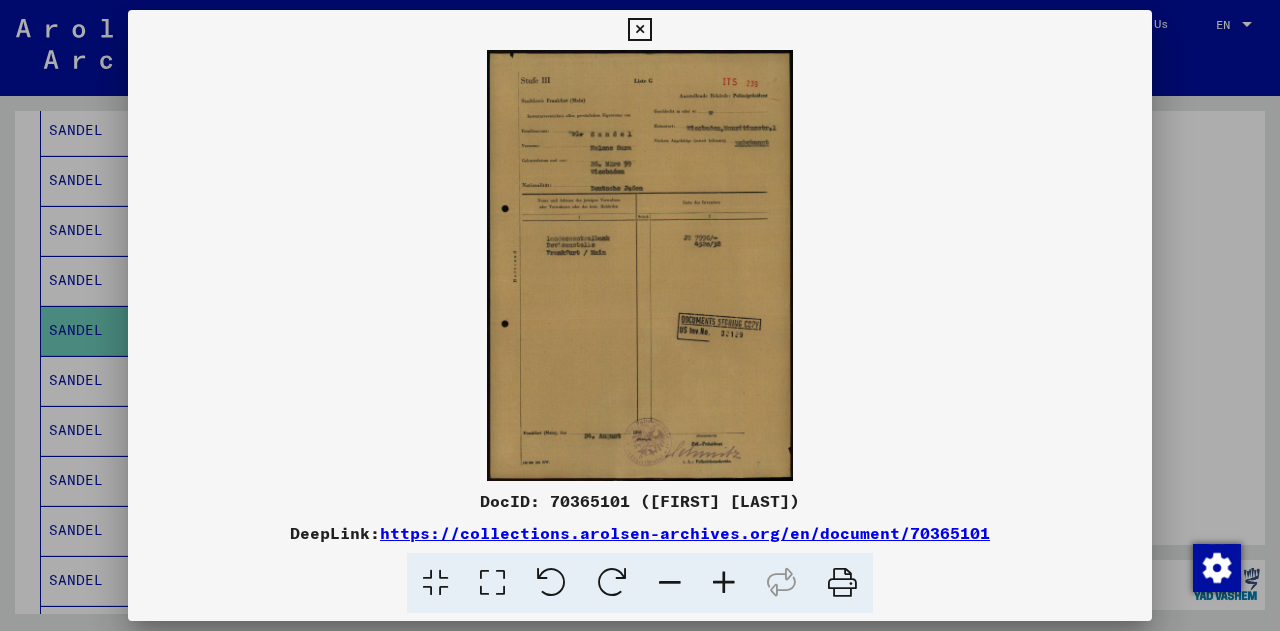 type 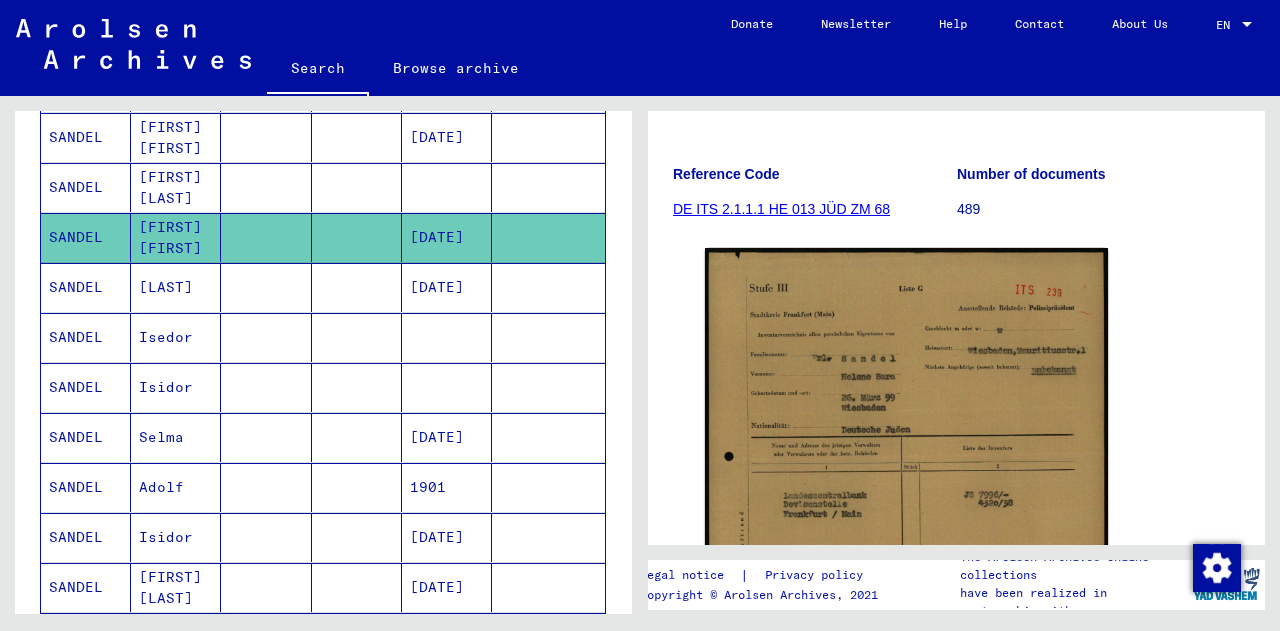 scroll, scrollTop: 716, scrollLeft: 0, axis: vertical 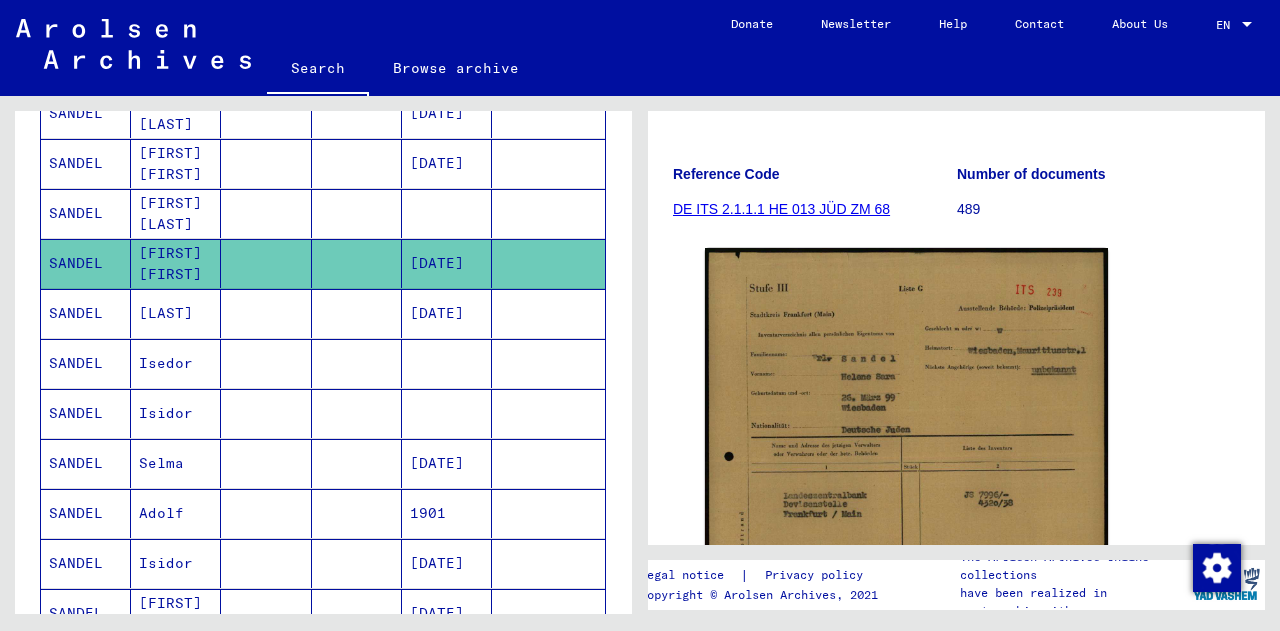 click at bounding box center (357, 263) 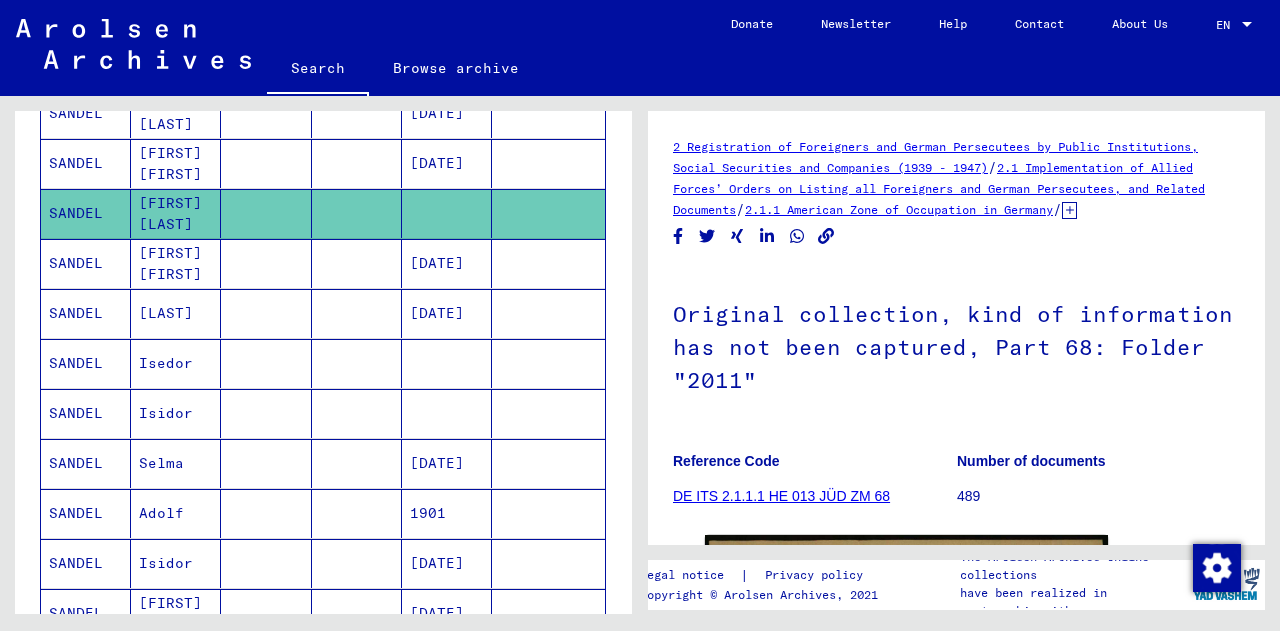 scroll, scrollTop: 0, scrollLeft: 0, axis: both 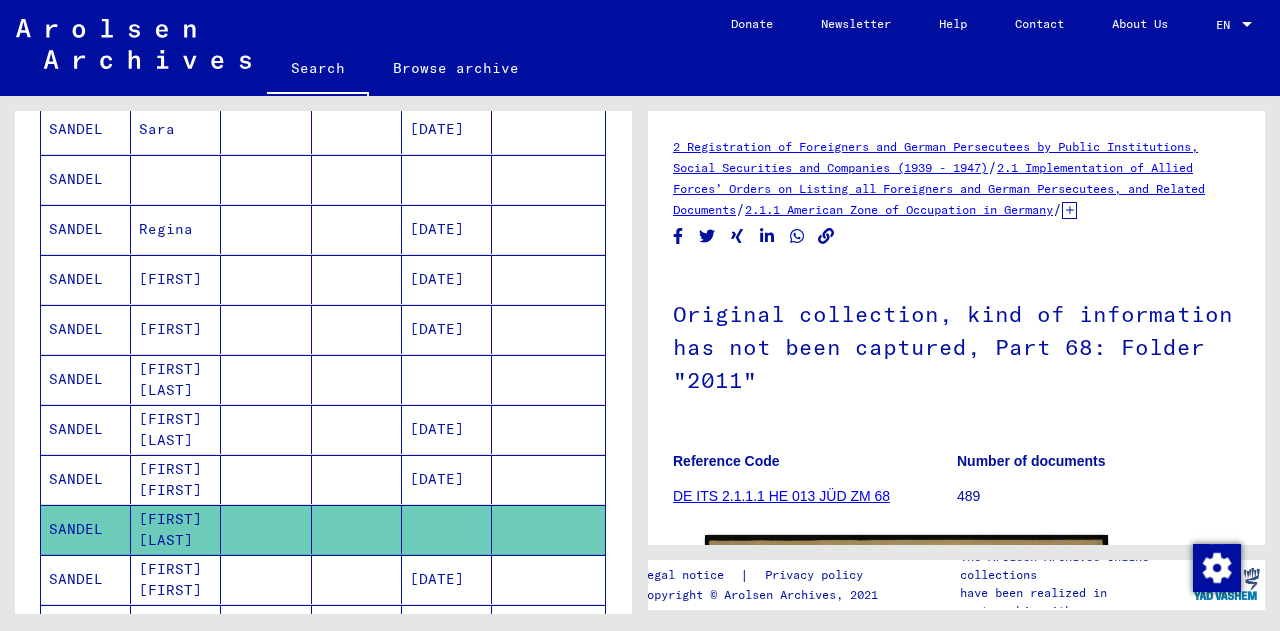 click at bounding box center [357, 279] 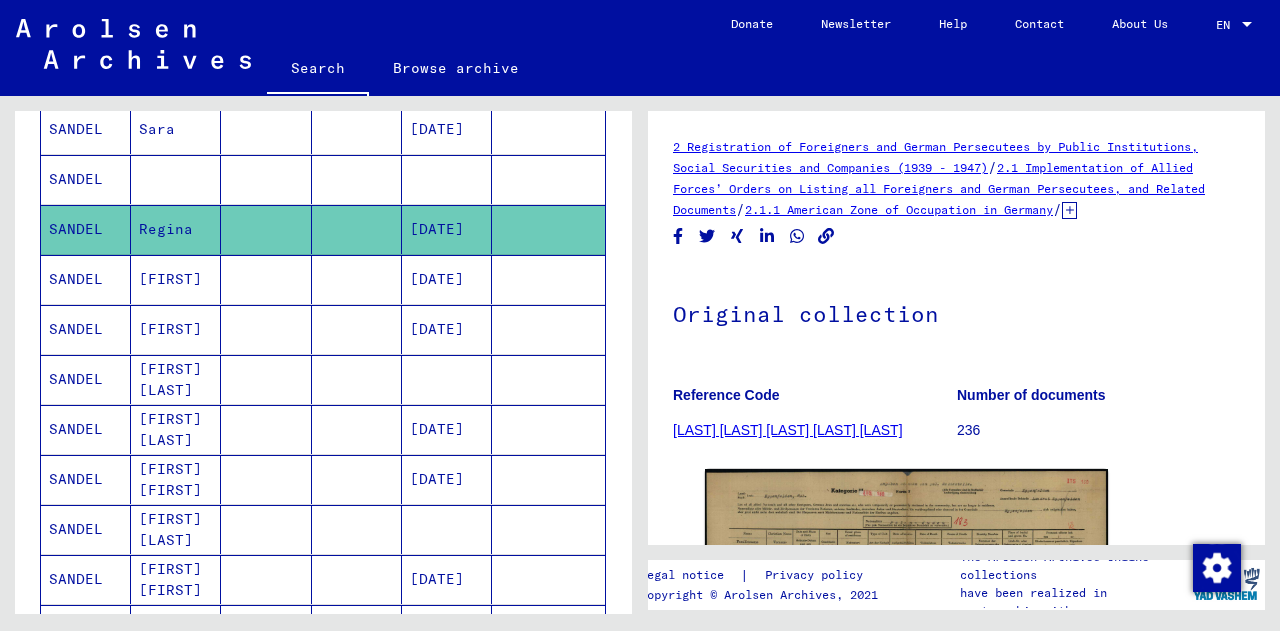 scroll, scrollTop: 0, scrollLeft: 0, axis: both 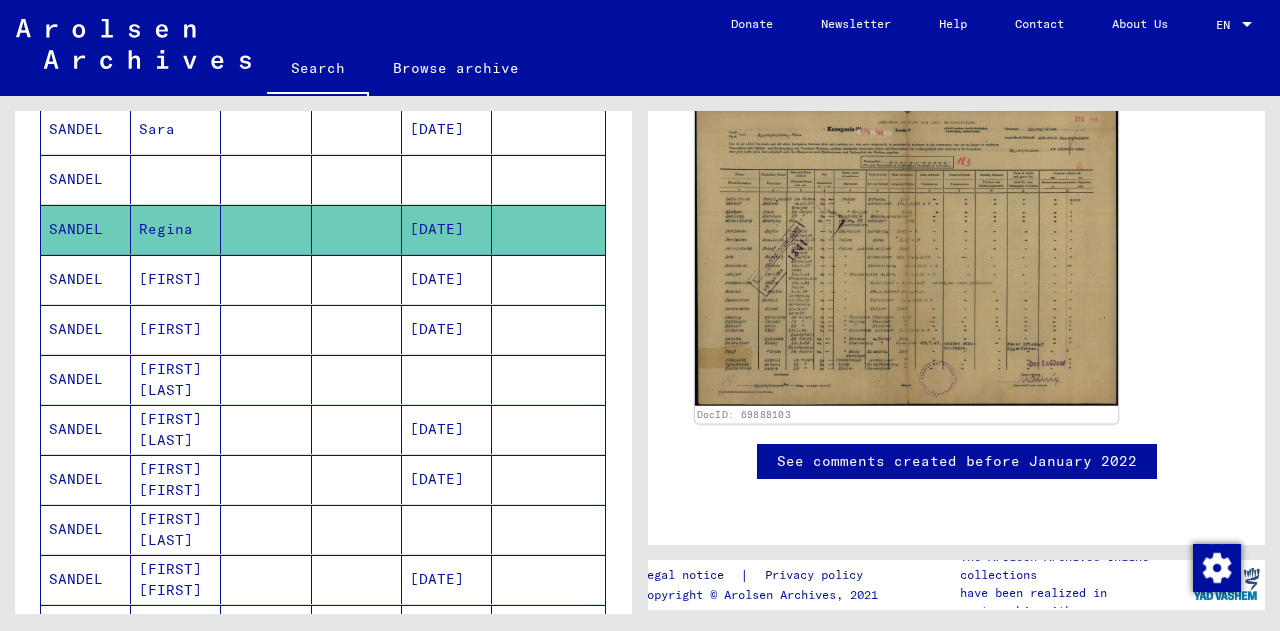click 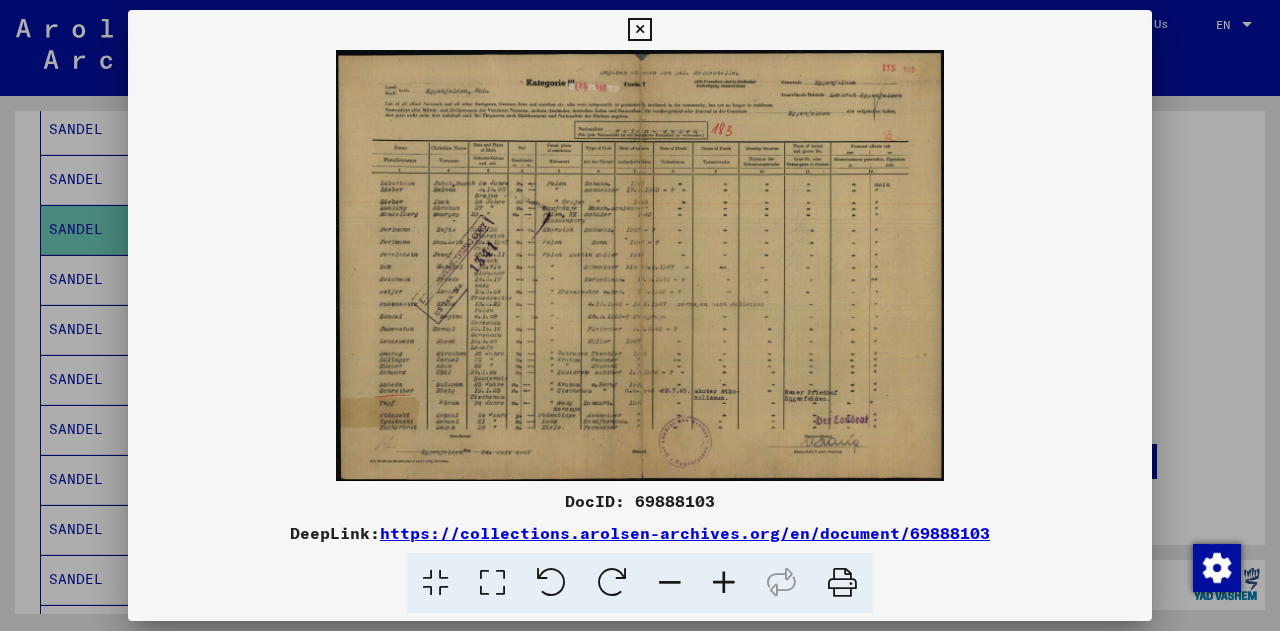 type 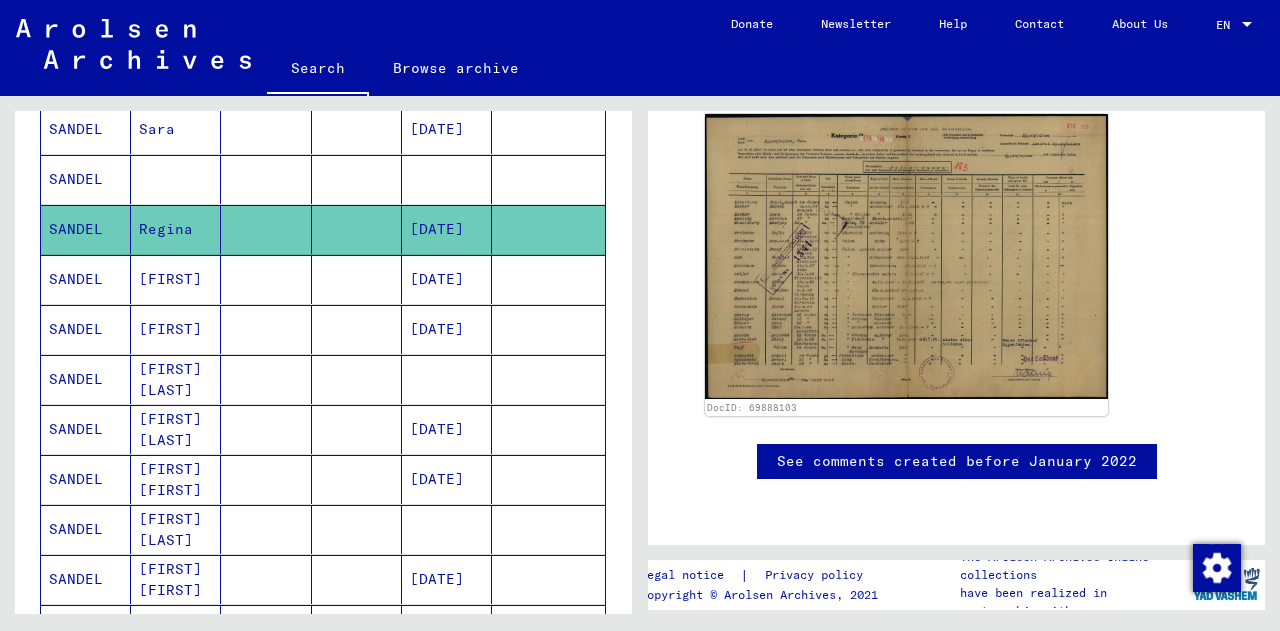 scroll, scrollTop: 295, scrollLeft: 0, axis: vertical 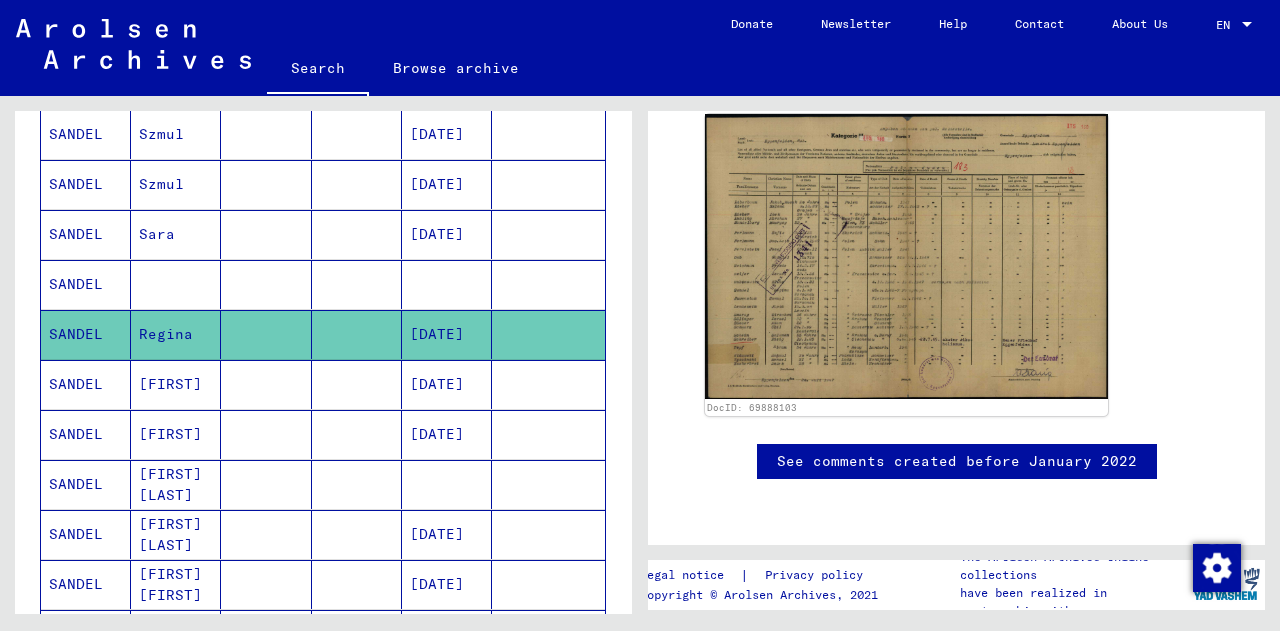 click at bounding box center (266, 334) 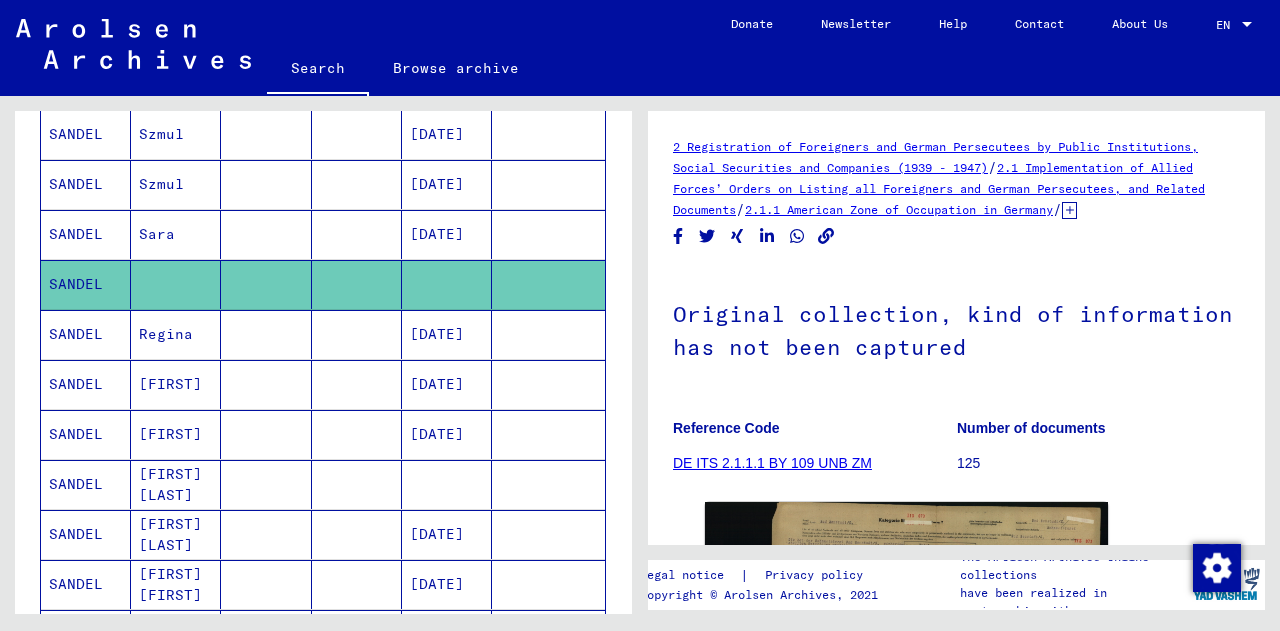 scroll, scrollTop: 0, scrollLeft: 0, axis: both 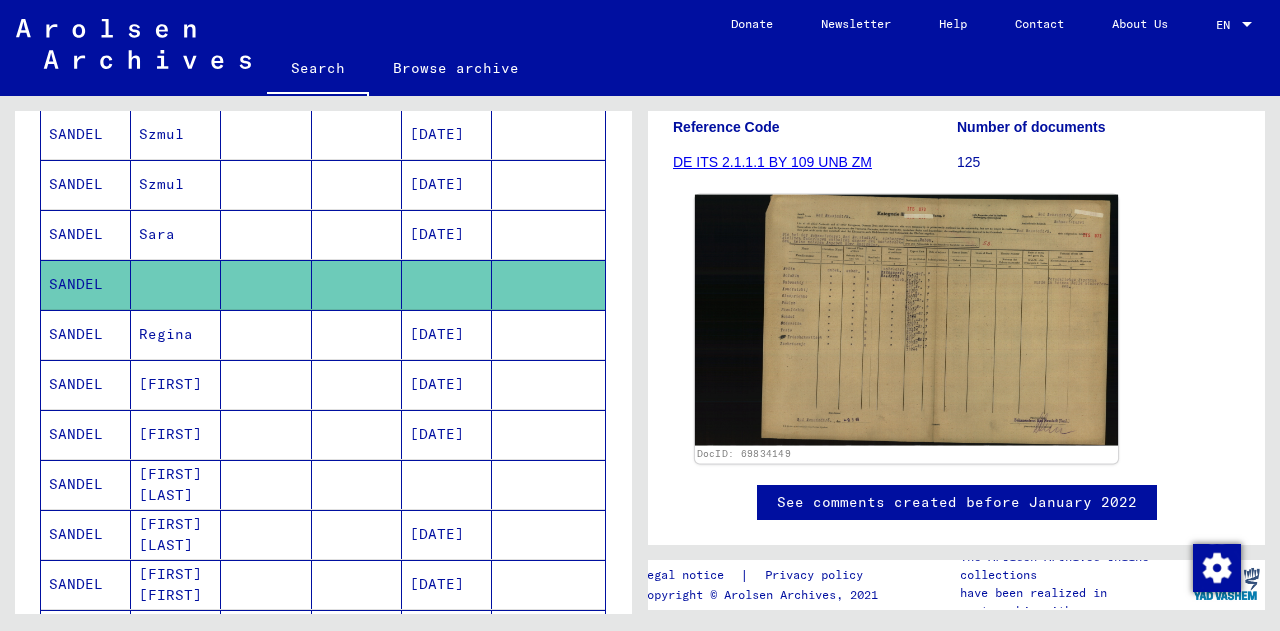 click 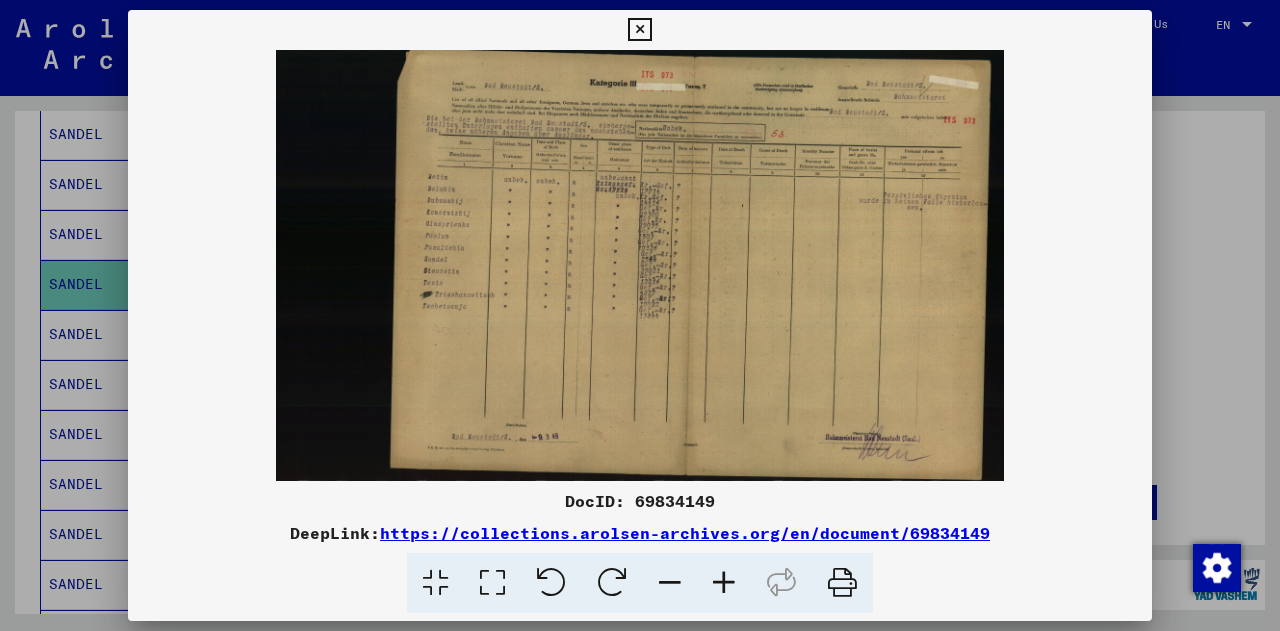 type 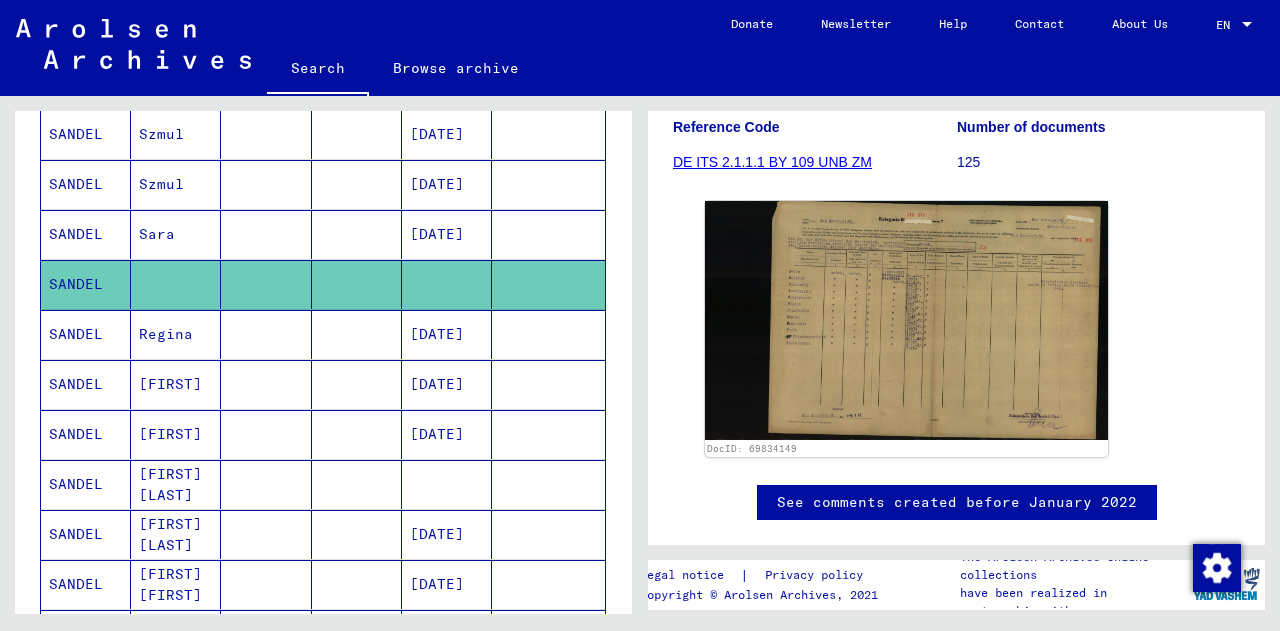 scroll, scrollTop: 173, scrollLeft: 0, axis: vertical 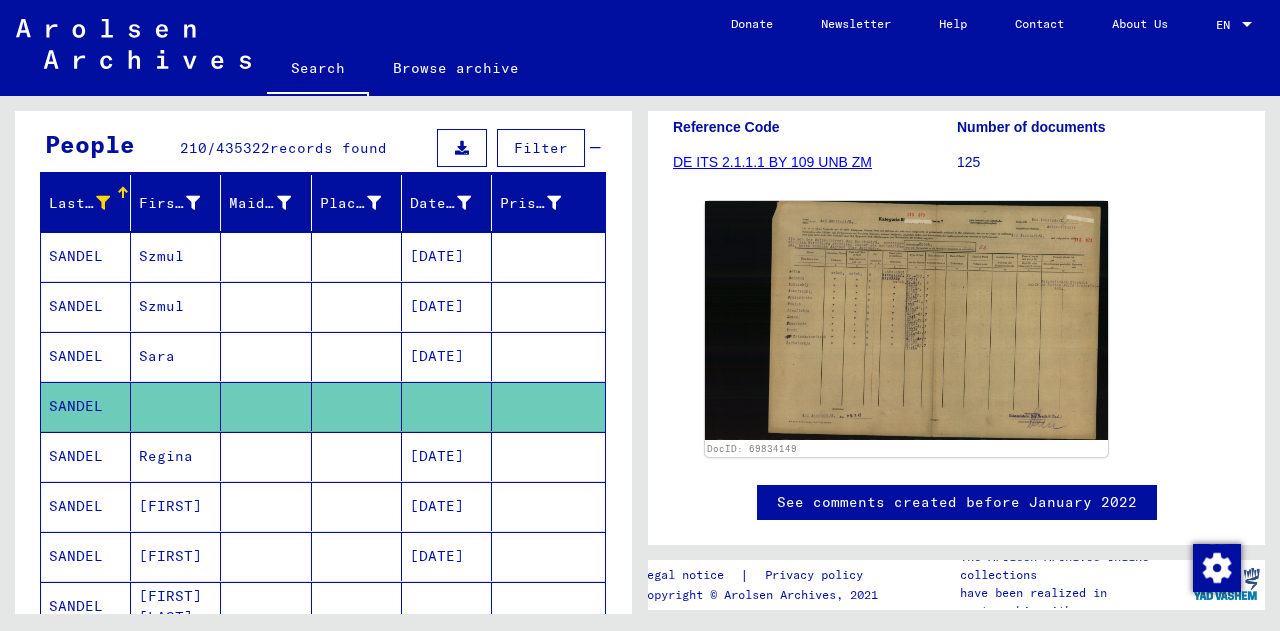 click at bounding box center [357, 356] 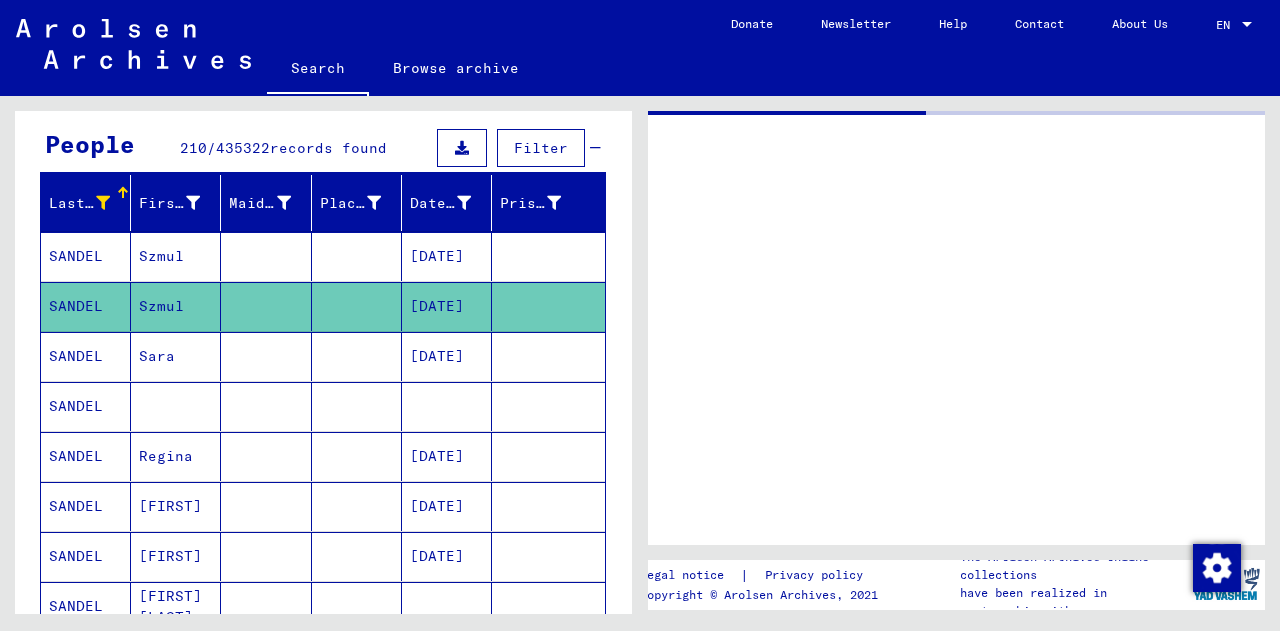 scroll, scrollTop: 0, scrollLeft: 0, axis: both 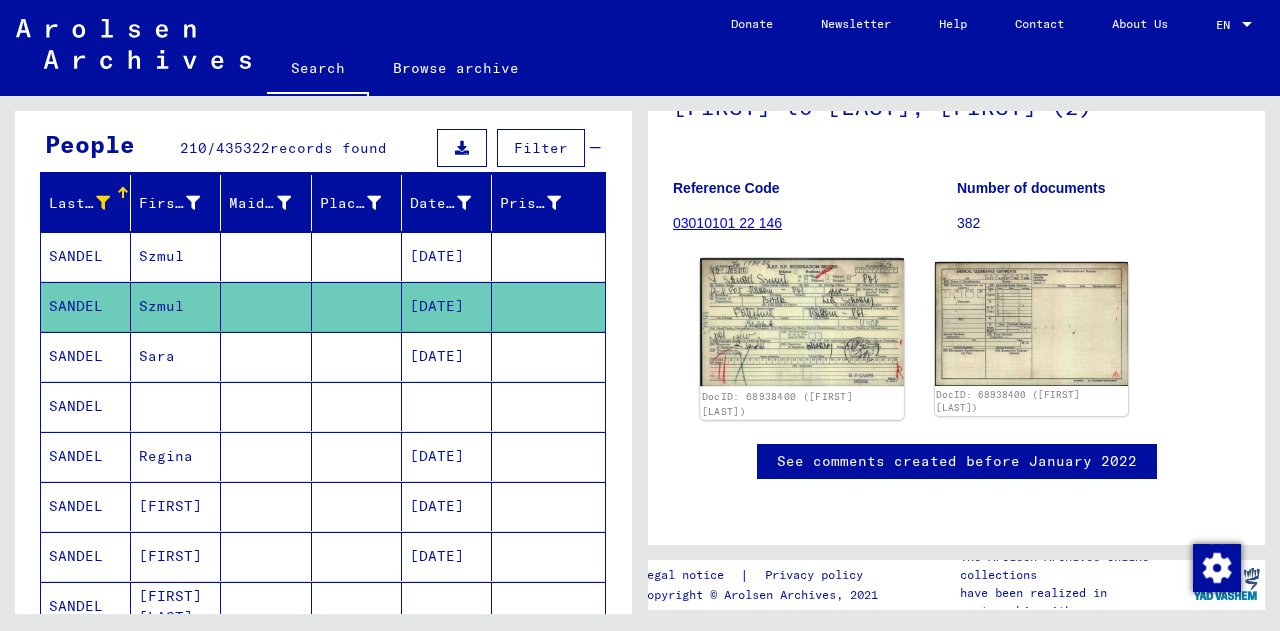 click 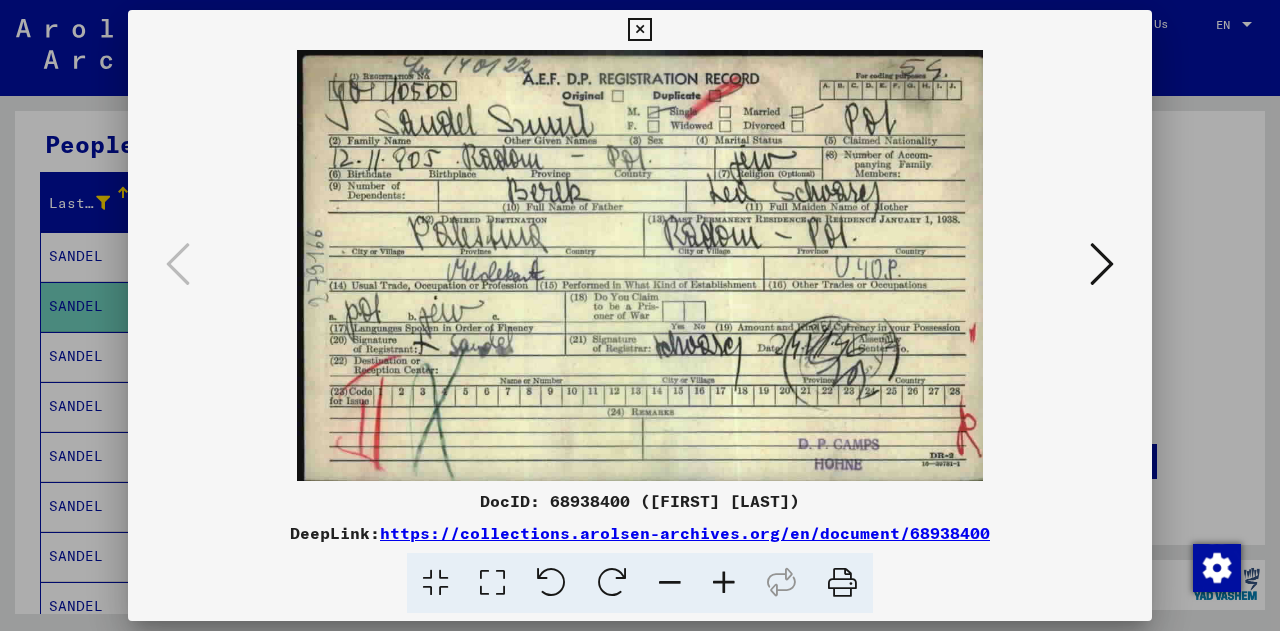 type 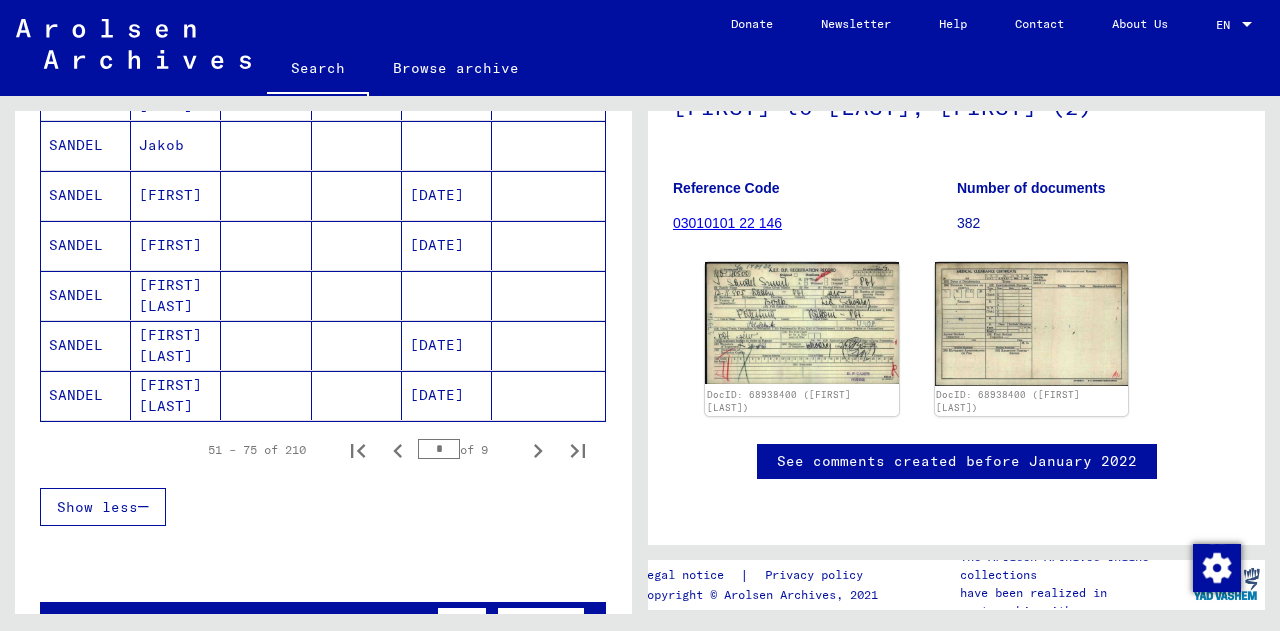 scroll, scrollTop: 1235, scrollLeft: 0, axis: vertical 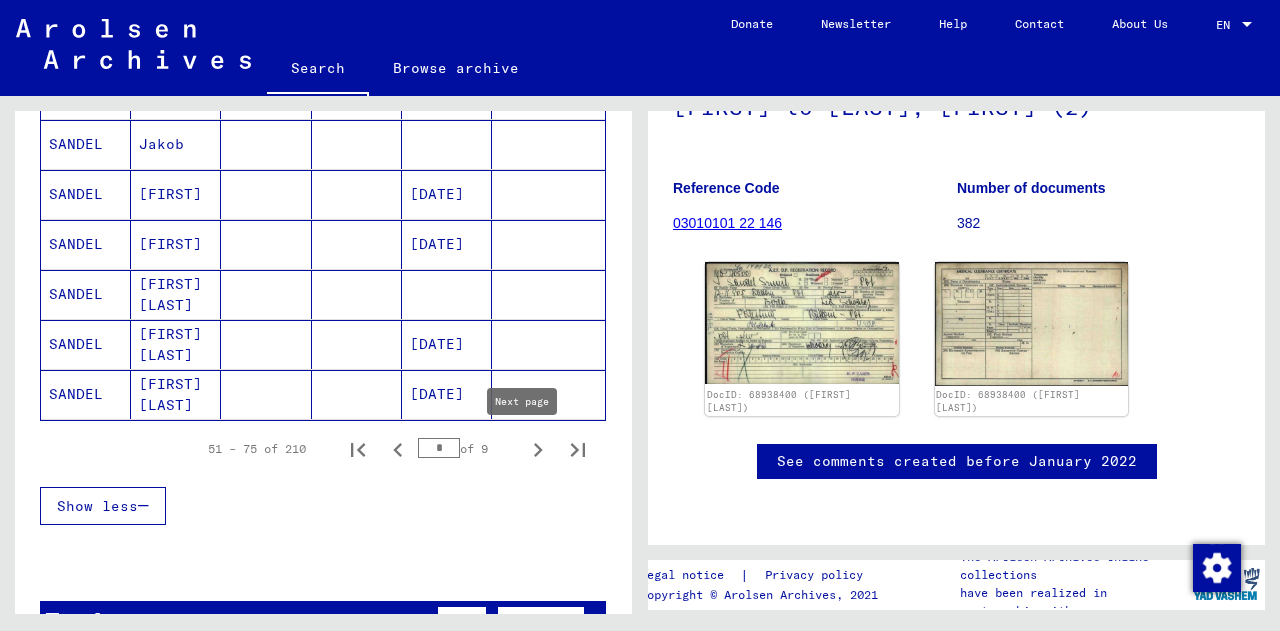 click 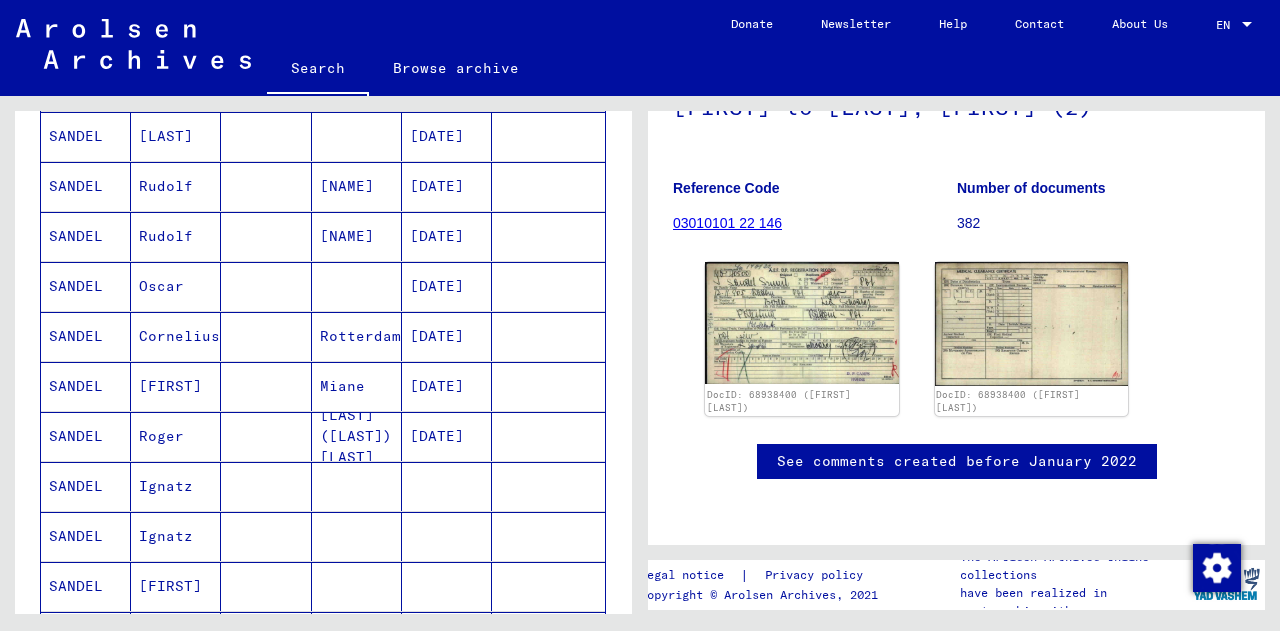 scroll, scrollTop: 893, scrollLeft: 0, axis: vertical 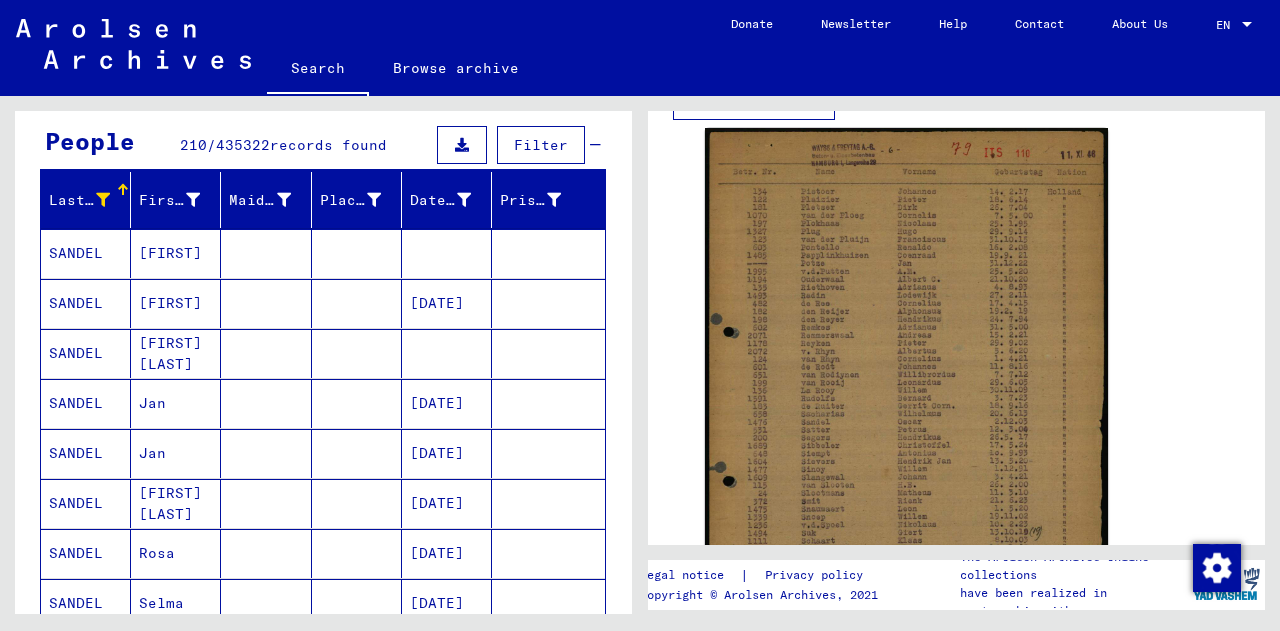 click at bounding box center [357, 353] 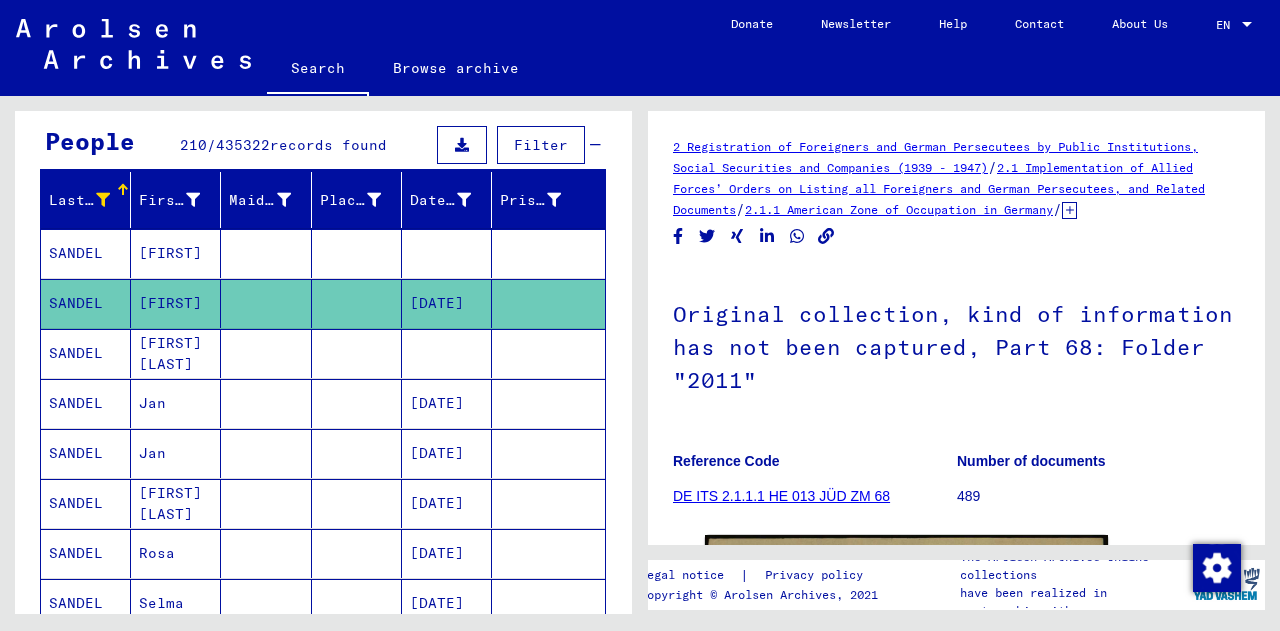 scroll, scrollTop: 0, scrollLeft: 0, axis: both 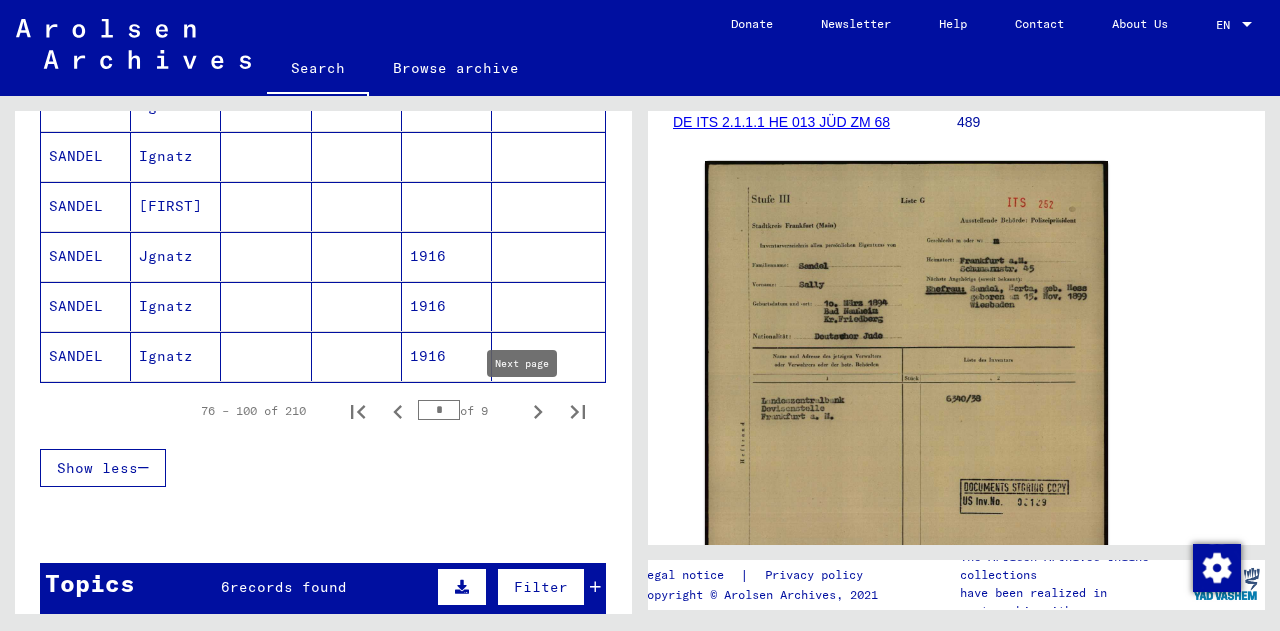 click 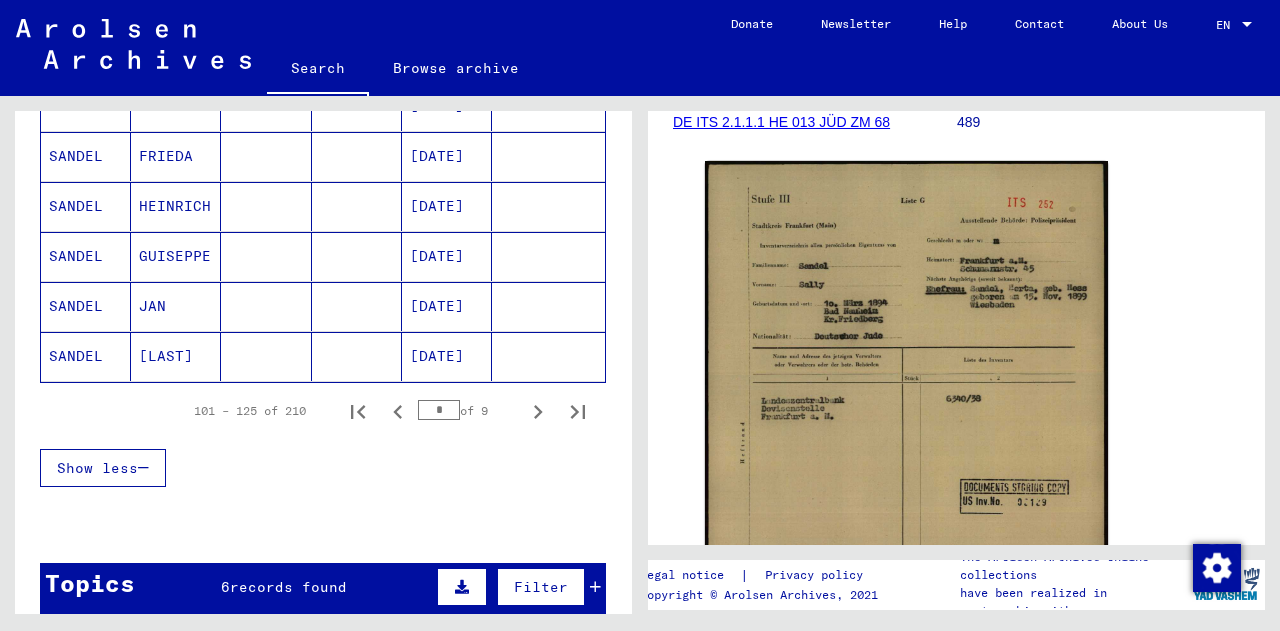 click at bounding box center (266, 356) 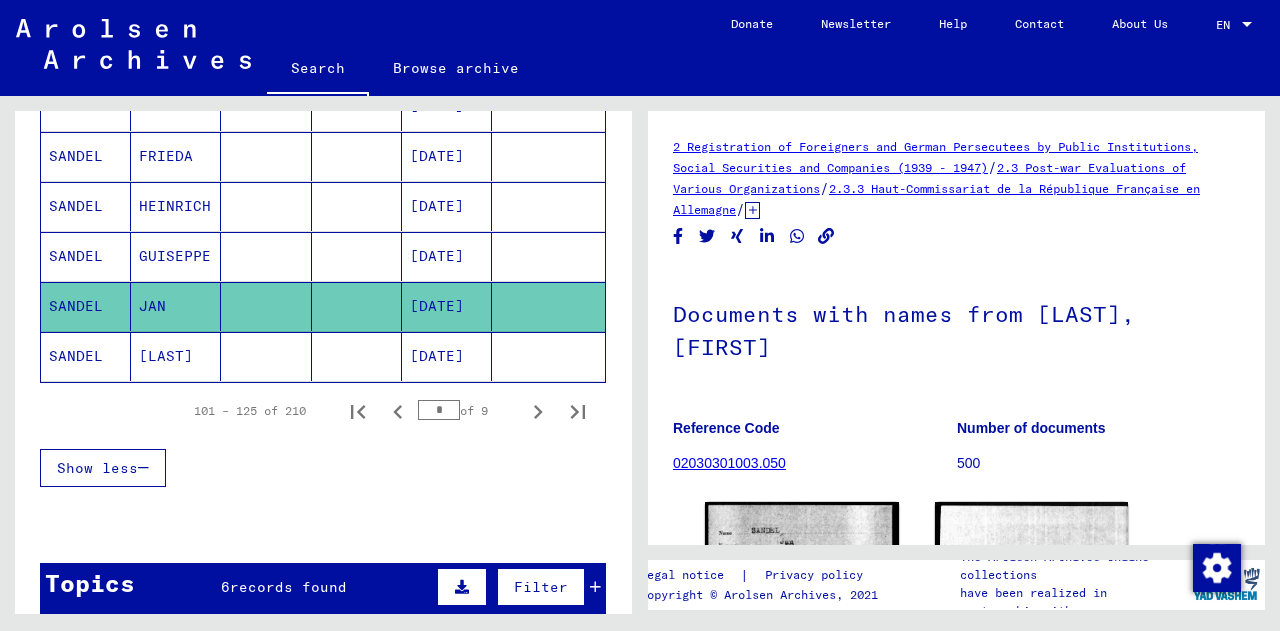 scroll, scrollTop: 0, scrollLeft: 0, axis: both 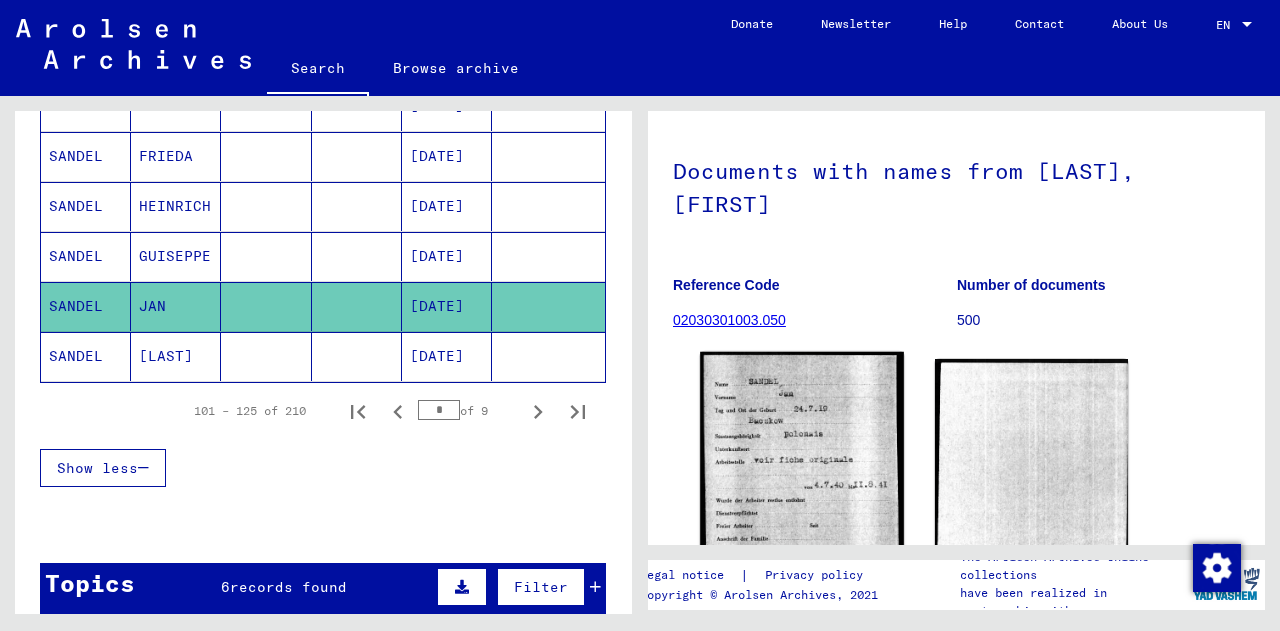 click 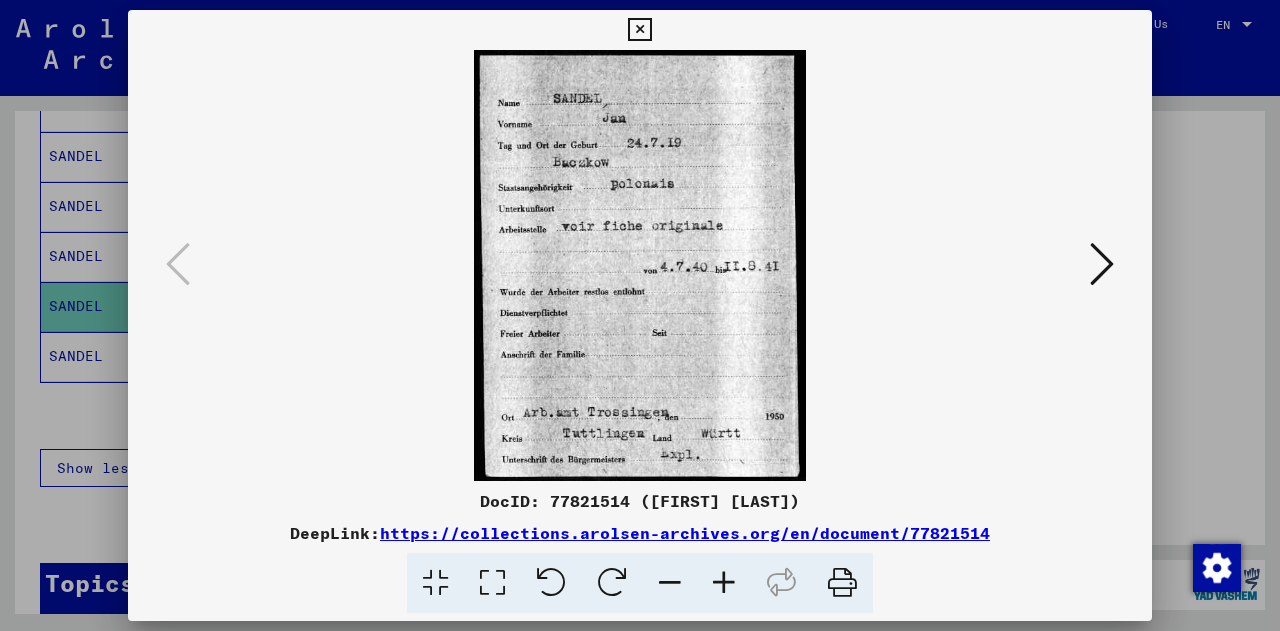click at bounding box center [640, 315] 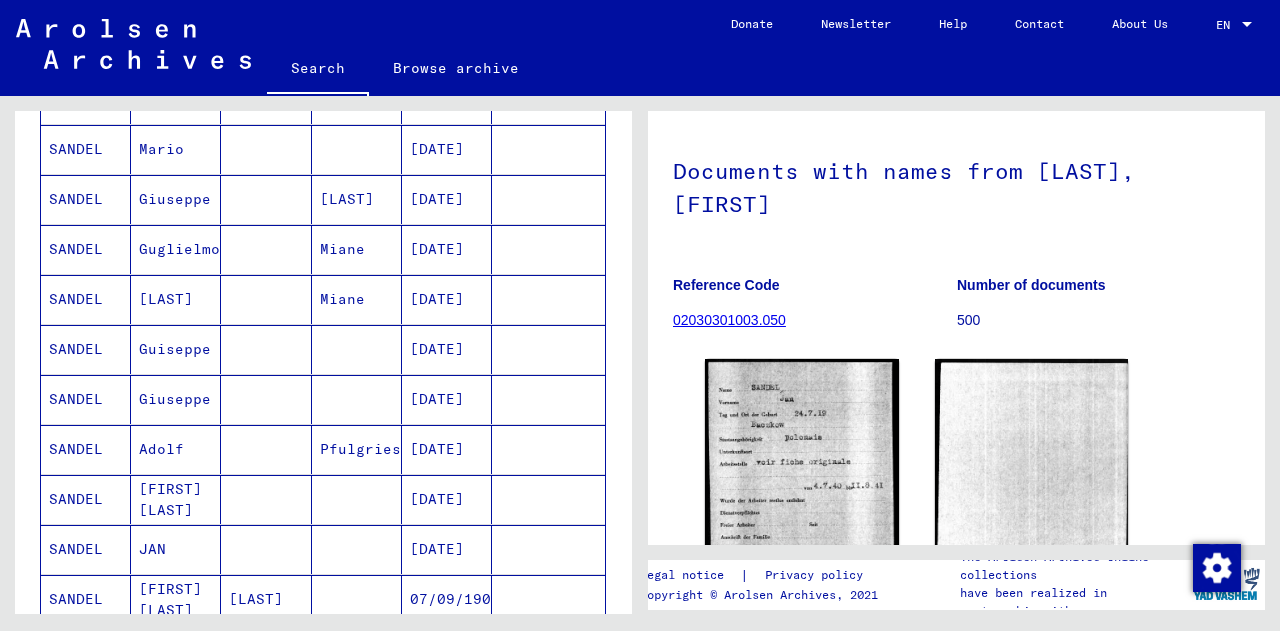 scroll, scrollTop: 429, scrollLeft: 0, axis: vertical 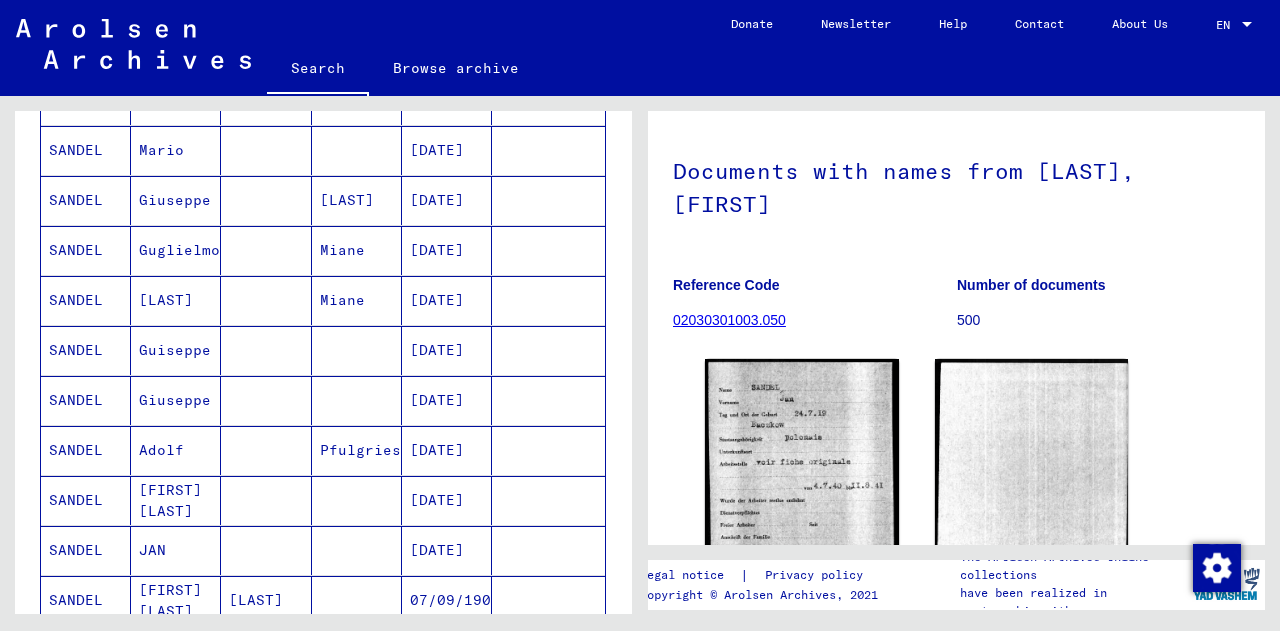 click on "[LAST]" at bounding box center [357, 250] 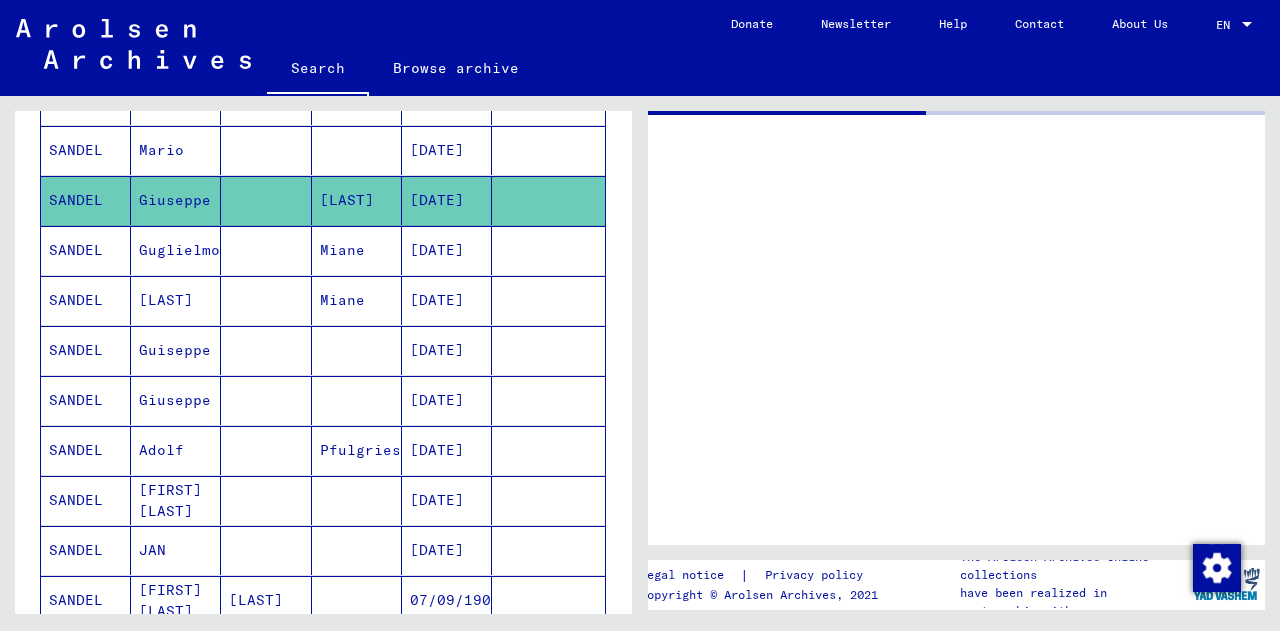 scroll, scrollTop: 0, scrollLeft: 0, axis: both 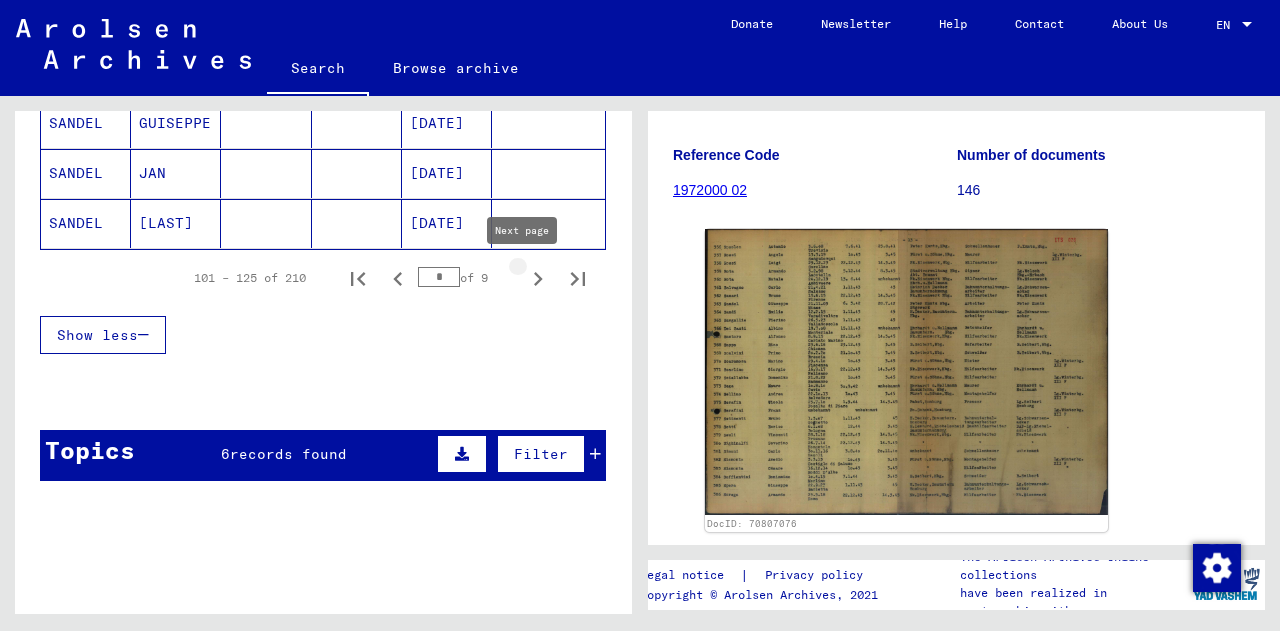 click 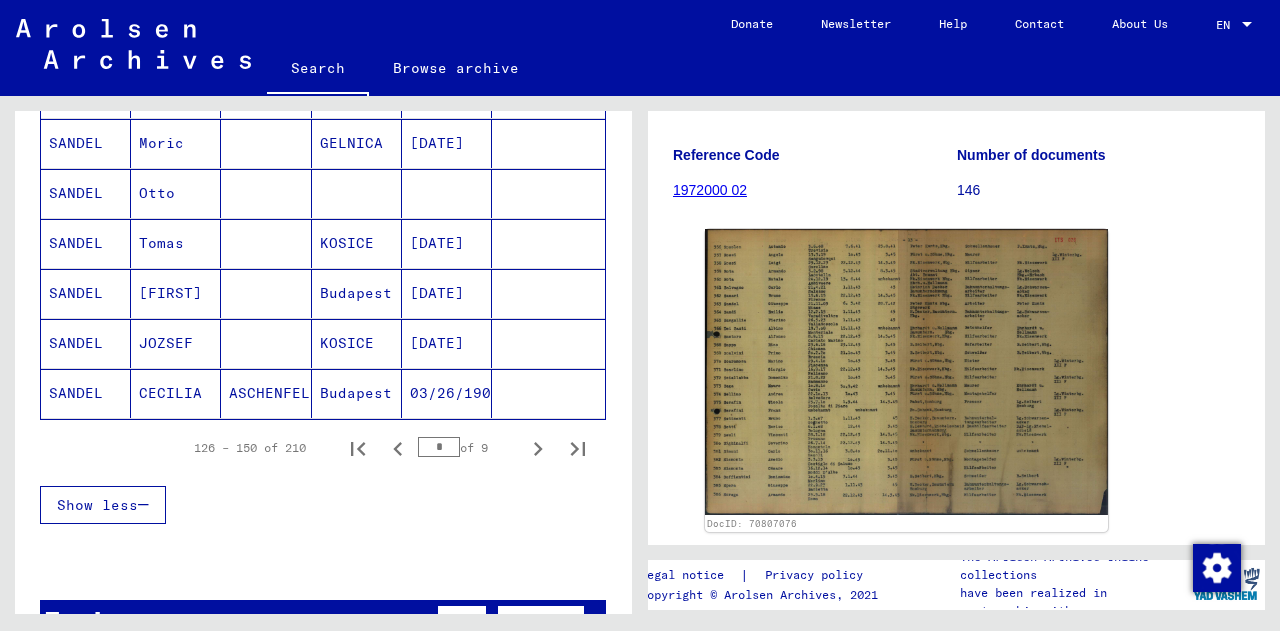 click on "KOSICE" at bounding box center [357, 293] 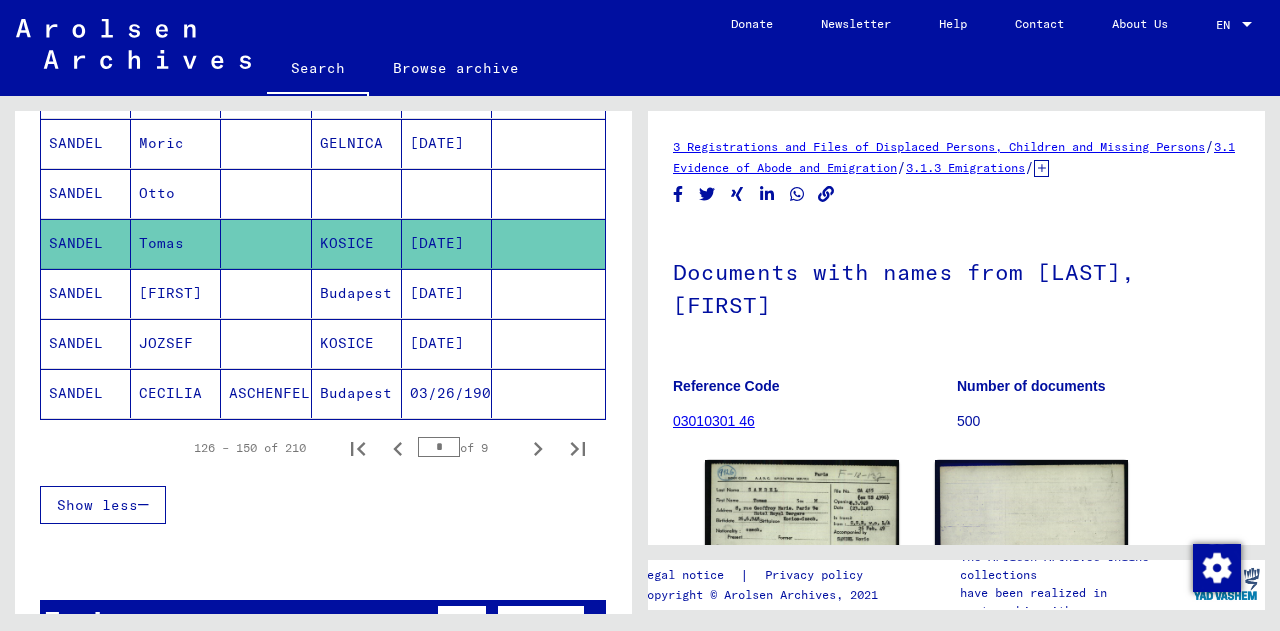 click on "Budapest" at bounding box center [357, 343] 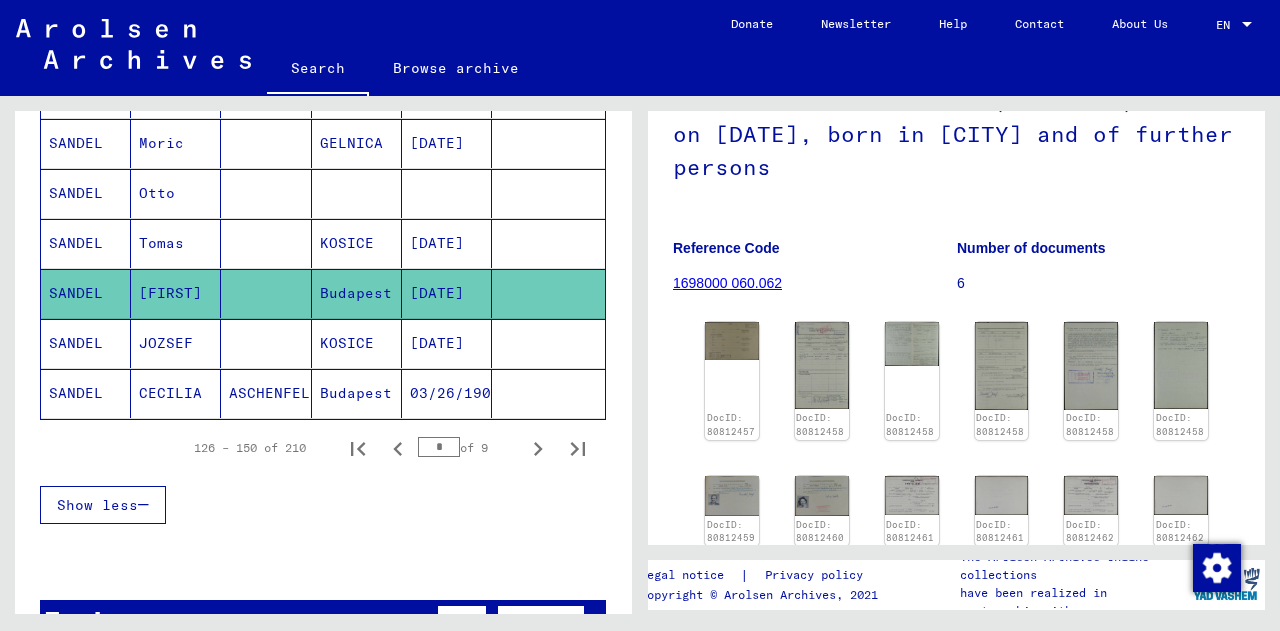 click on "KOSICE" at bounding box center [357, 393] 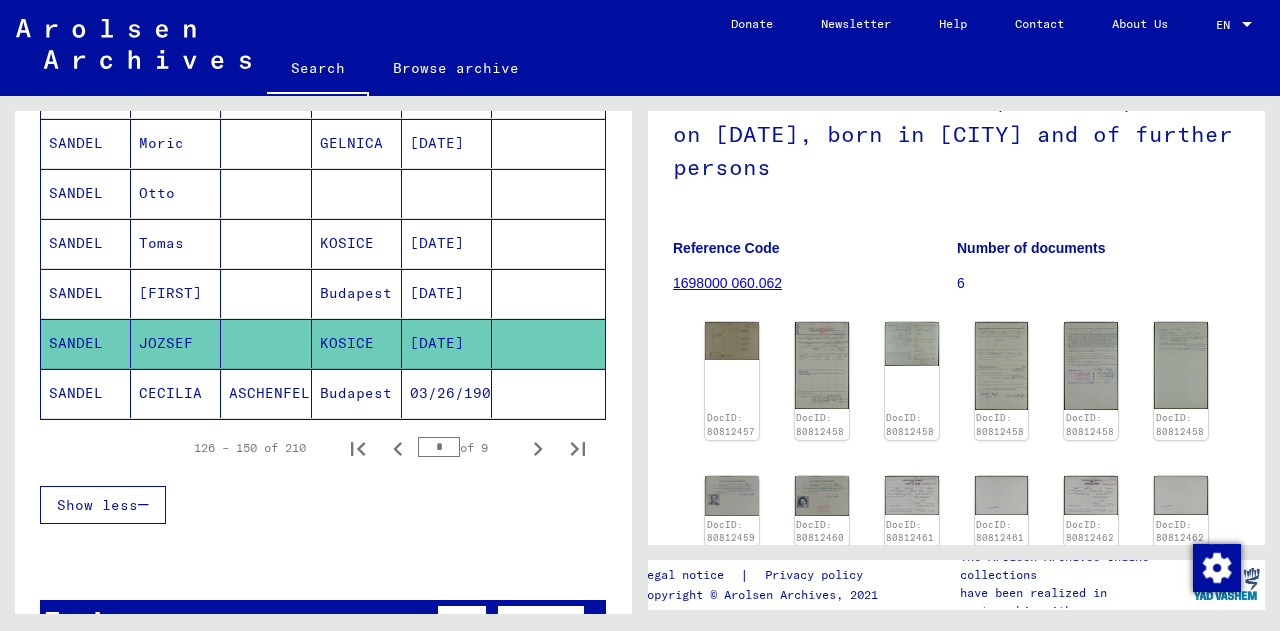 click on "Budapest" 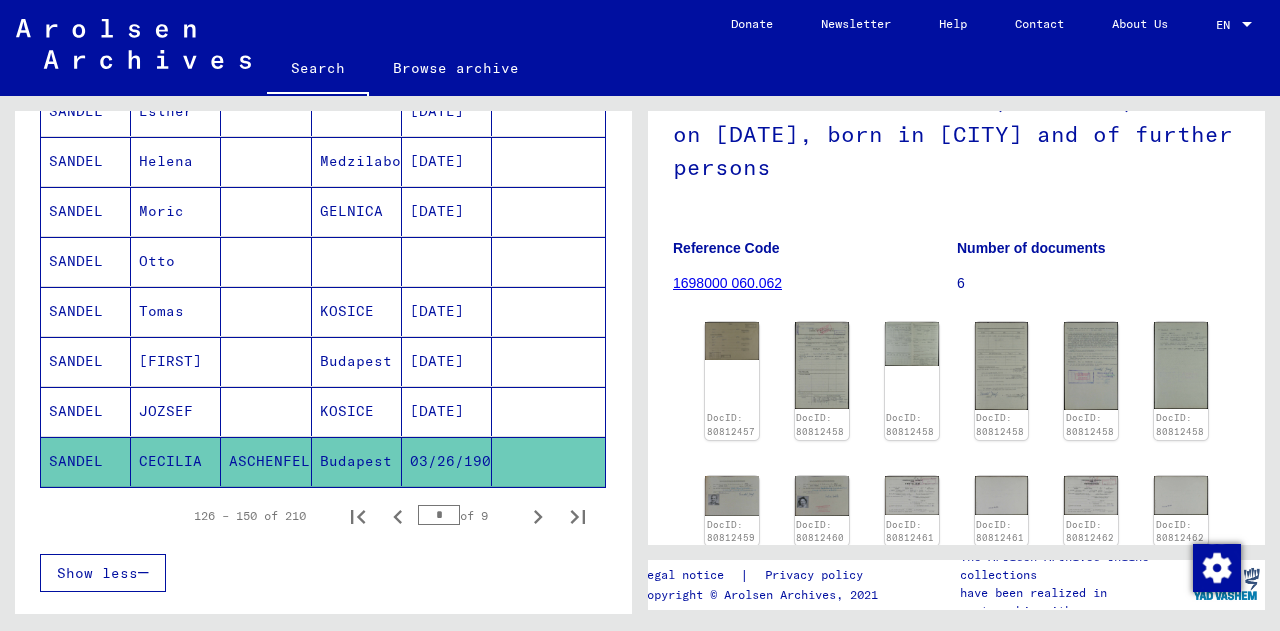 click on "GELNICA" at bounding box center [357, 261] 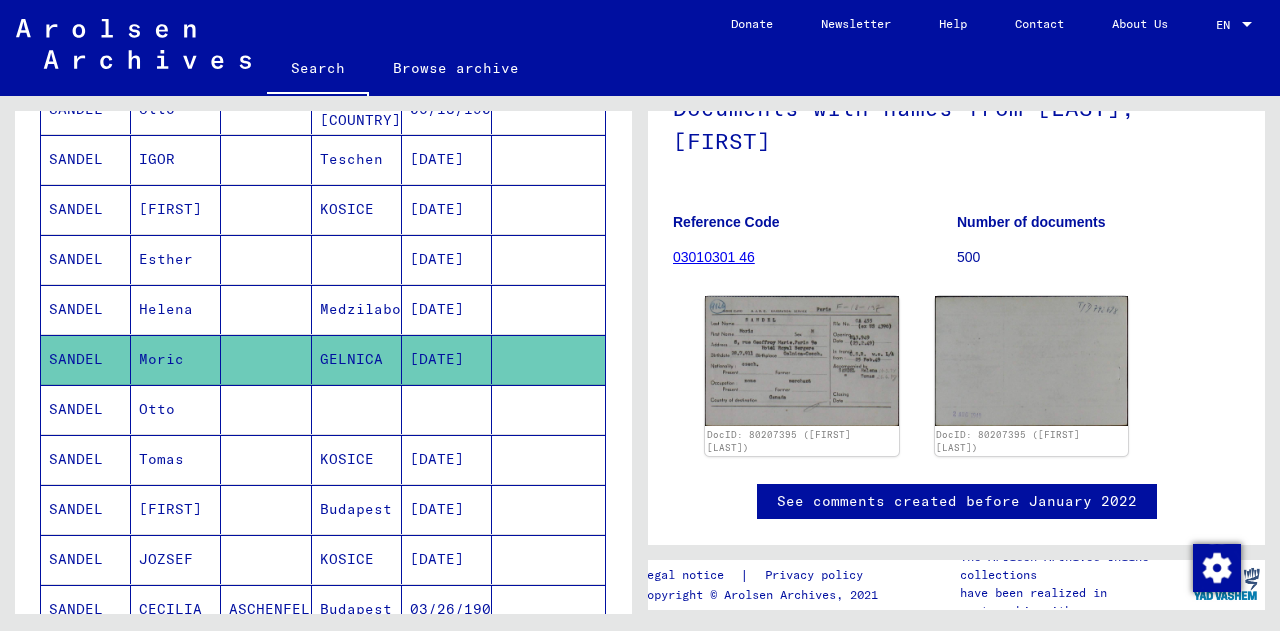 click on "Medzilaborce" at bounding box center [357, 359] 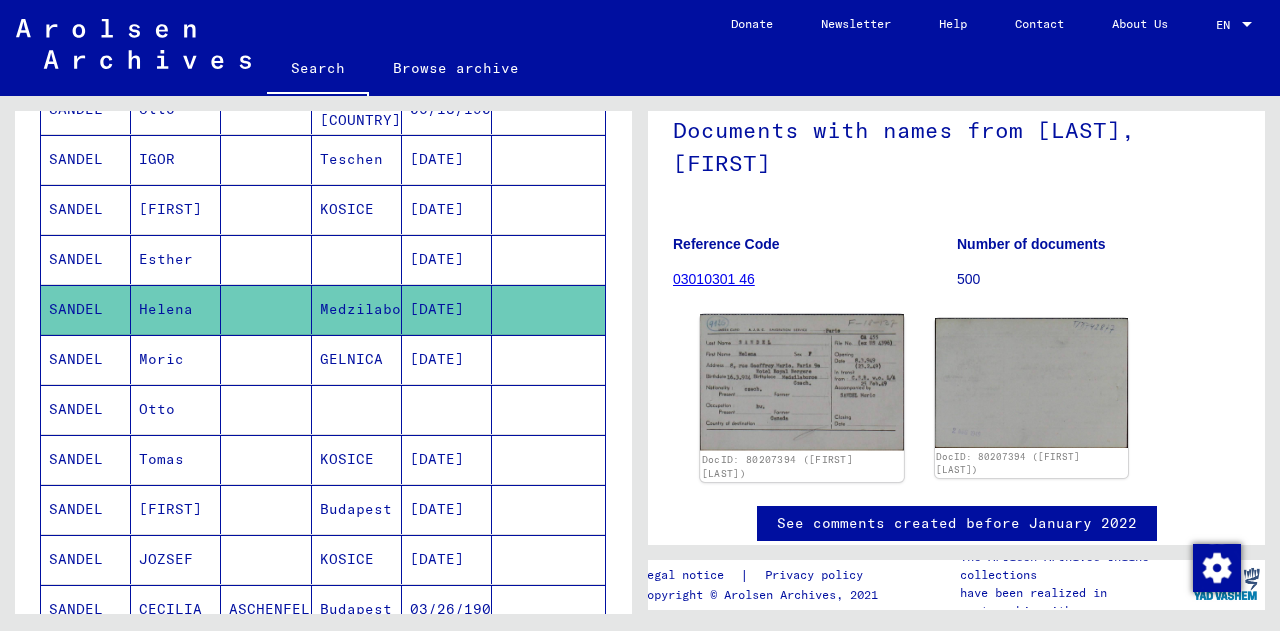 click 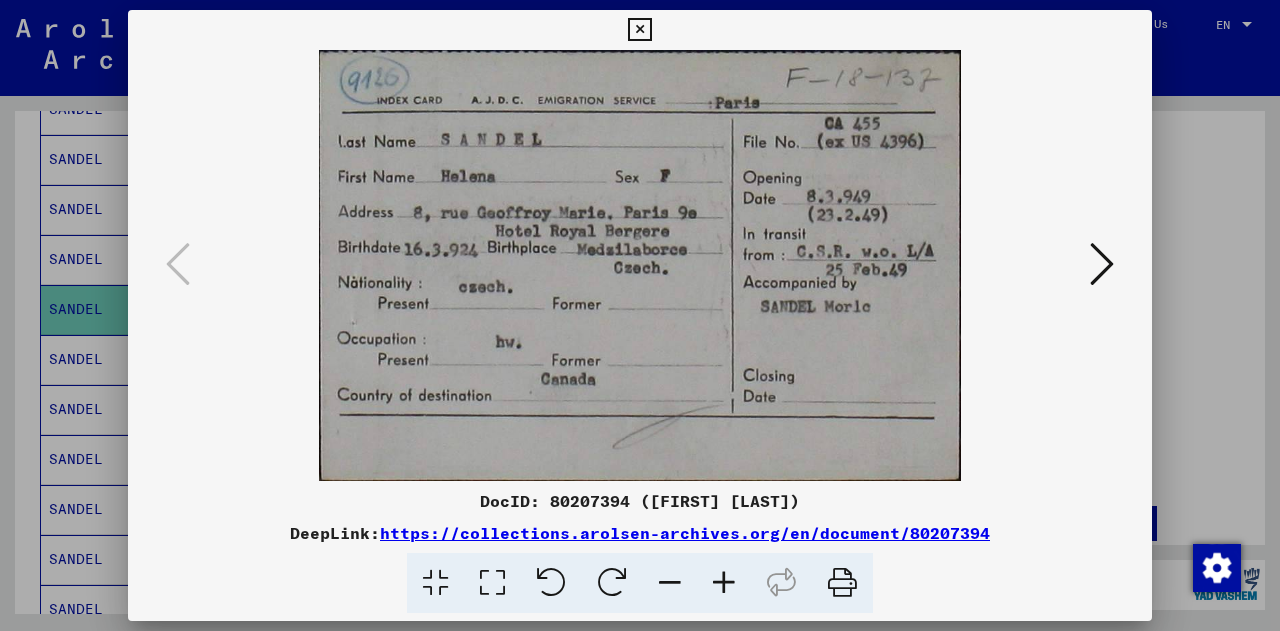 click at bounding box center (1102, 264) 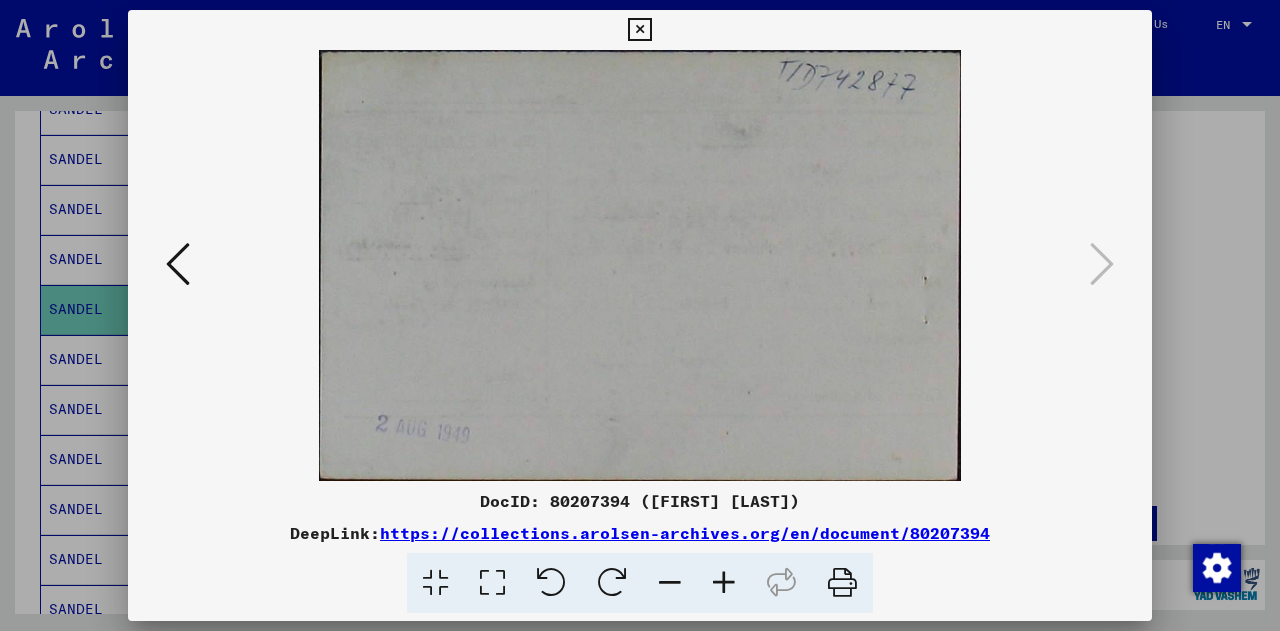 click at bounding box center (178, 264) 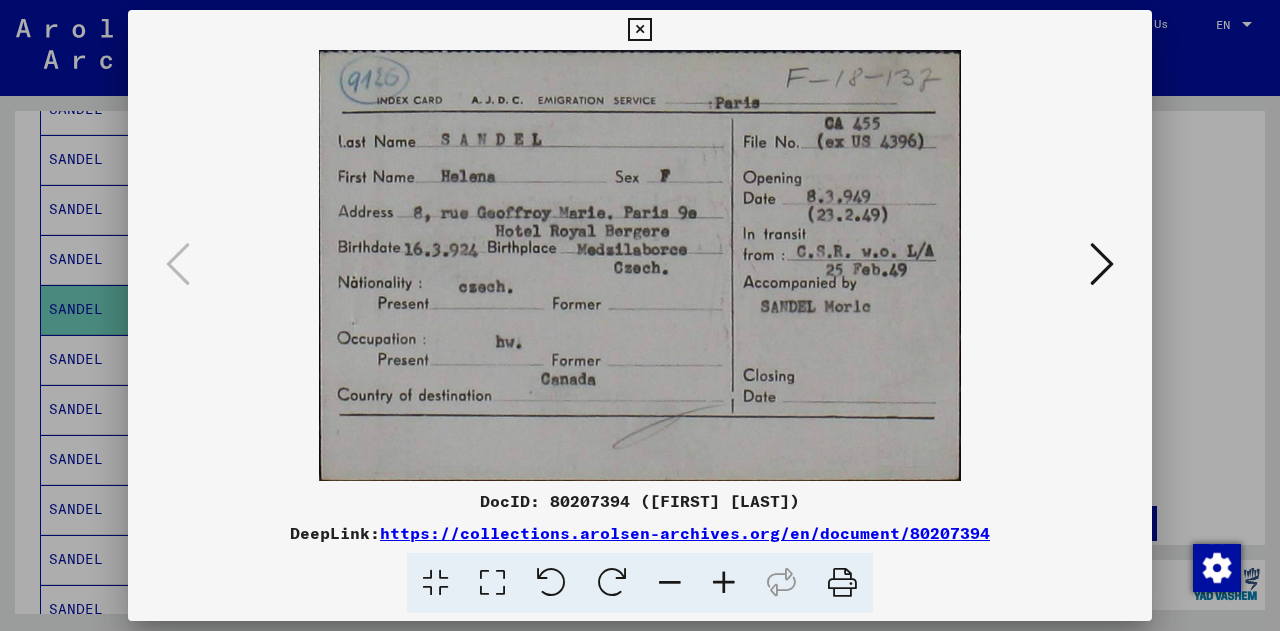 click at bounding box center [1102, 265] 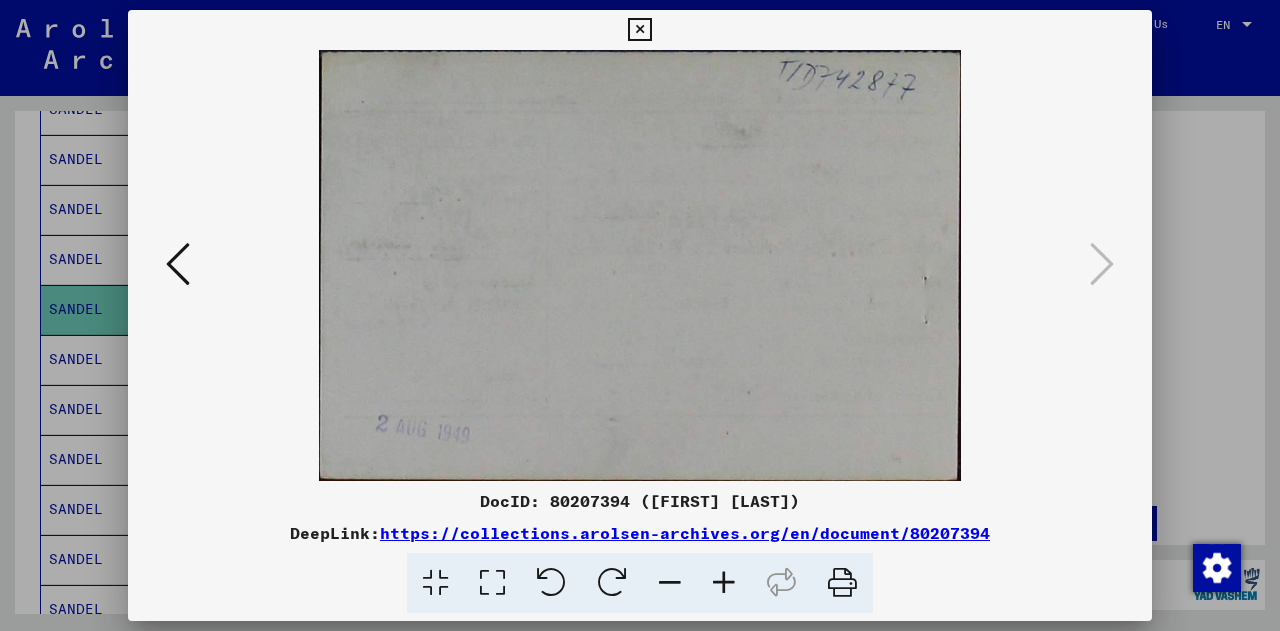 click at bounding box center (178, 264) 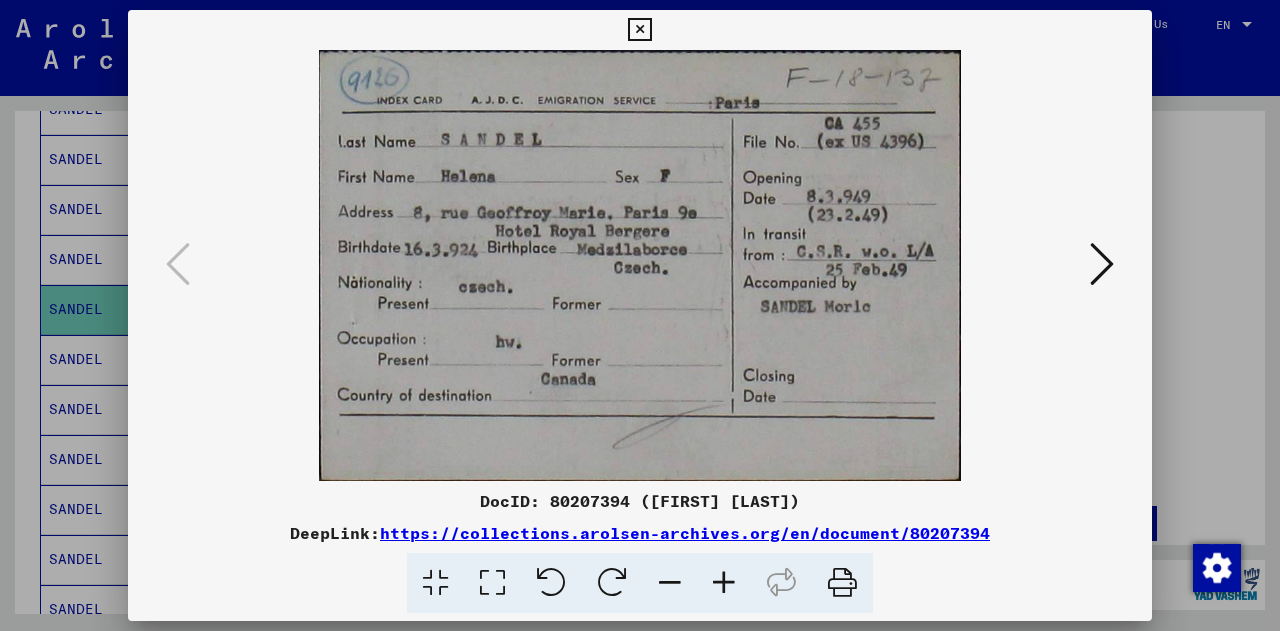 click at bounding box center (640, 265) 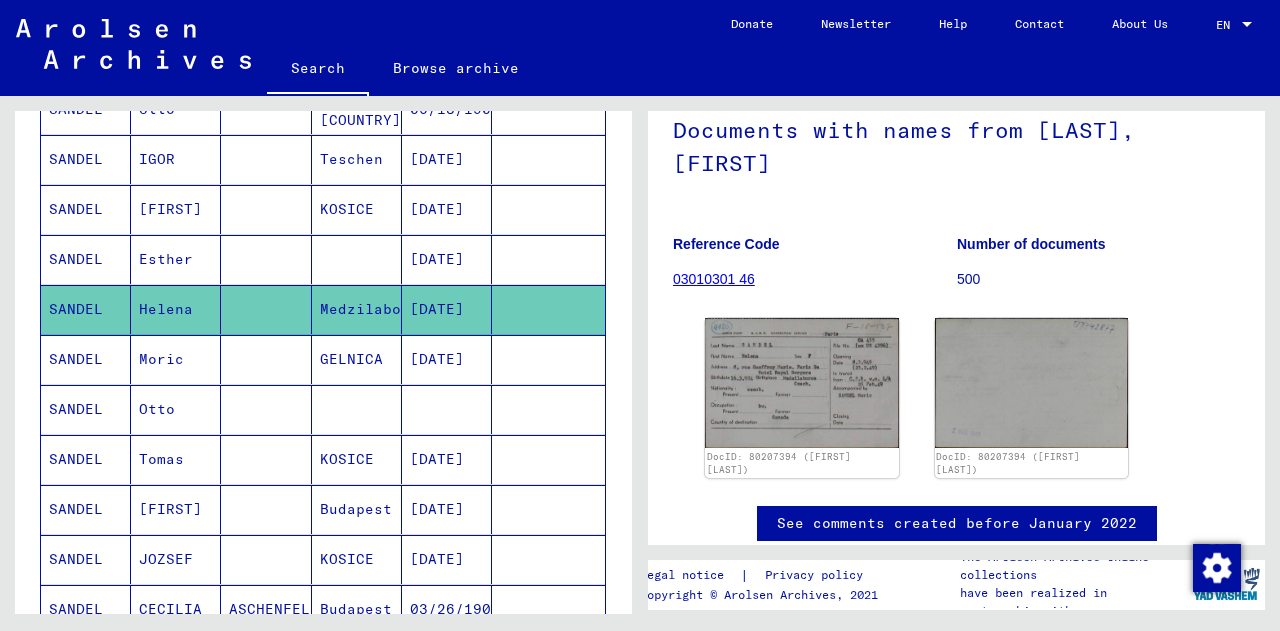 click on "Moric" at bounding box center (176, 409) 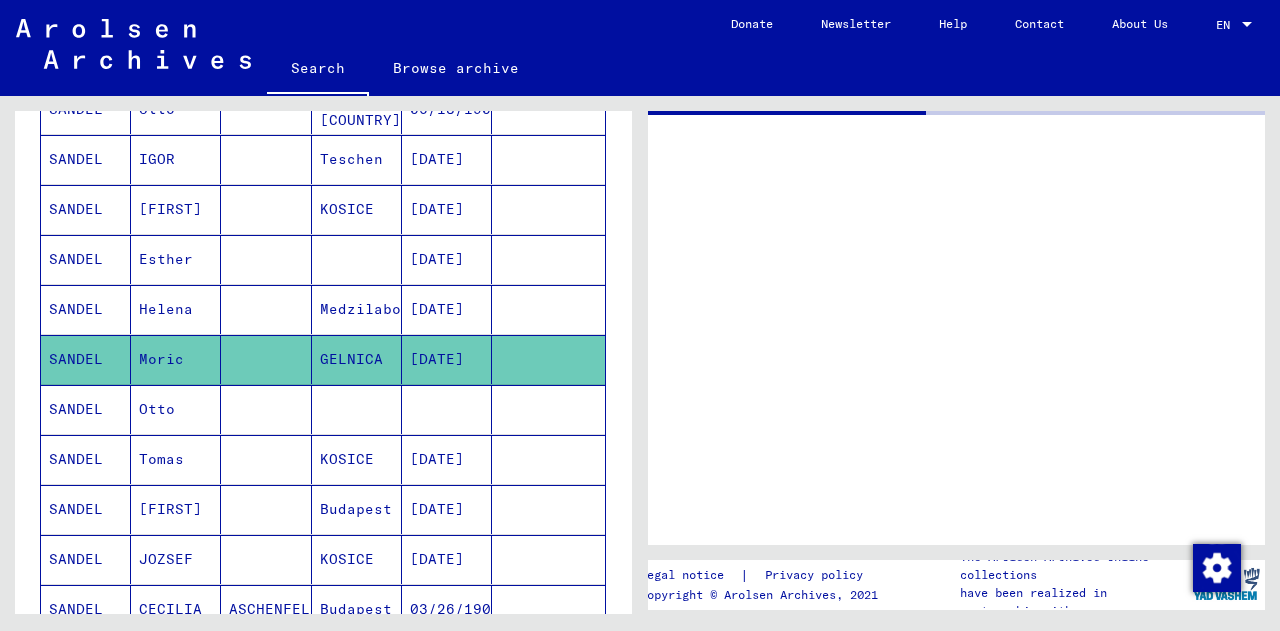 scroll, scrollTop: 0, scrollLeft: 0, axis: both 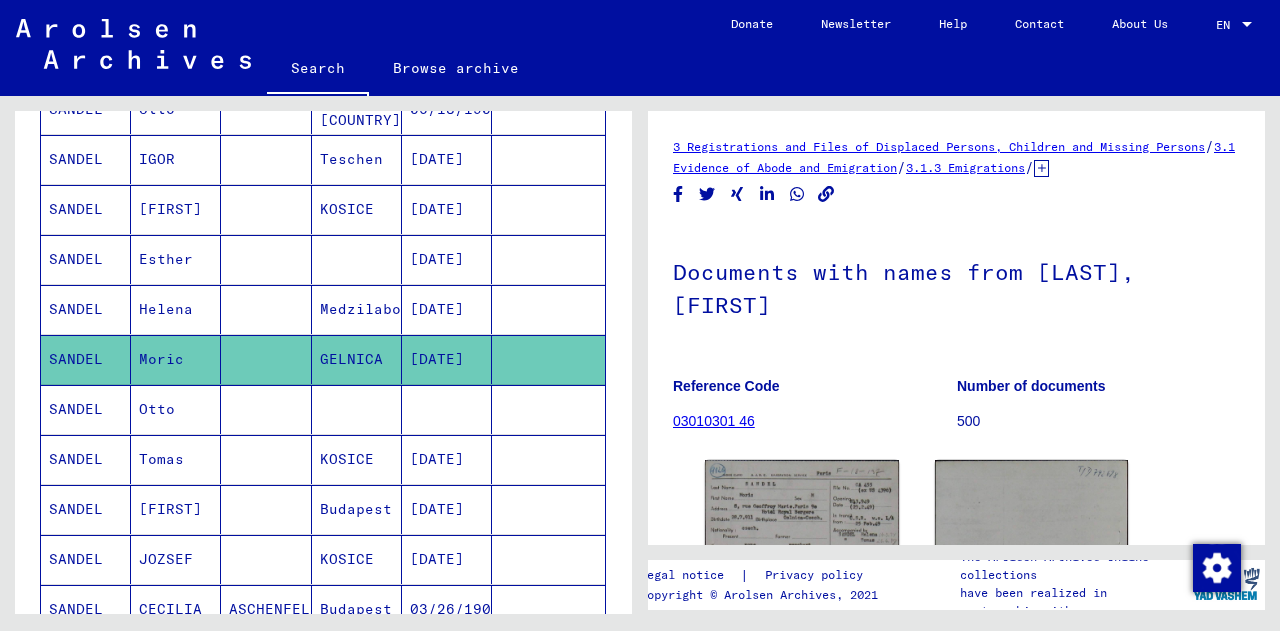click at bounding box center (266, 509) 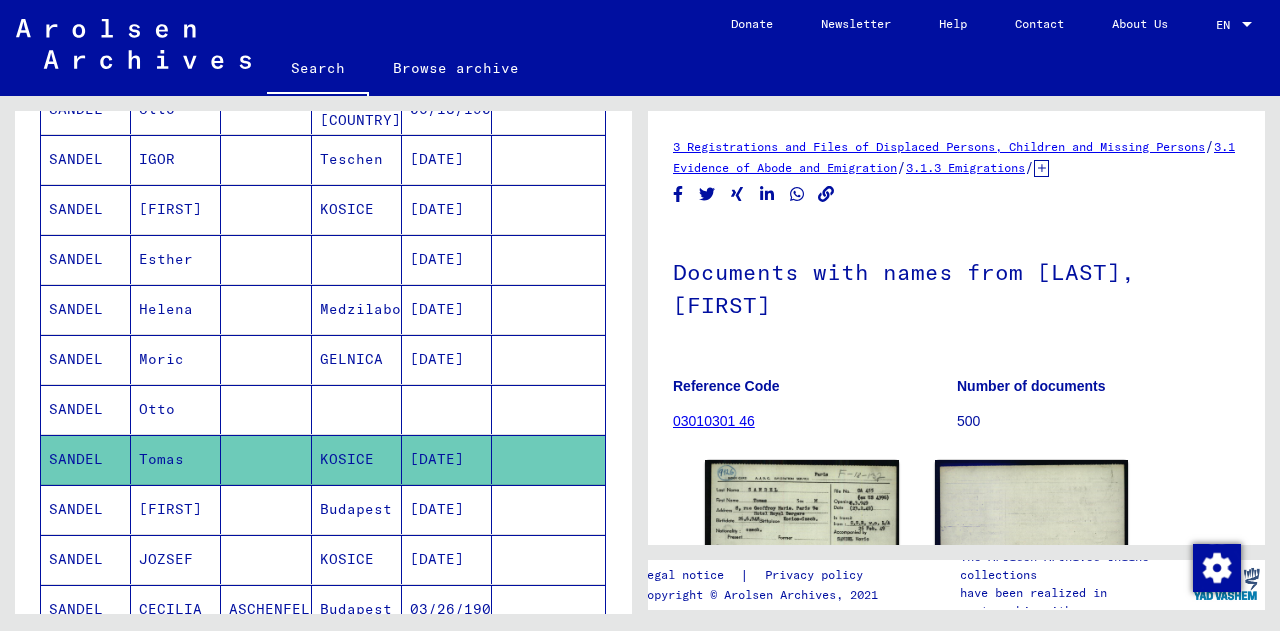 scroll, scrollTop: 0, scrollLeft: 0, axis: both 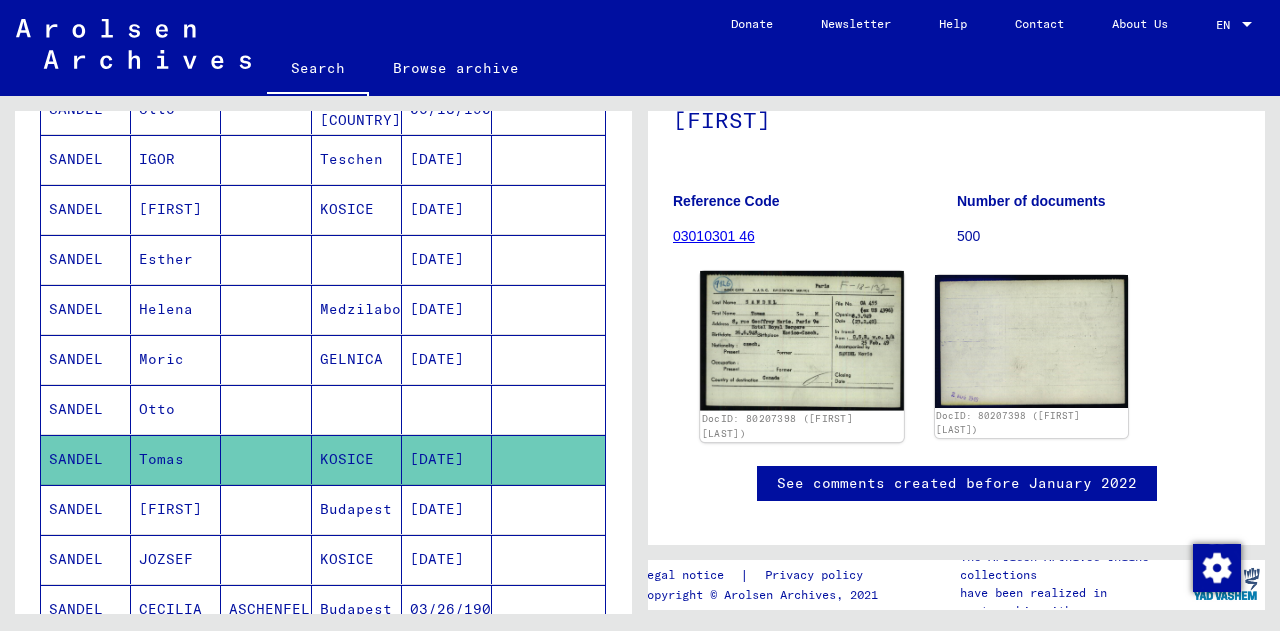 click 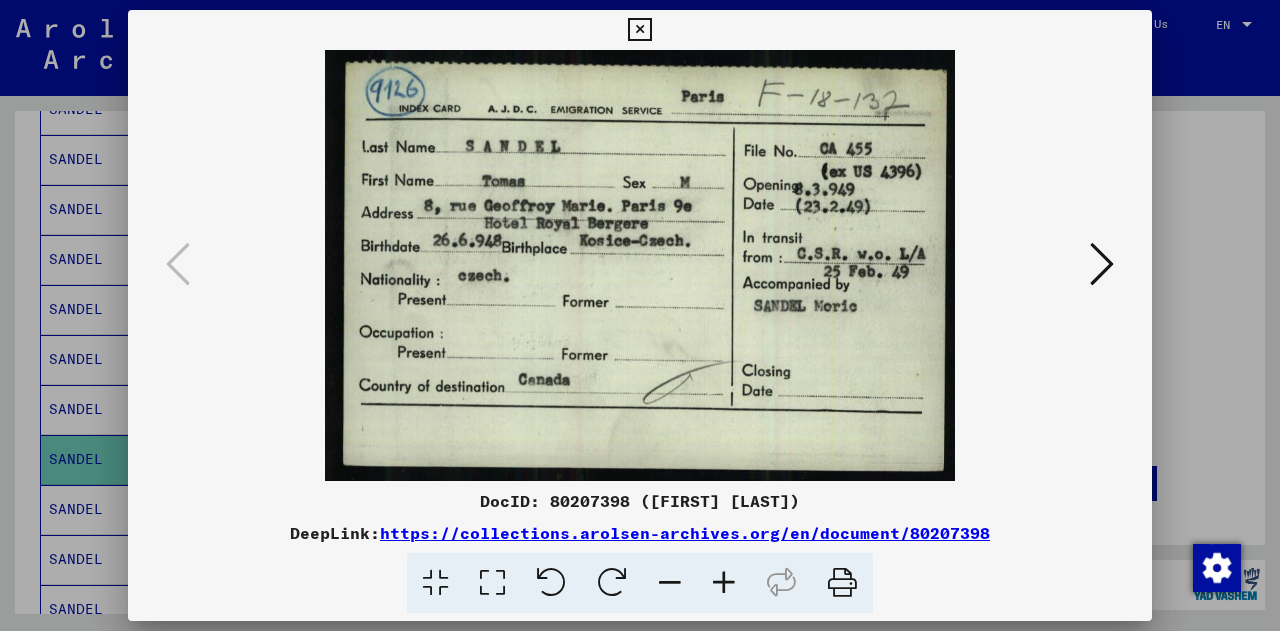 click at bounding box center (640, 315) 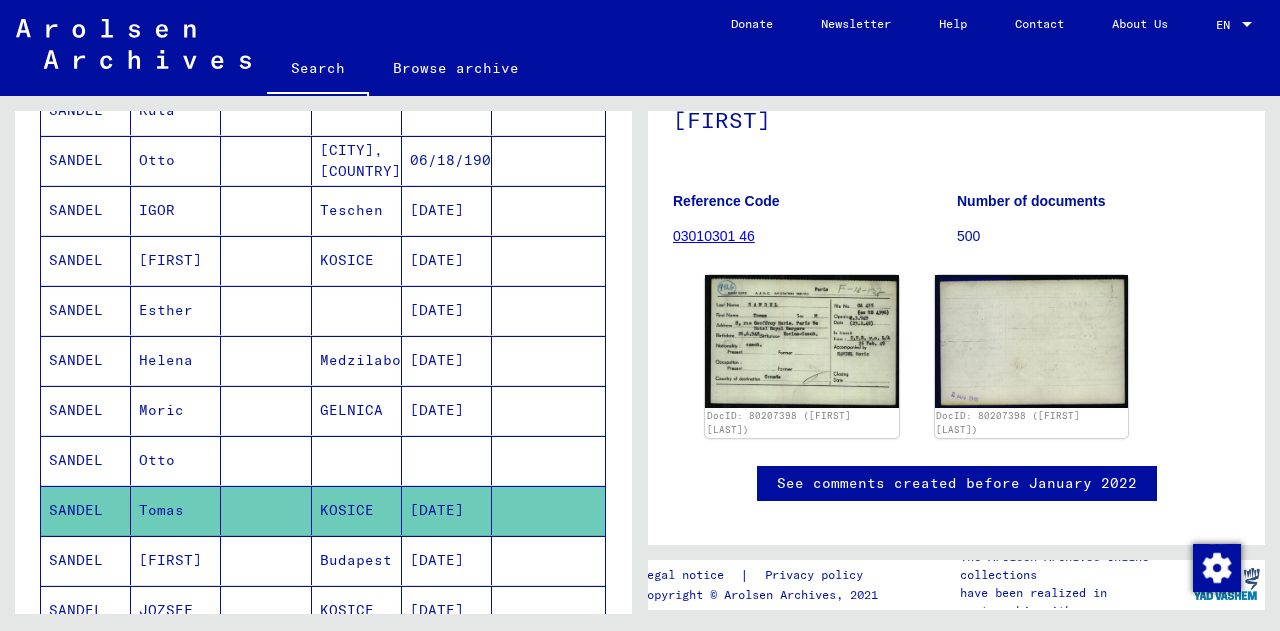 scroll, scrollTop: 1300, scrollLeft: 0, axis: vertical 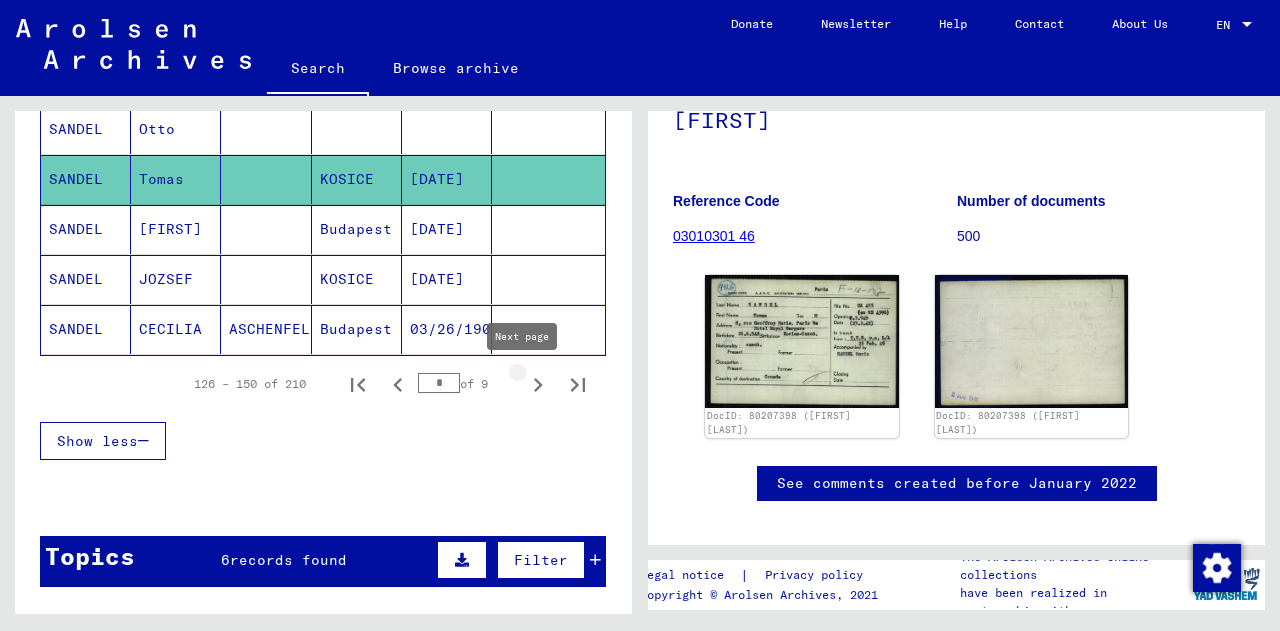 click 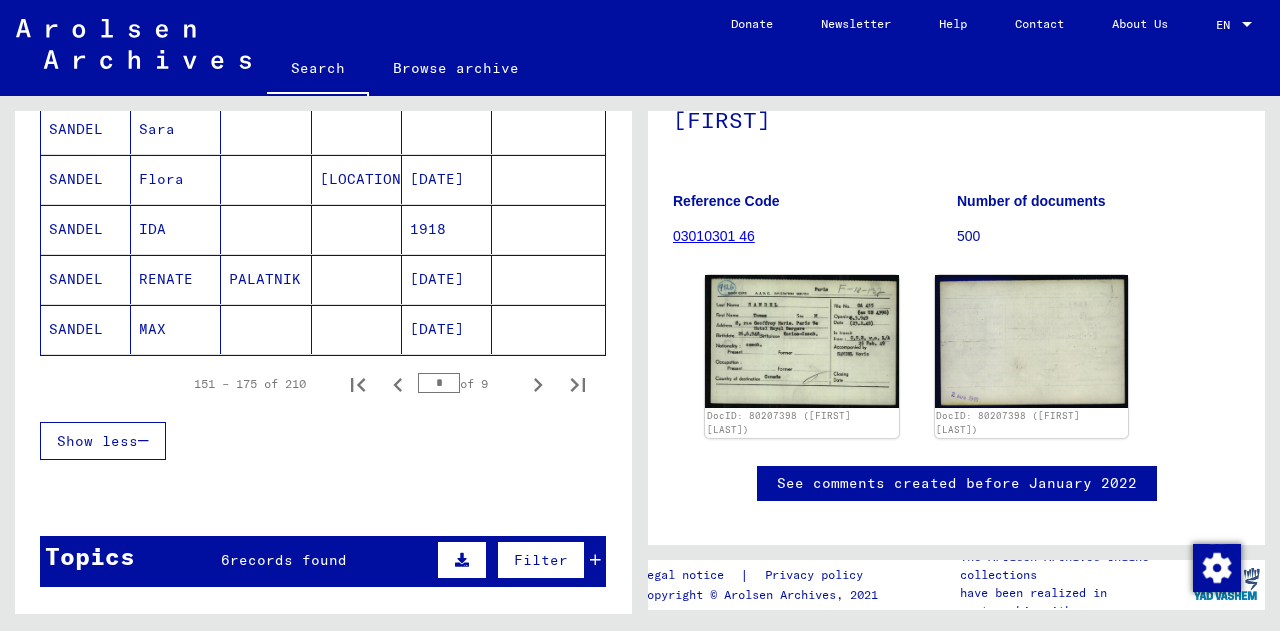 click 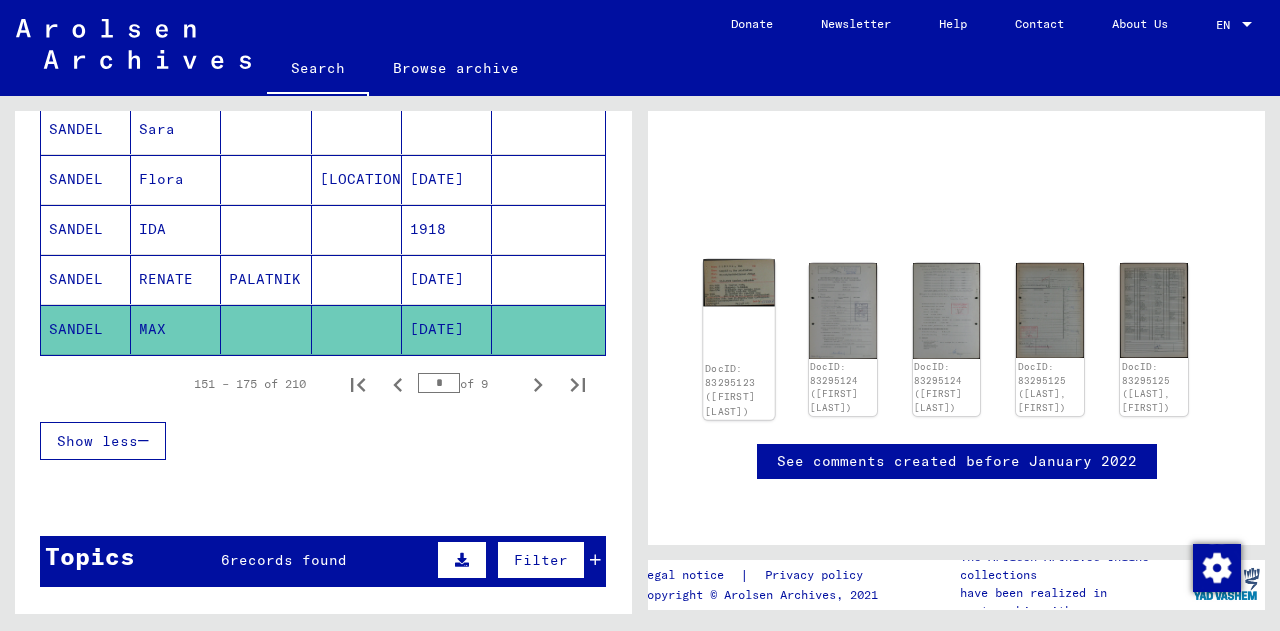 click 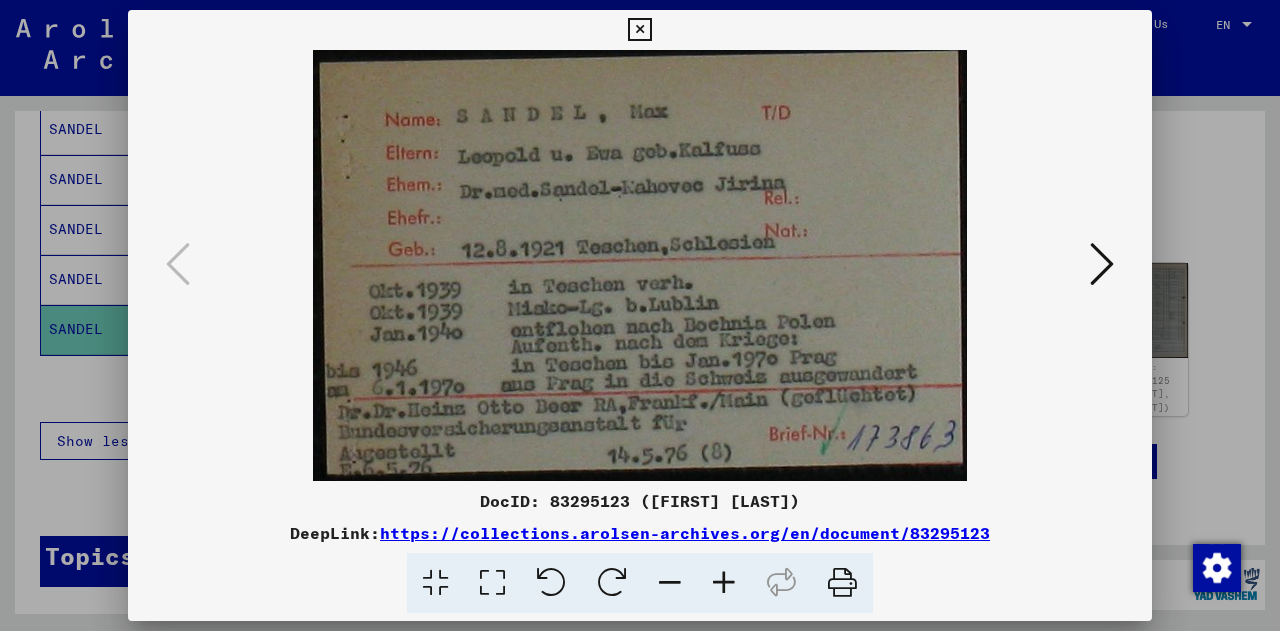 type 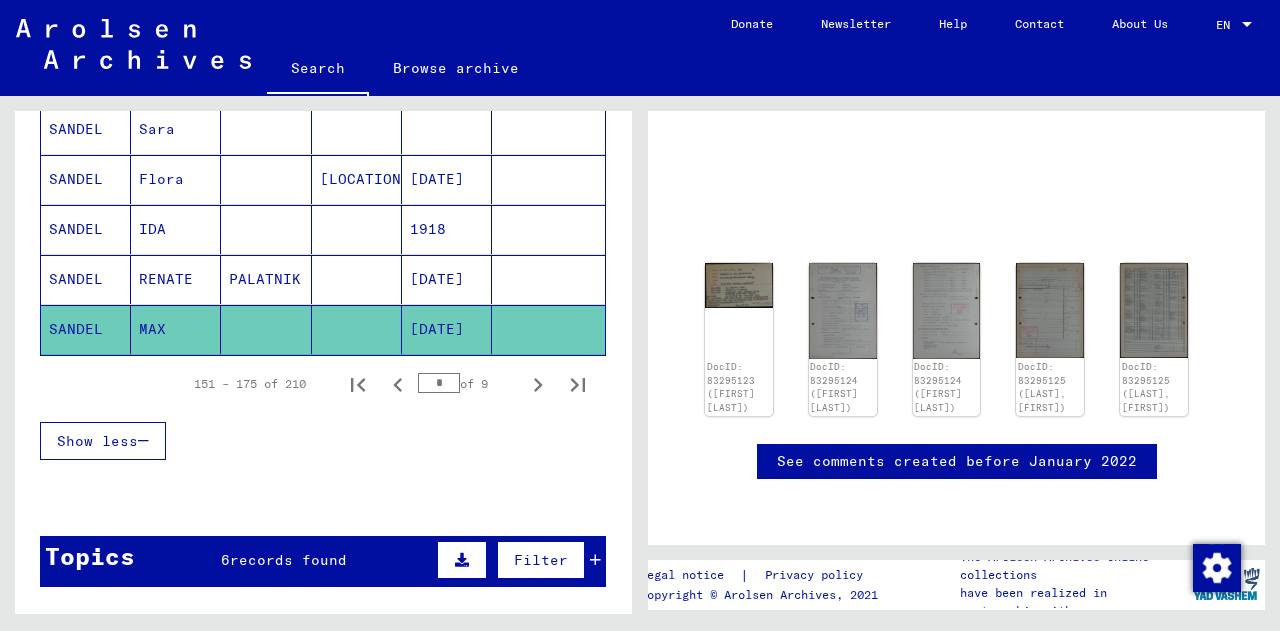 scroll, scrollTop: 1267, scrollLeft: 0, axis: vertical 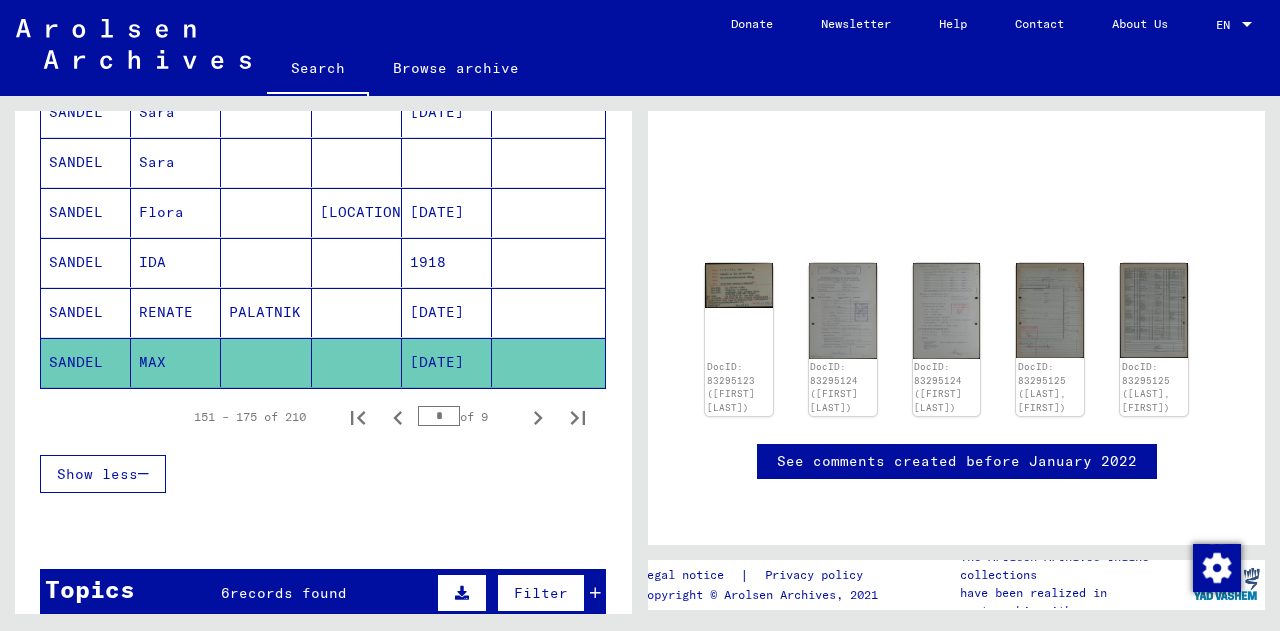 click on "PALATNIK" at bounding box center (266, 362) 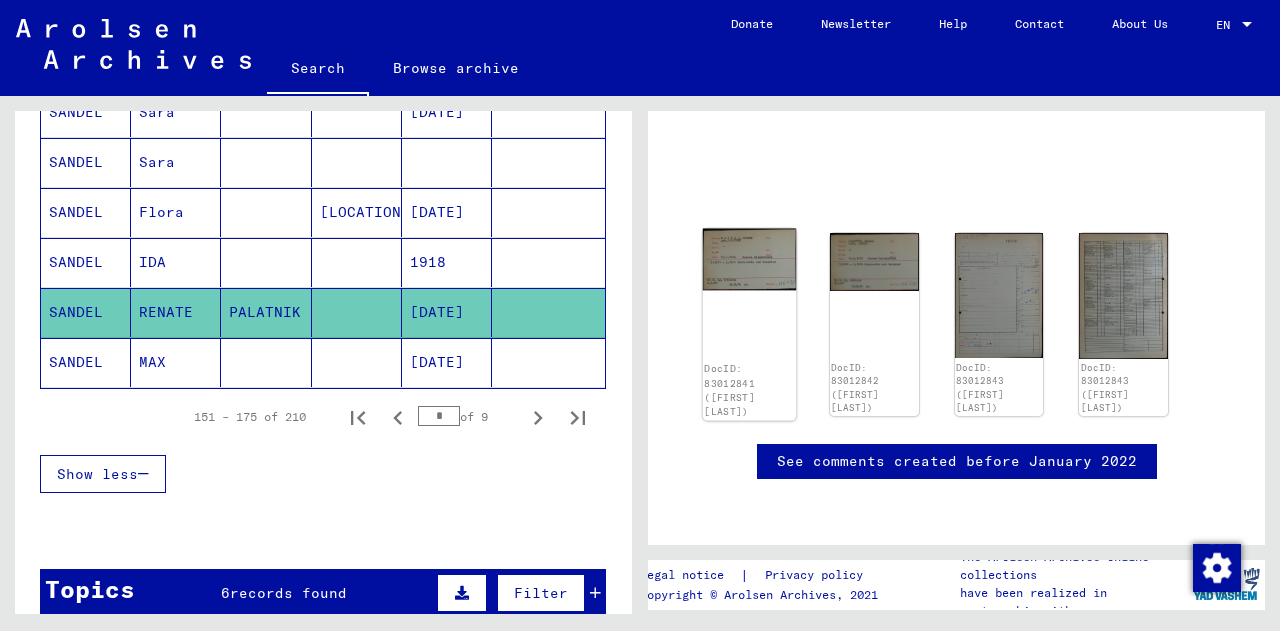 click 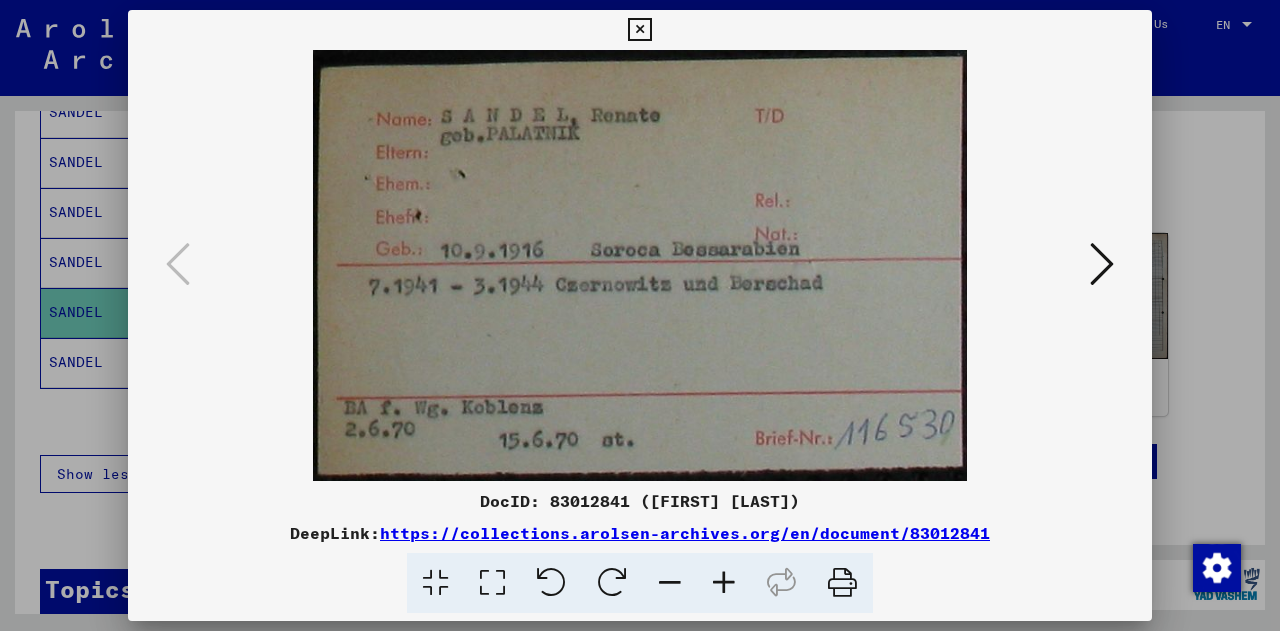 type 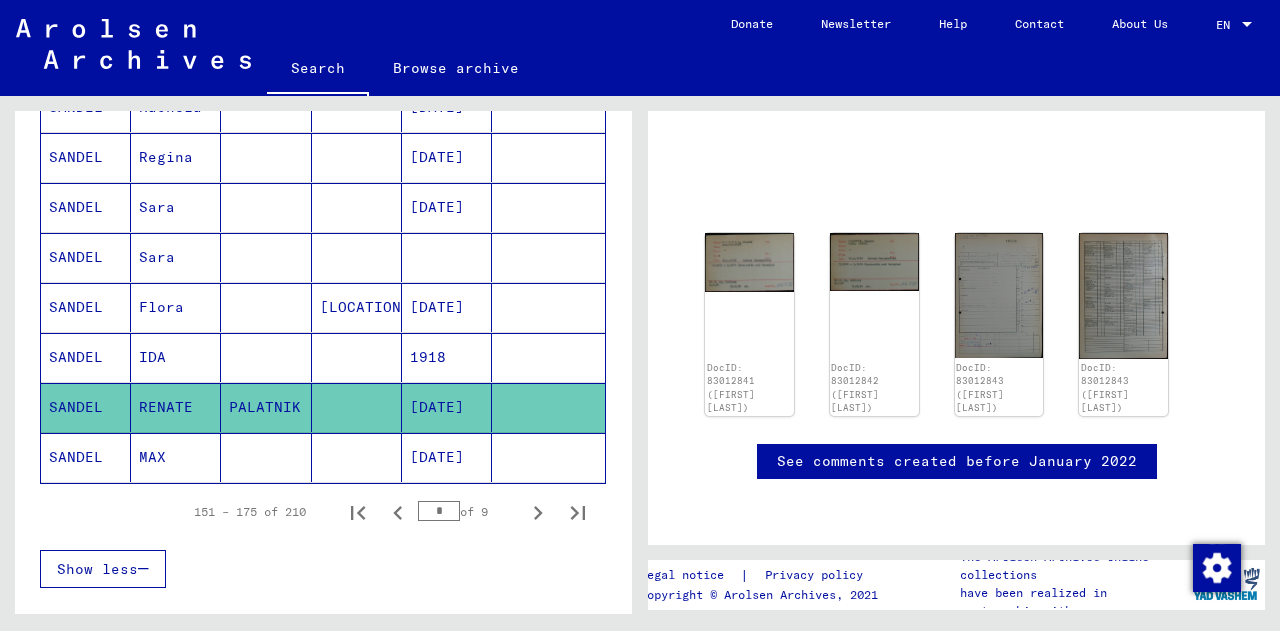 scroll, scrollTop: 1170, scrollLeft: 0, axis: vertical 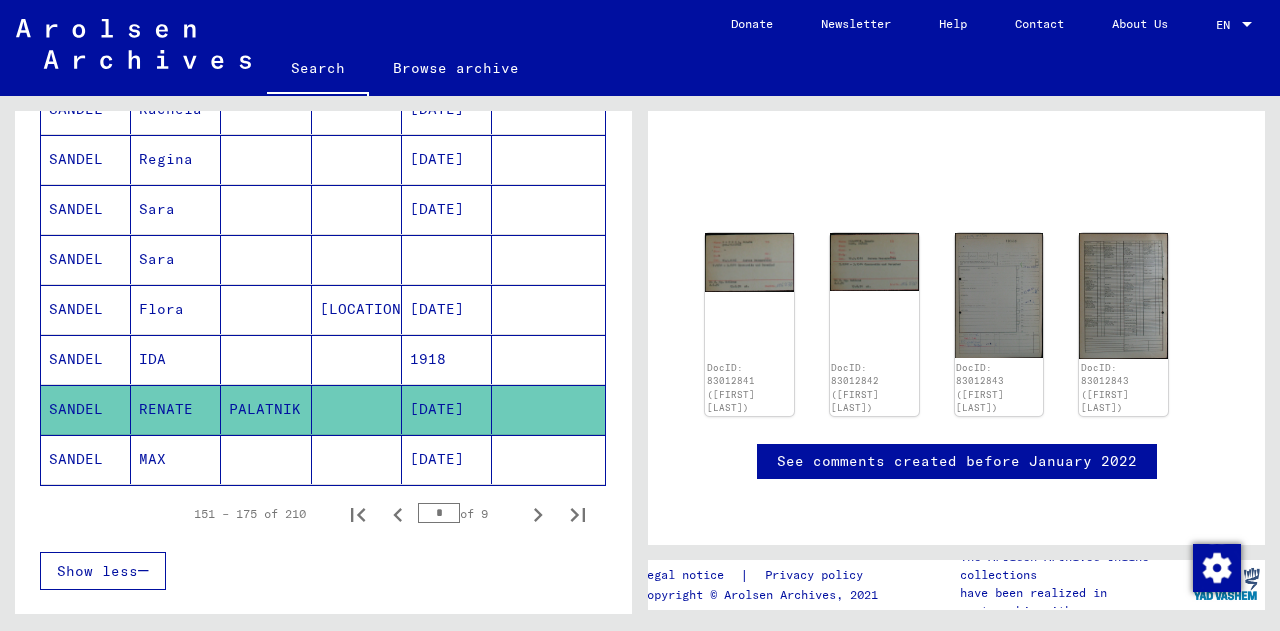 click at bounding box center (357, 259) 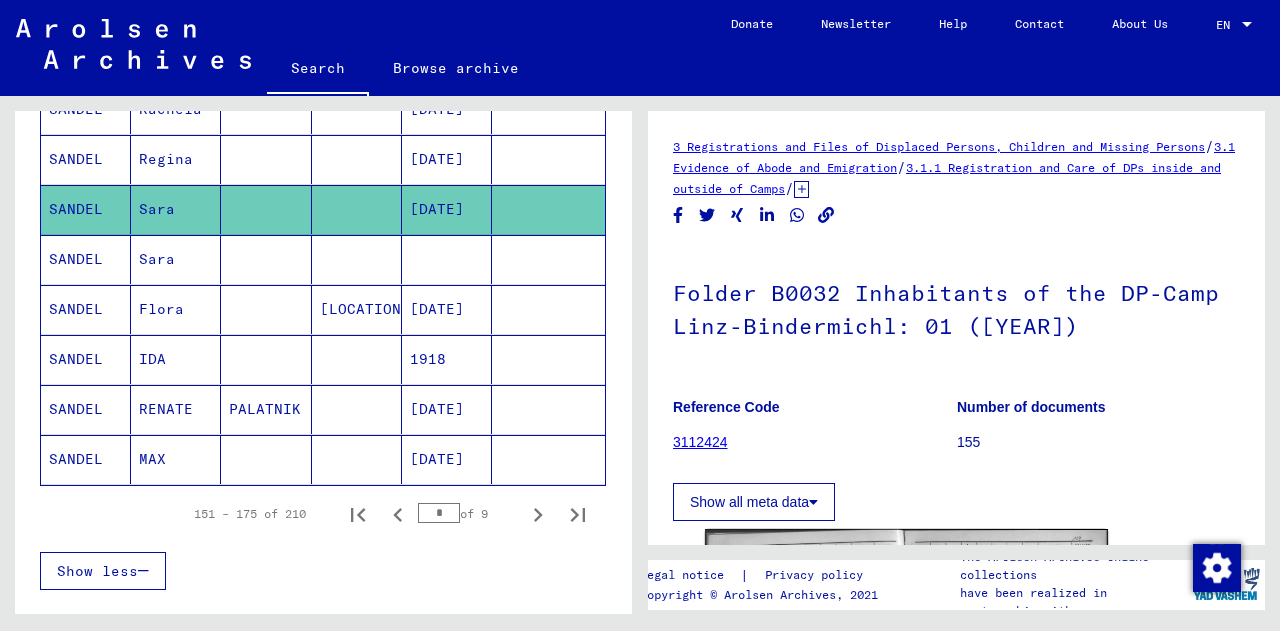 scroll, scrollTop: 0, scrollLeft: 0, axis: both 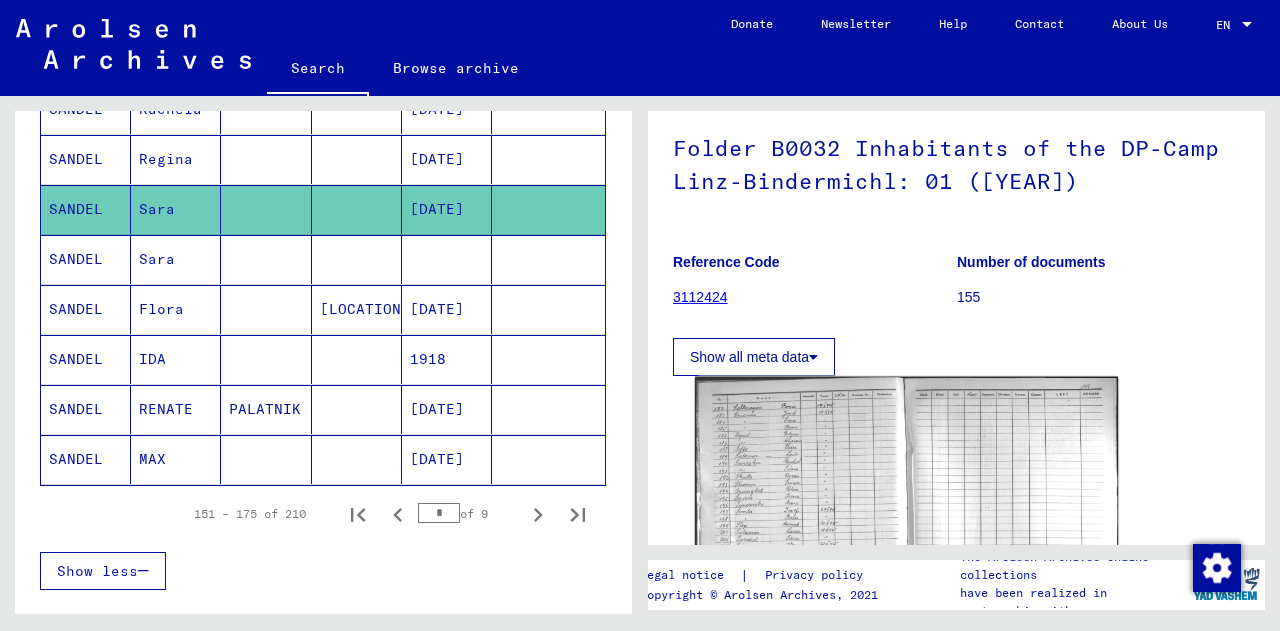 click 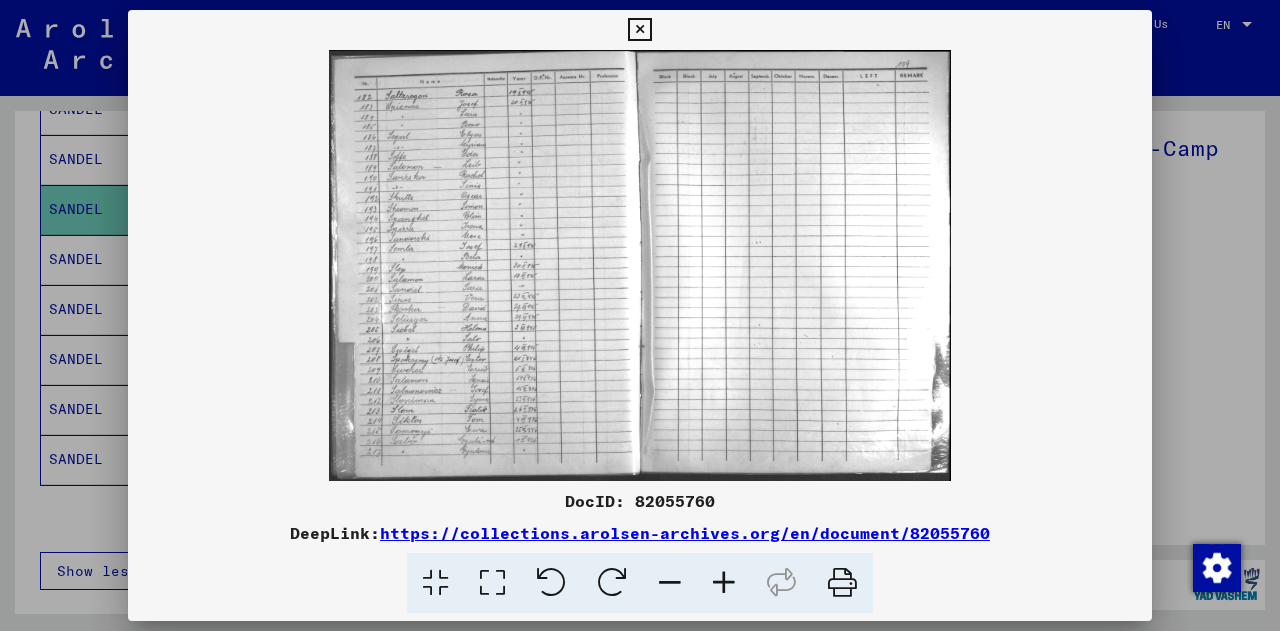 type 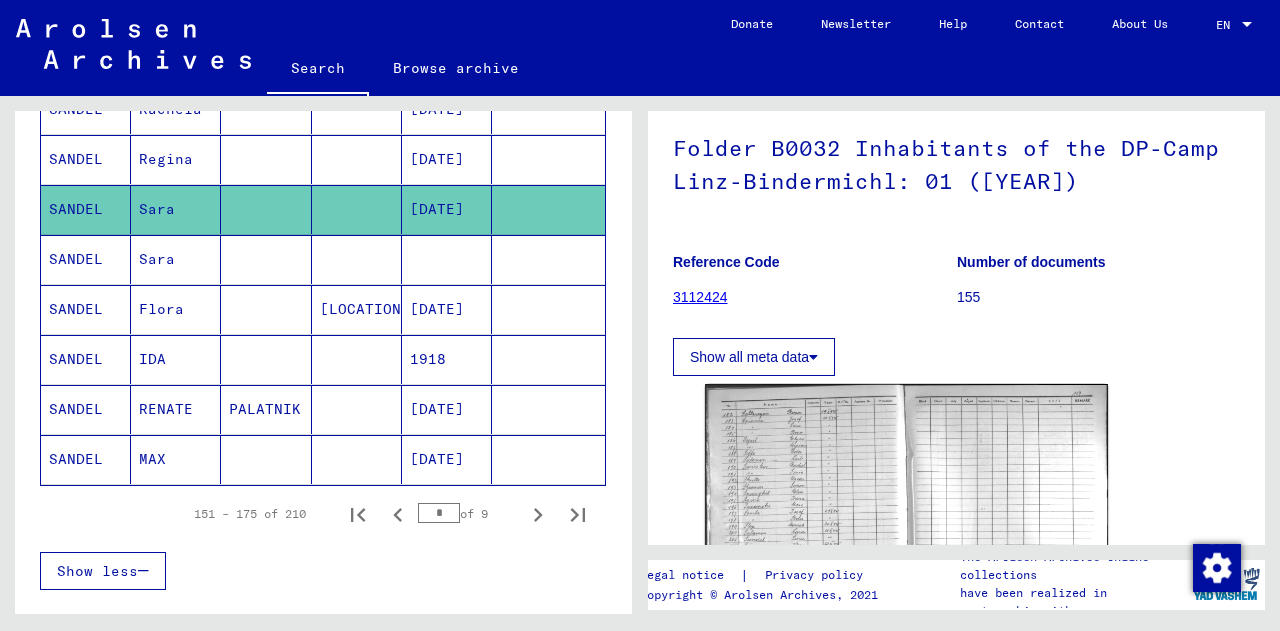 click on "[DATE]" 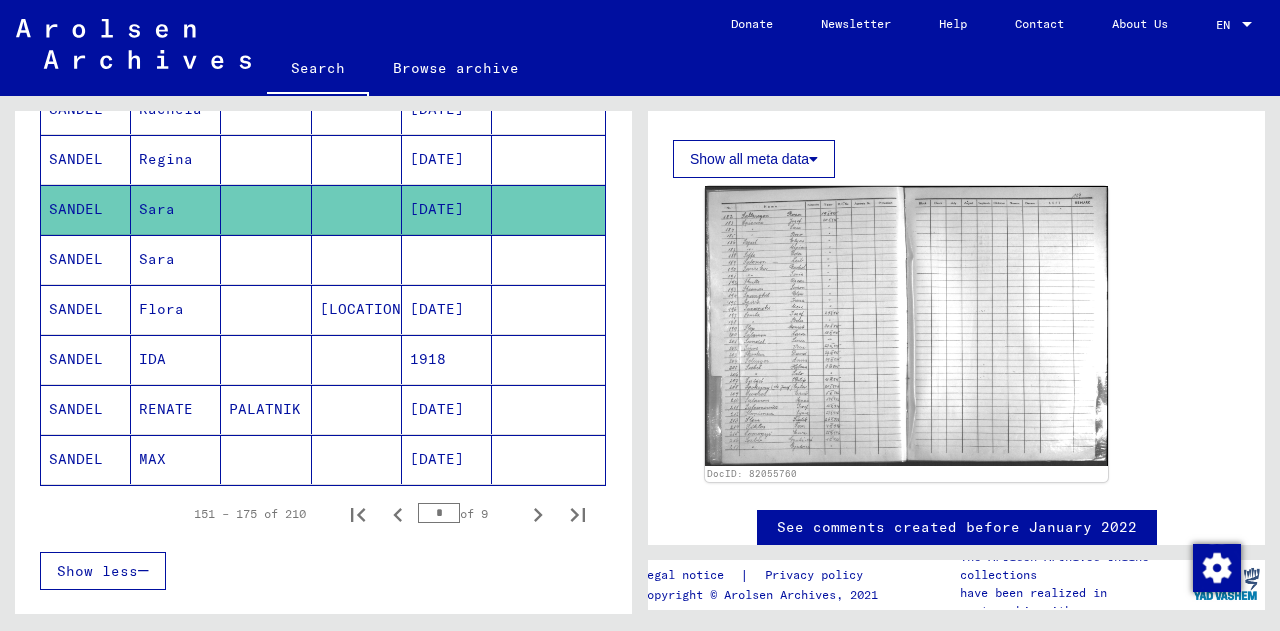 click on "Show all meta data" 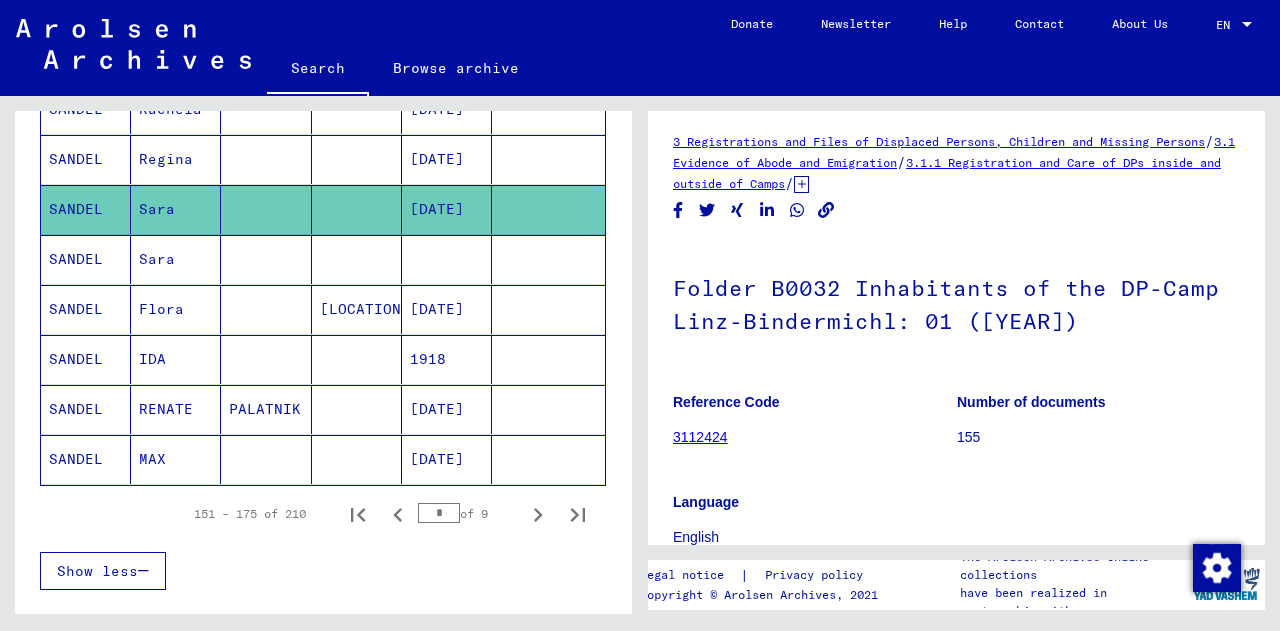 scroll, scrollTop: 4, scrollLeft: 0, axis: vertical 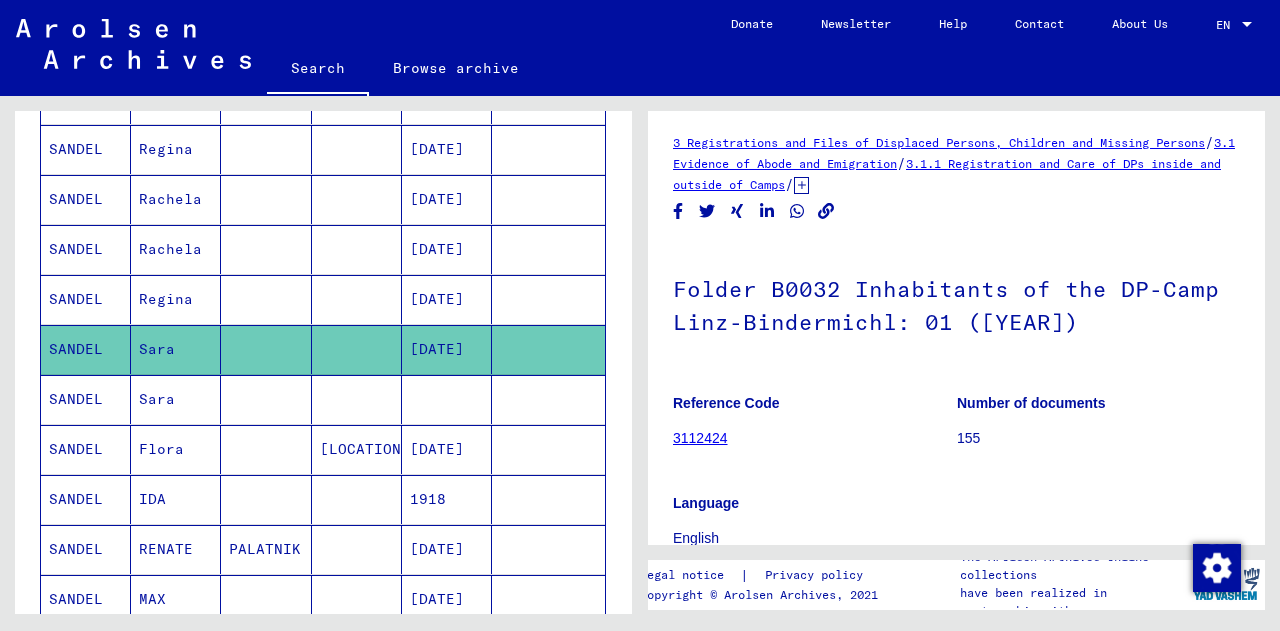 click at bounding box center [357, 349] 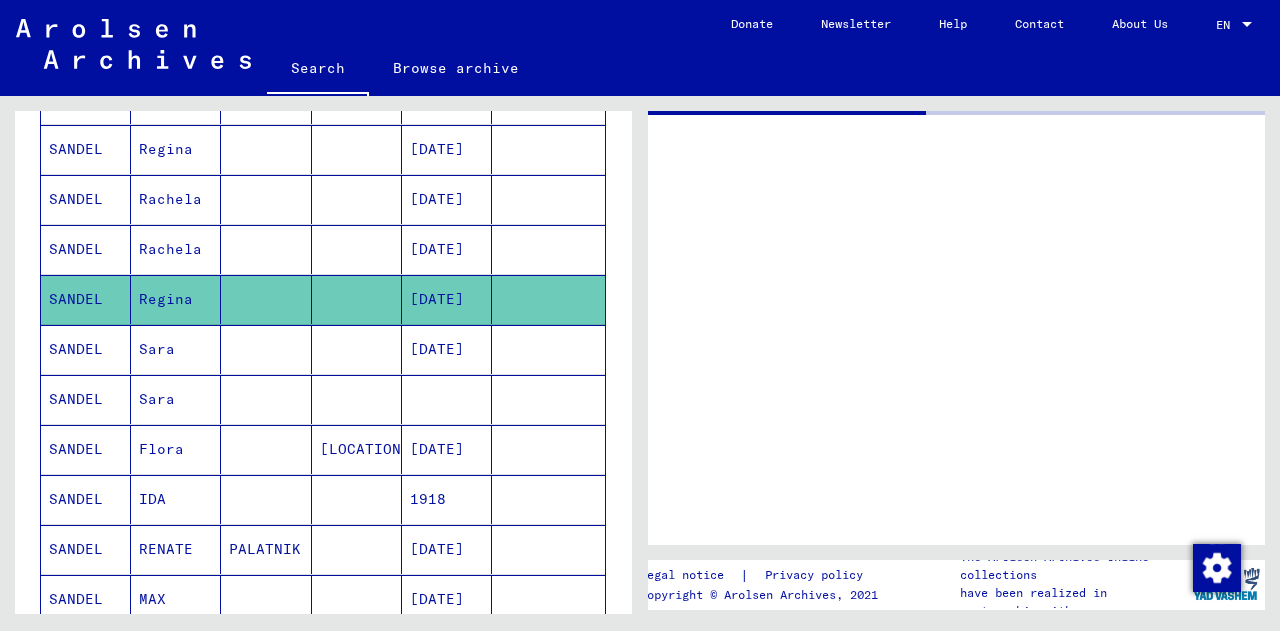 scroll, scrollTop: 0, scrollLeft: 0, axis: both 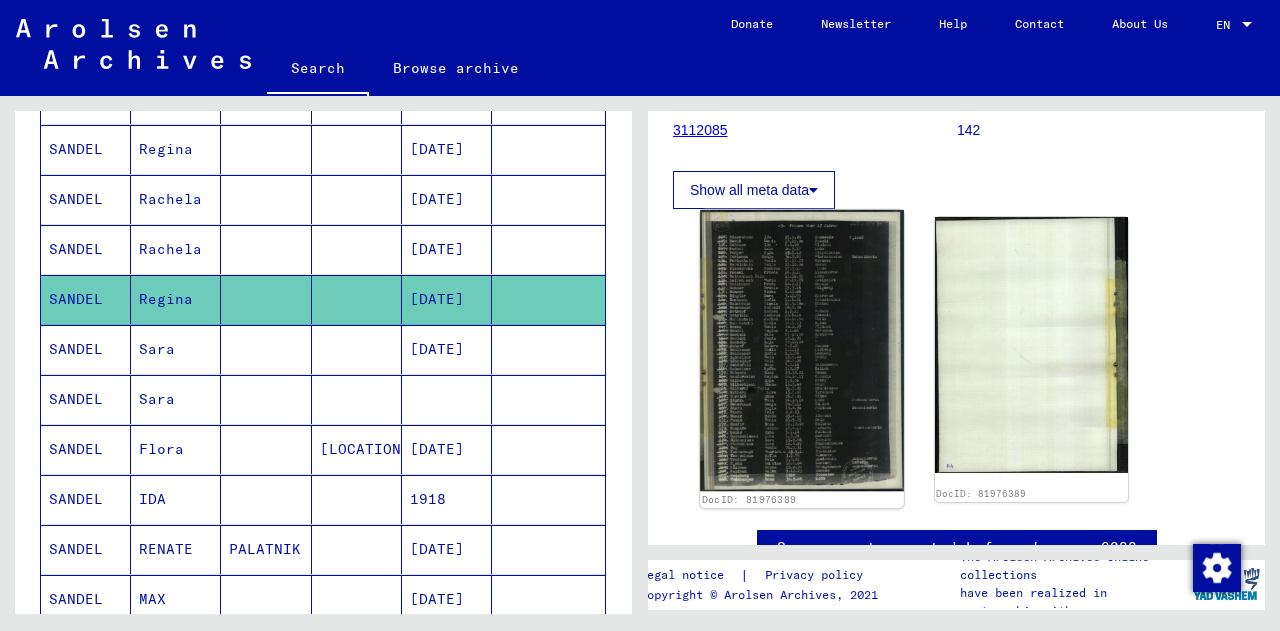 click 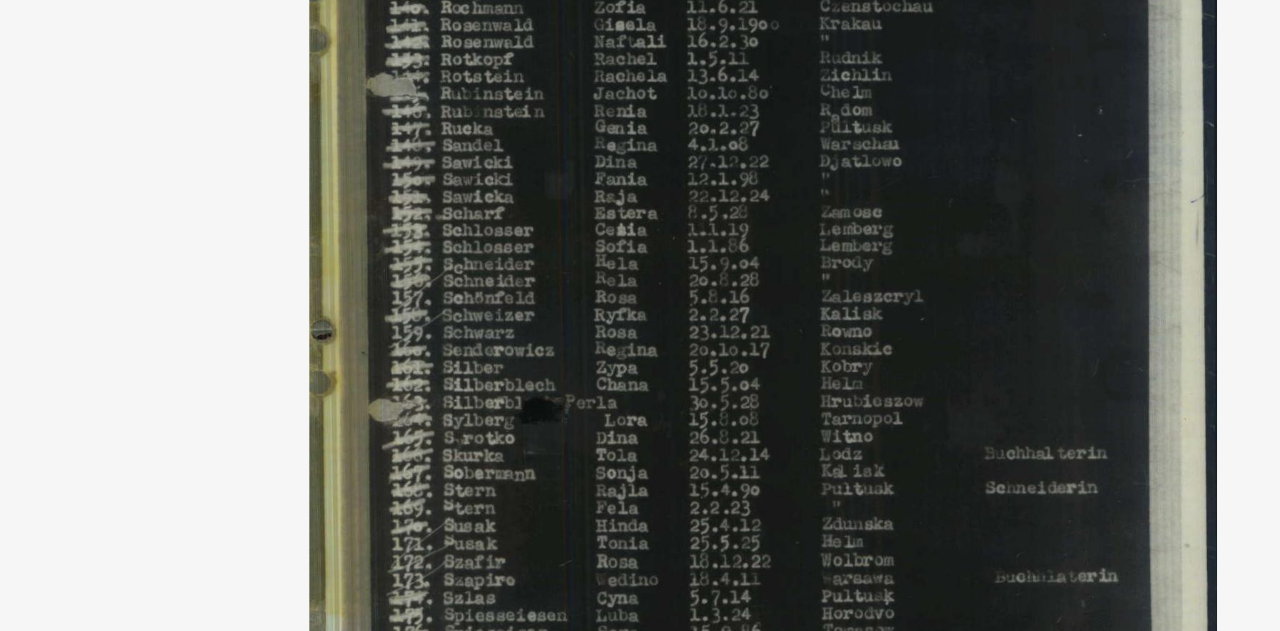 type 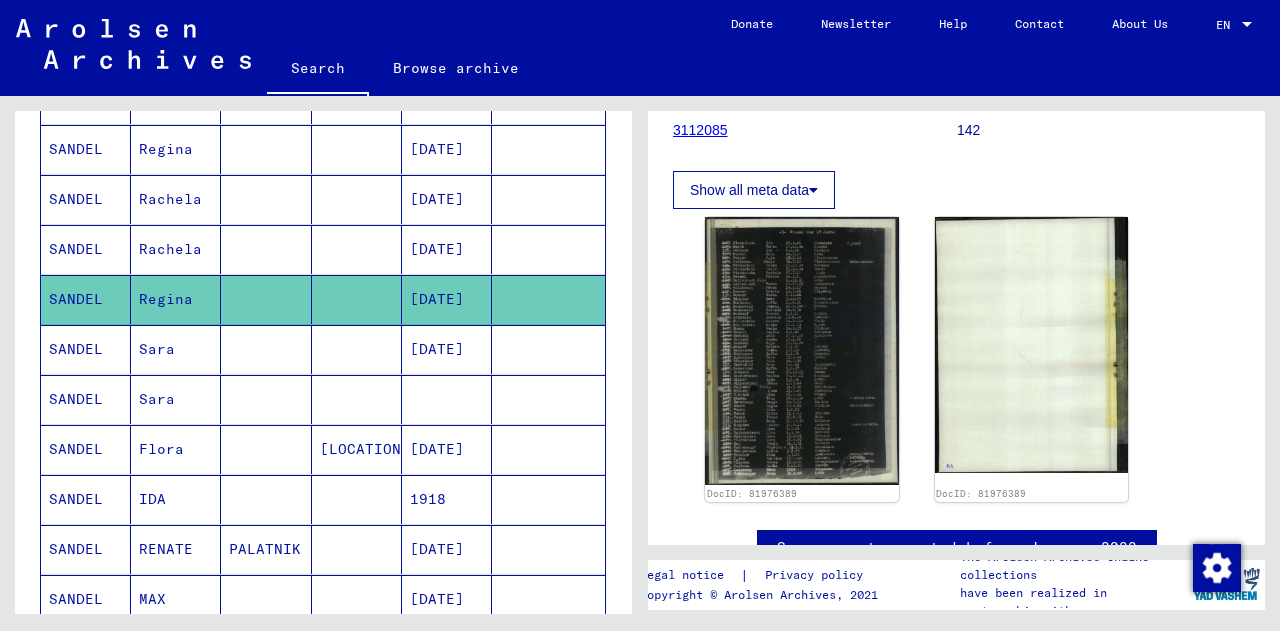 click at bounding box center (266, 299) 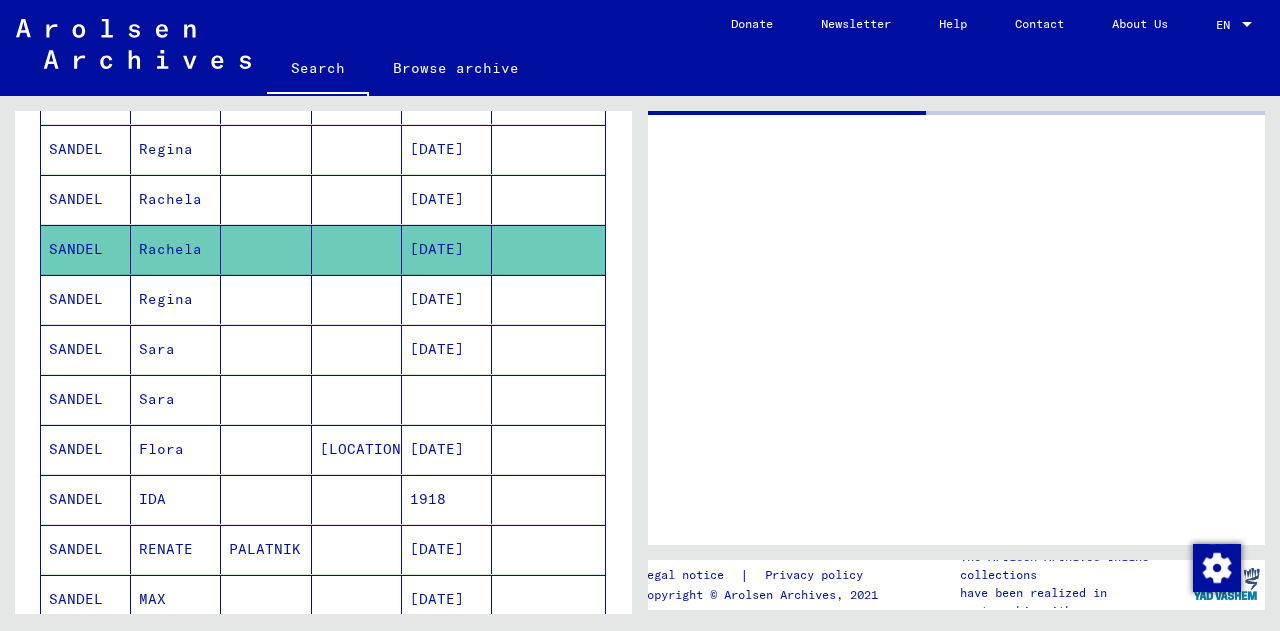 scroll, scrollTop: 0, scrollLeft: 0, axis: both 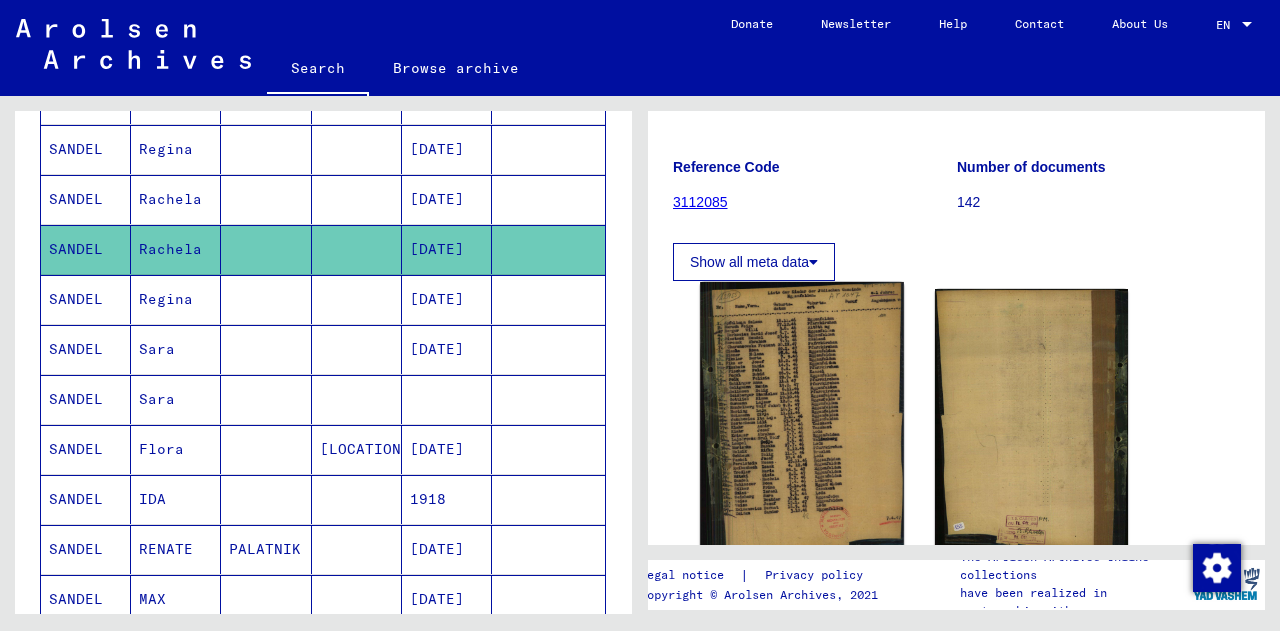 click 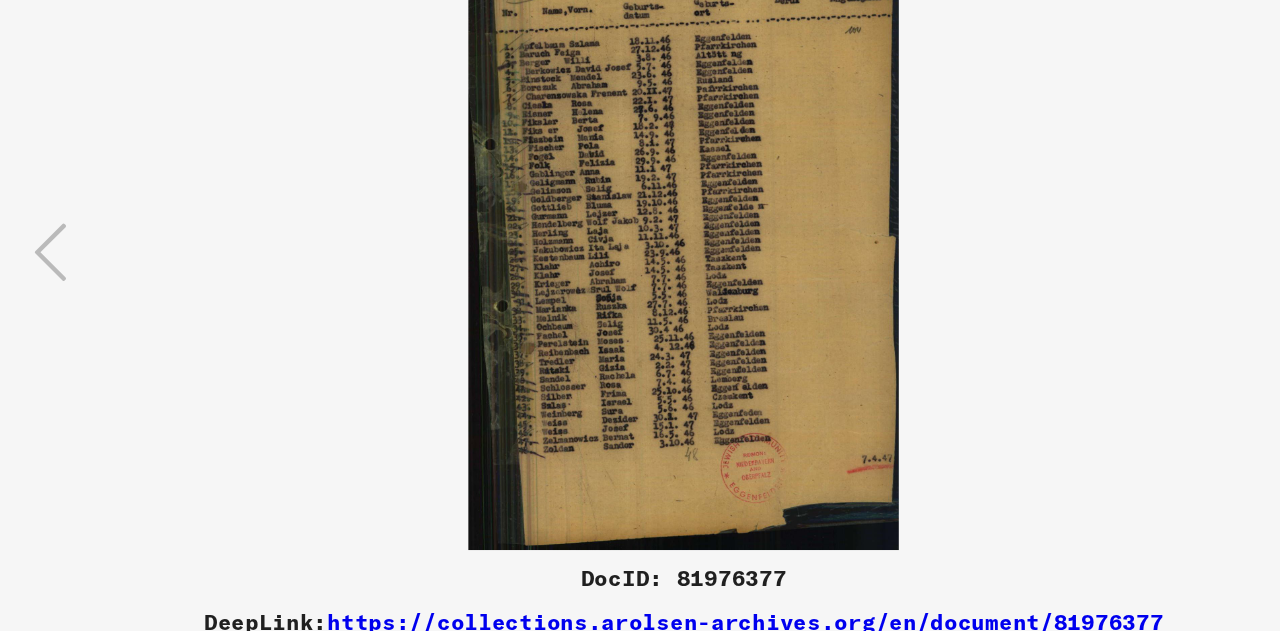 type 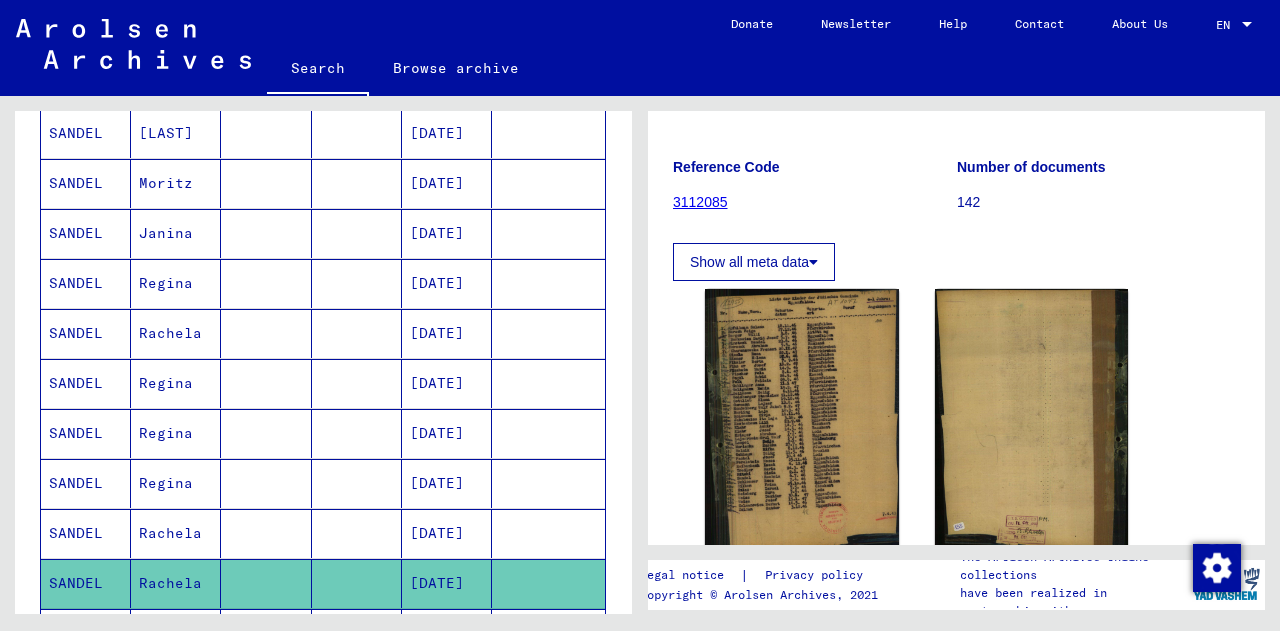 scroll, scrollTop: 690, scrollLeft: 0, axis: vertical 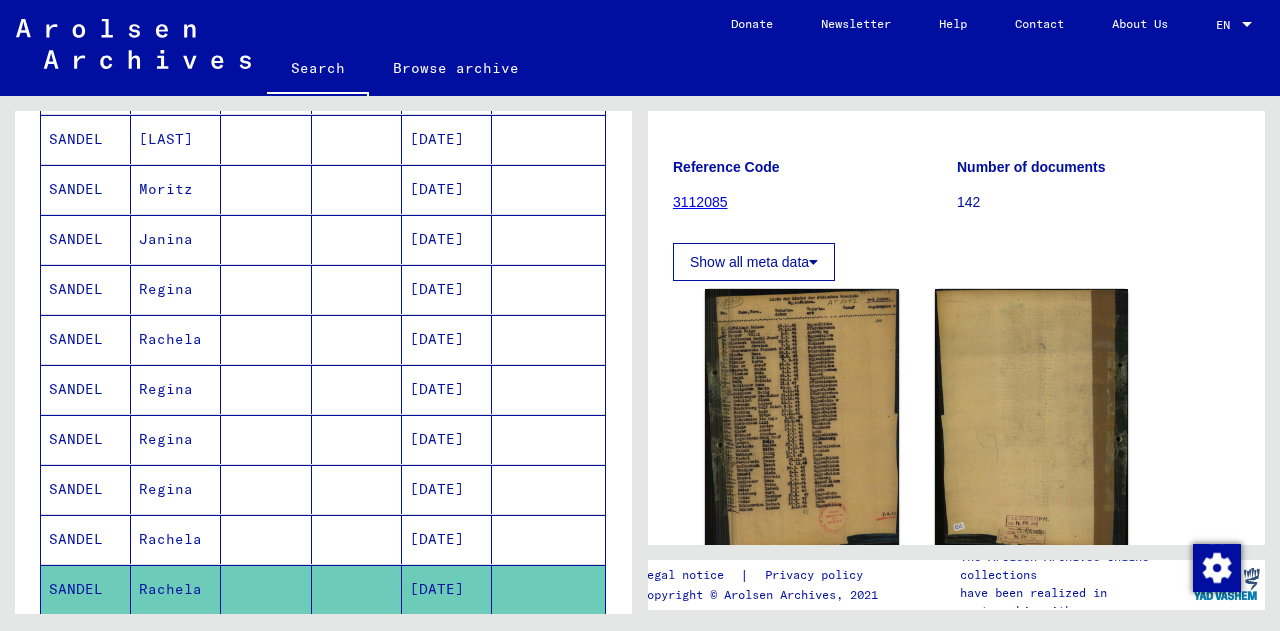 click at bounding box center [266, 239] 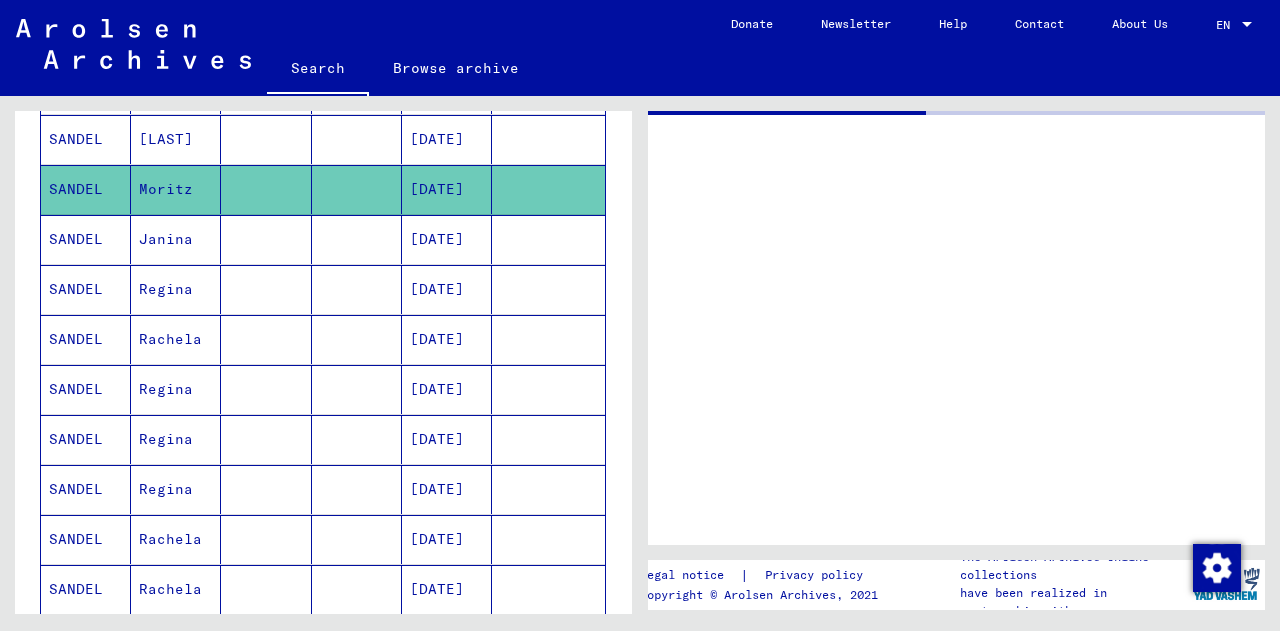 scroll, scrollTop: 0, scrollLeft: 0, axis: both 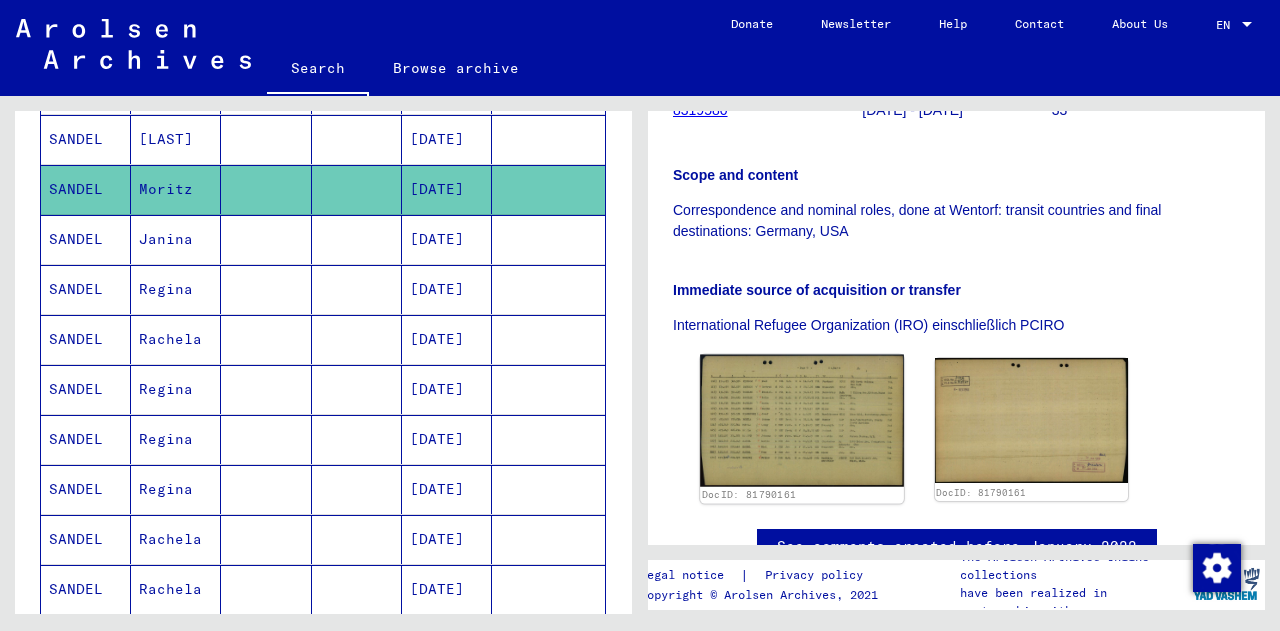 click 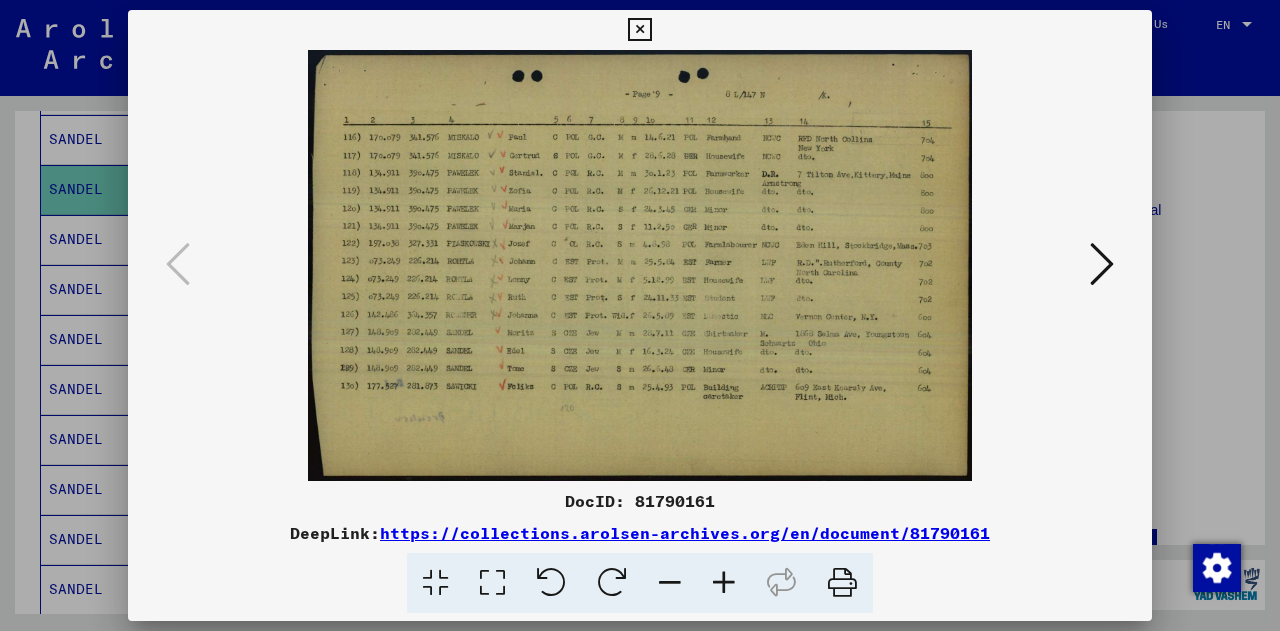 type 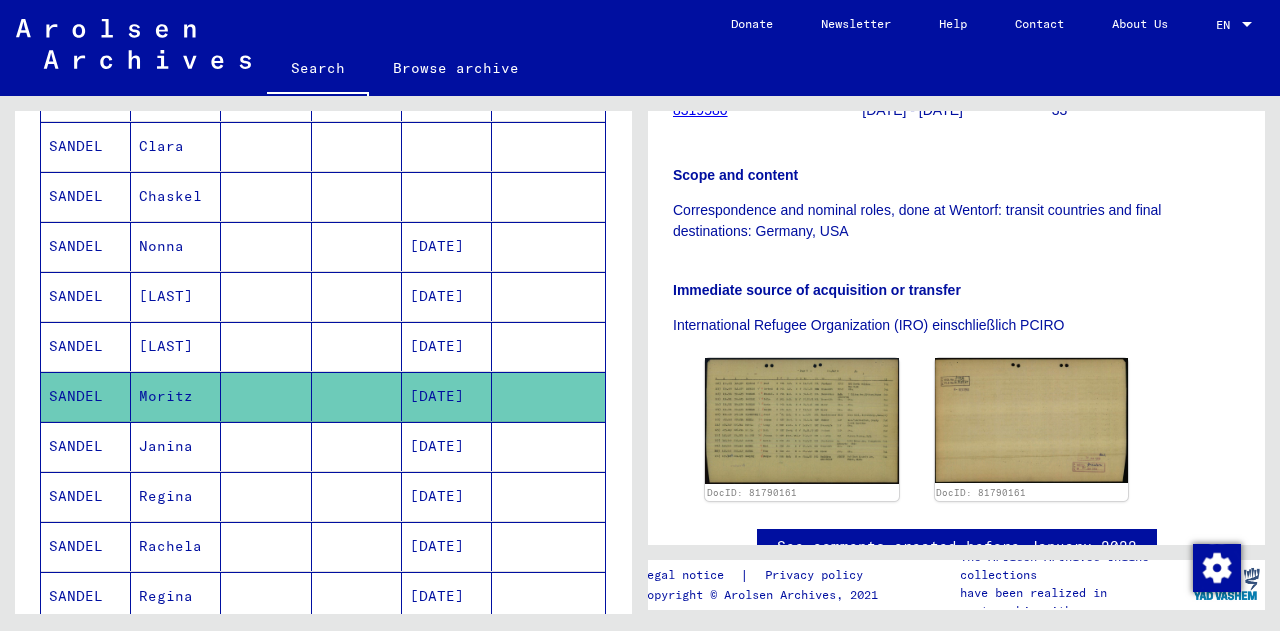 scroll, scrollTop: 479, scrollLeft: 0, axis: vertical 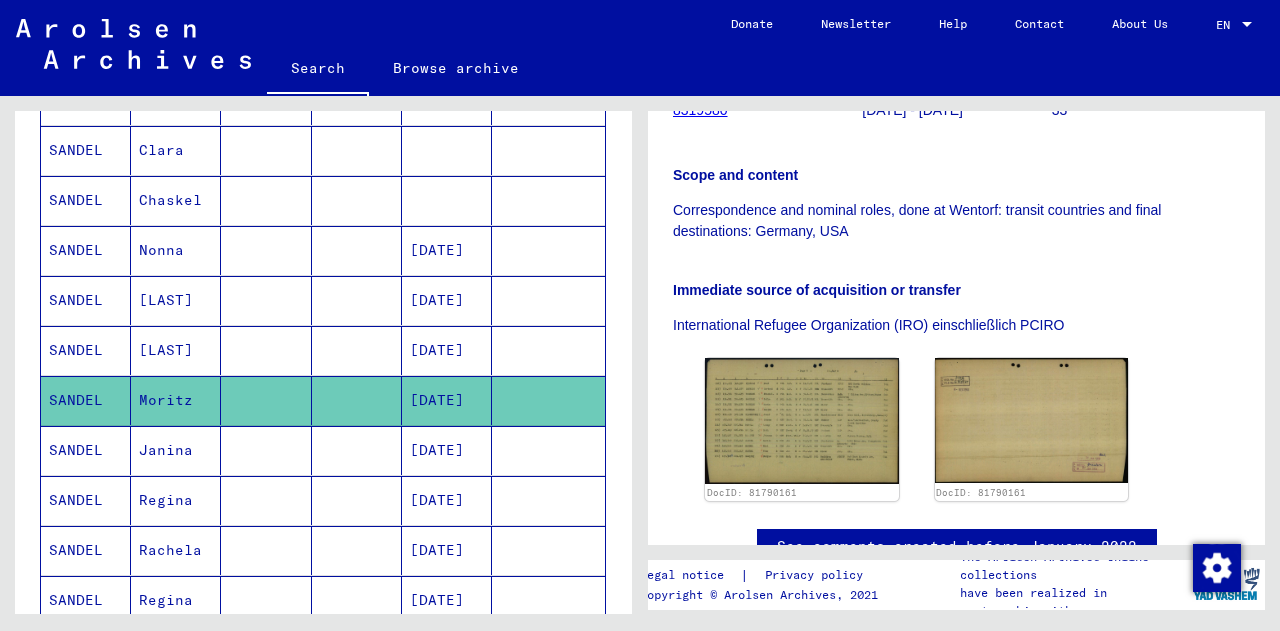 click at bounding box center [357, 300] 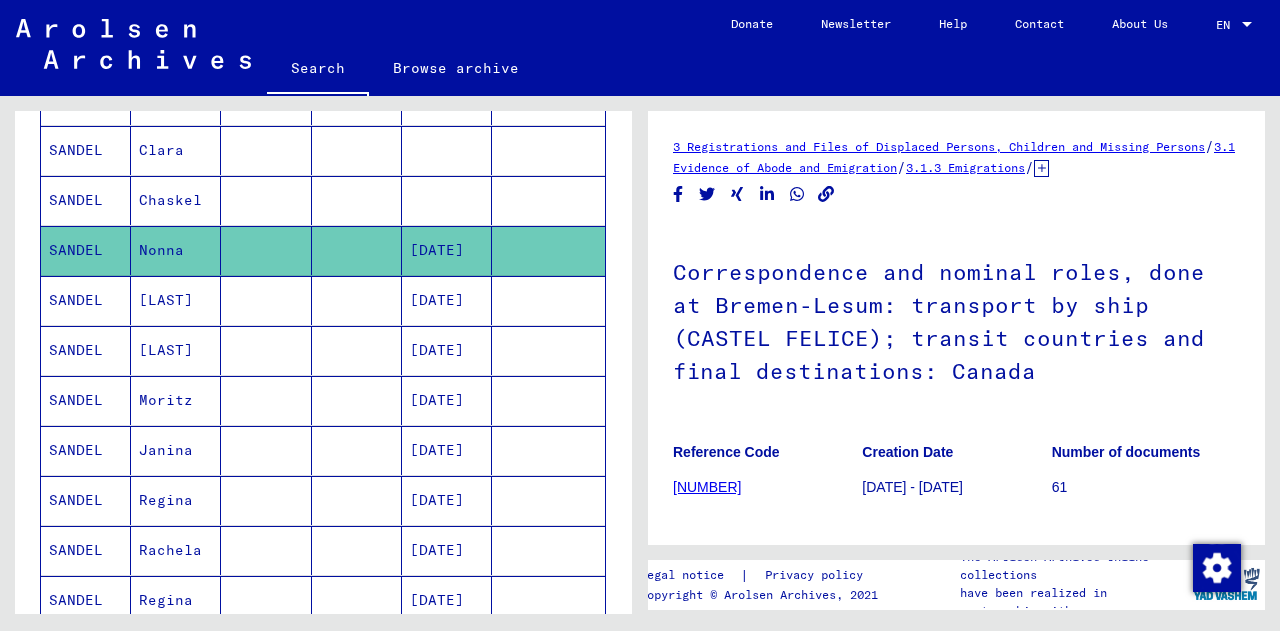scroll, scrollTop: 0, scrollLeft: 0, axis: both 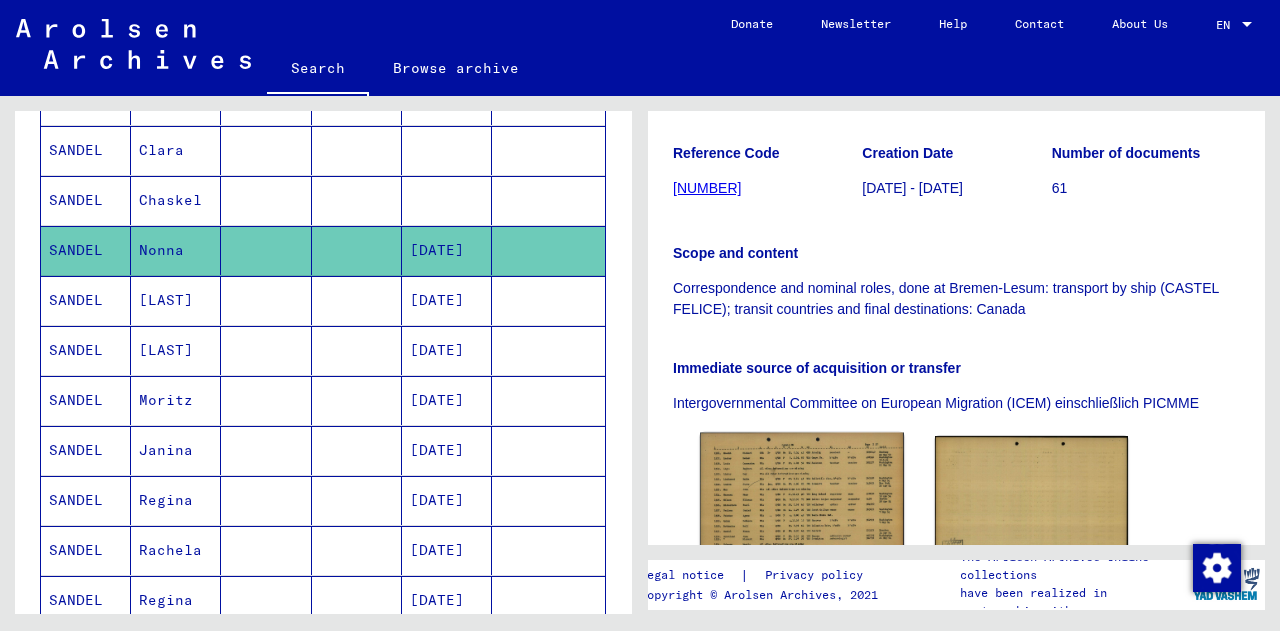 click 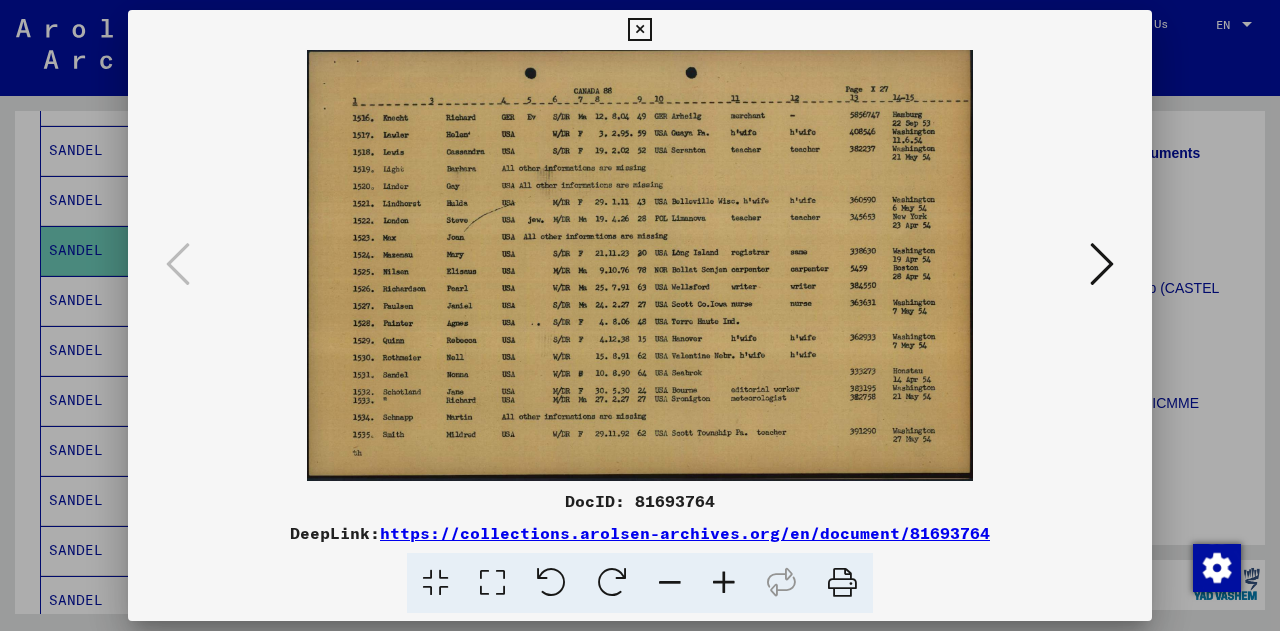 type 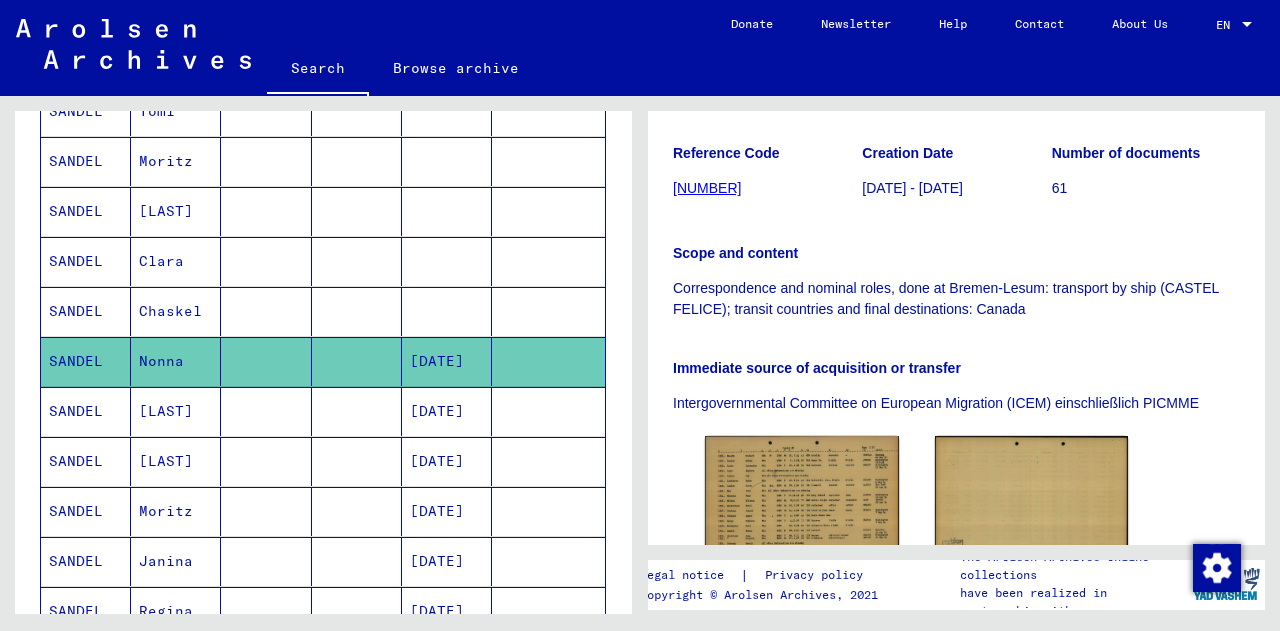 scroll, scrollTop: 355, scrollLeft: 0, axis: vertical 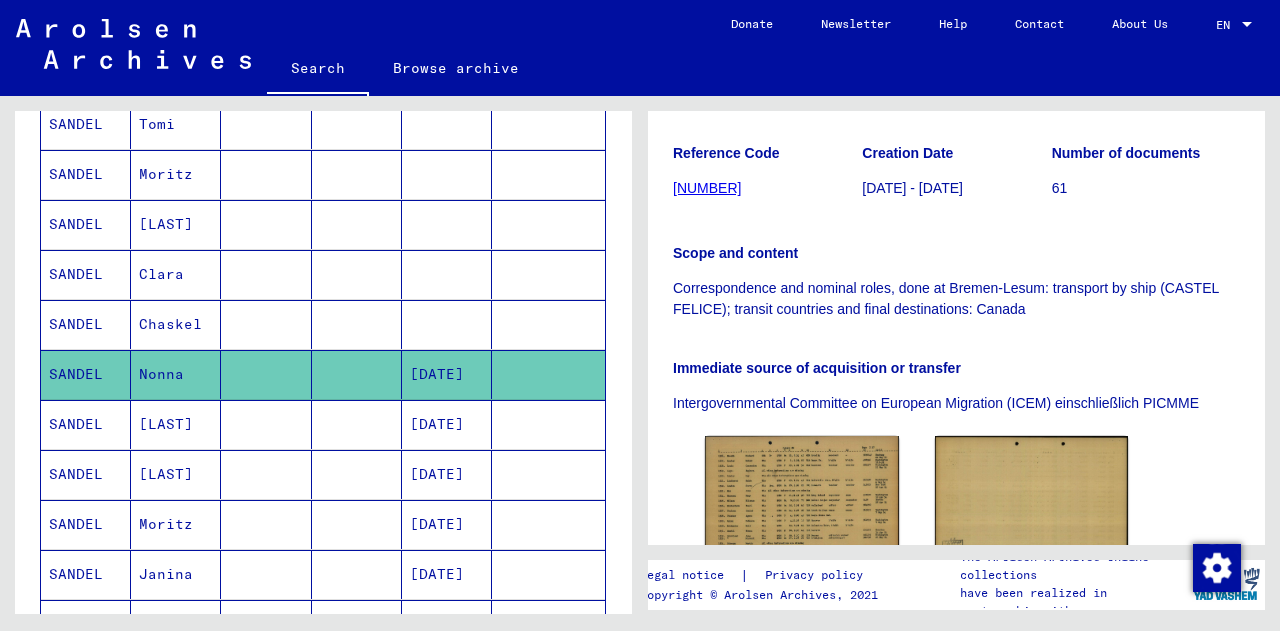 click at bounding box center (266, 374) 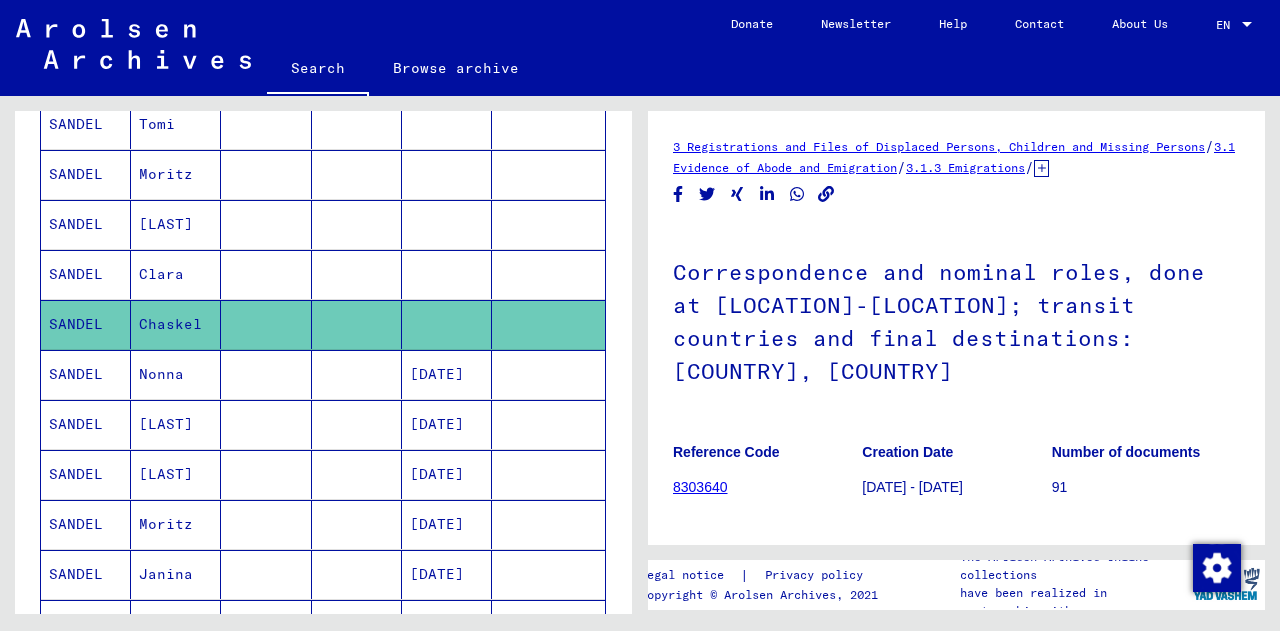 scroll, scrollTop: 0, scrollLeft: 0, axis: both 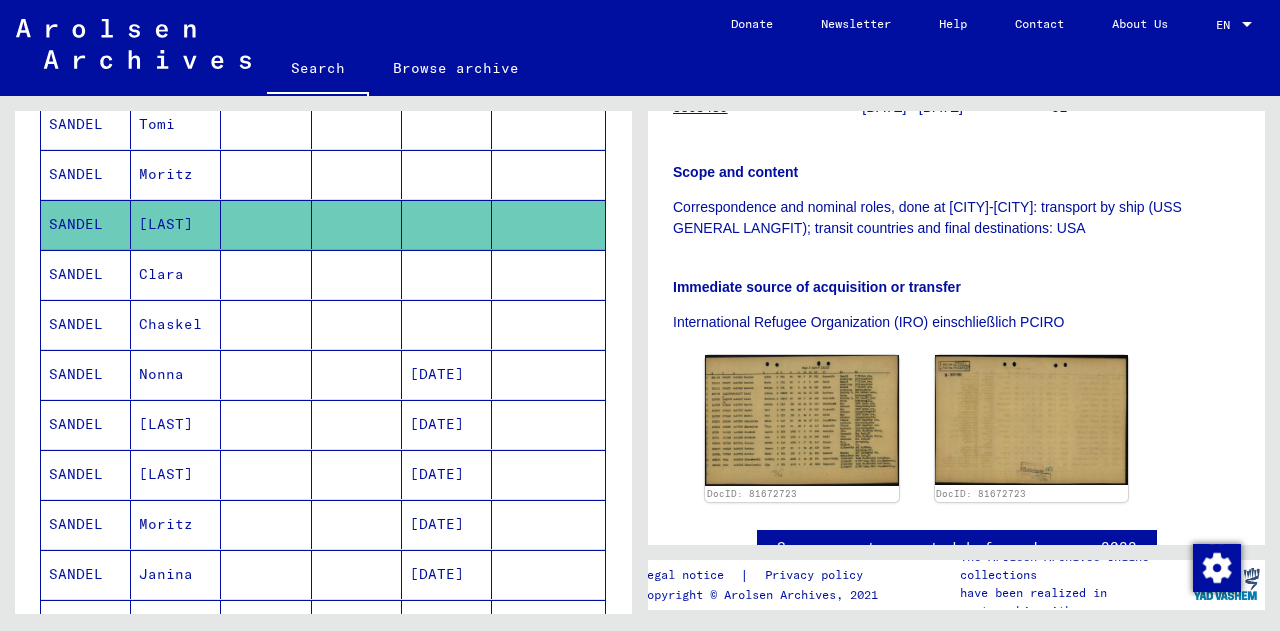 click at bounding box center [357, 224] 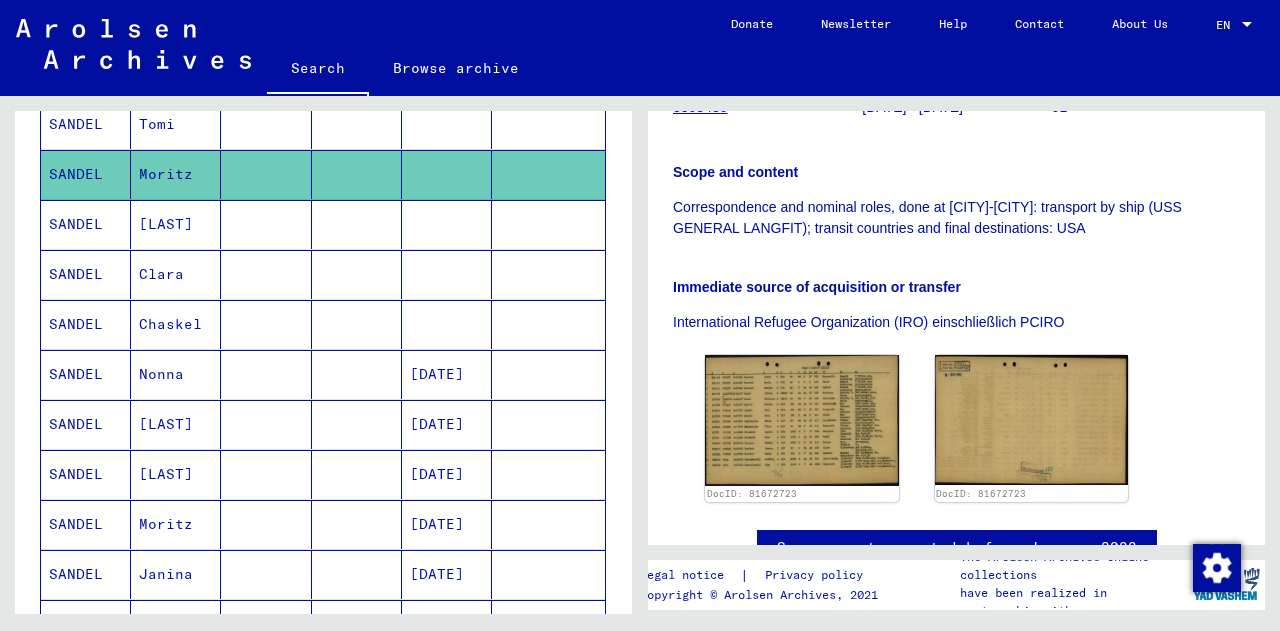 click at bounding box center (357, 324) 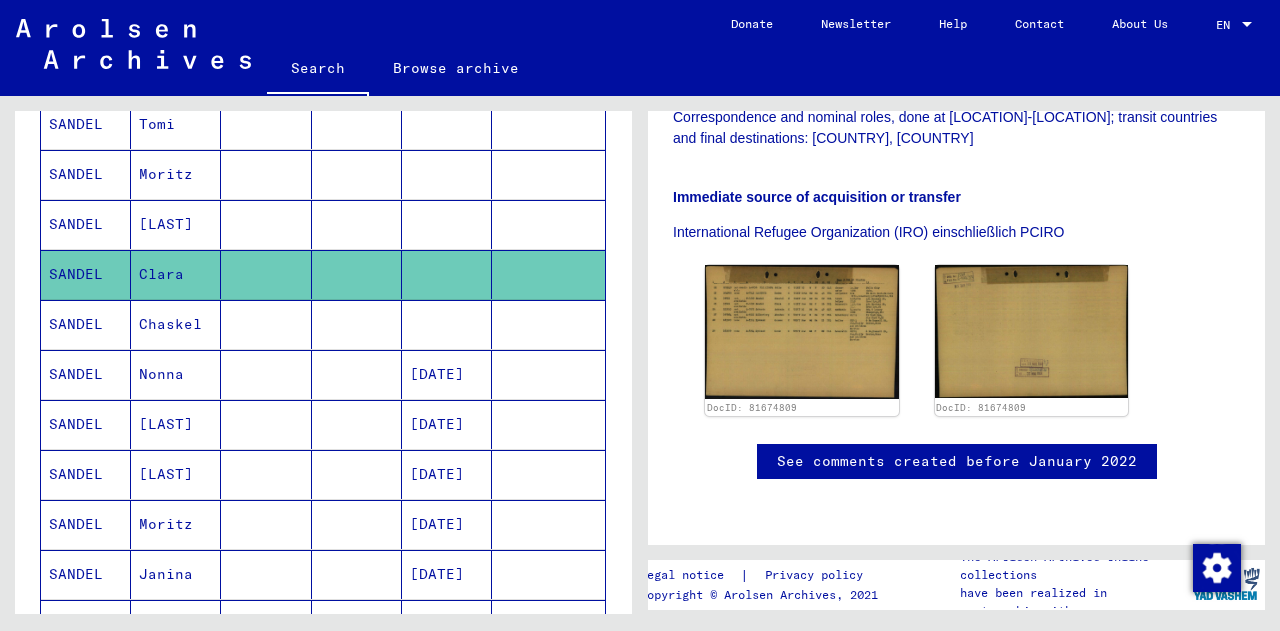 scroll, scrollTop: 533, scrollLeft: 0, axis: vertical 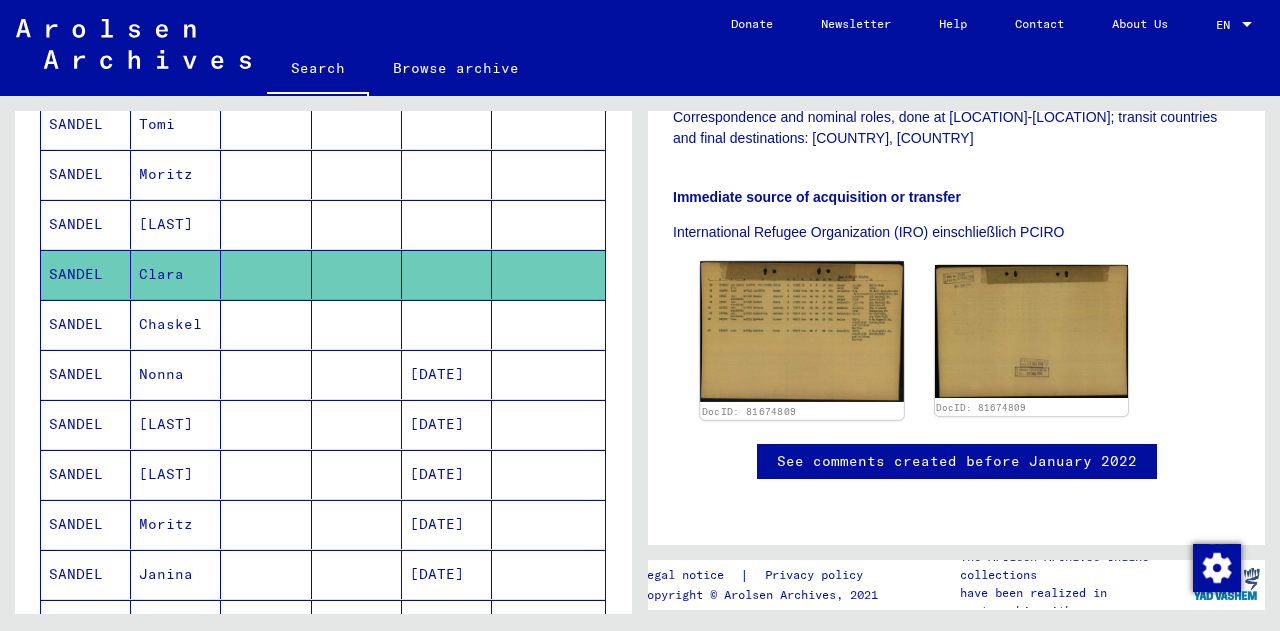 click 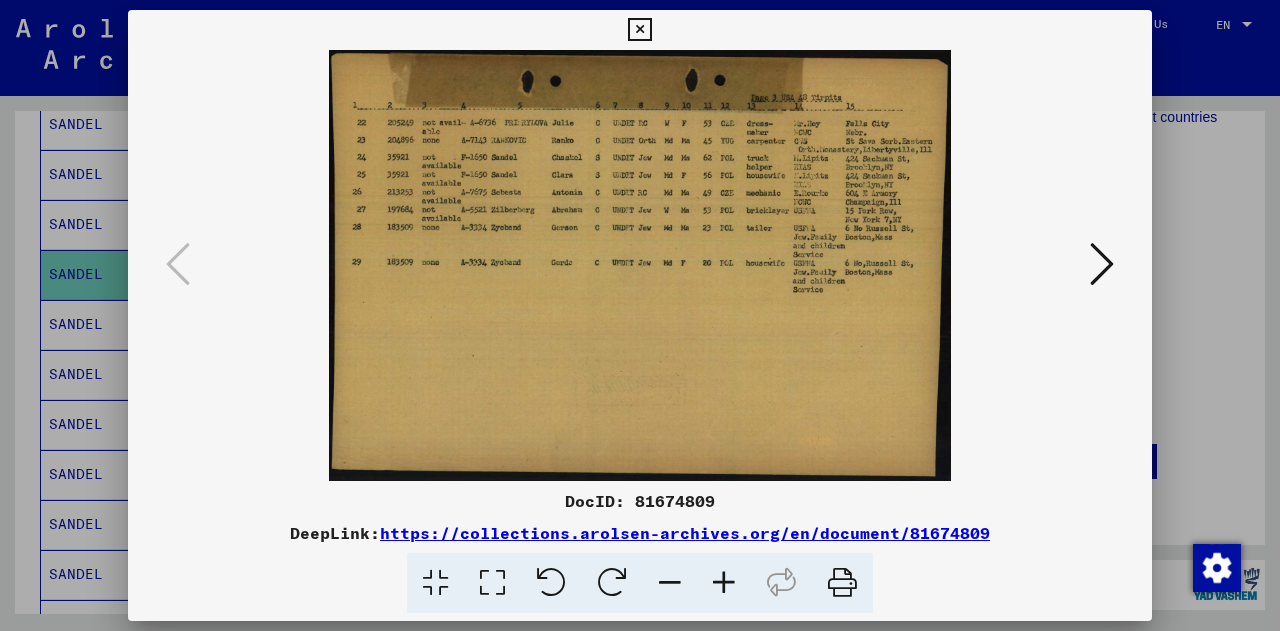 type 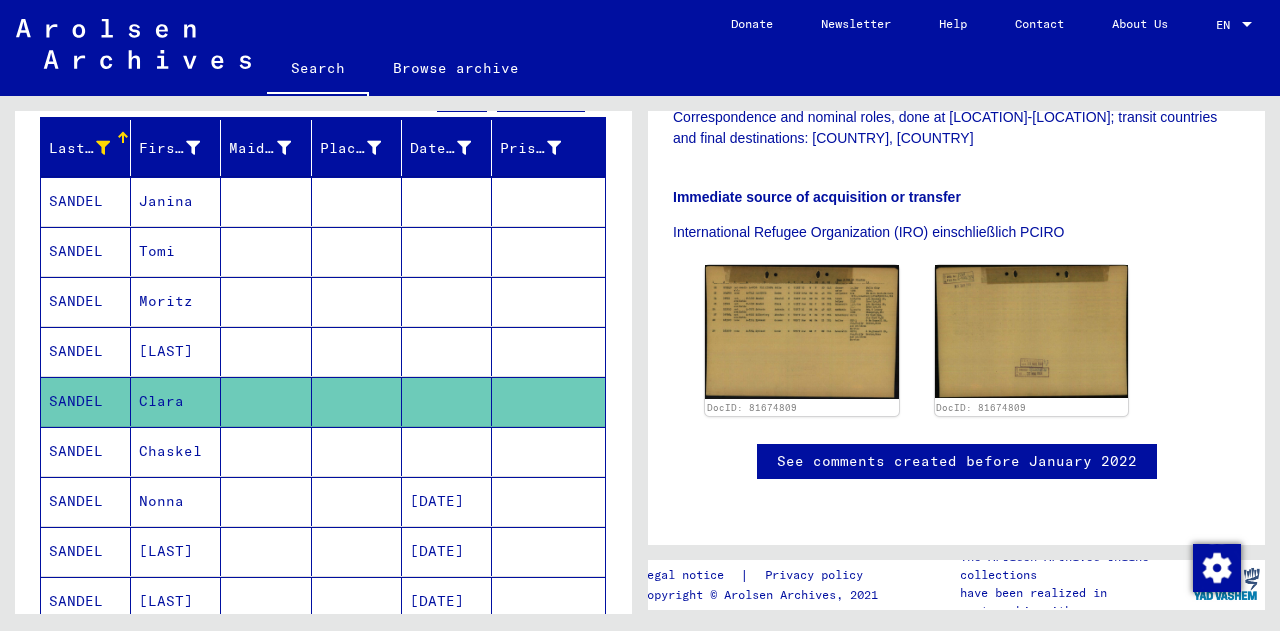 scroll, scrollTop: 228, scrollLeft: 0, axis: vertical 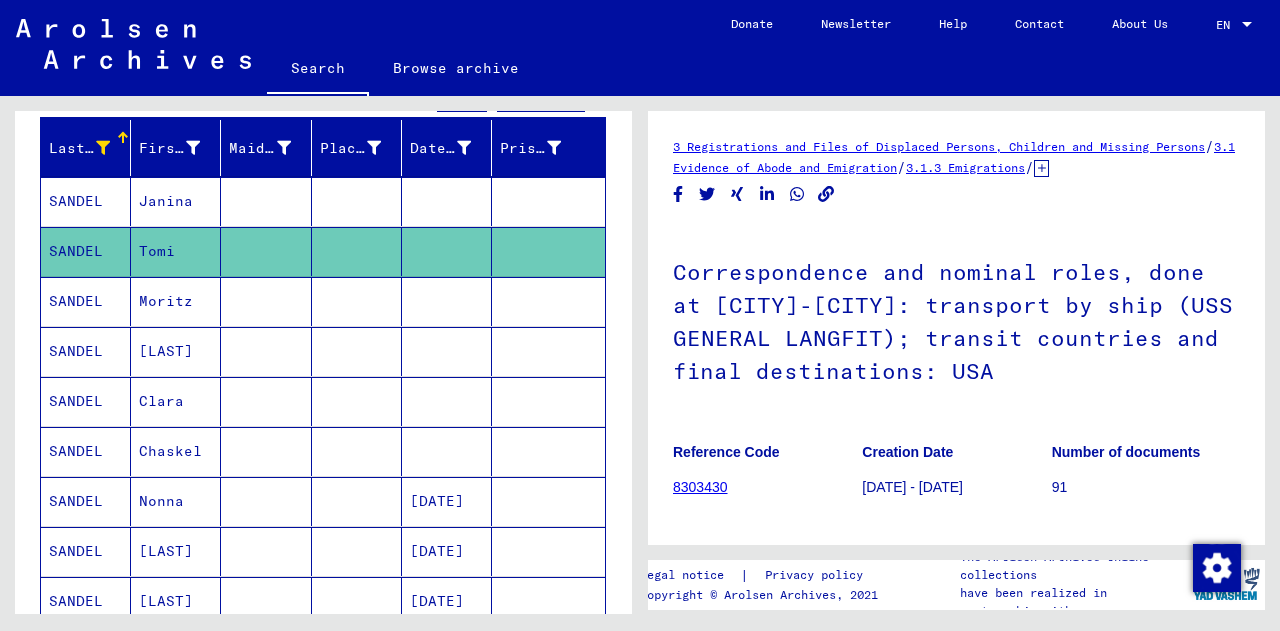 click at bounding box center [357, 351] 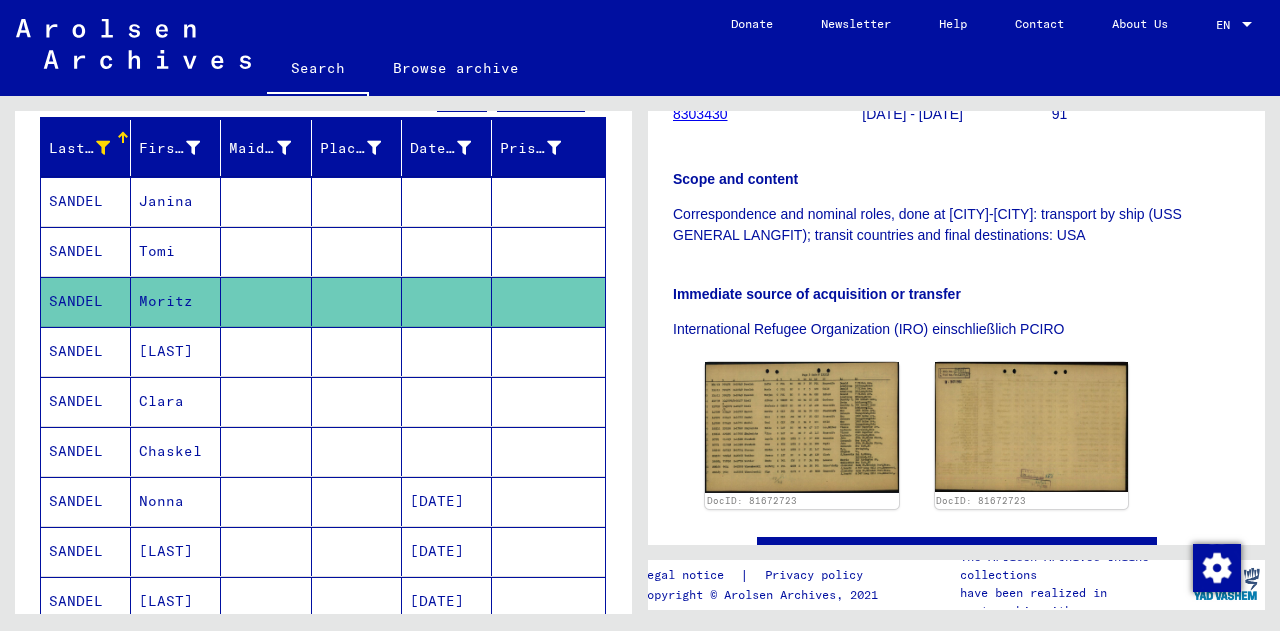 scroll, scrollTop: 374, scrollLeft: 0, axis: vertical 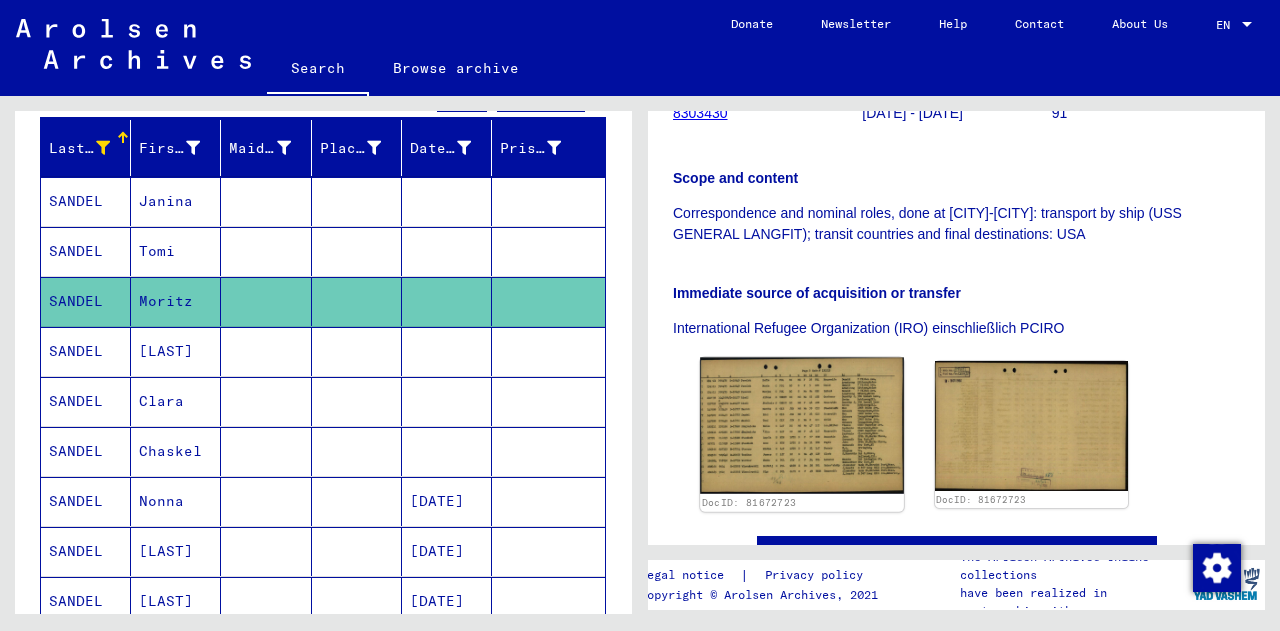 click 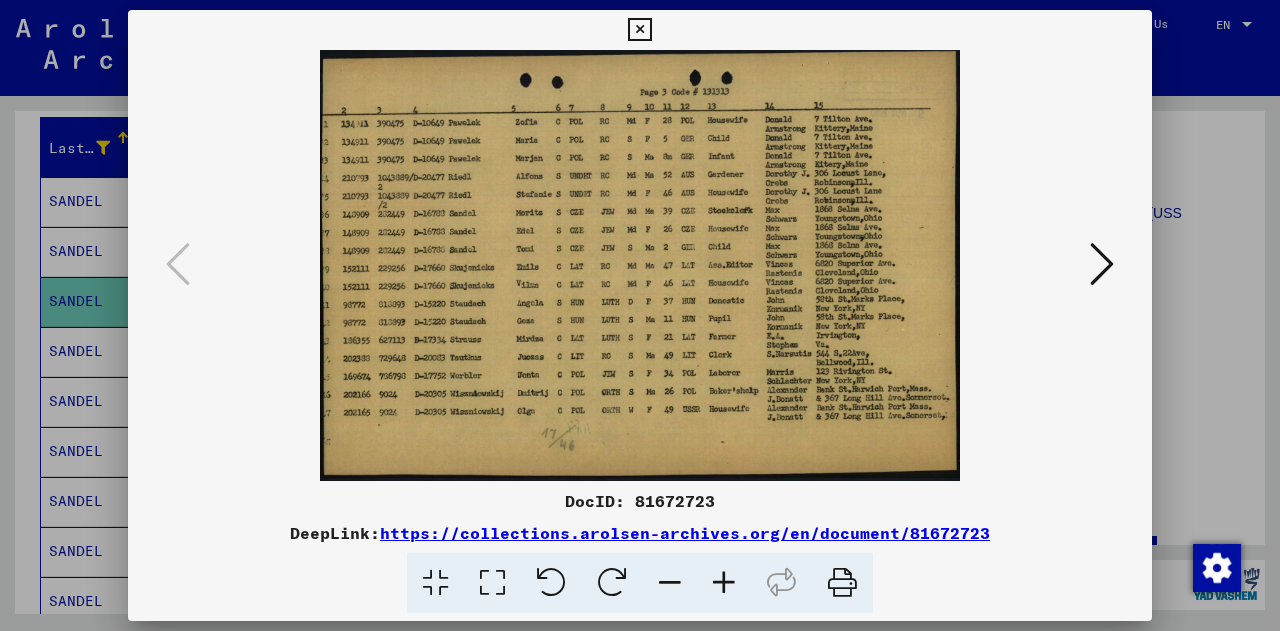 type 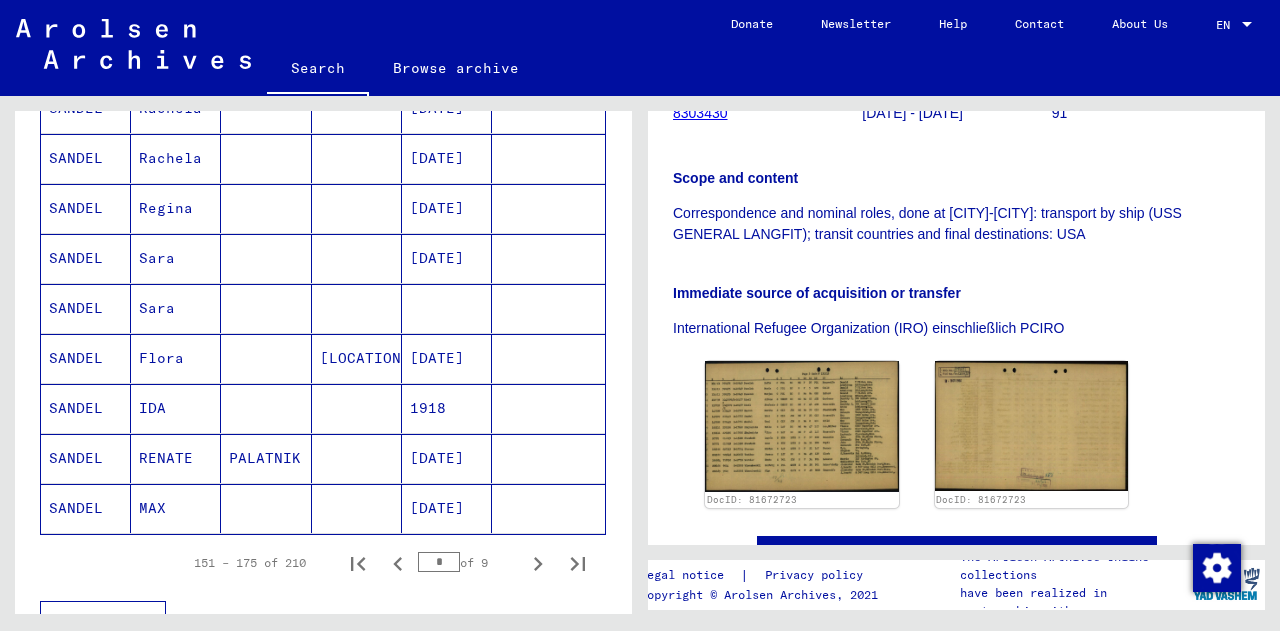 scroll, scrollTop: 1155, scrollLeft: 0, axis: vertical 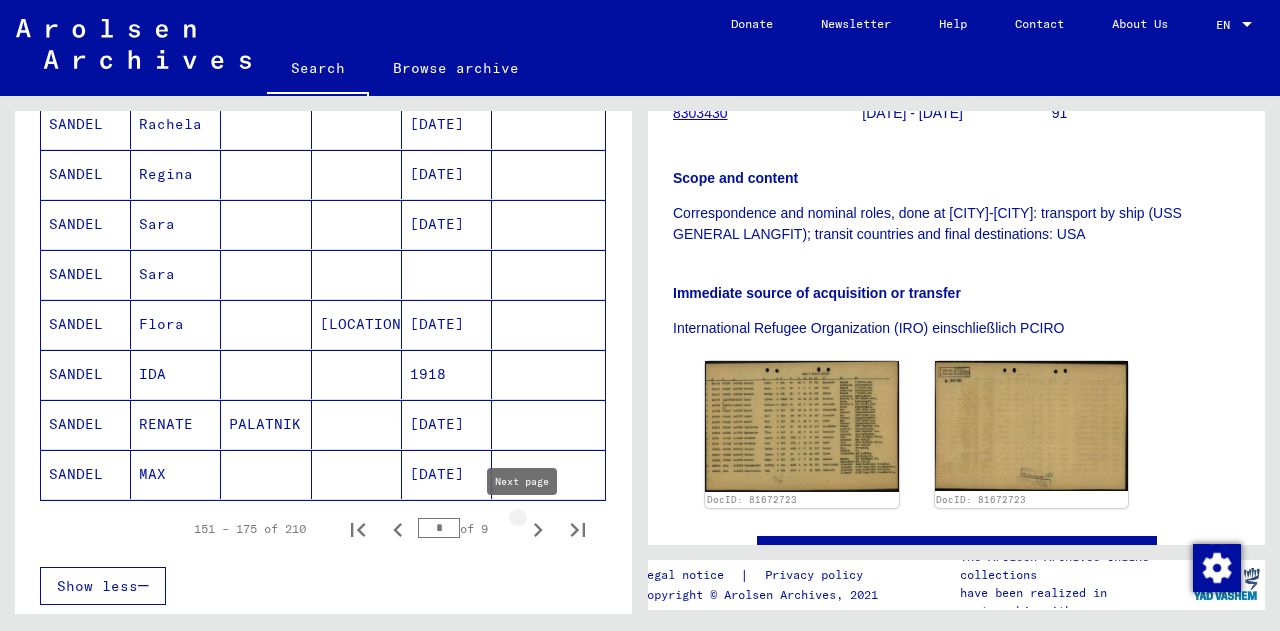 click 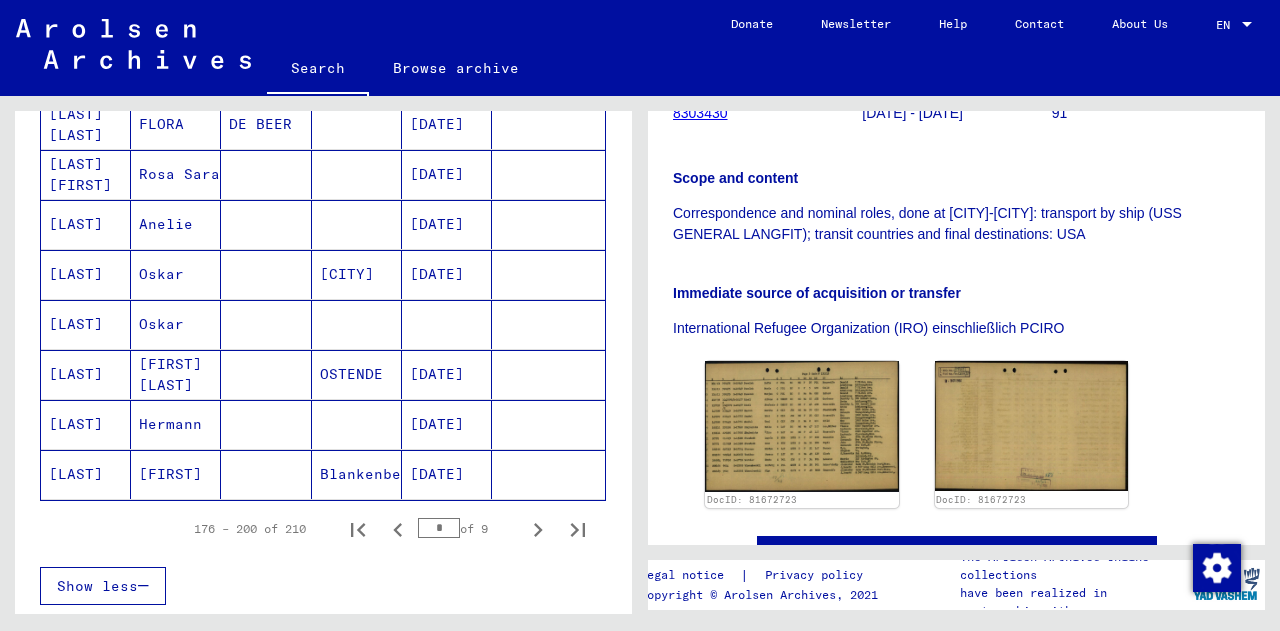 click on "OSTENDE" at bounding box center (357, 424) 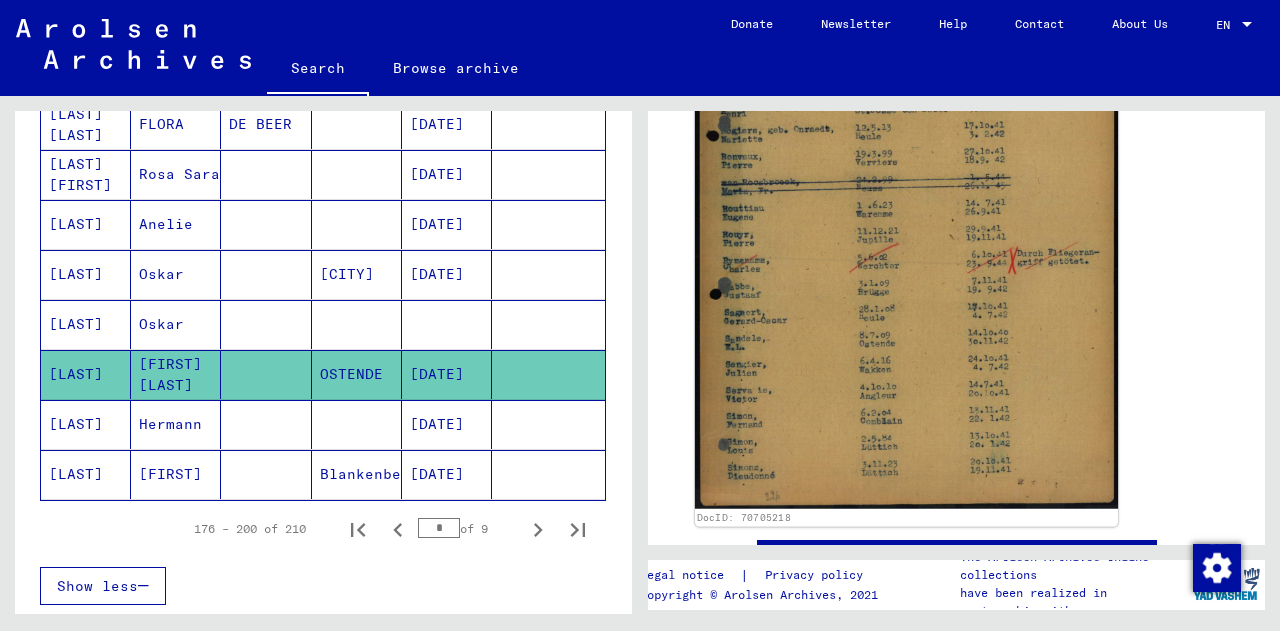 scroll, scrollTop: 587, scrollLeft: 0, axis: vertical 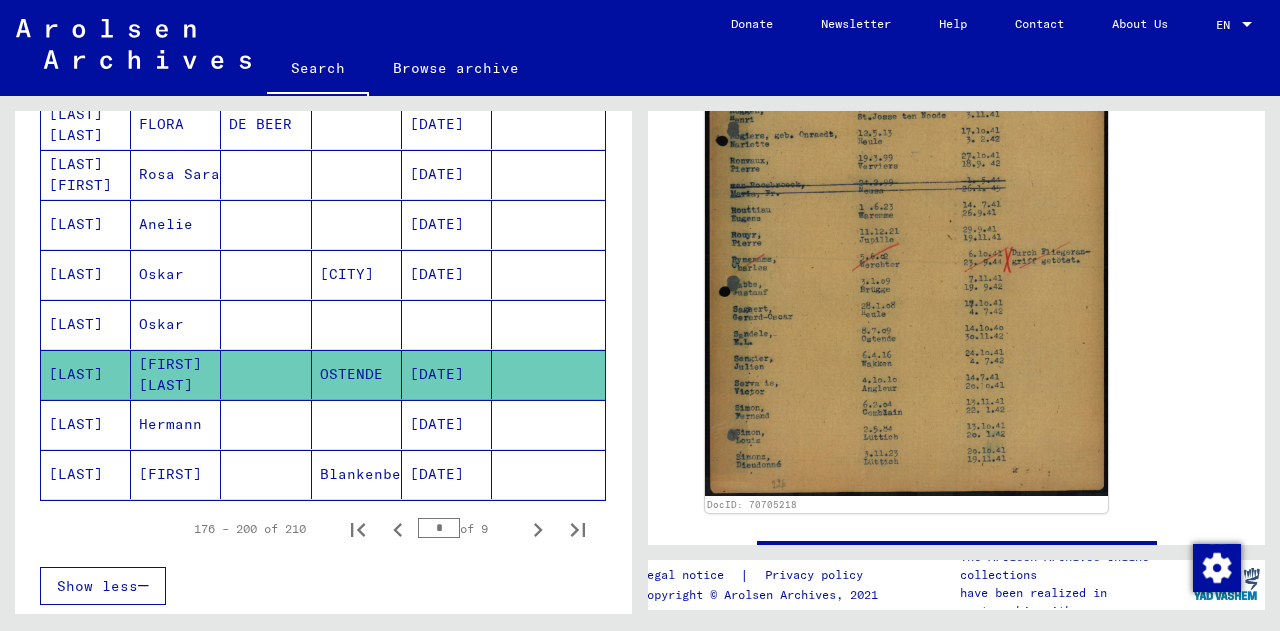 click at bounding box center (357, 474) 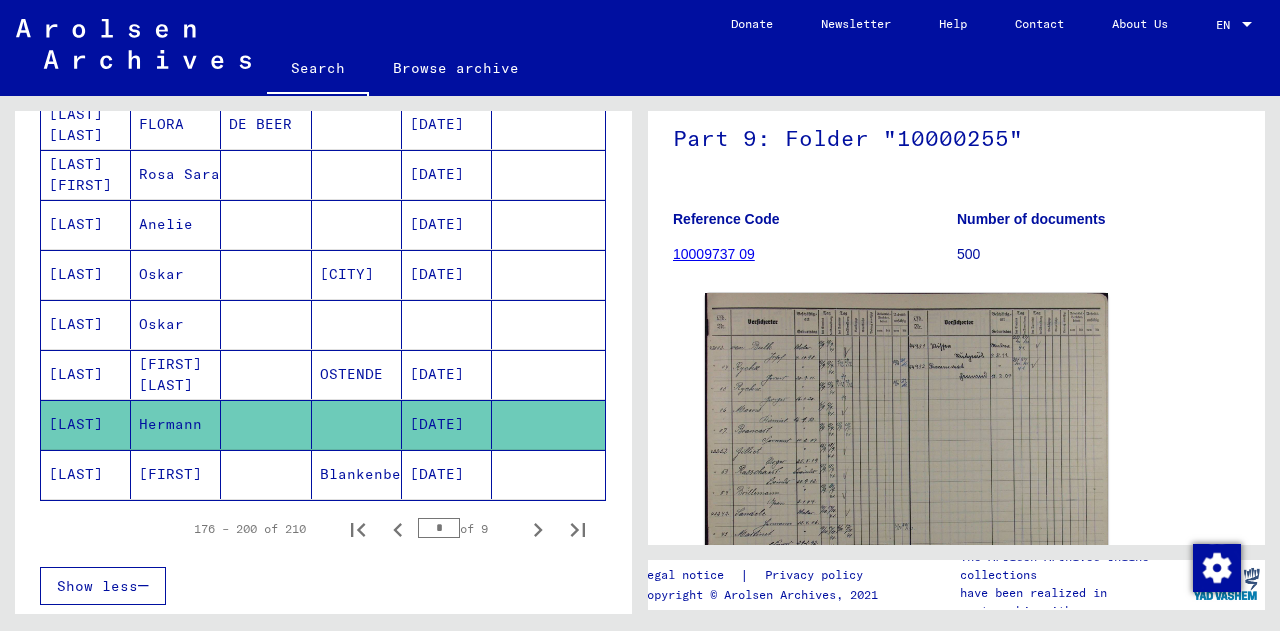 scroll, scrollTop: 181, scrollLeft: 0, axis: vertical 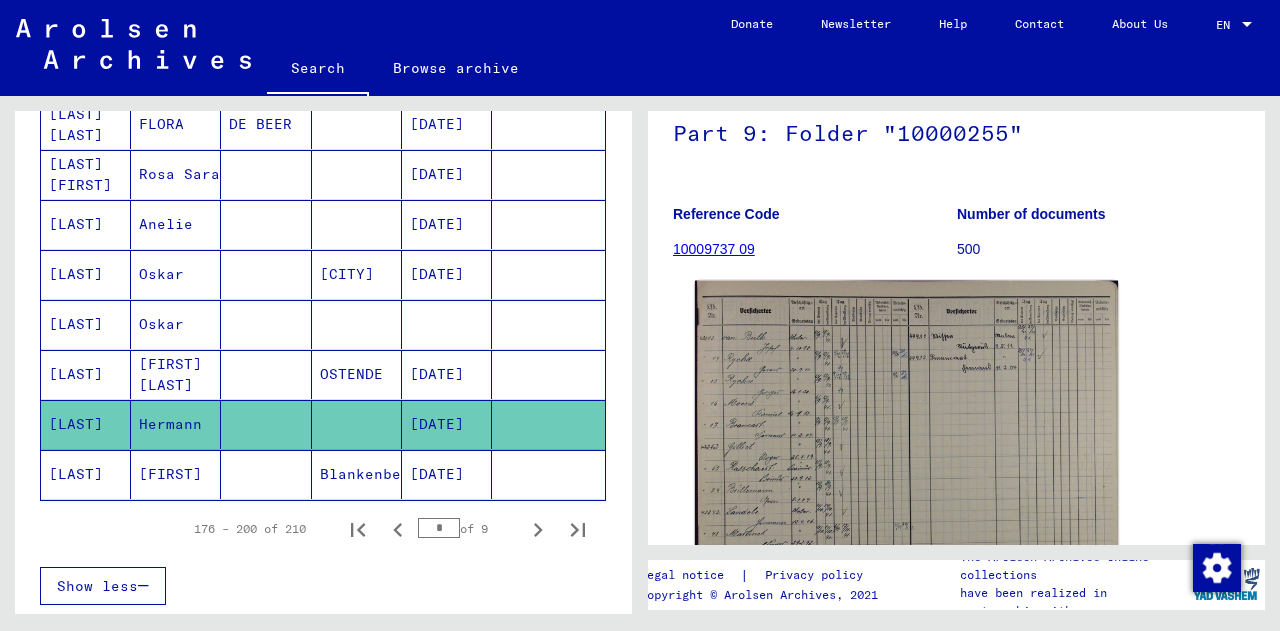 click 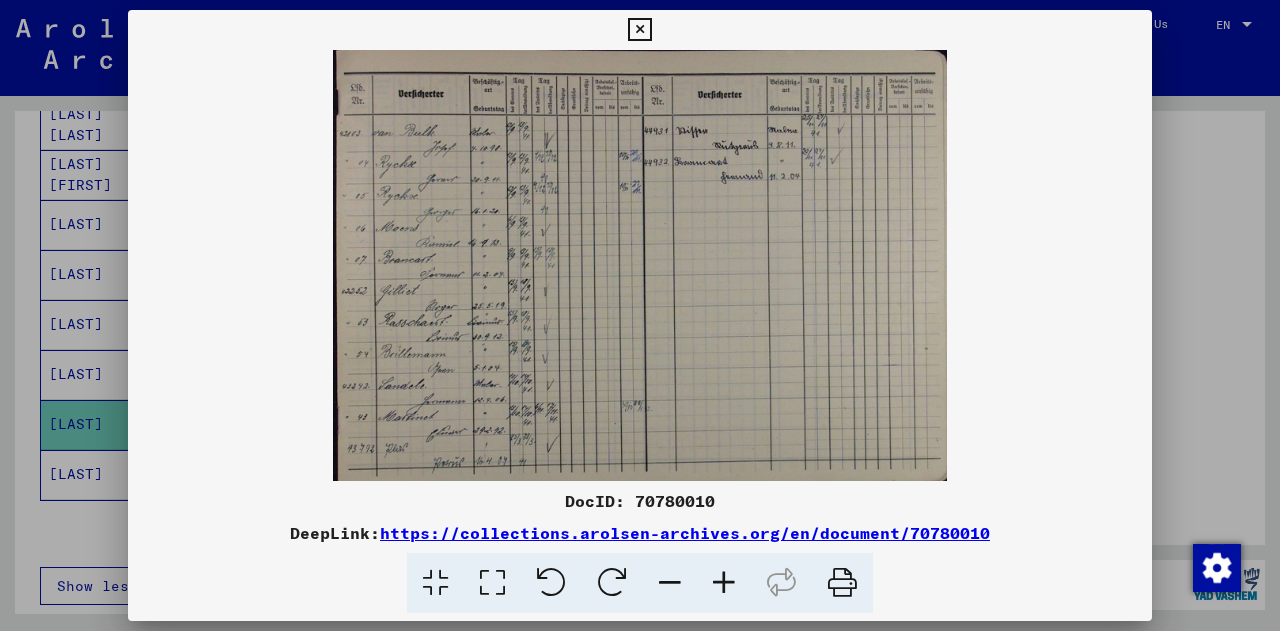type 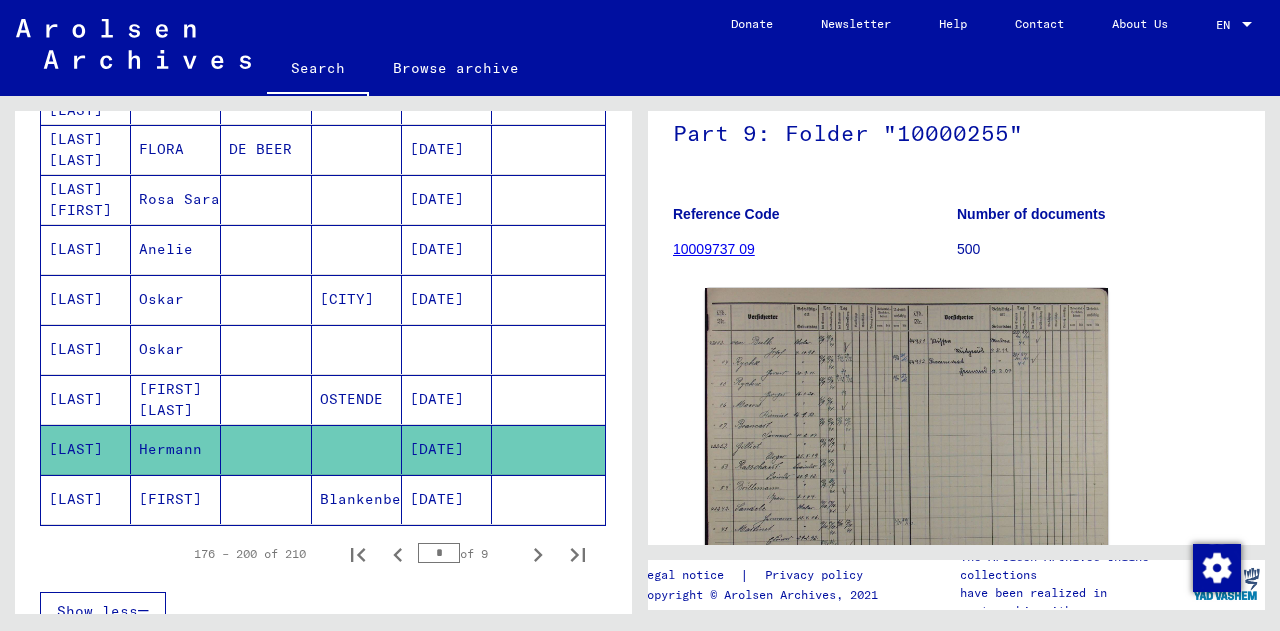 scroll, scrollTop: 1126, scrollLeft: 0, axis: vertical 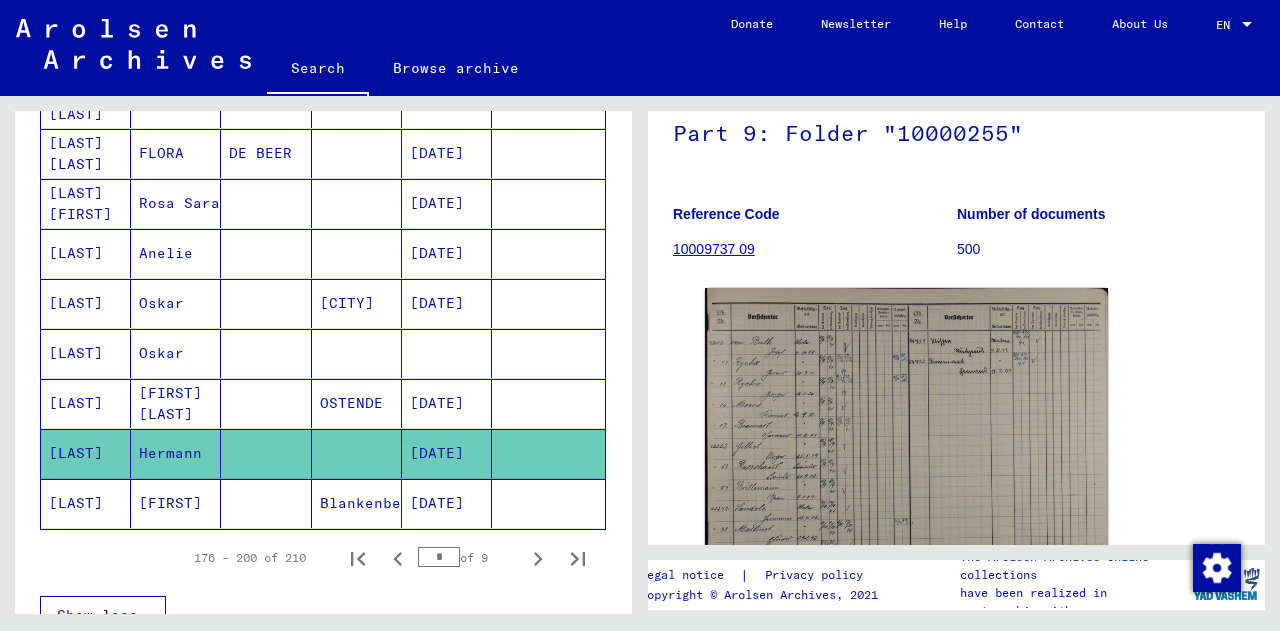 click on "OSTENDE" at bounding box center (357, 453) 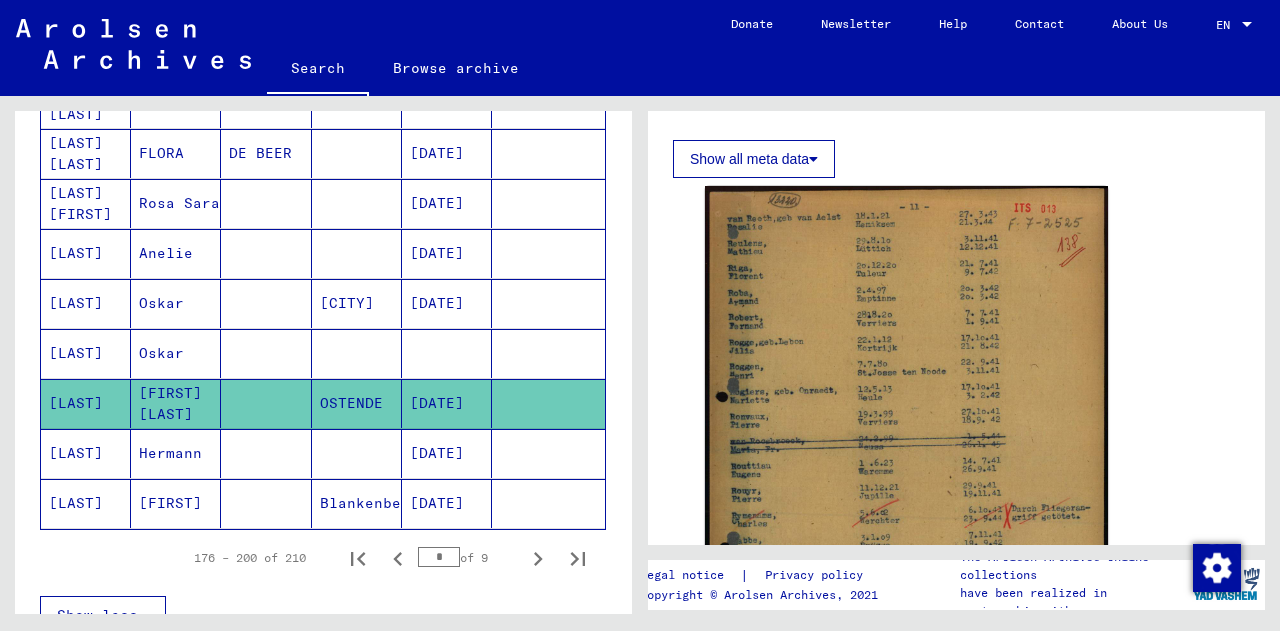 scroll, scrollTop: 330, scrollLeft: 0, axis: vertical 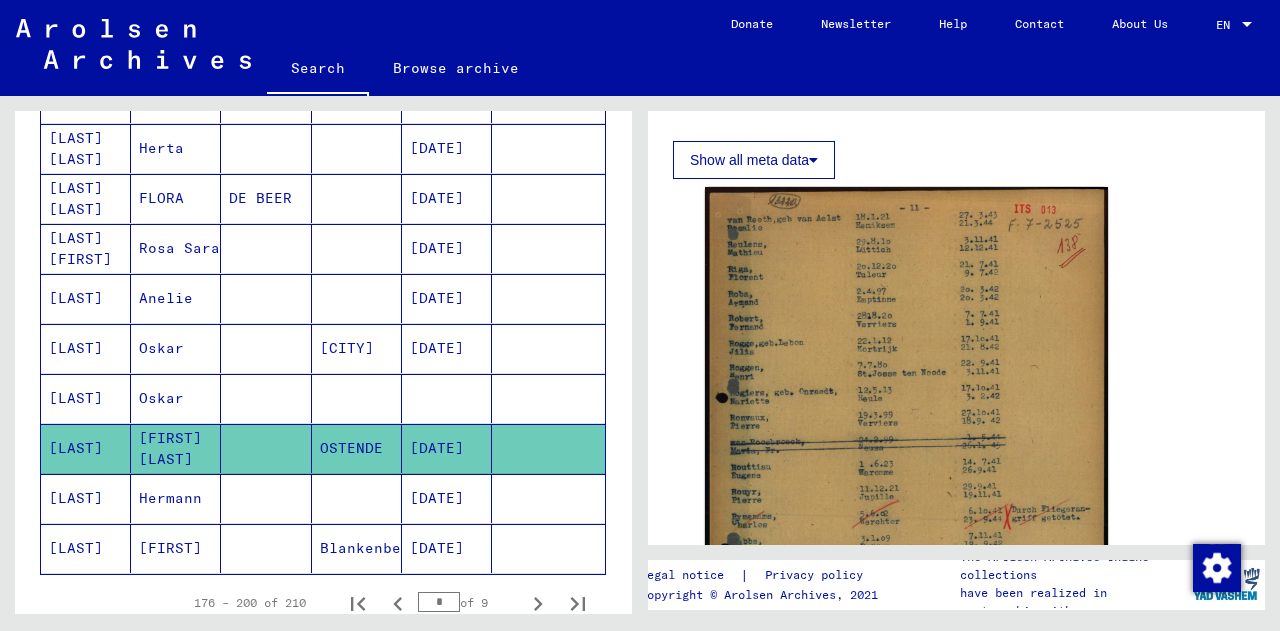 click at bounding box center [357, 448] 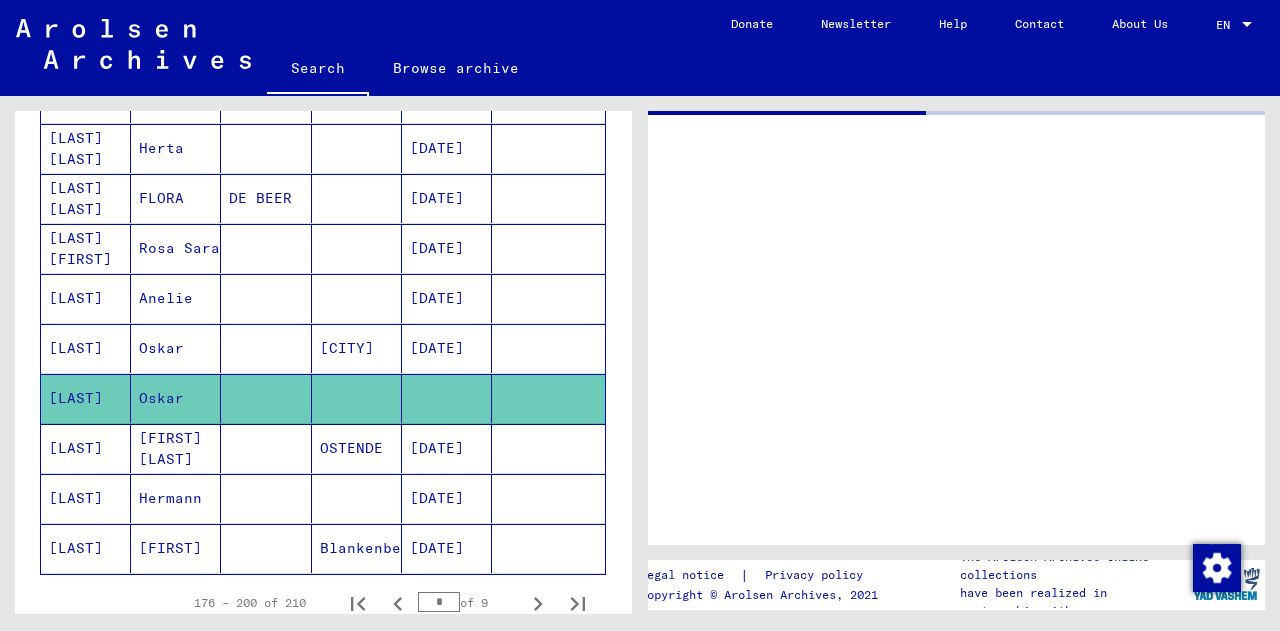 scroll, scrollTop: 0, scrollLeft: 0, axis: both 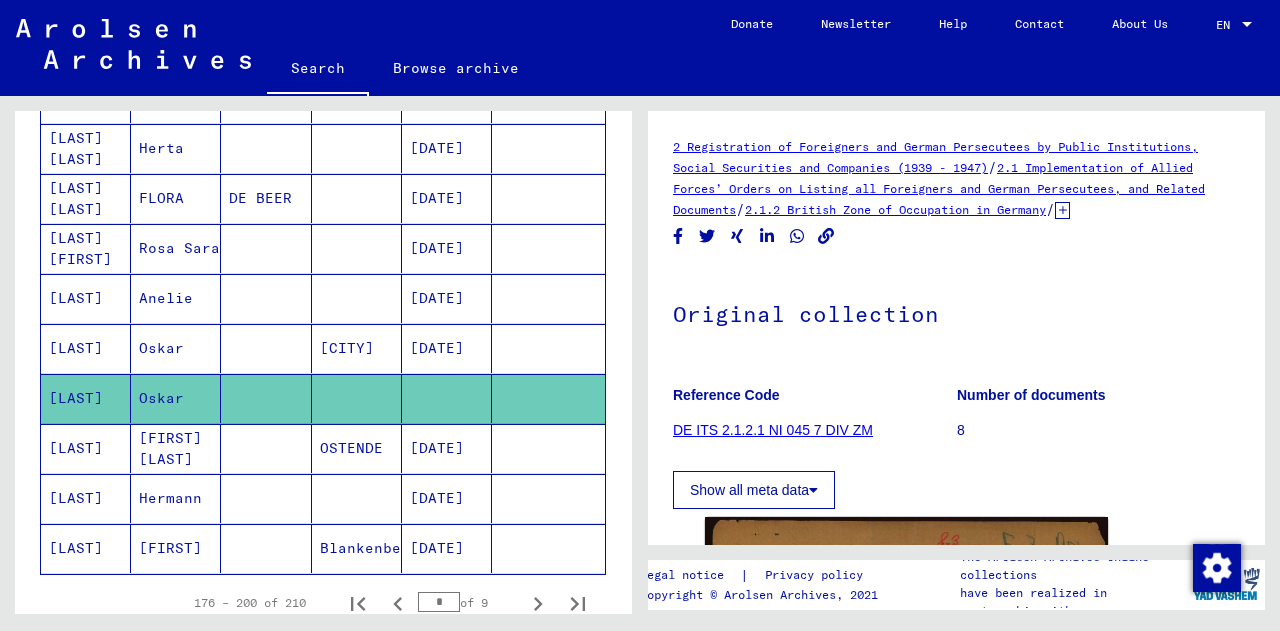 click on "[CITY]" at bounding box center [357, 398] 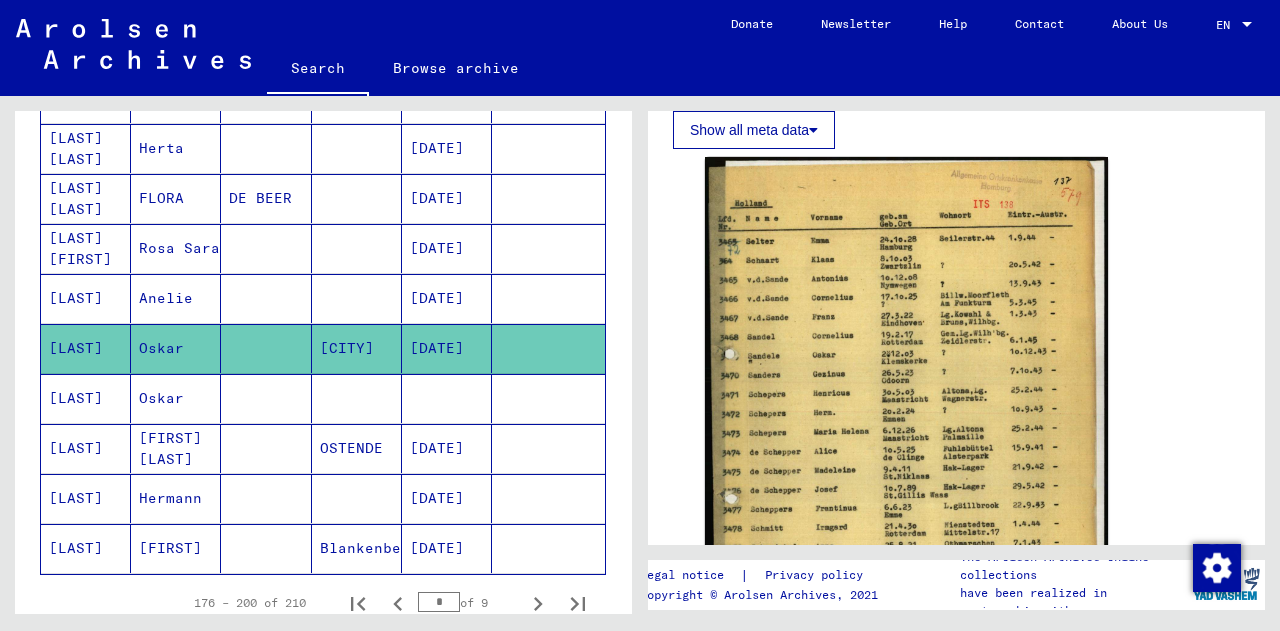 scroll, scrollTop: 359, scrollLeft: 0, axis: vertical 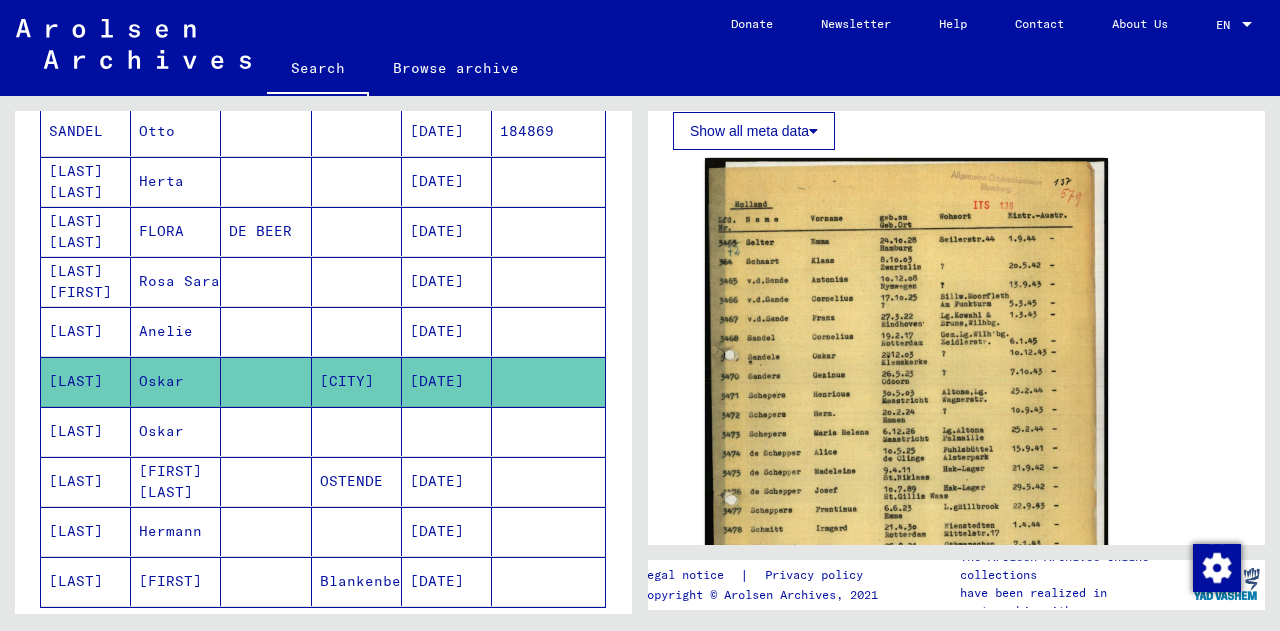 click at bounding box center (266, 231) 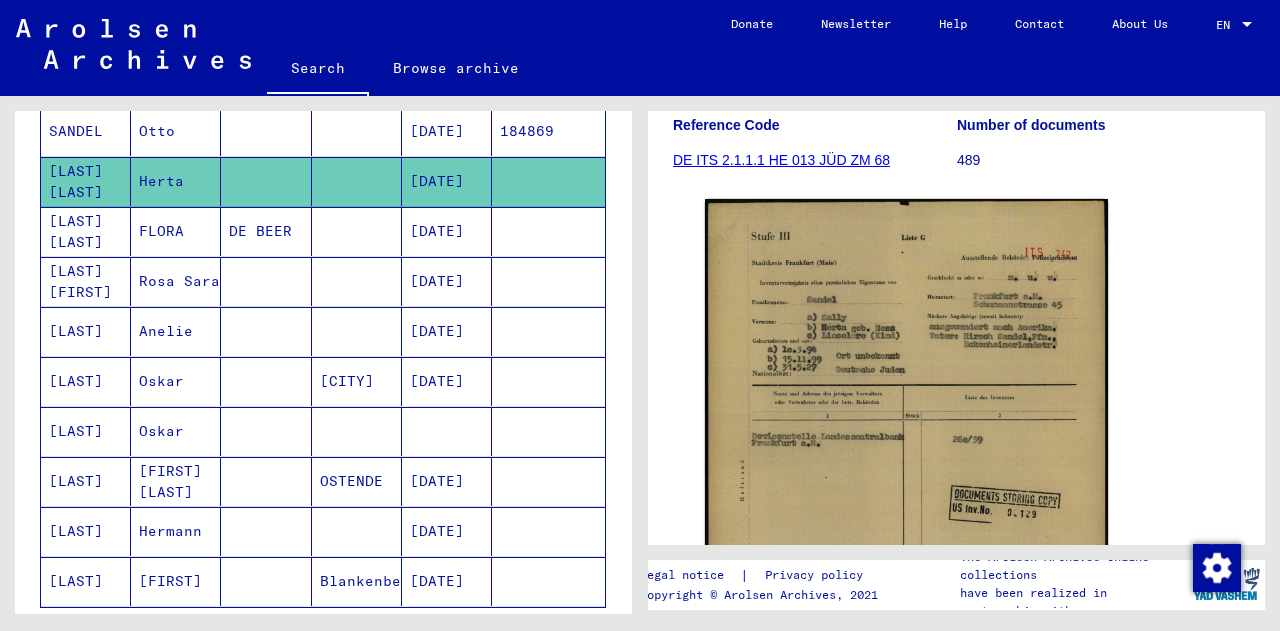 scroll, scrollTop: 335, scrollLeft: 0, axis: vertical 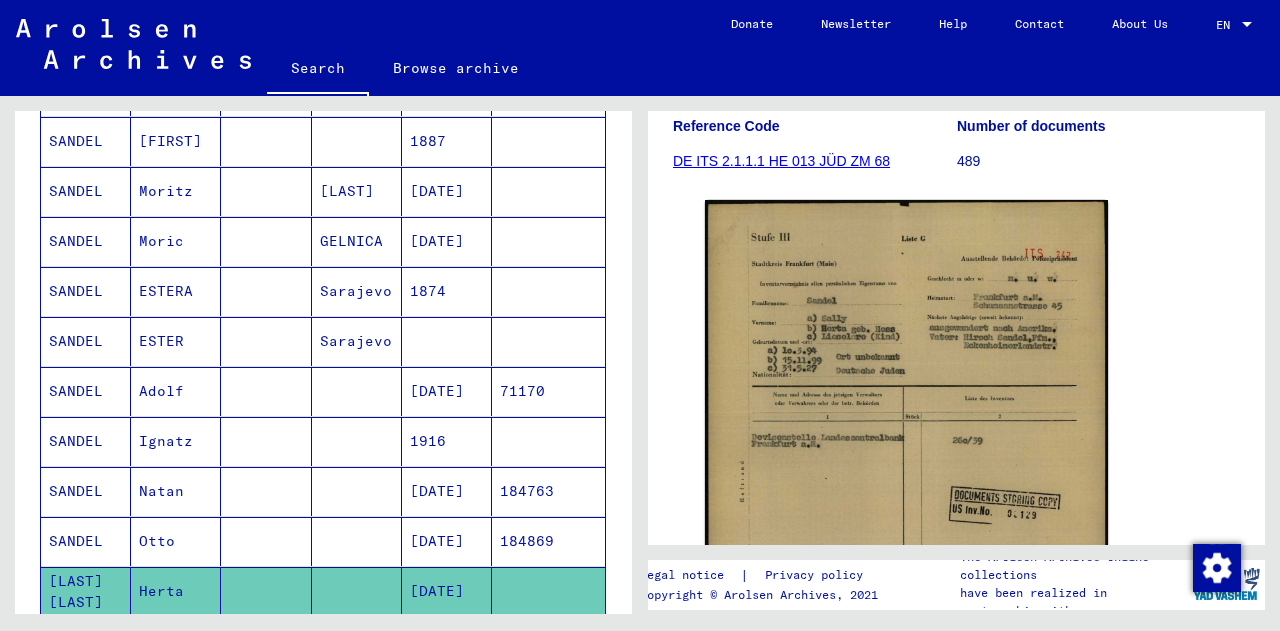 click on "GELNICA" at bounding box center [357, 291] 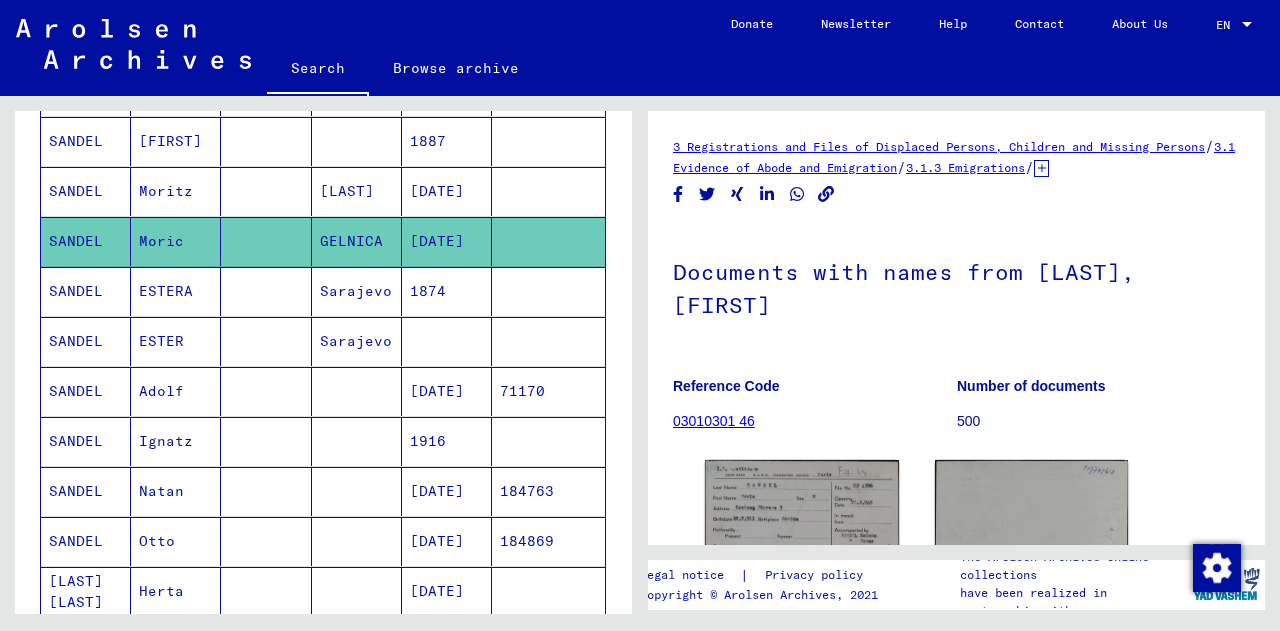 scroll, scrollTop: 132, scrollLeft: 0, axis: vertical 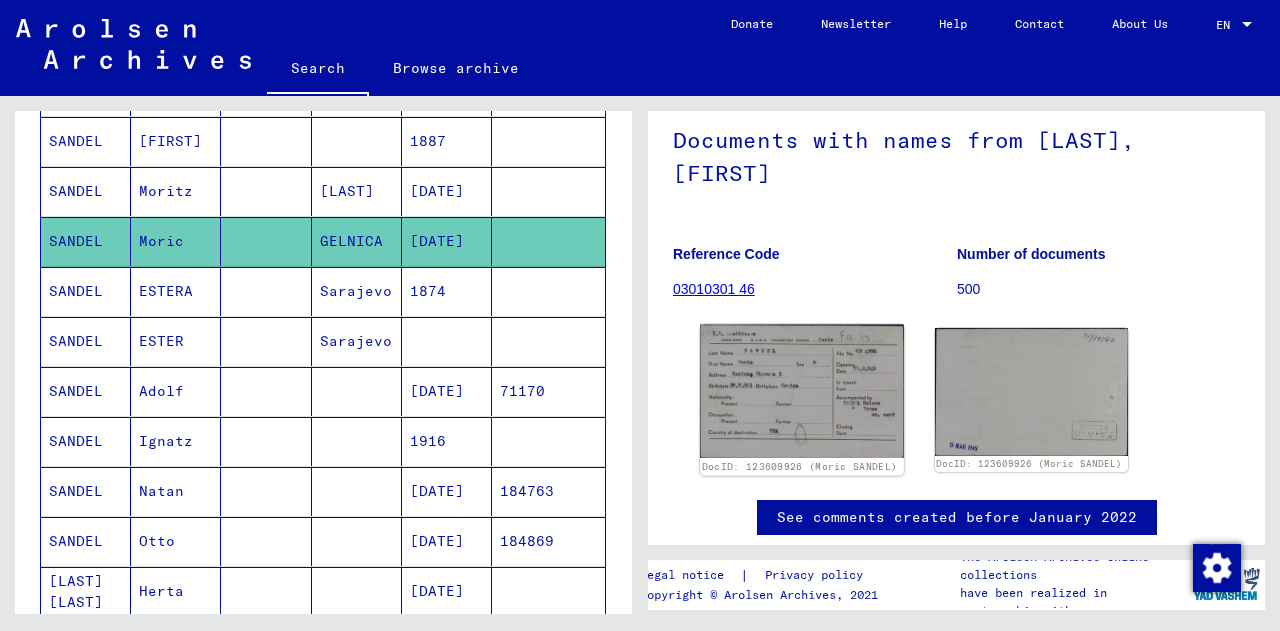 click 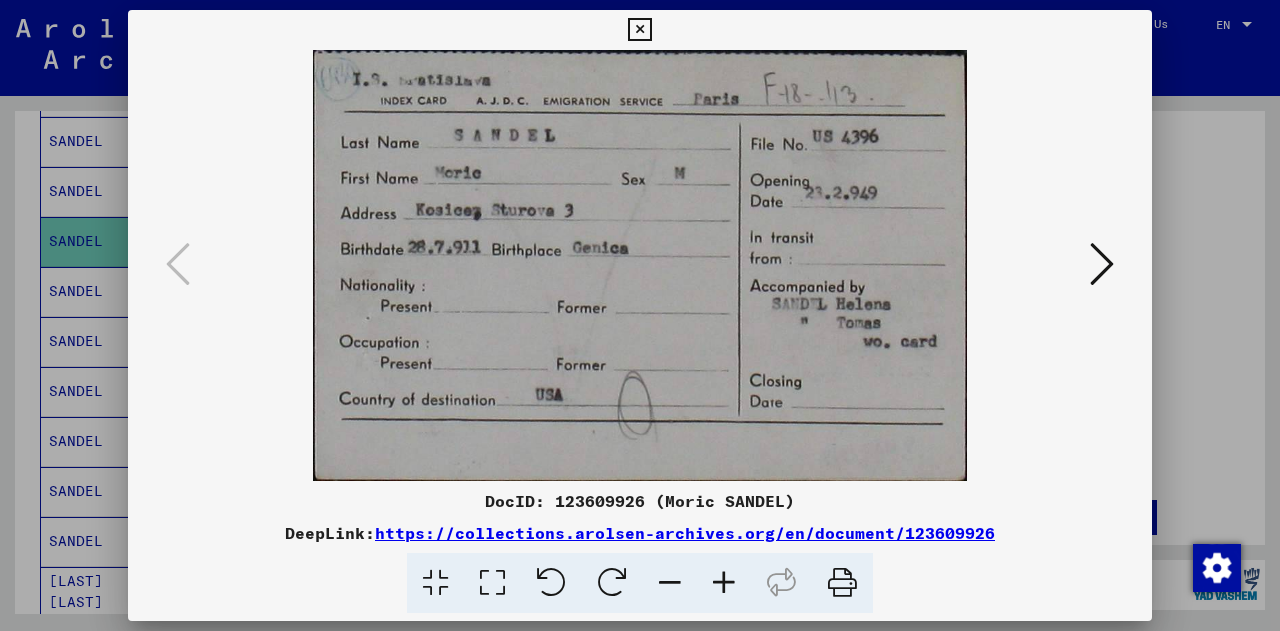 click at bounding box center [1102, 264] 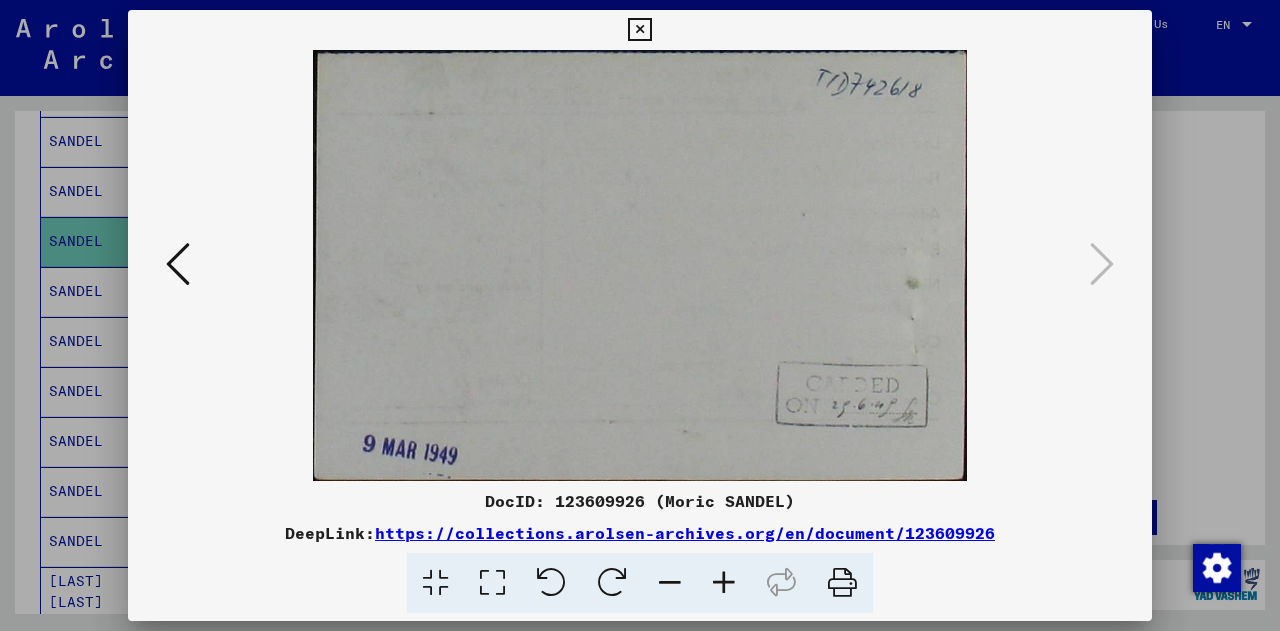 click at bounding box center [178, 264] 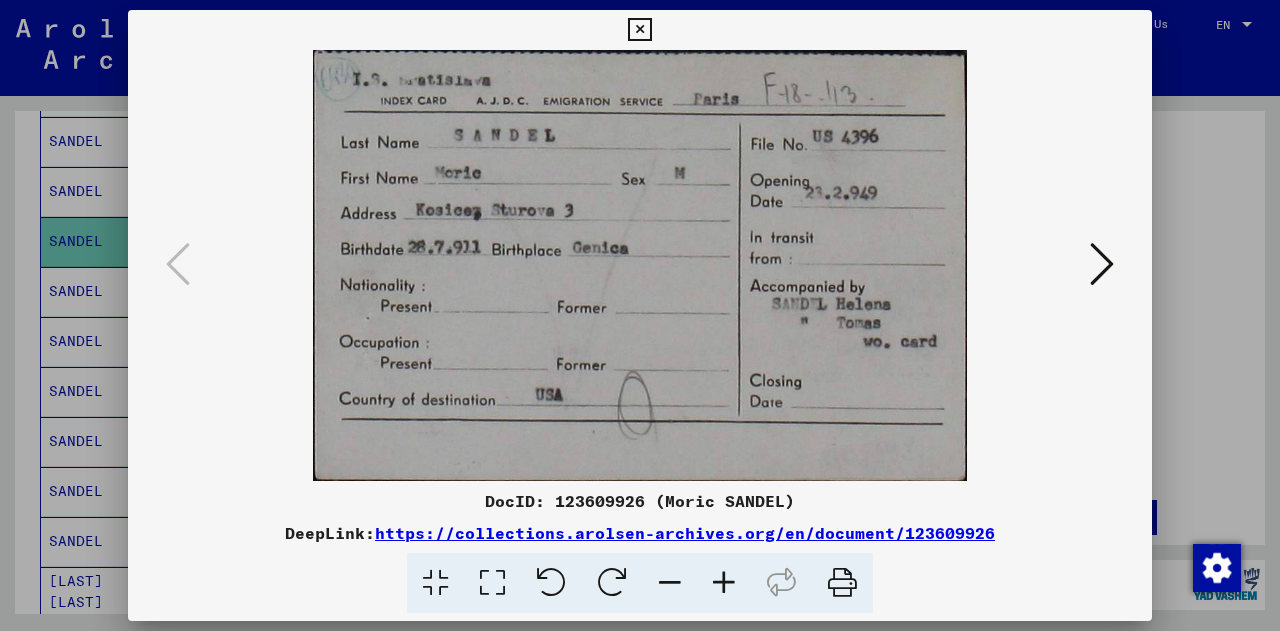 click at bounding box center [640, 265] 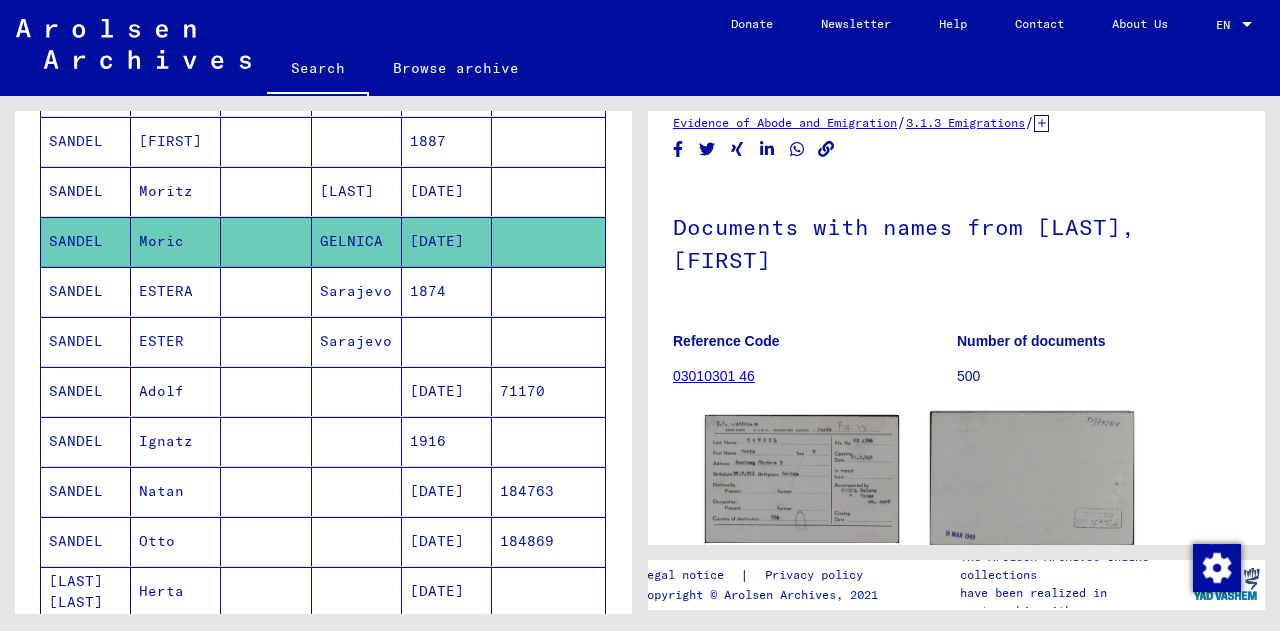scroll, scrollTop: 216, scrollLeft: 0, axis: vertical 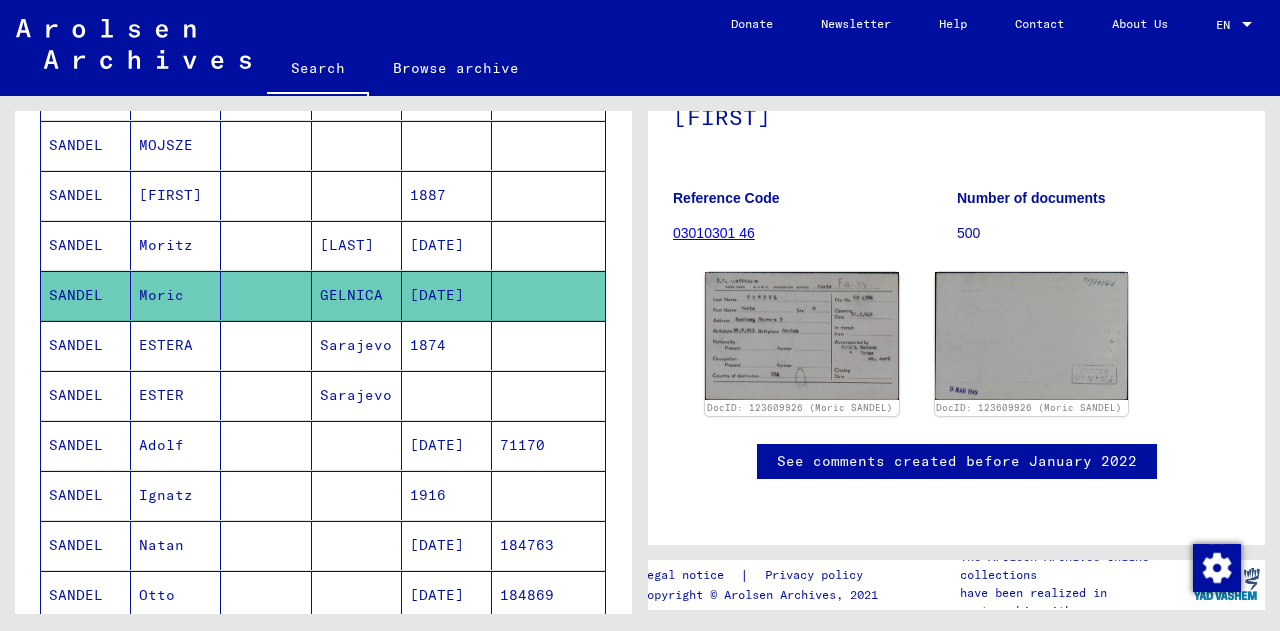 click at bounding box center [357, 245] 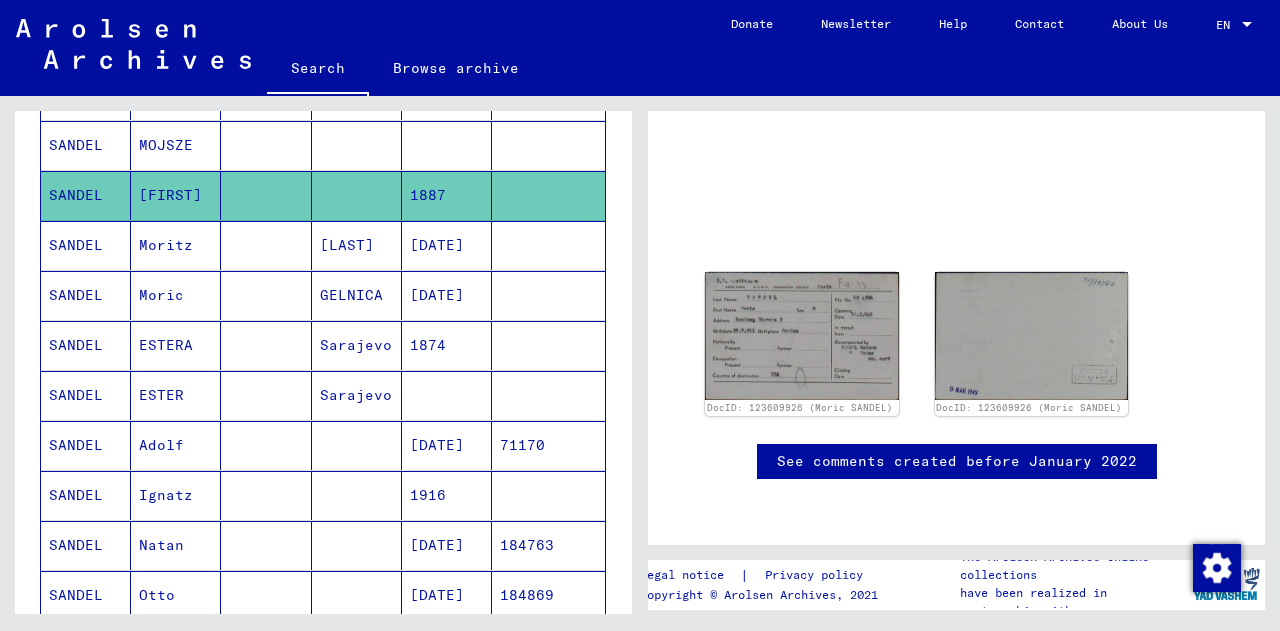 scroll, scrollTop: 0, scrollLeft: 0, axis: both 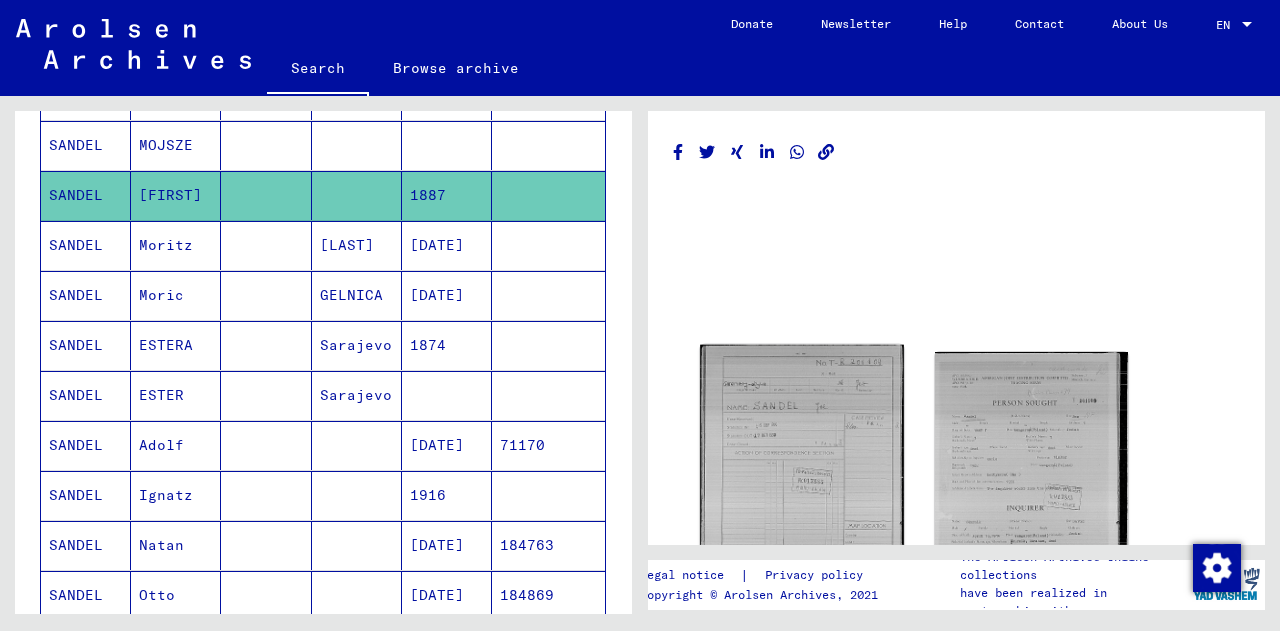 click 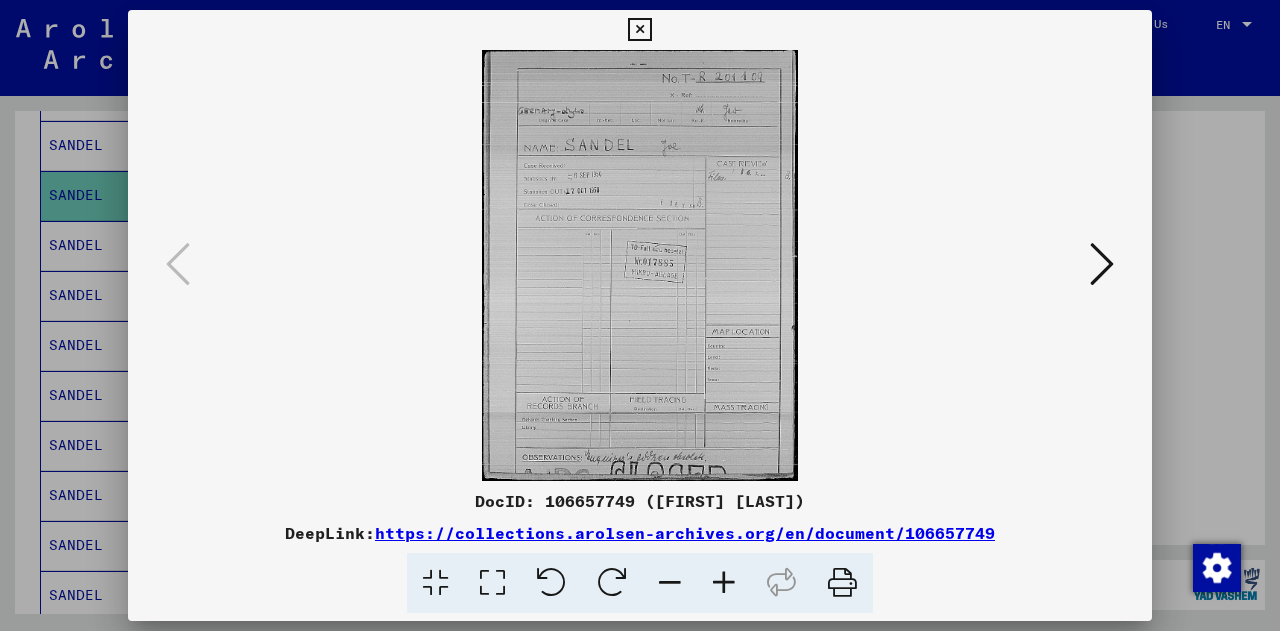 type 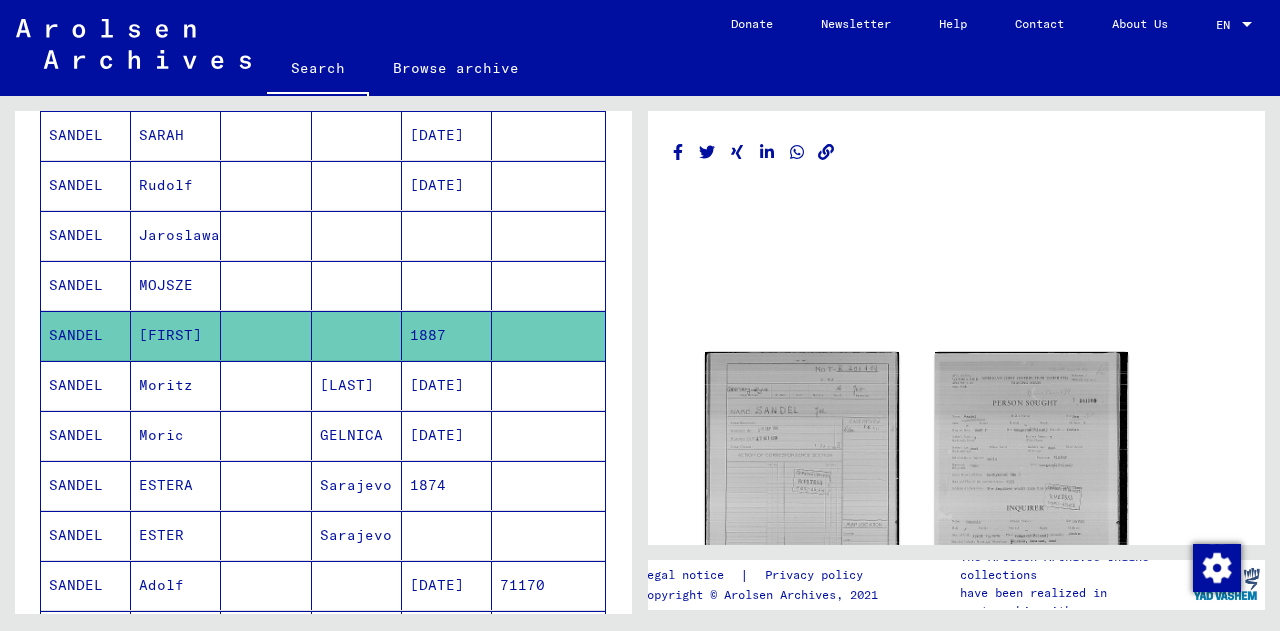 scroll, scrollTop: 435, scrollLeft: 0, axis: vertical 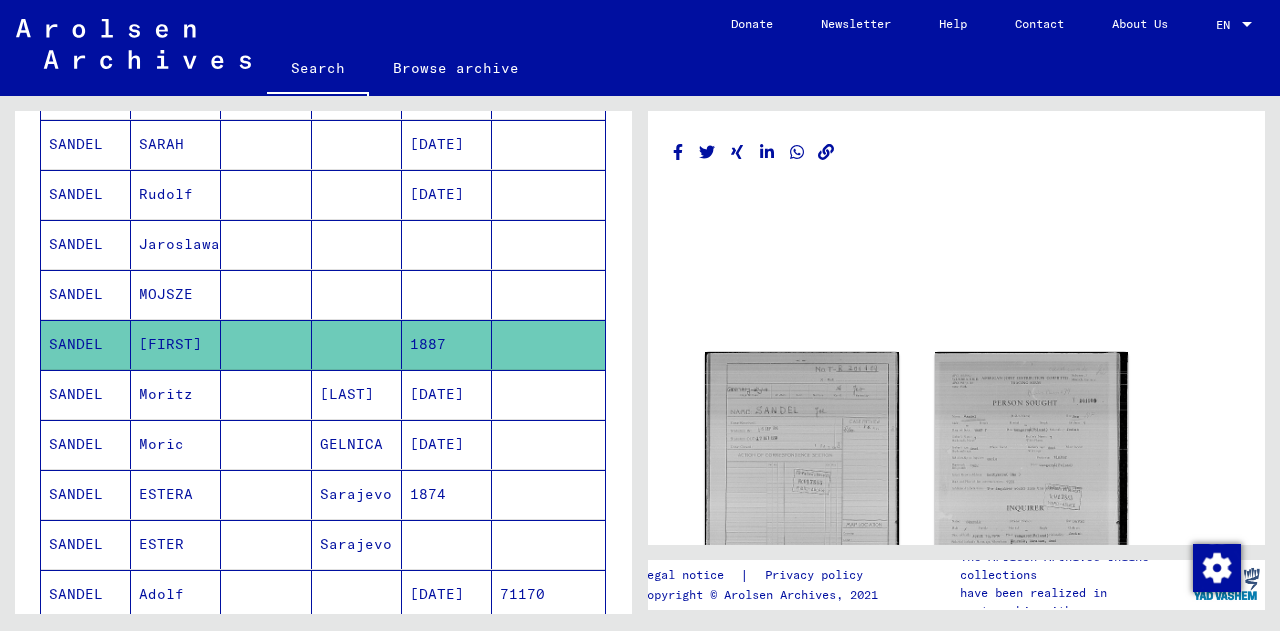 click at bounding box center [266, 344] 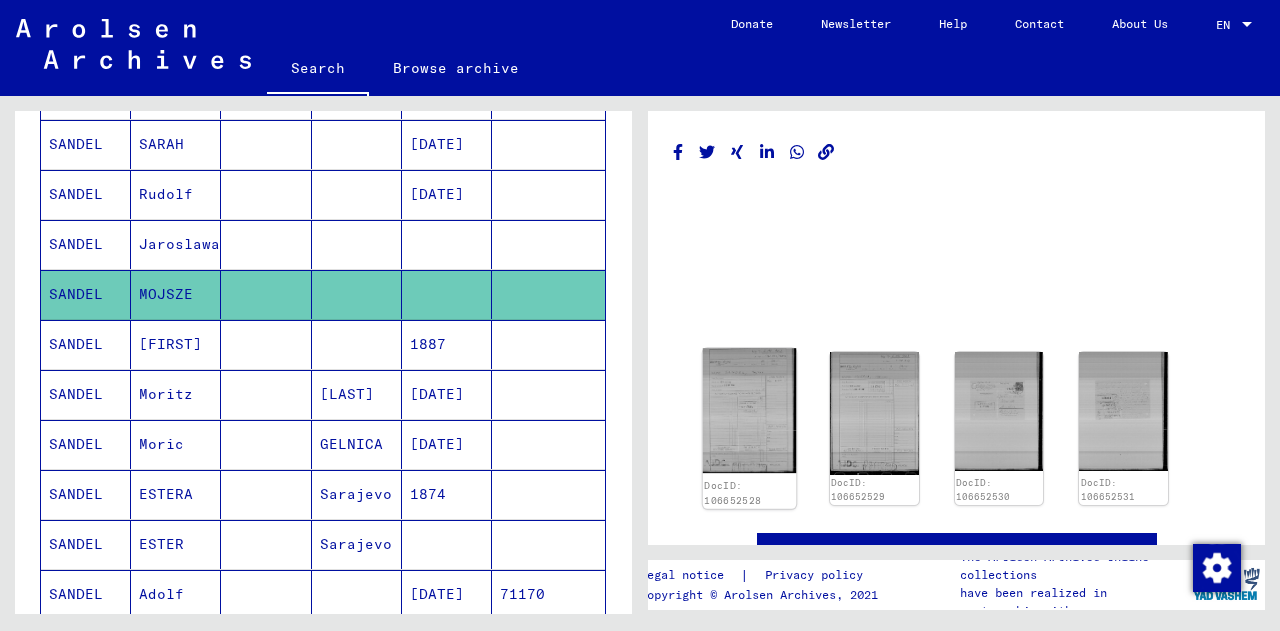 click 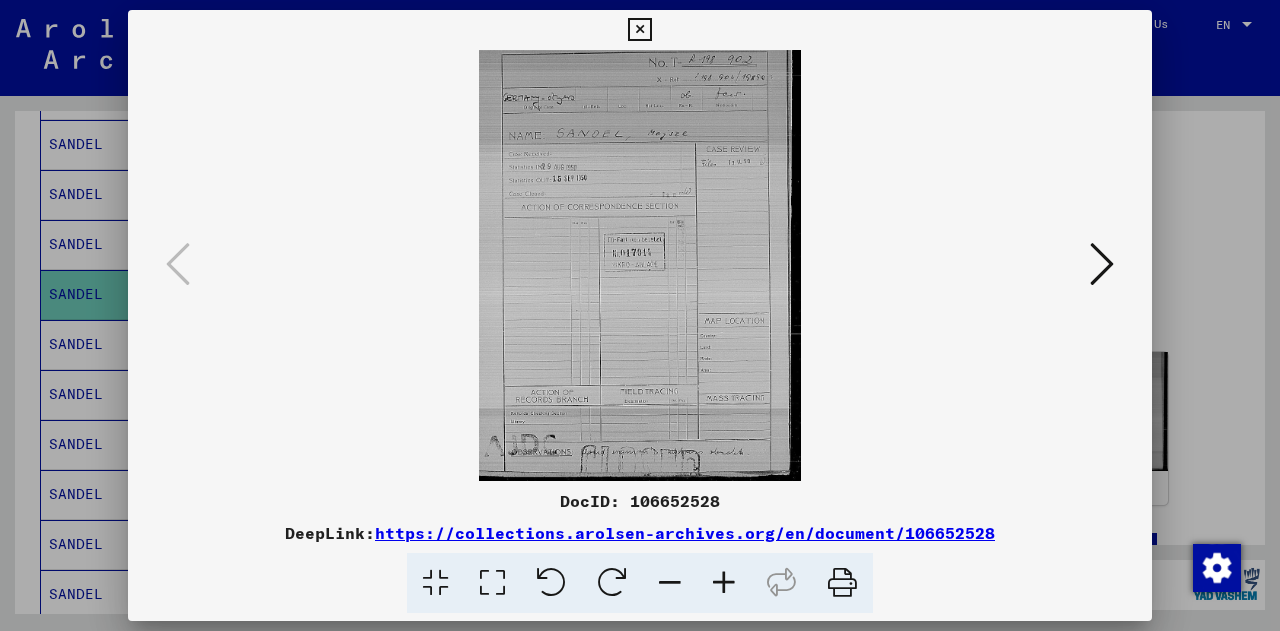 type 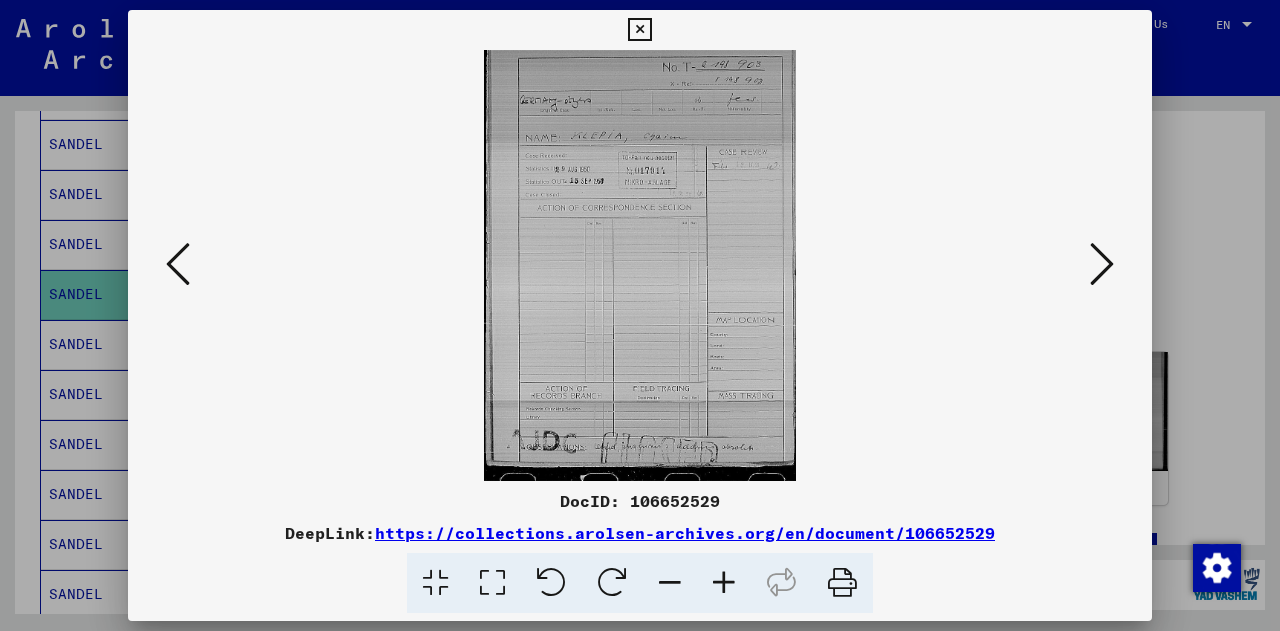 click at bounding box center [1102, 264] 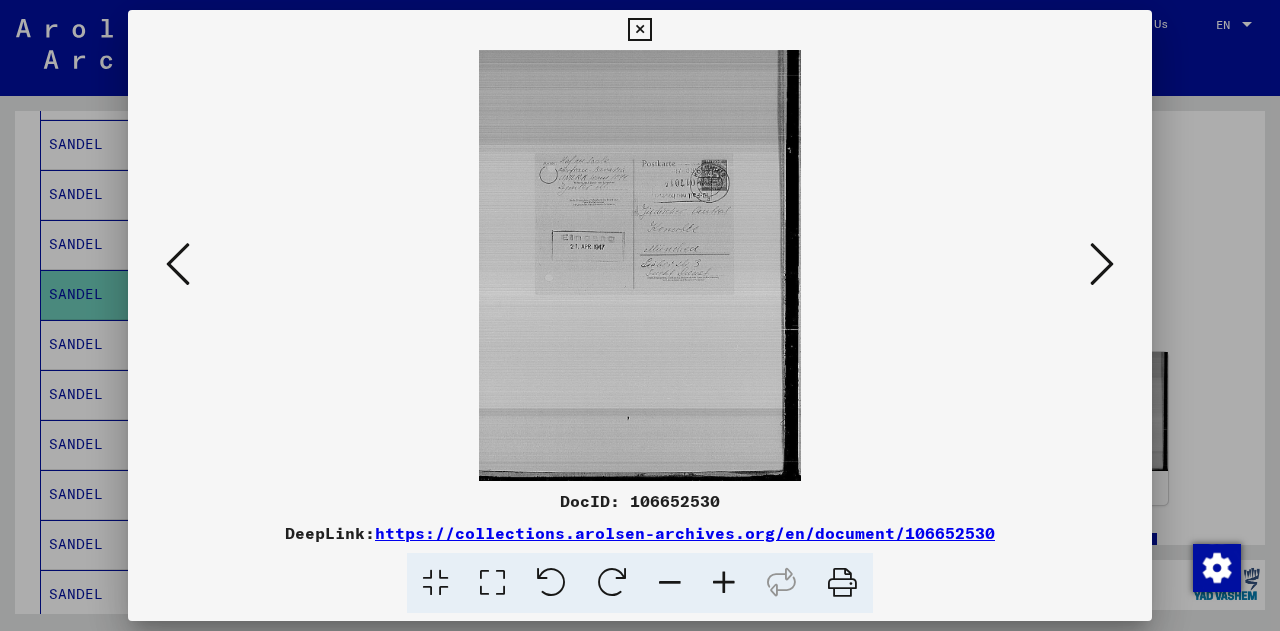 click at bounding box center [1102, 264] 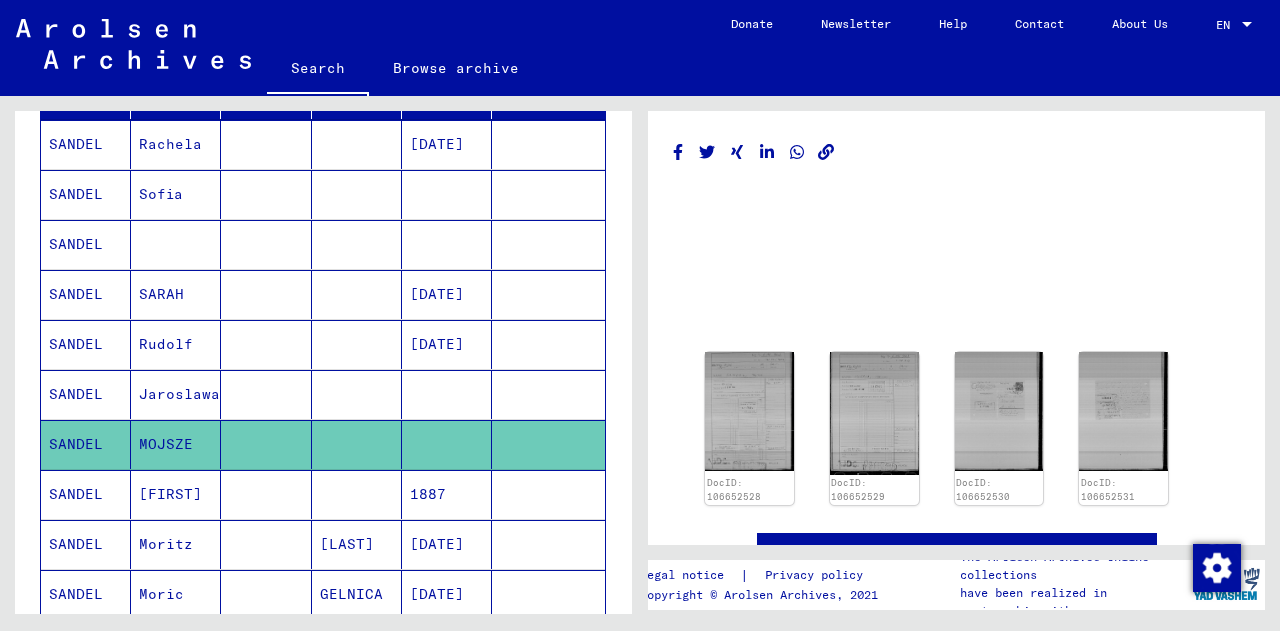 scroll, scrollTop: 274, scrollLeft: 0, axis: vertical 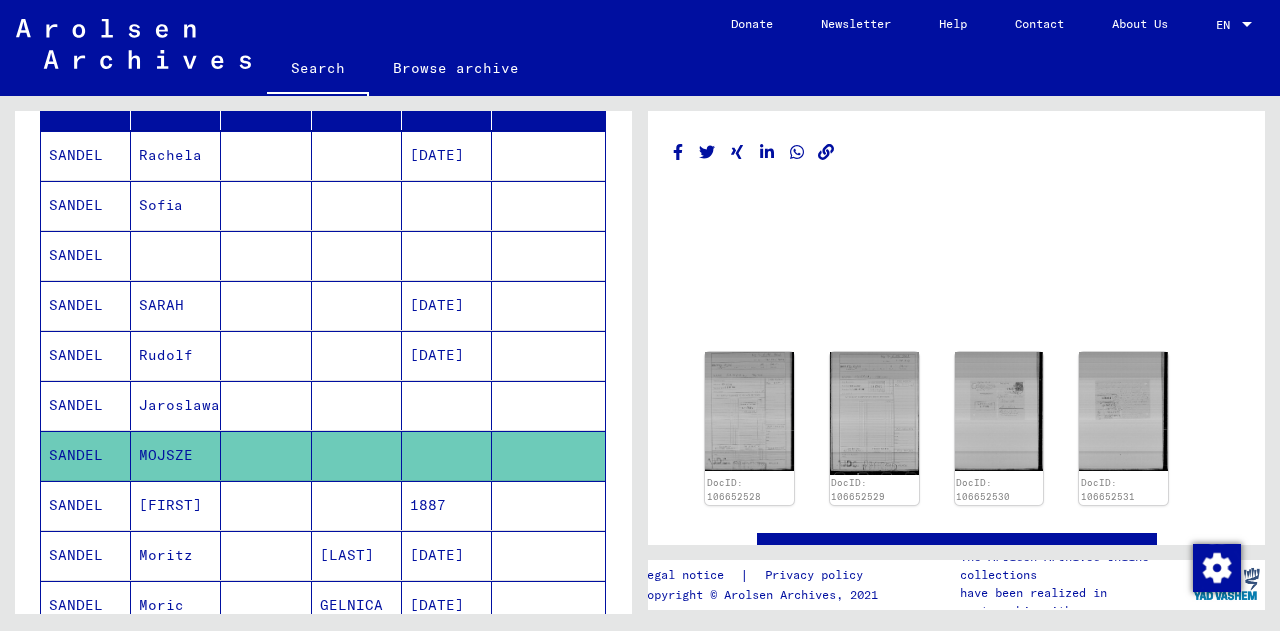 click at bounding box center (266, 305) 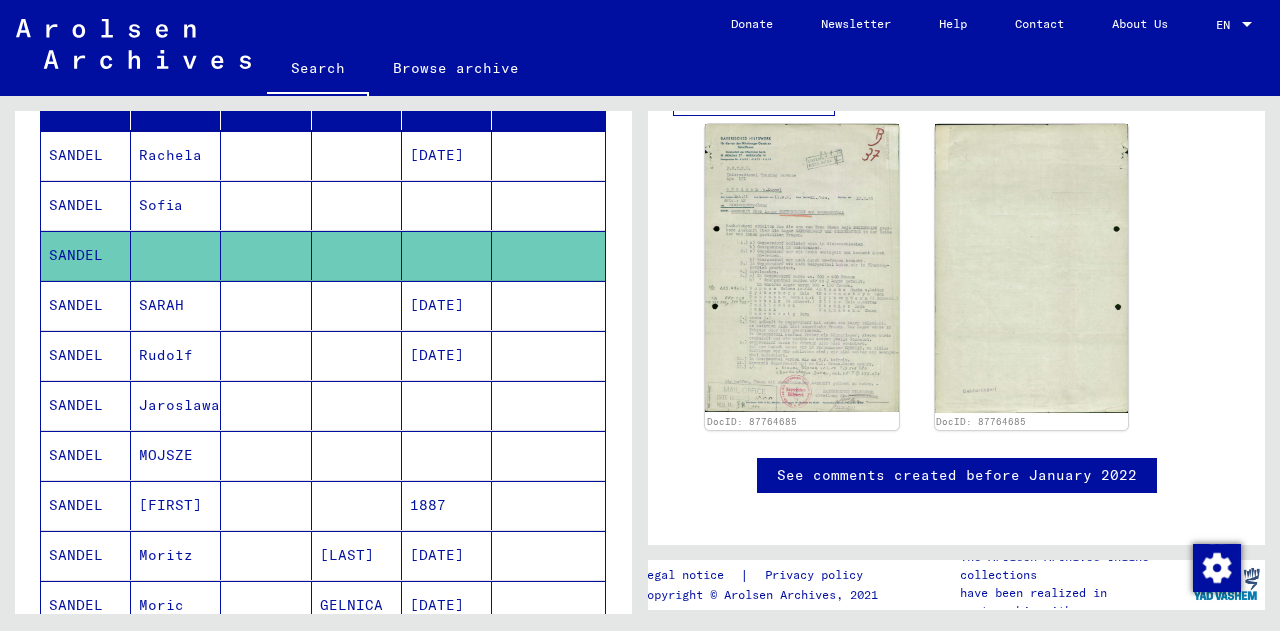 scroll, scrollTop: 1028, scrollLeft: 0, axis: vertical 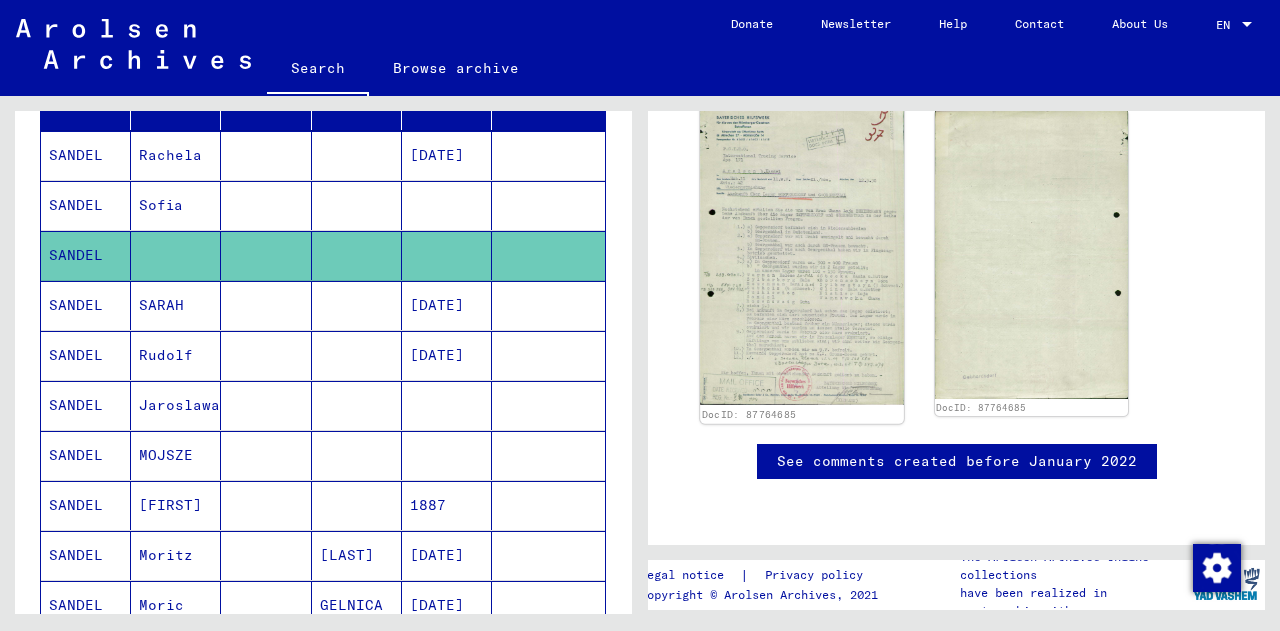 click 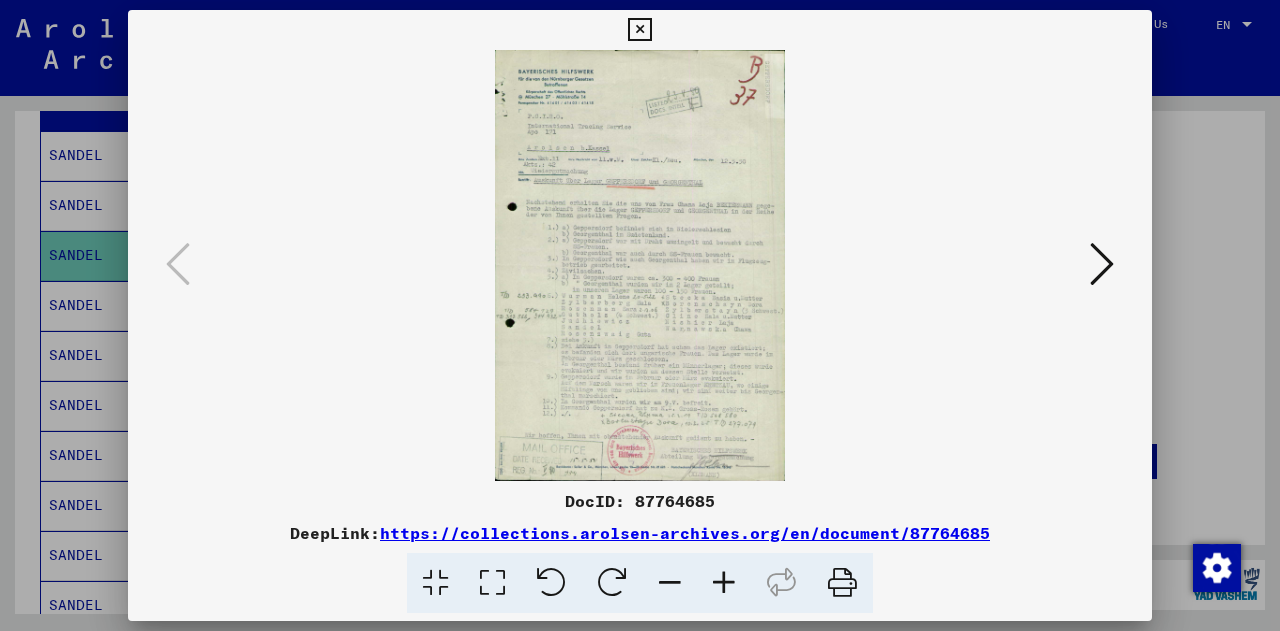 type 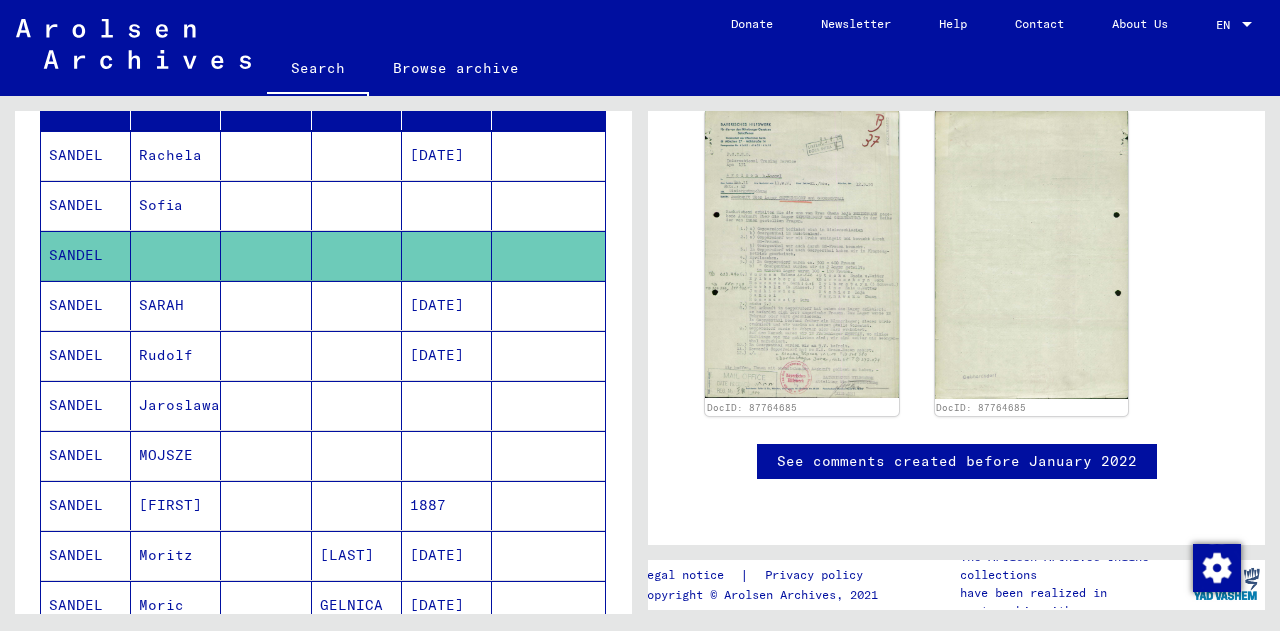 click at bounding box center (266, 255) 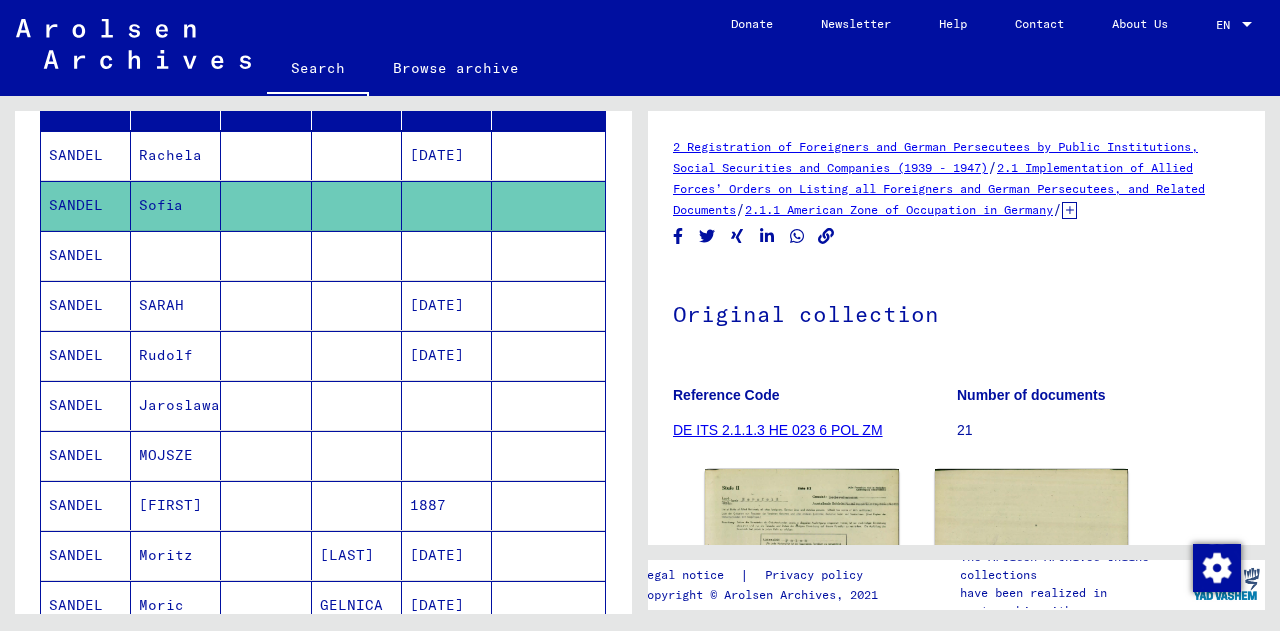 scroll, scrollTop: 314, scrollLeft: 0, axis: vertical 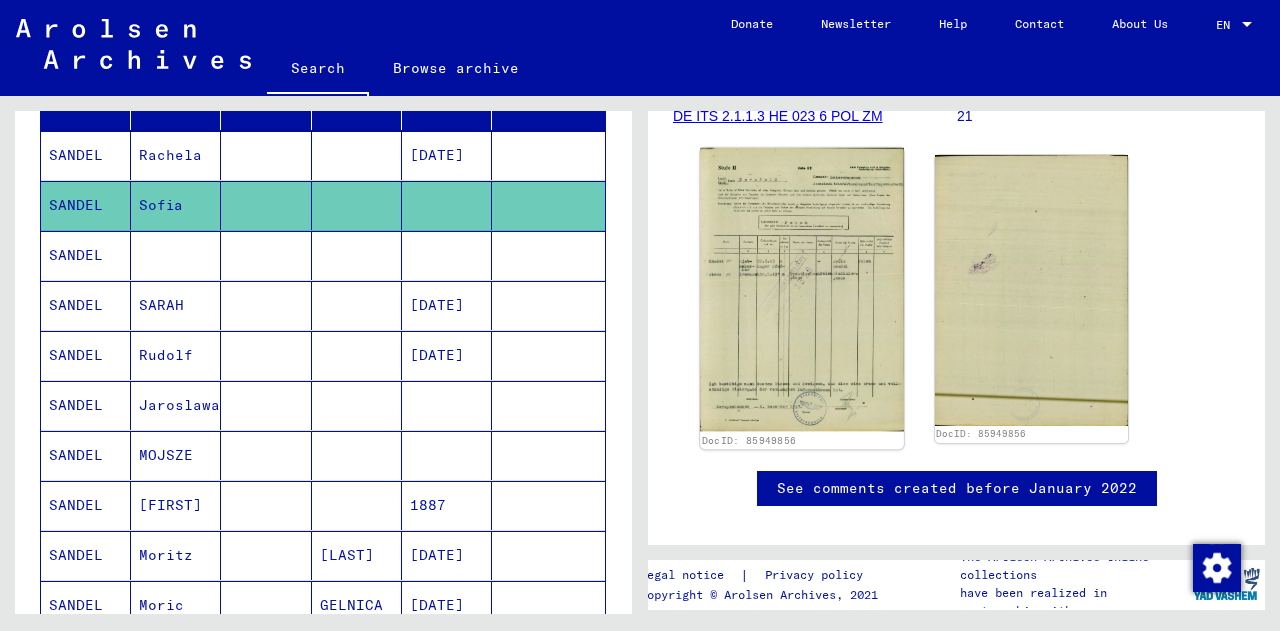 click 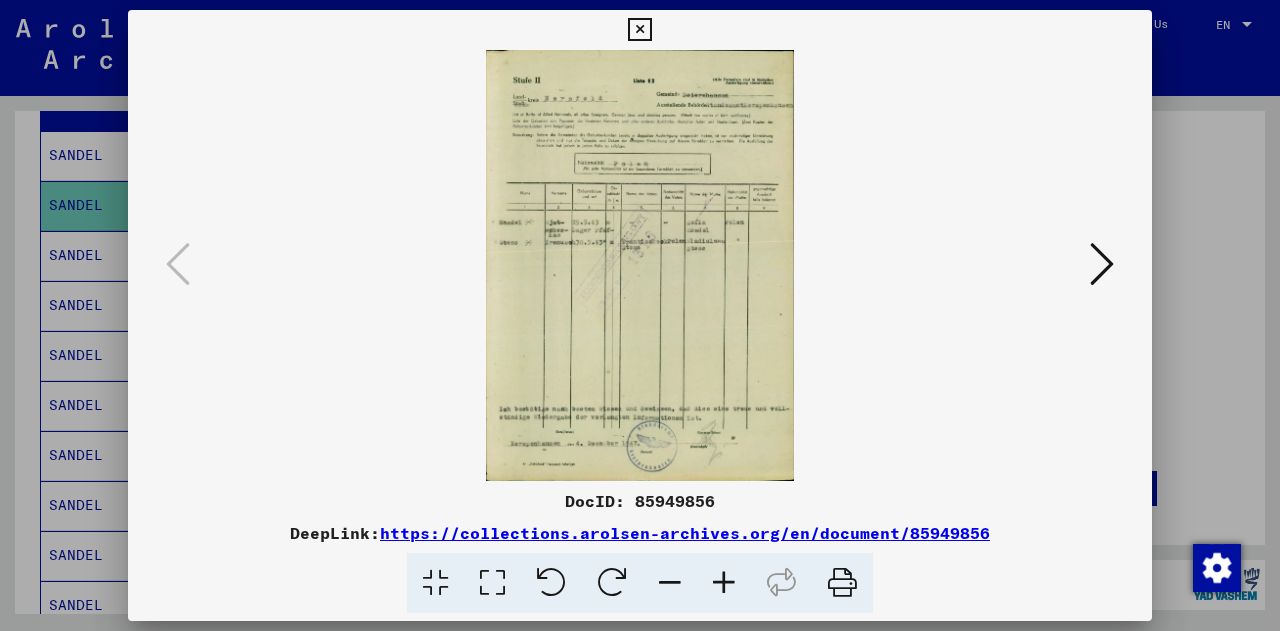 type 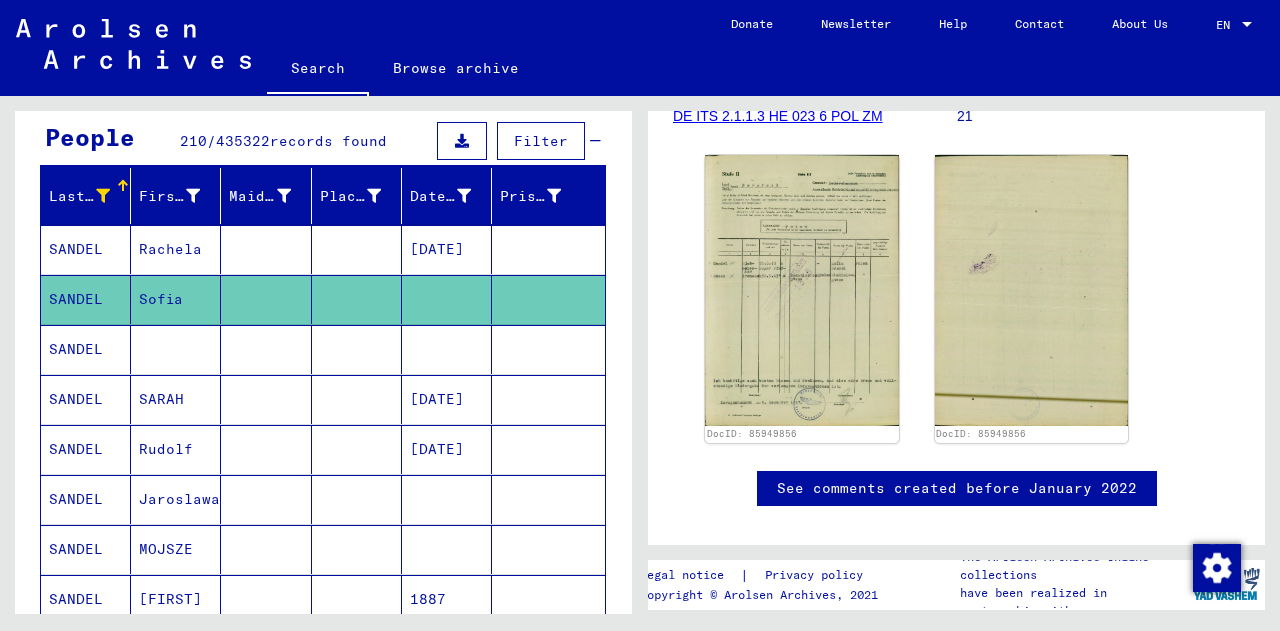 scroll, scrollTop: 179, scrollLeft: 0, axis: vertical 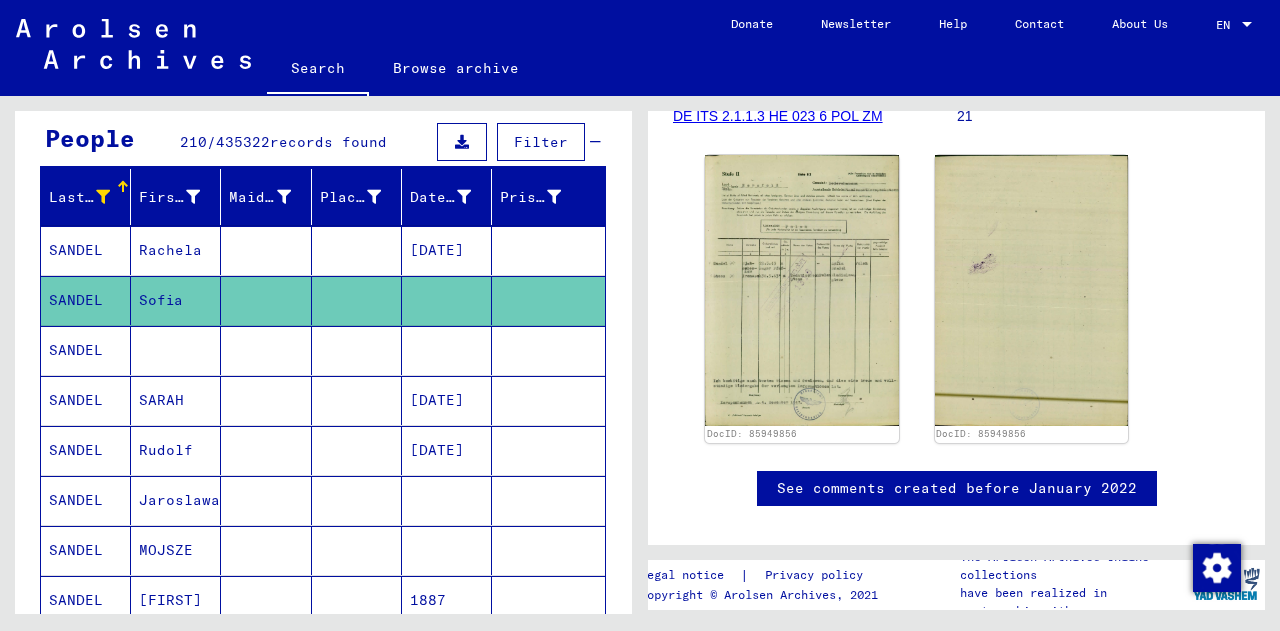 click on "[DATE]" at bounding box center [447, 300] 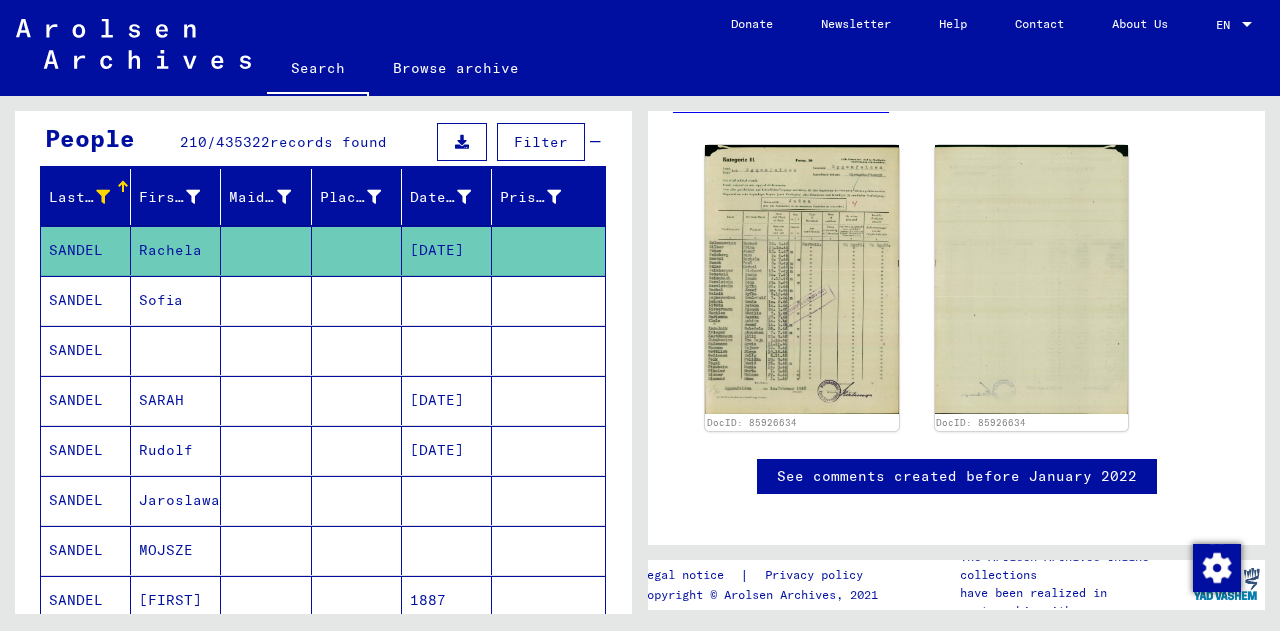 scroll, scrollTop: 322, scrollLeft: 0, axis: vertical 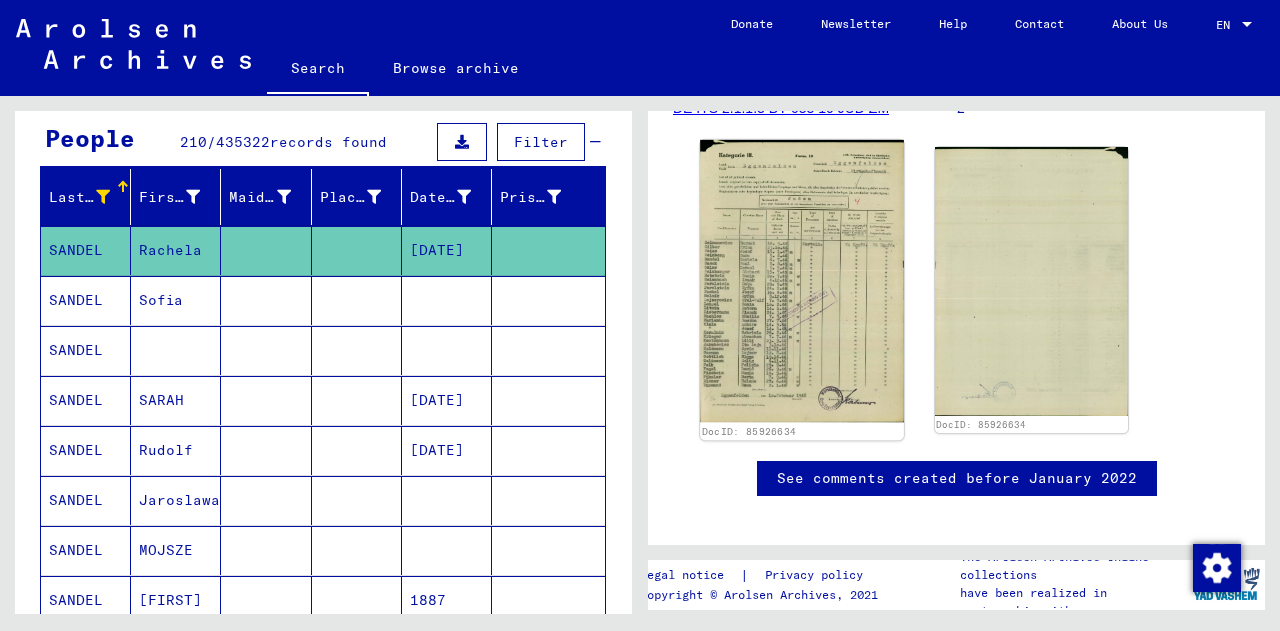 click 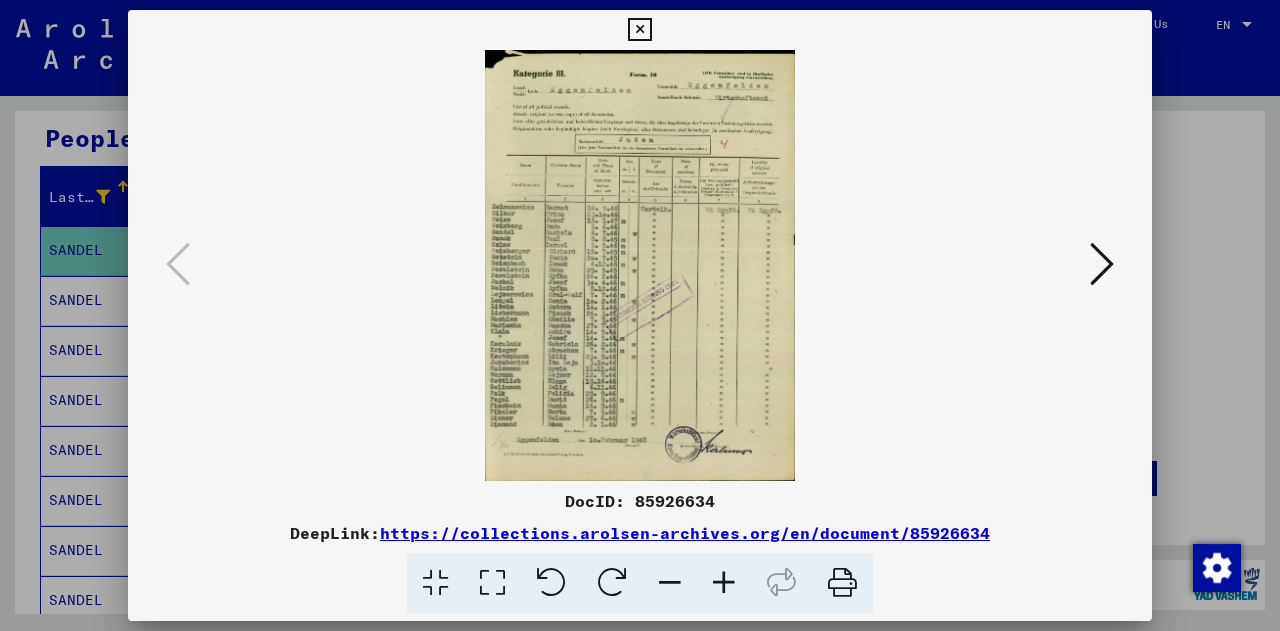 type 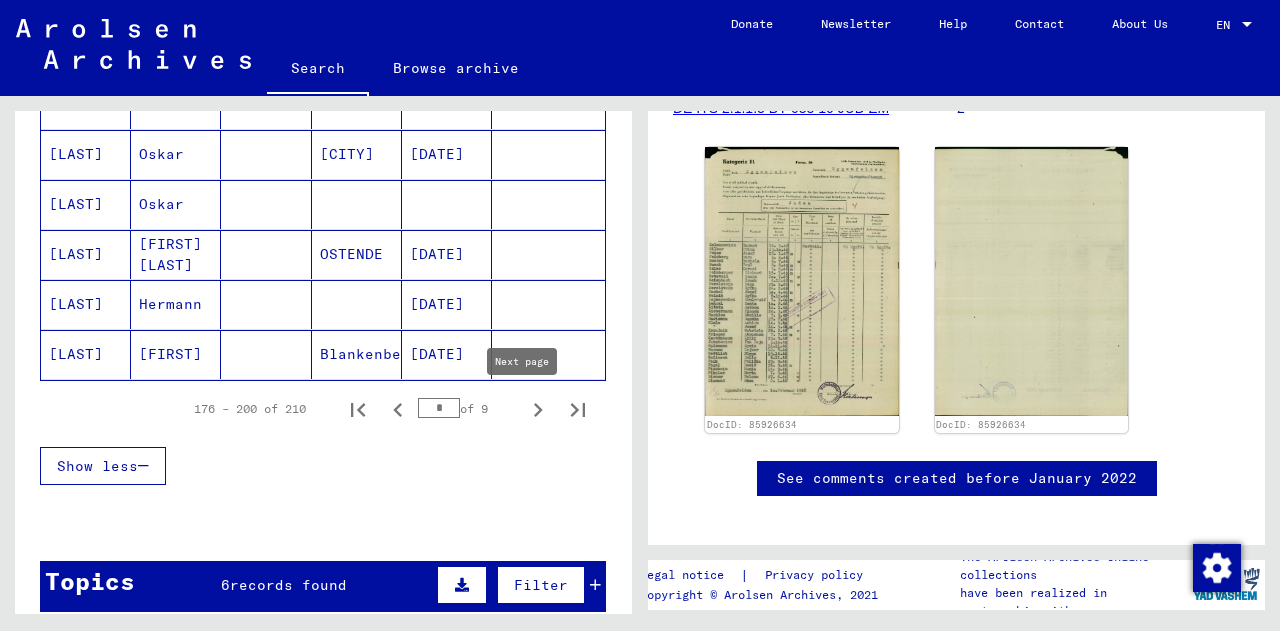 click 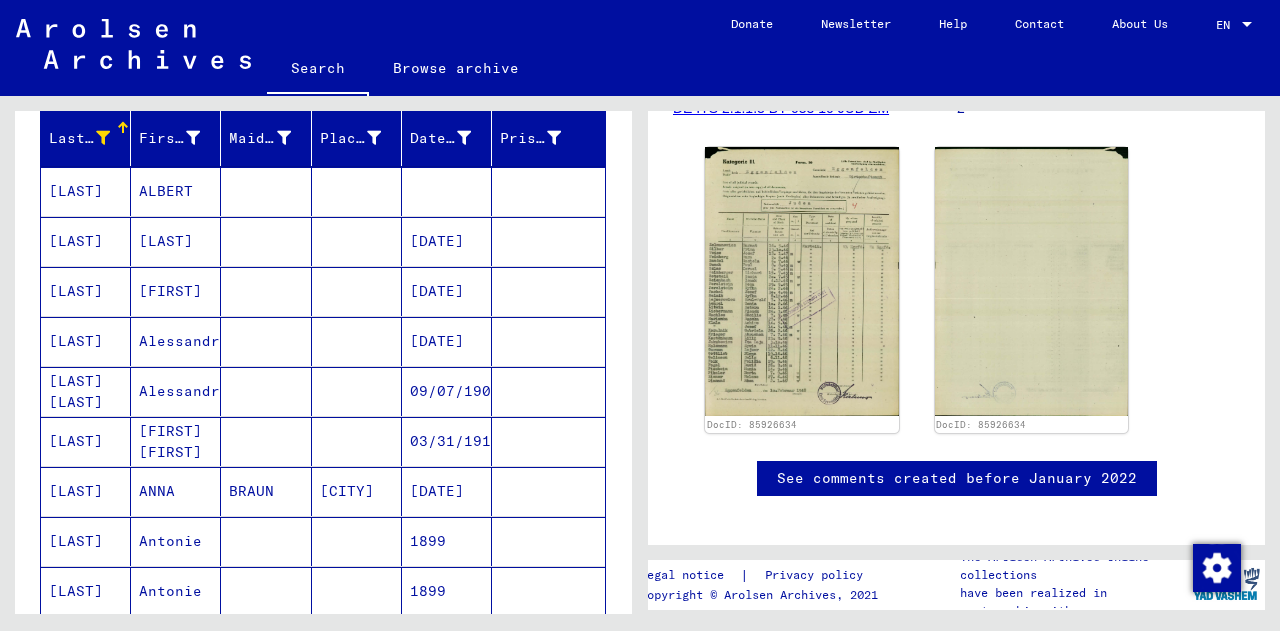 scroll, scrollTop: 238, scrollLeft: 0, axis: vertical 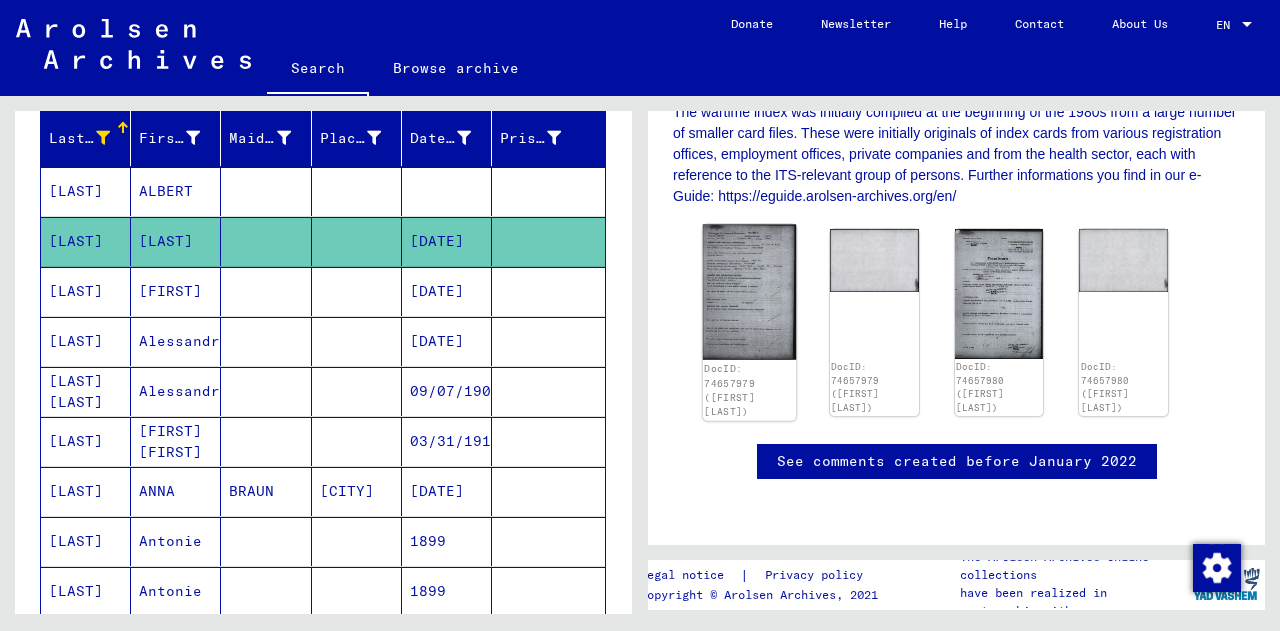 click 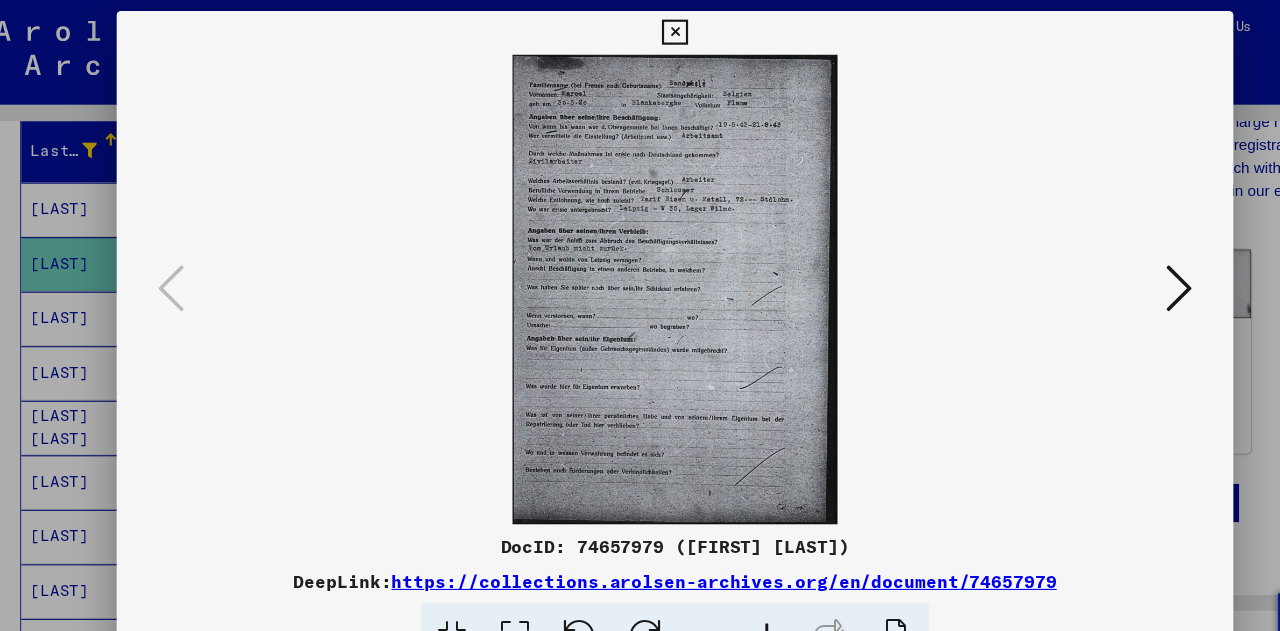 click at bounding box center (1102, 265) 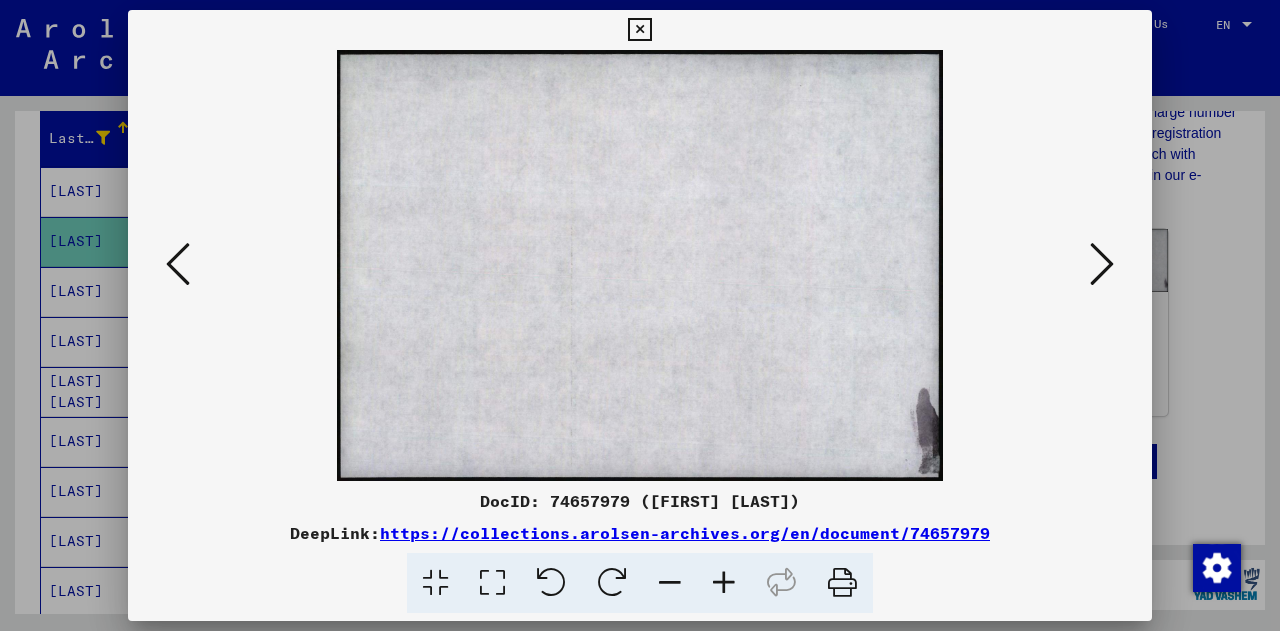 click at bounding box center (1102, 264) 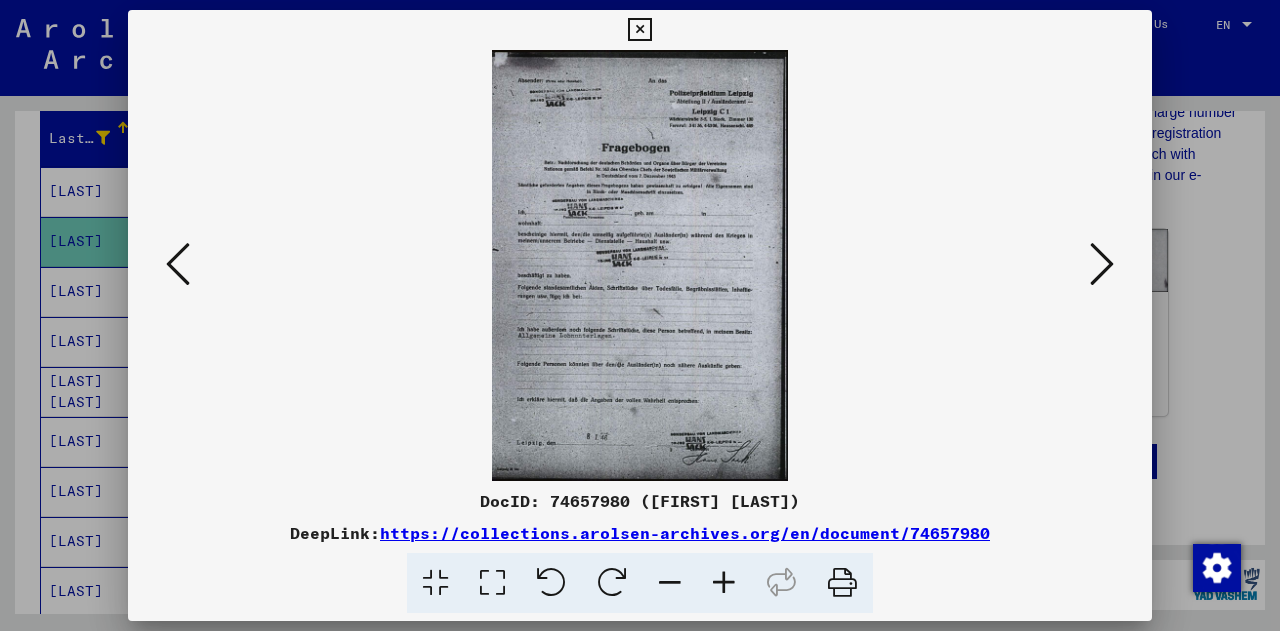 click at bounding box center (1102, 264) 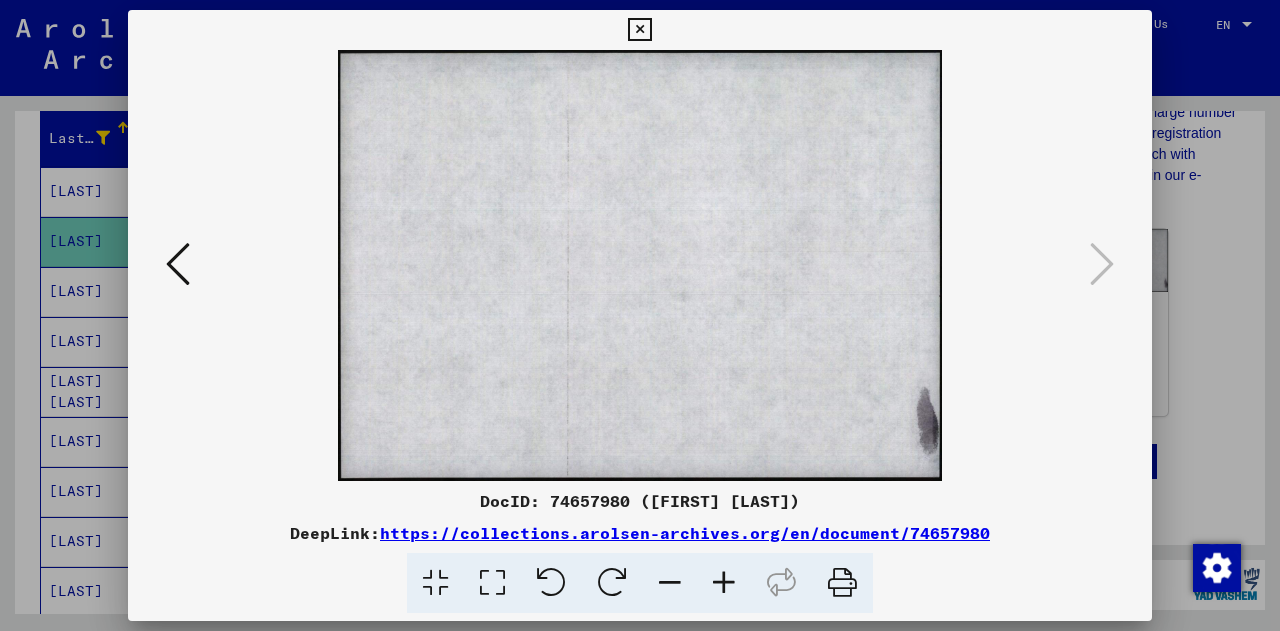 click at bounding box center (640, 315) 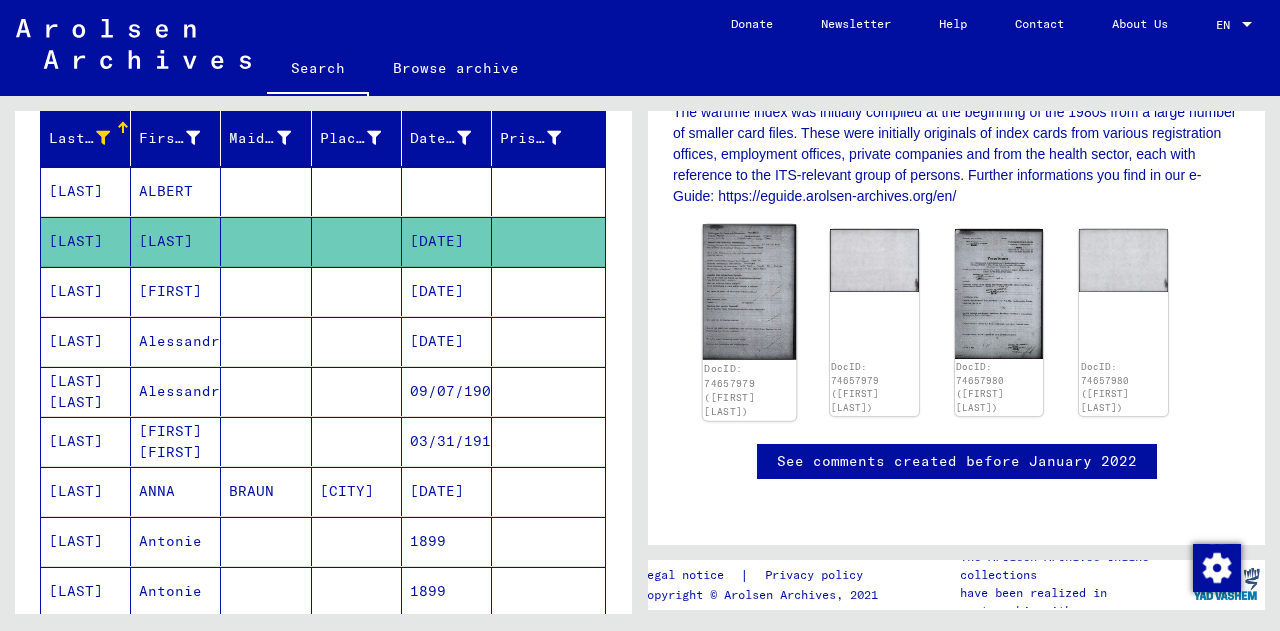 click 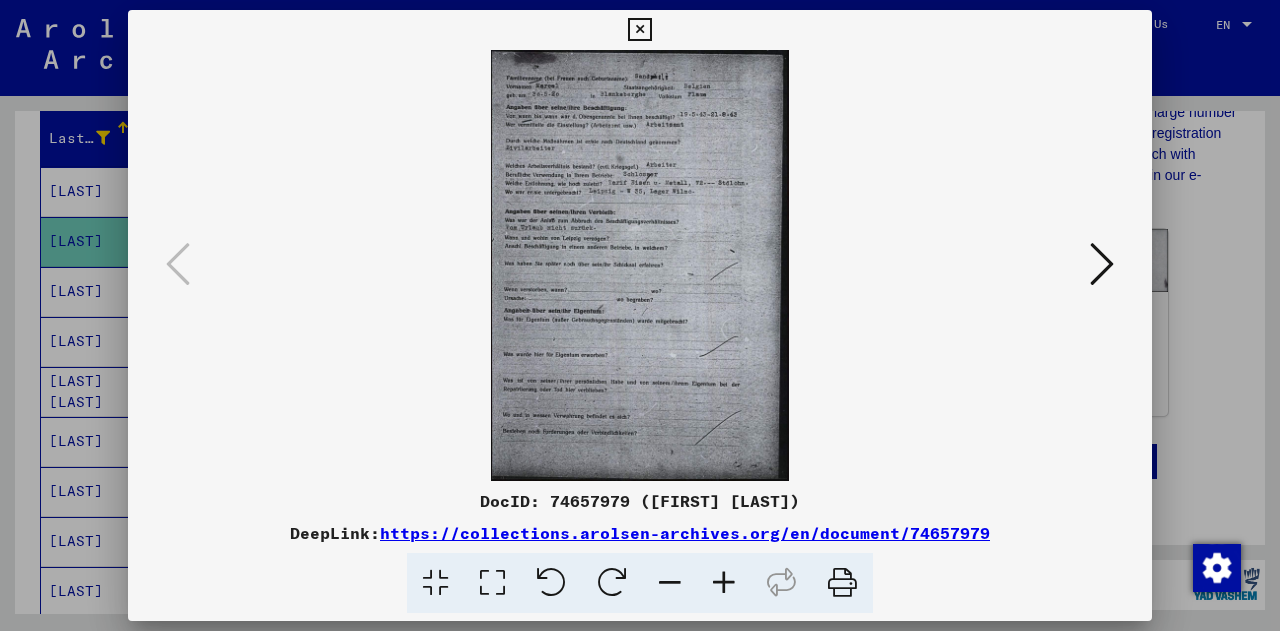 type 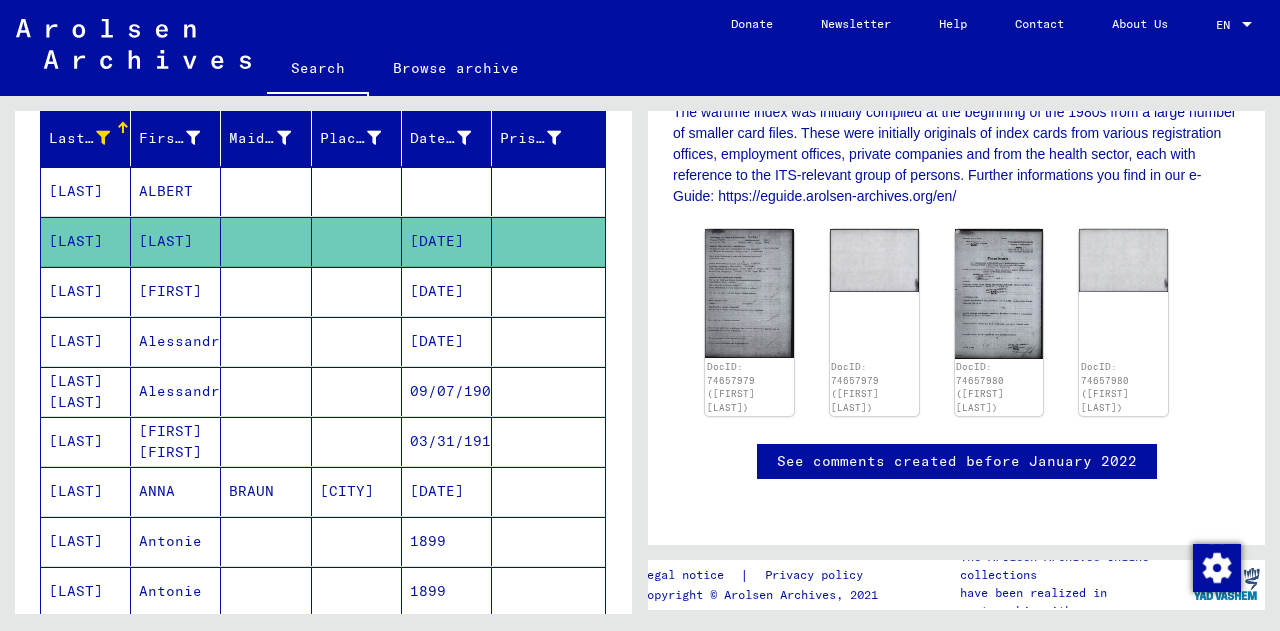 click on "[FIRST]" at bounding box center [176, 341] 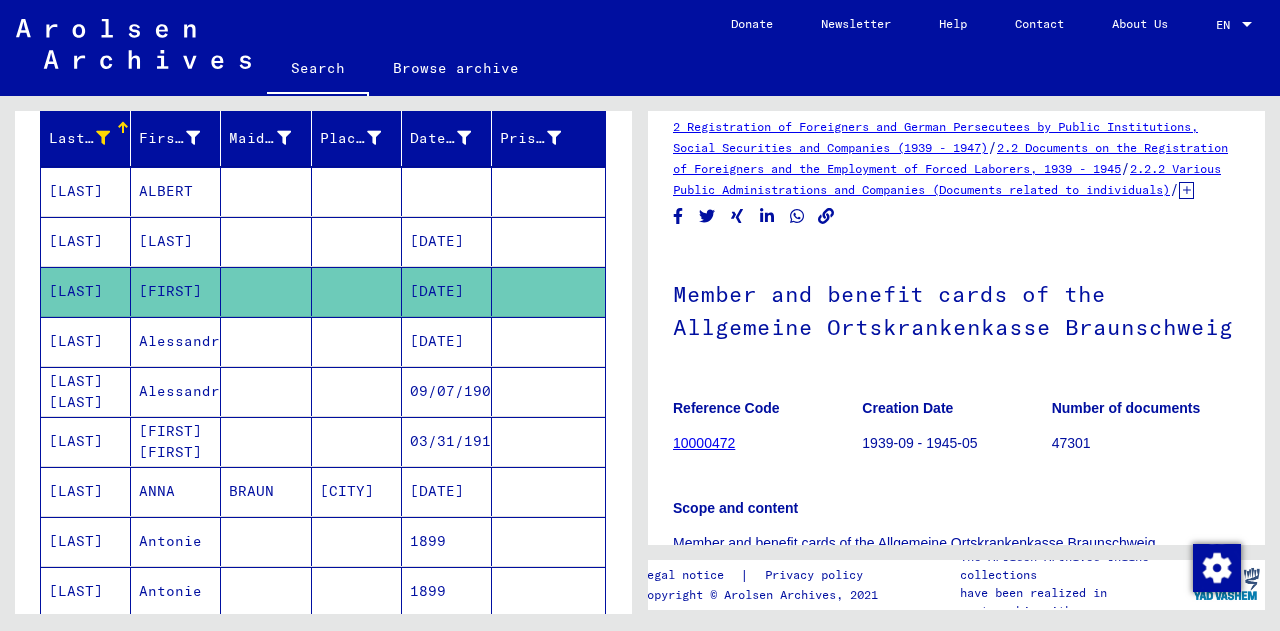 scroll, scrollTop: 0, scrollLeft: 0, axis: both 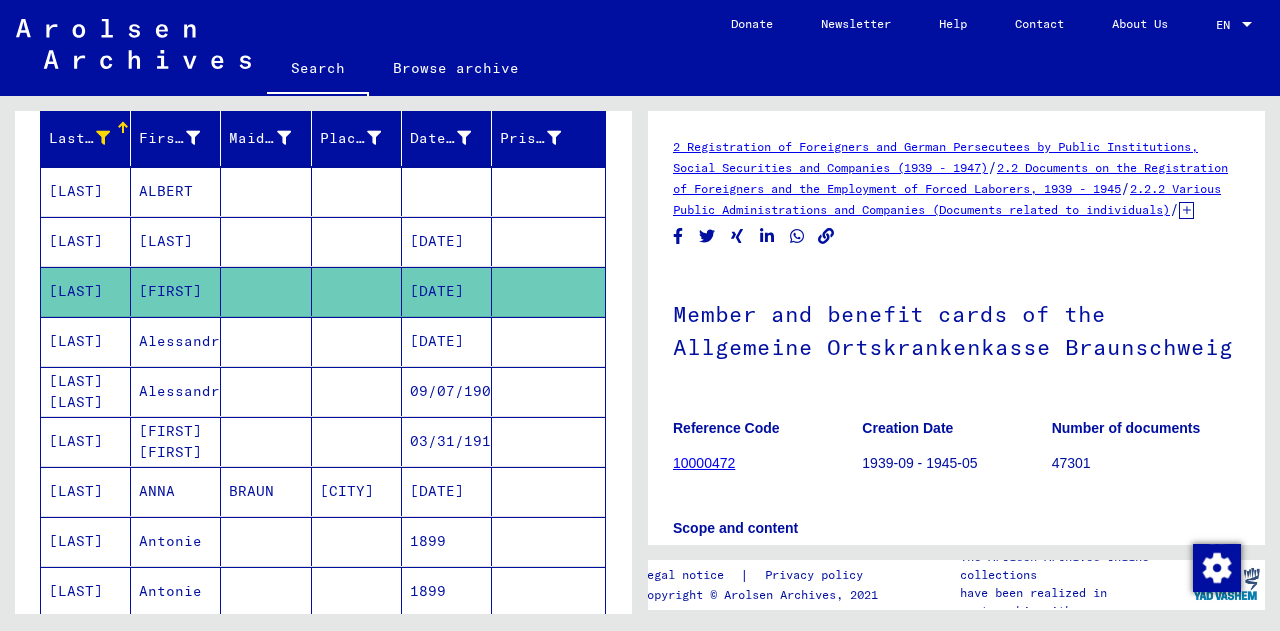 click at bounding box center (266, 291) 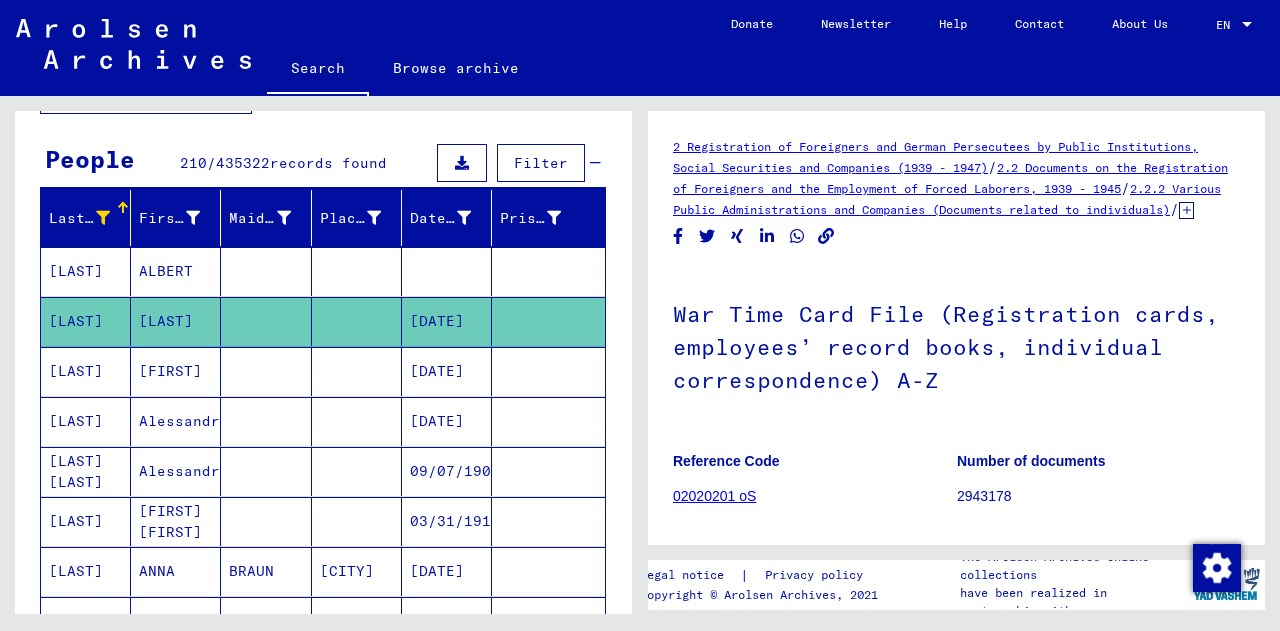scroll, scrollTop: 157, scrollLeft: 0, axis: vertical 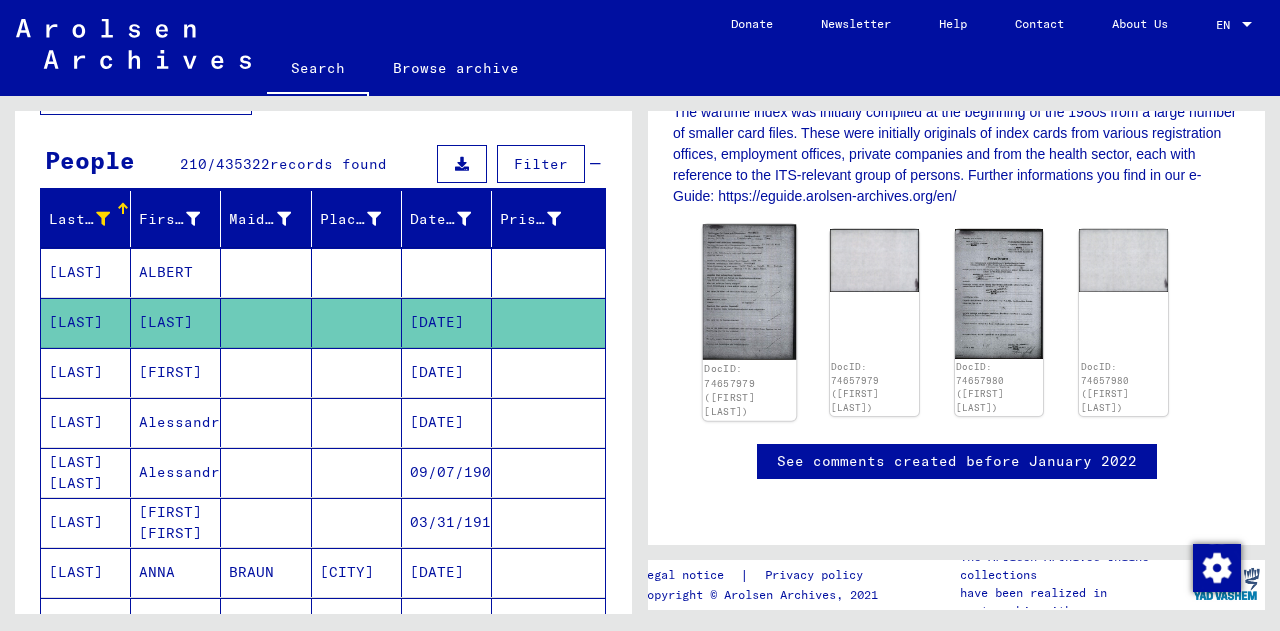 click 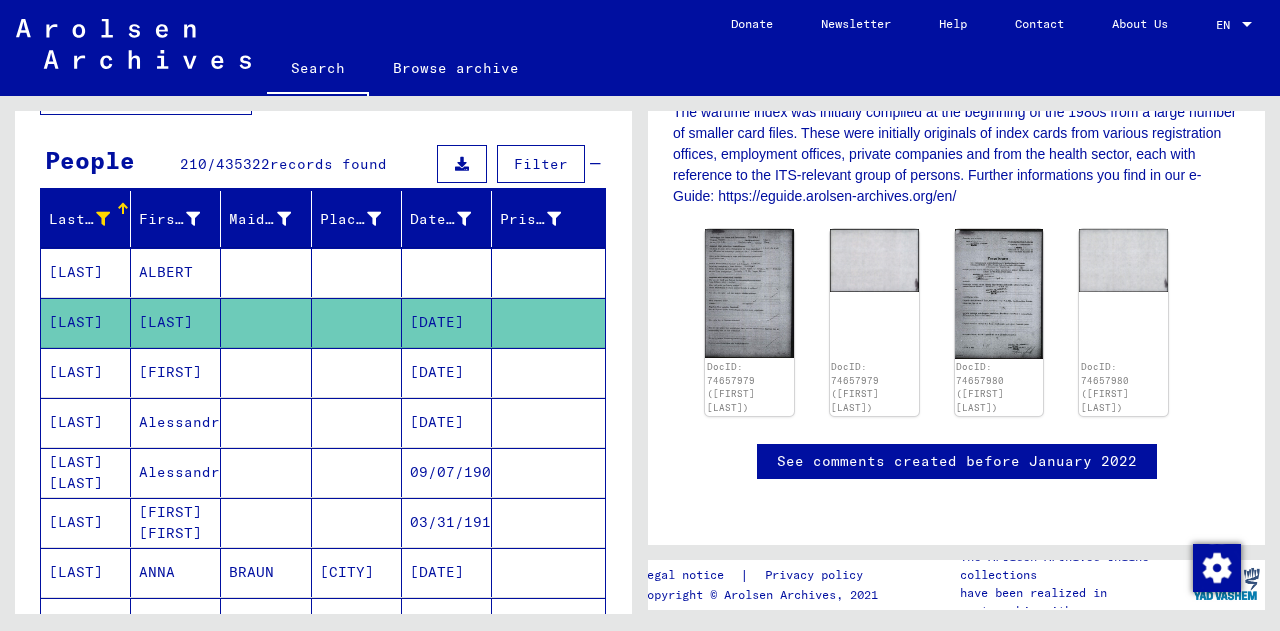 click at bounding box center (357, 322) 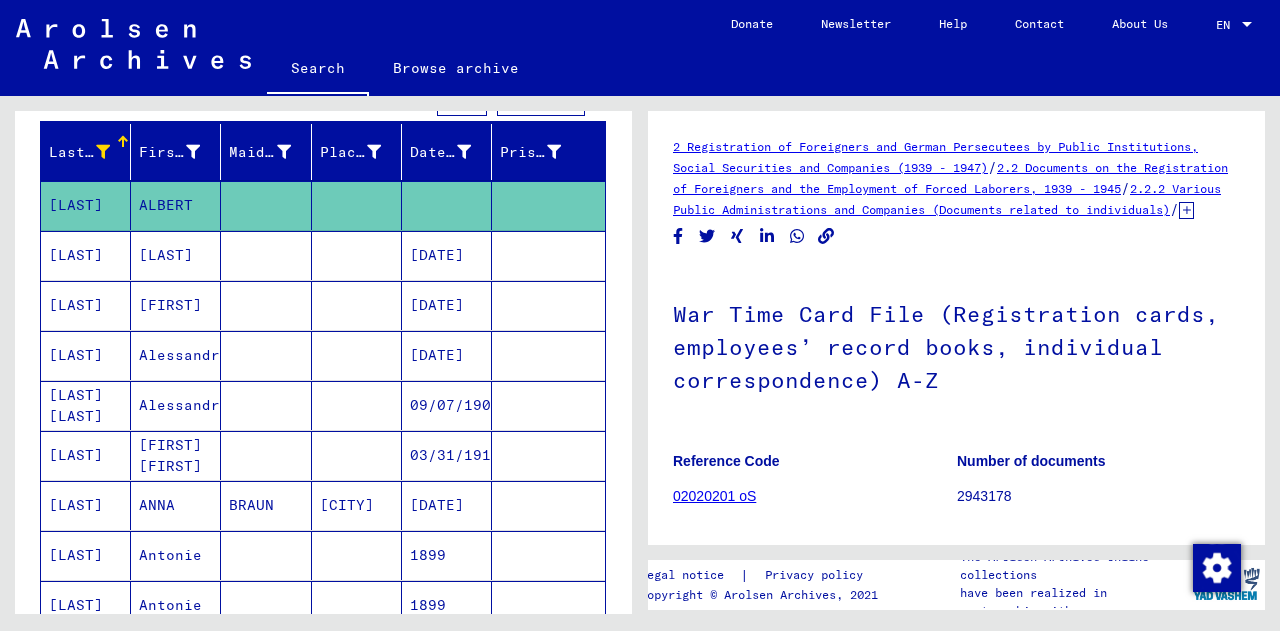 scroll, scrollTop: 225, scrollLeft: 0, axis: vertical 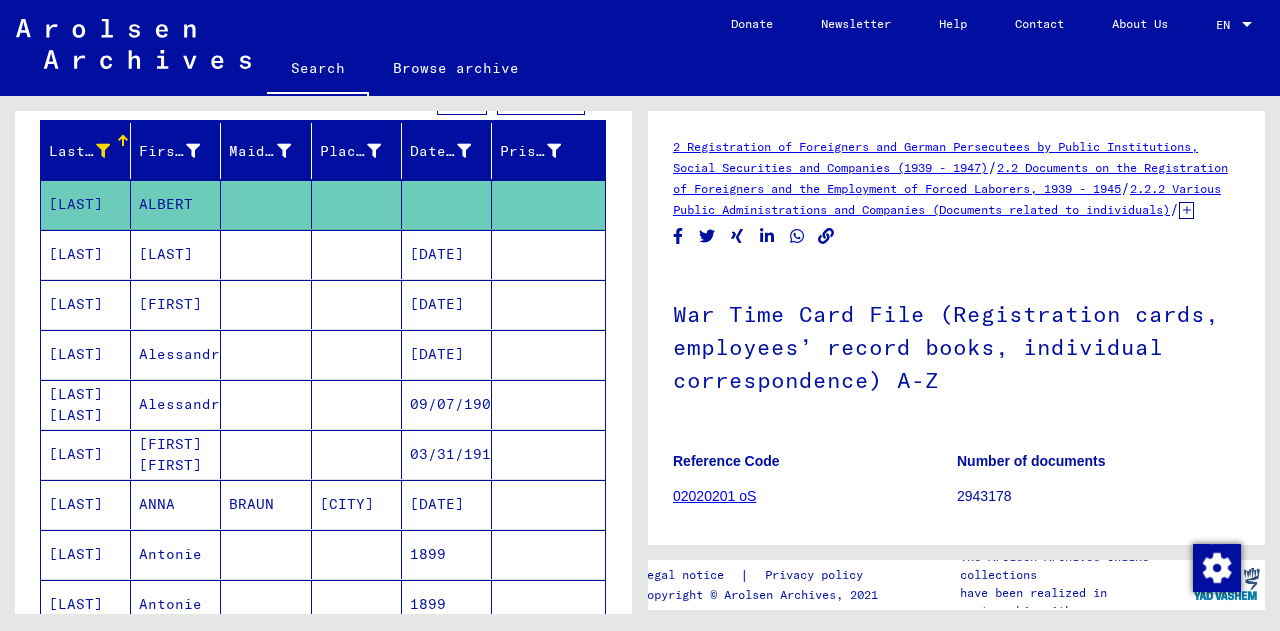 click at bounding box center [266, 404] 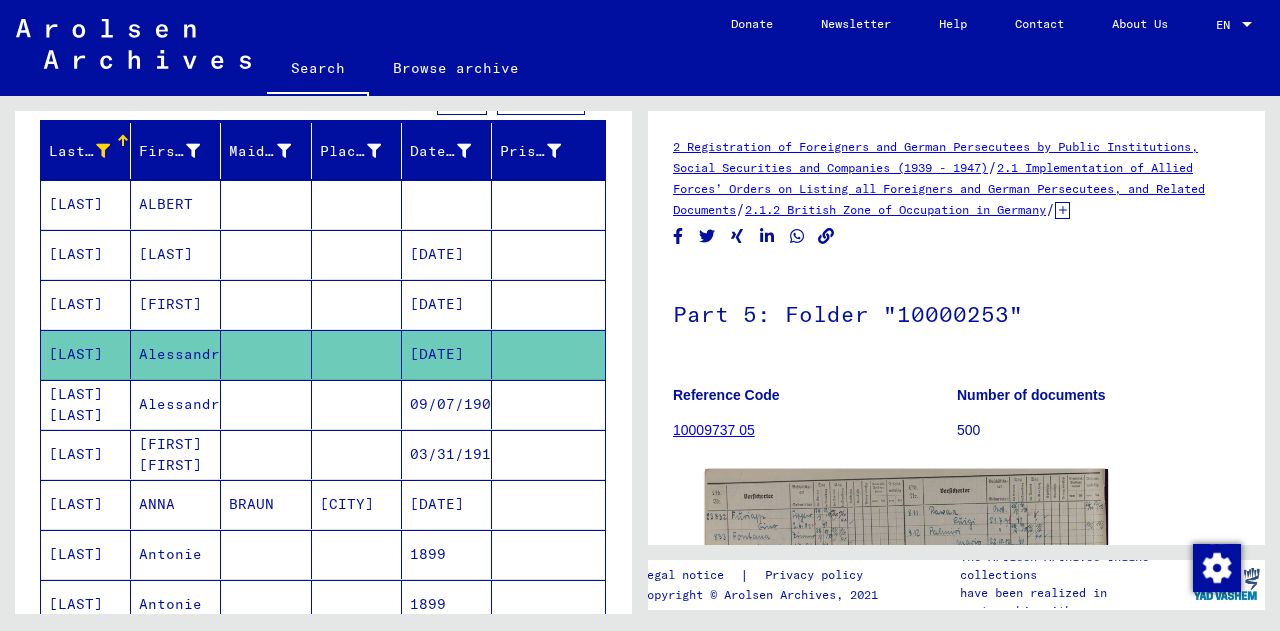 click at bounding box center [266, 504] 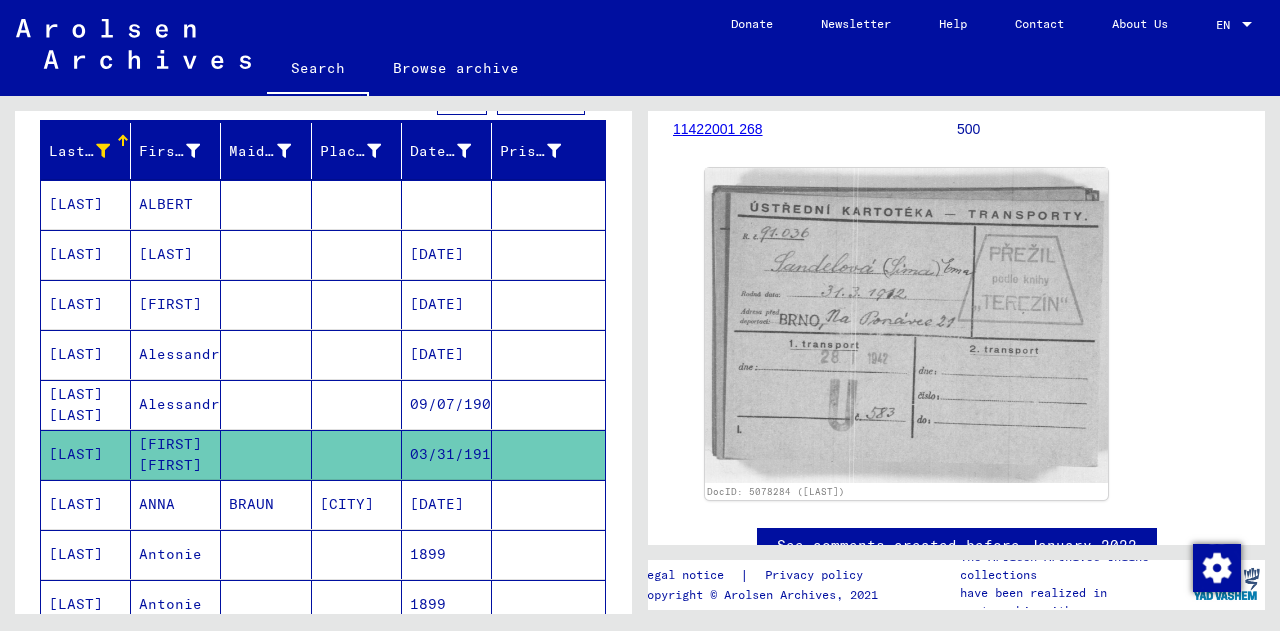 scroll, scrollTop: 272, scrollLeft: 0, axis: vertical 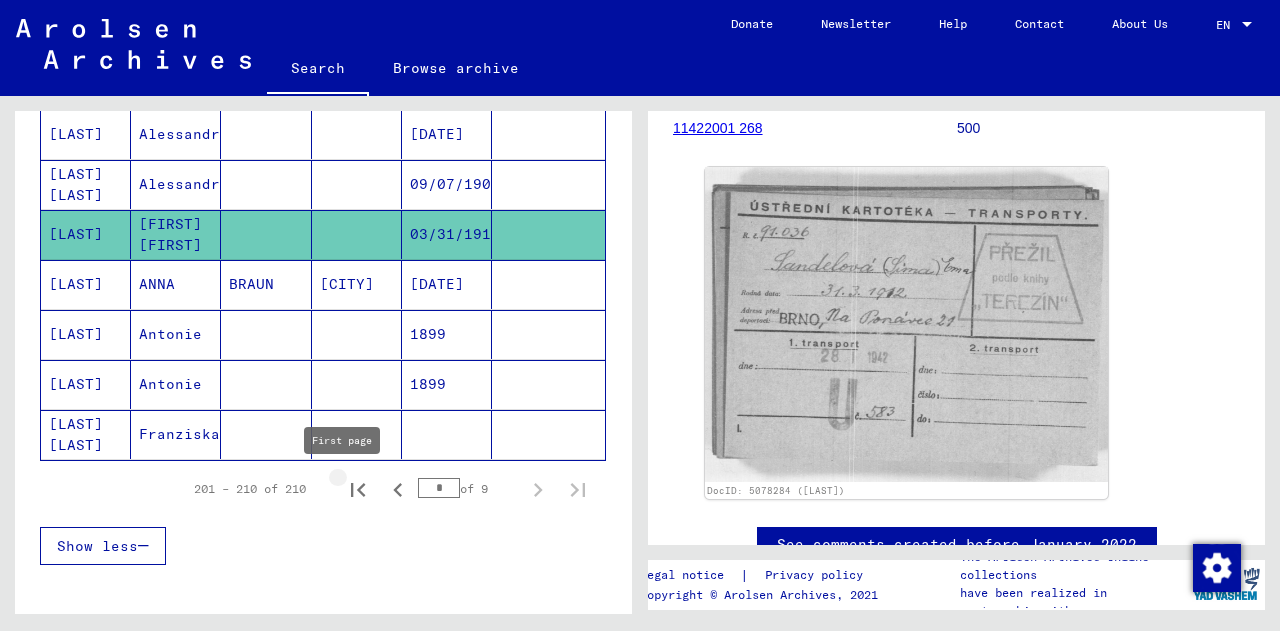 click 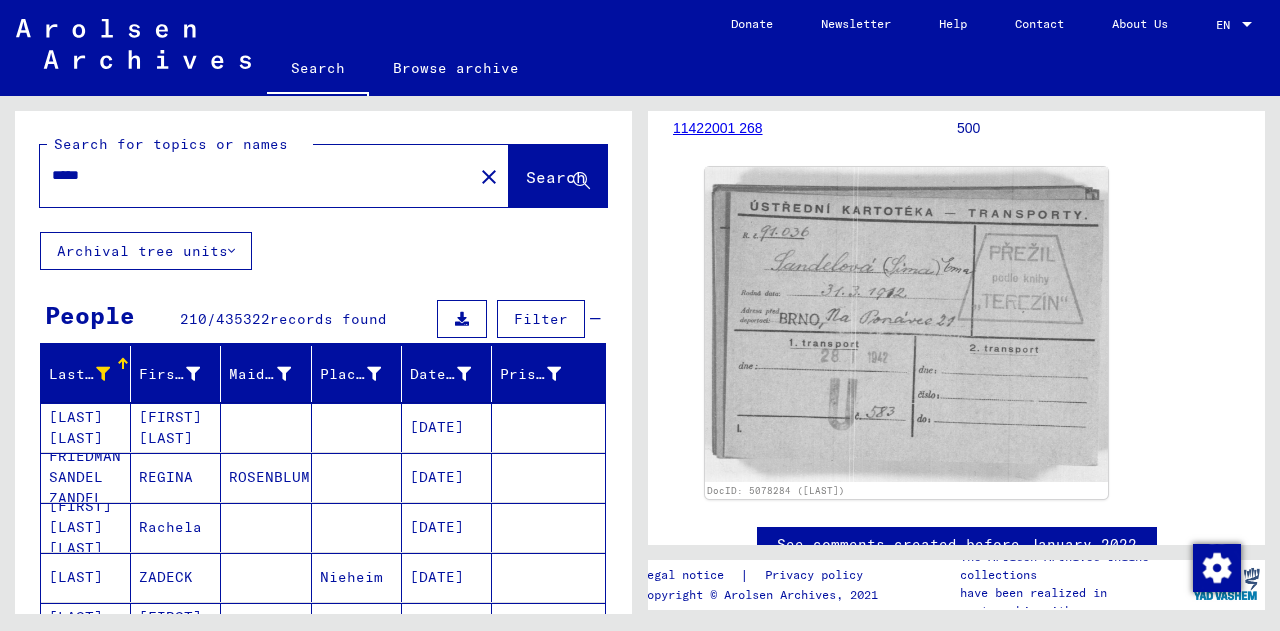 scroll, scrollTop: 0, scrollLeft: 0, axis: both 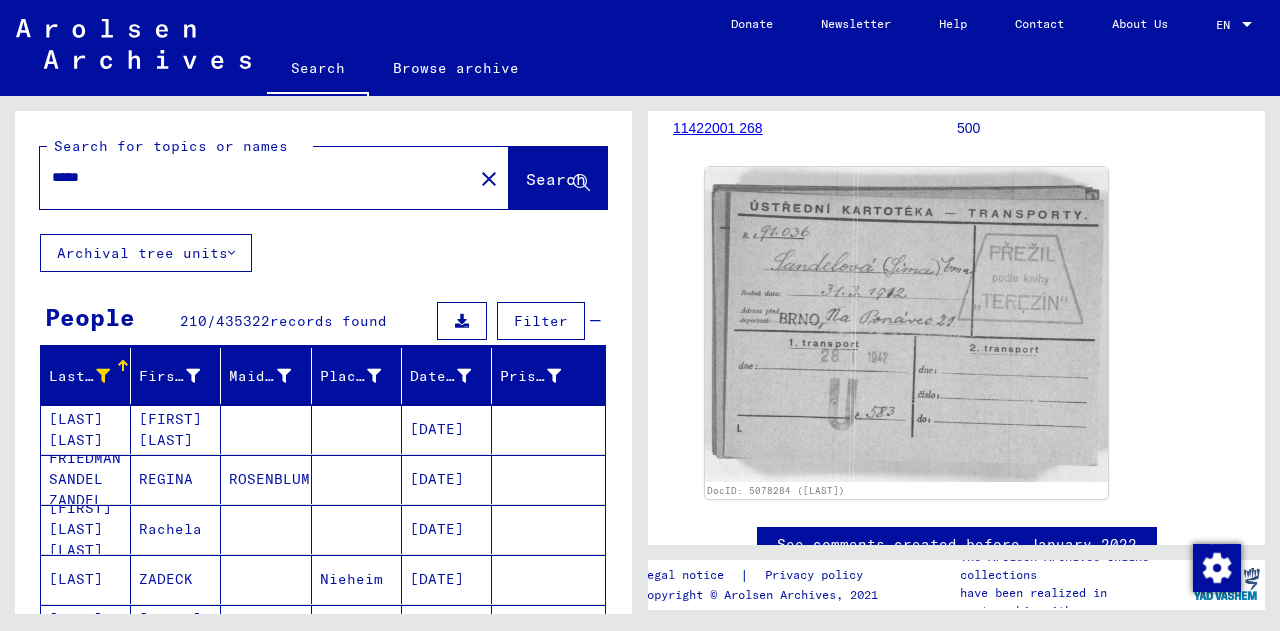 click at bounding box center [103, 376] 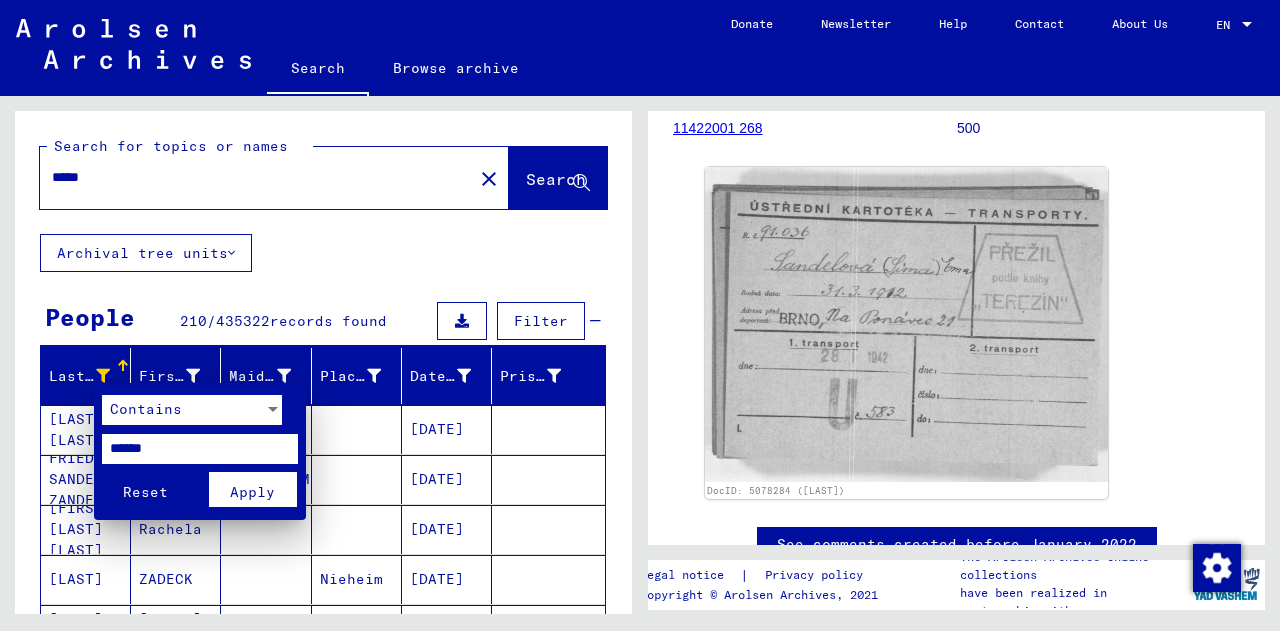 click on "******" at bounding box center (200, 449) 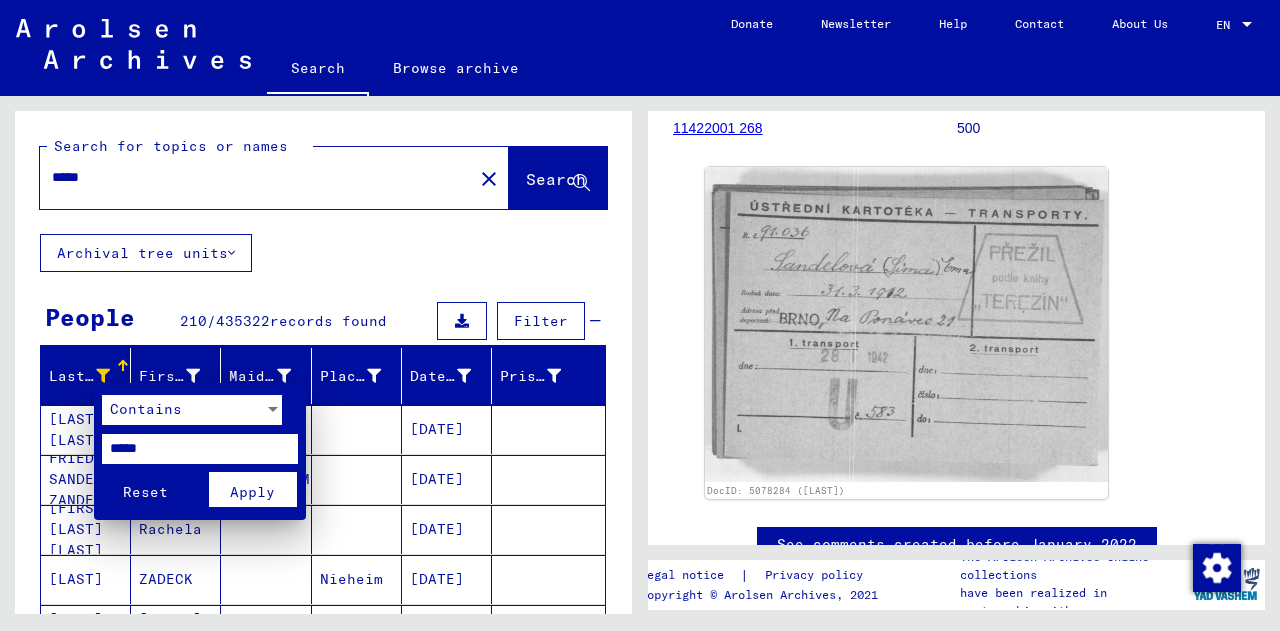 type on "*****" 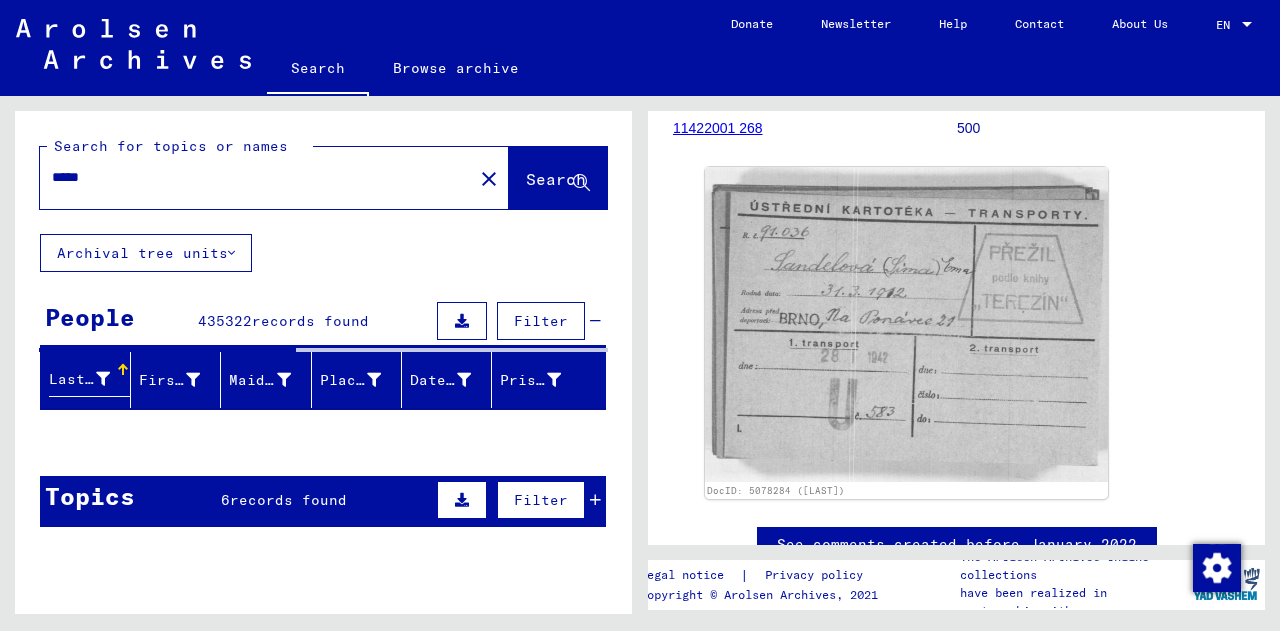 click at bounding box center (103, 379) 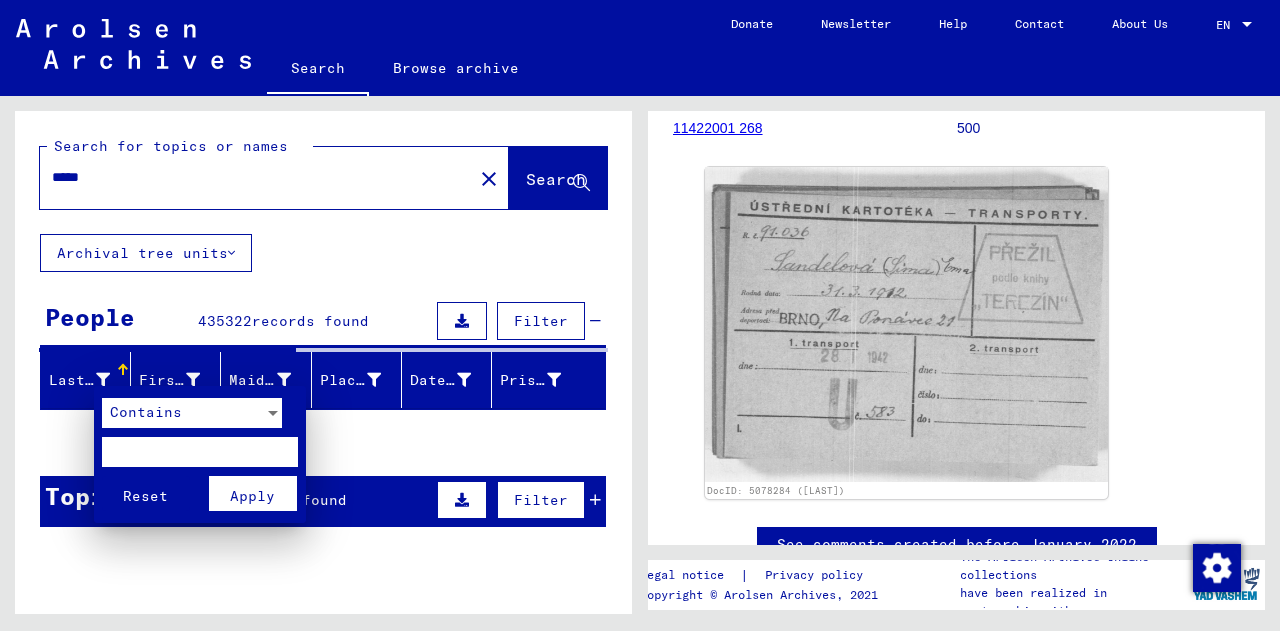 click at bounding box center (200, 452) 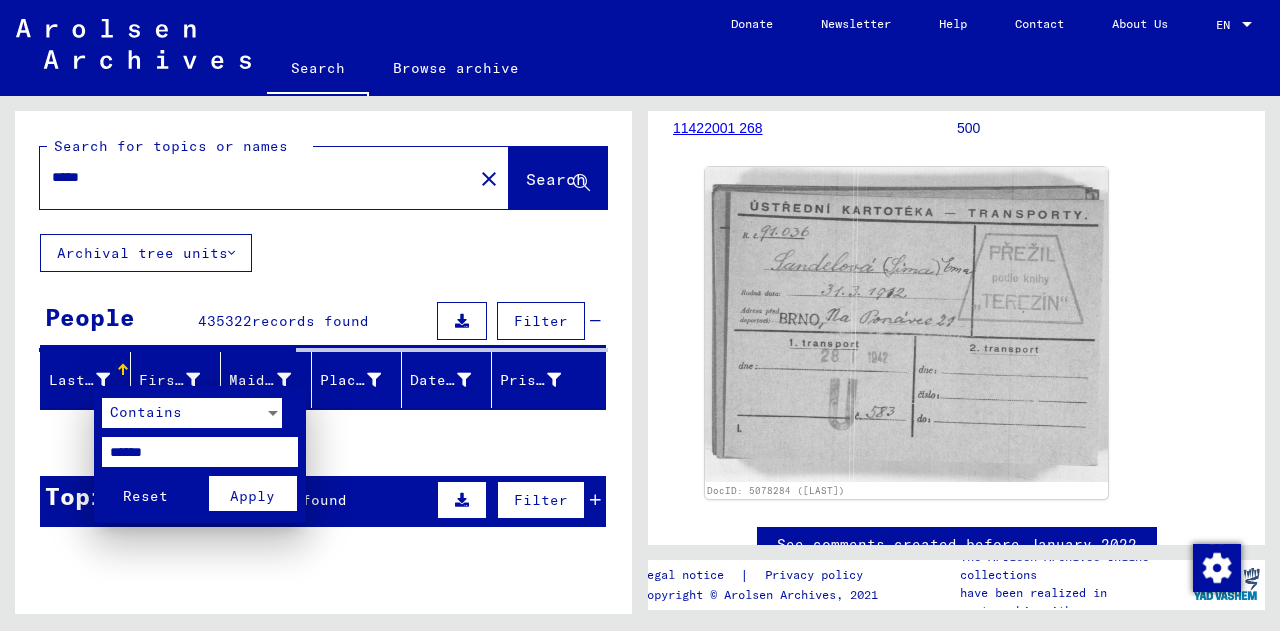 type on "******" 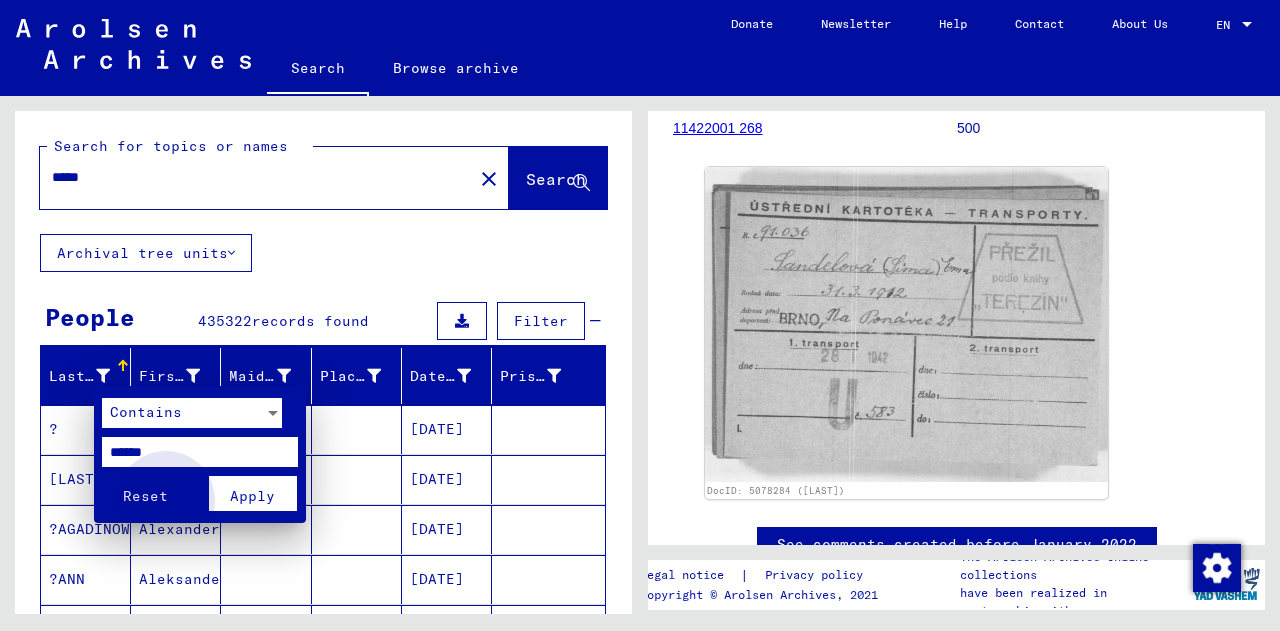 click on "Apply" at bounding box center [253, 493] 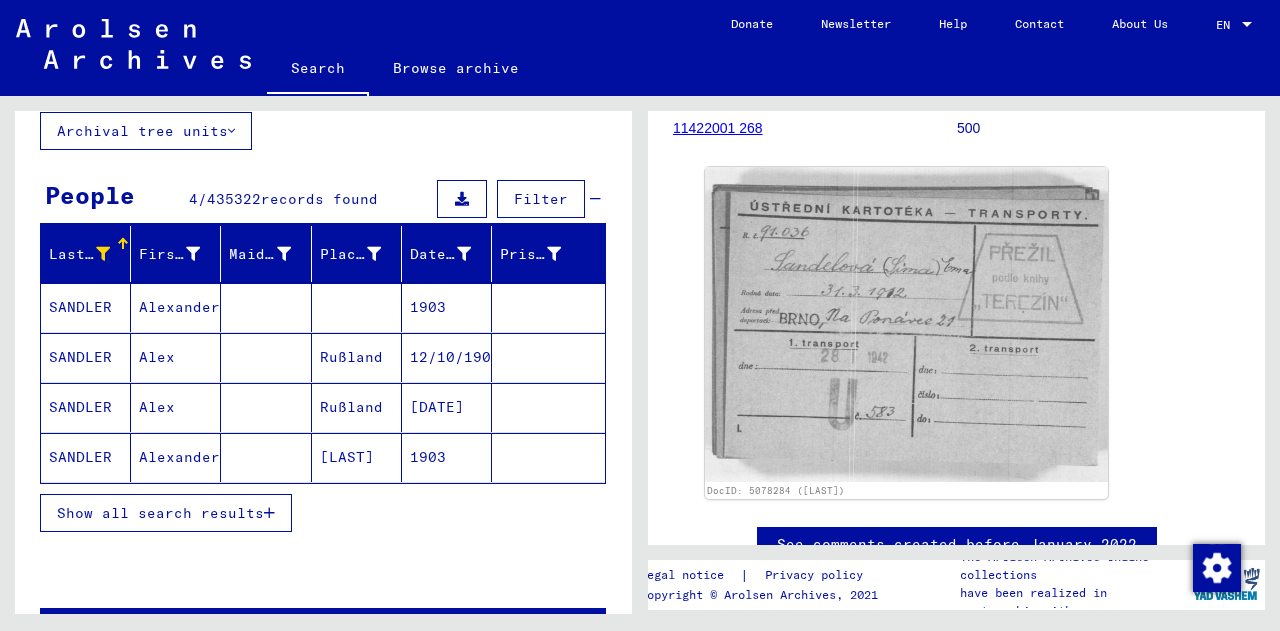 scroll, scrollTop: 0, scrollLeft: 0, axis: both 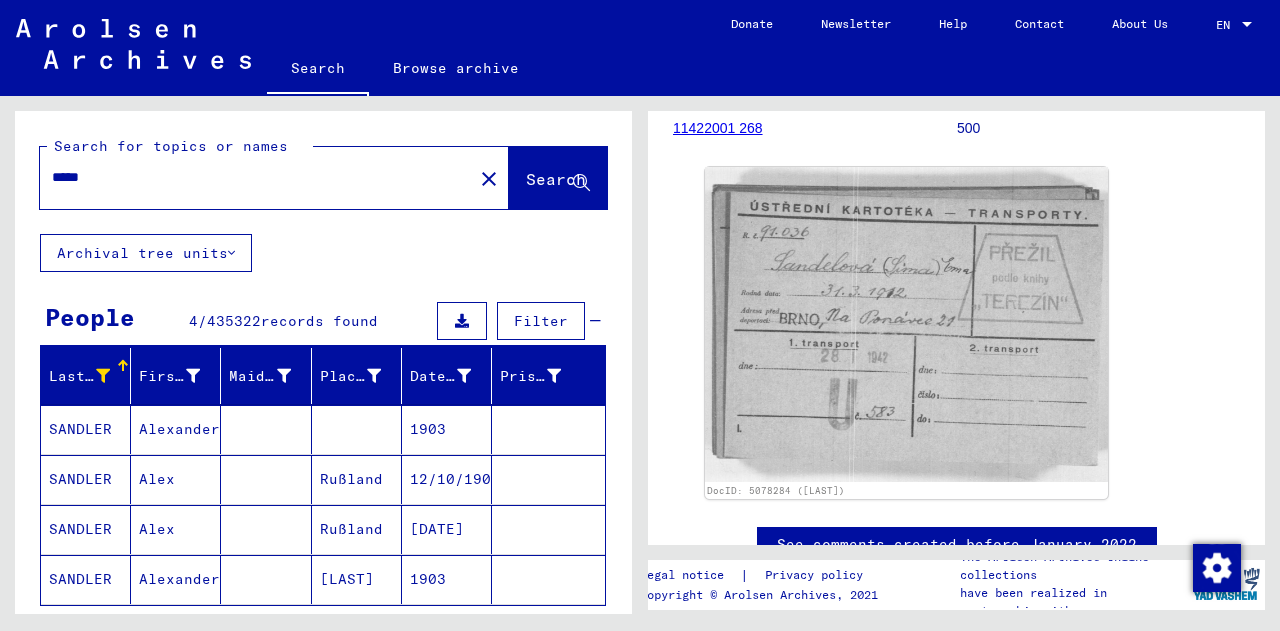 click at bounding box center [103, 376] 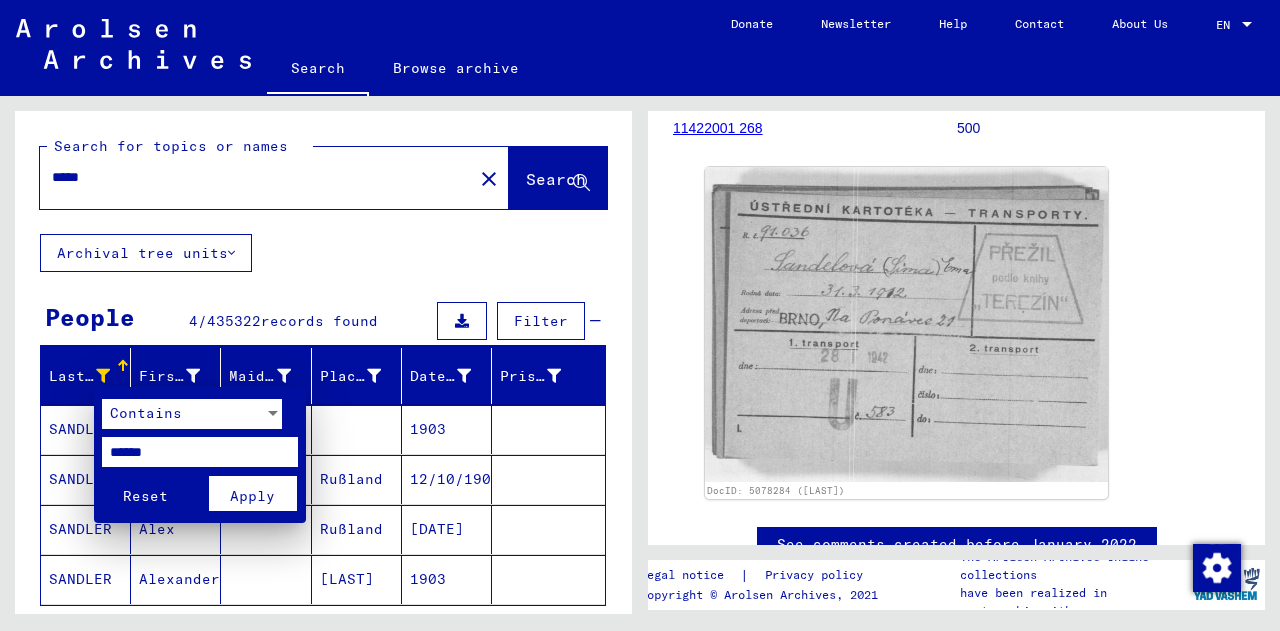 click on "******" at bounding box center (200, 452) 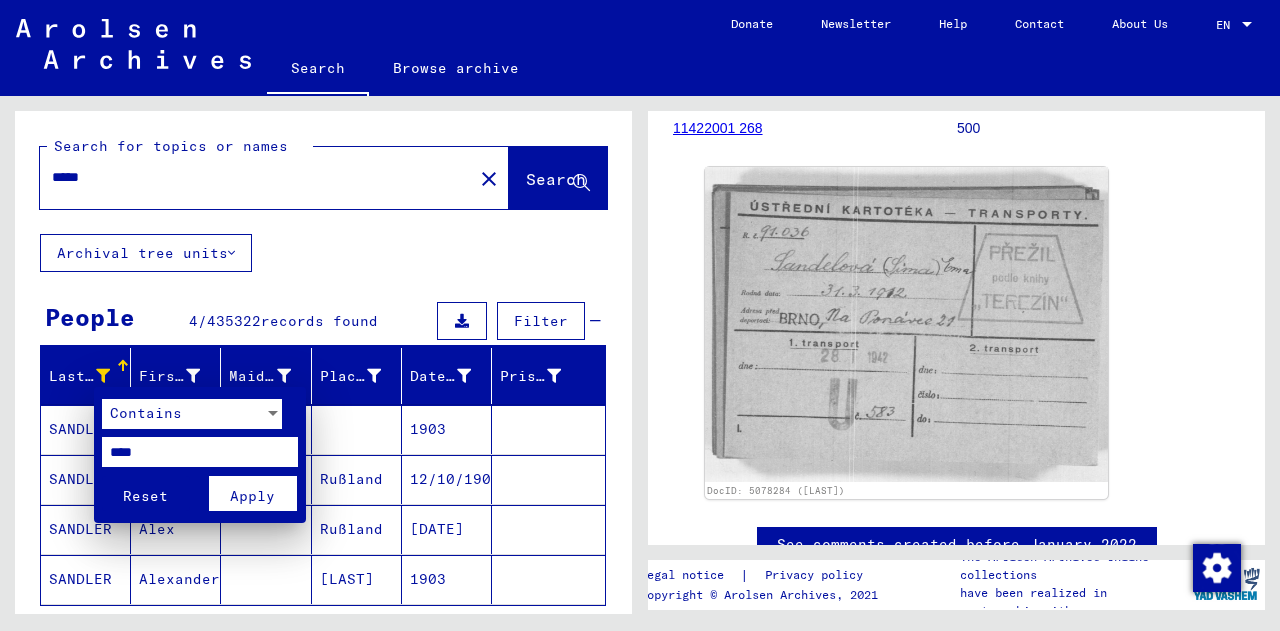 type on "****" 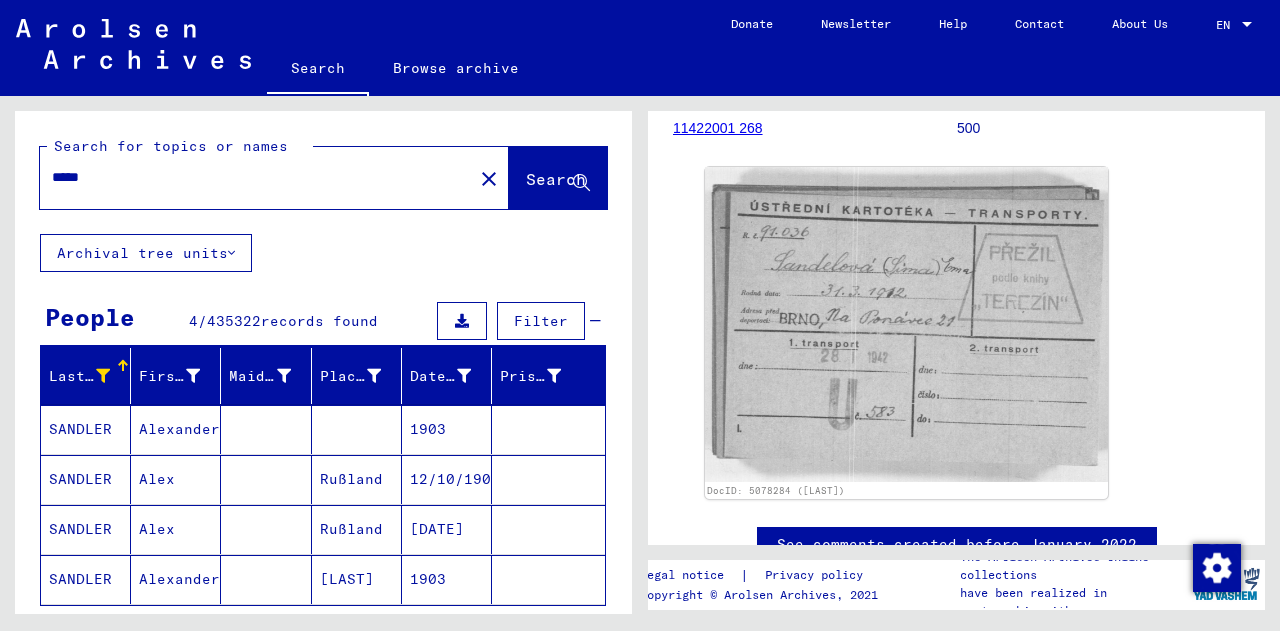 click on "*****" 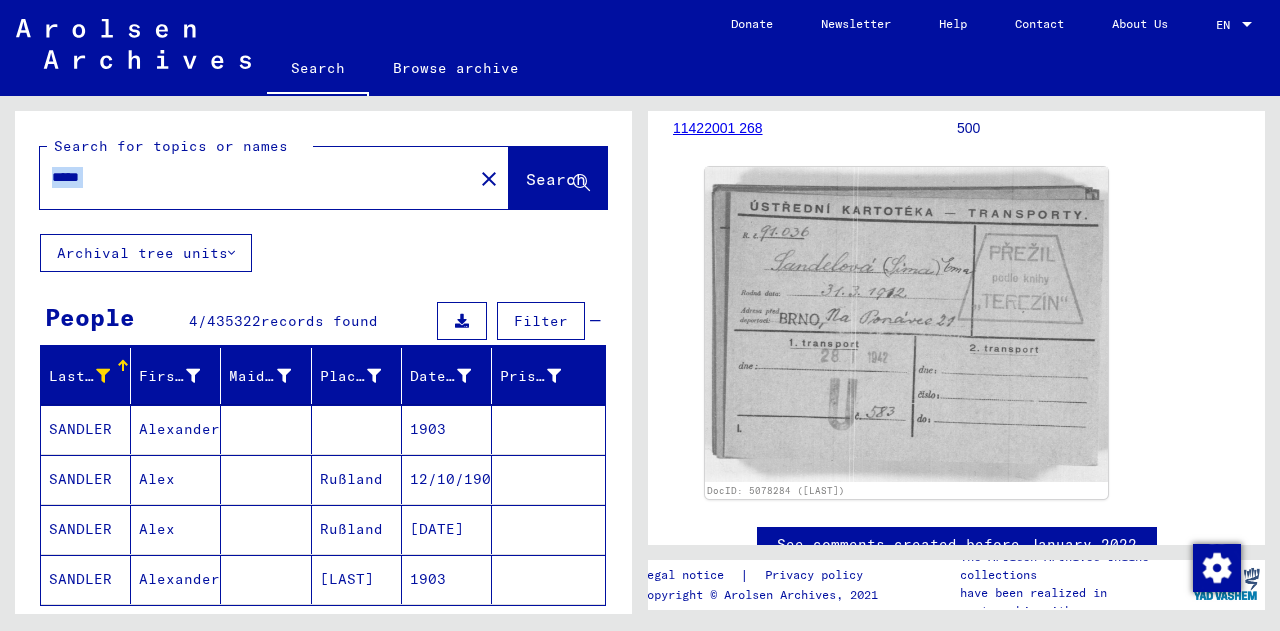 click on "*****" 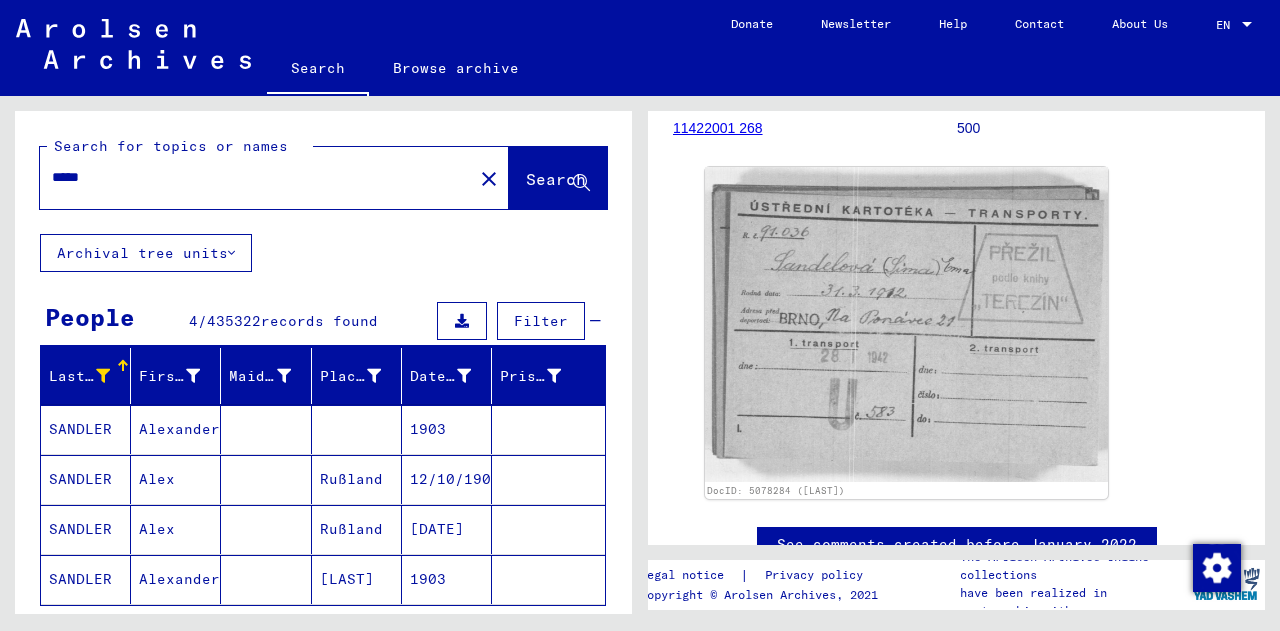 click on "*****" at bounding box center (256, 177) 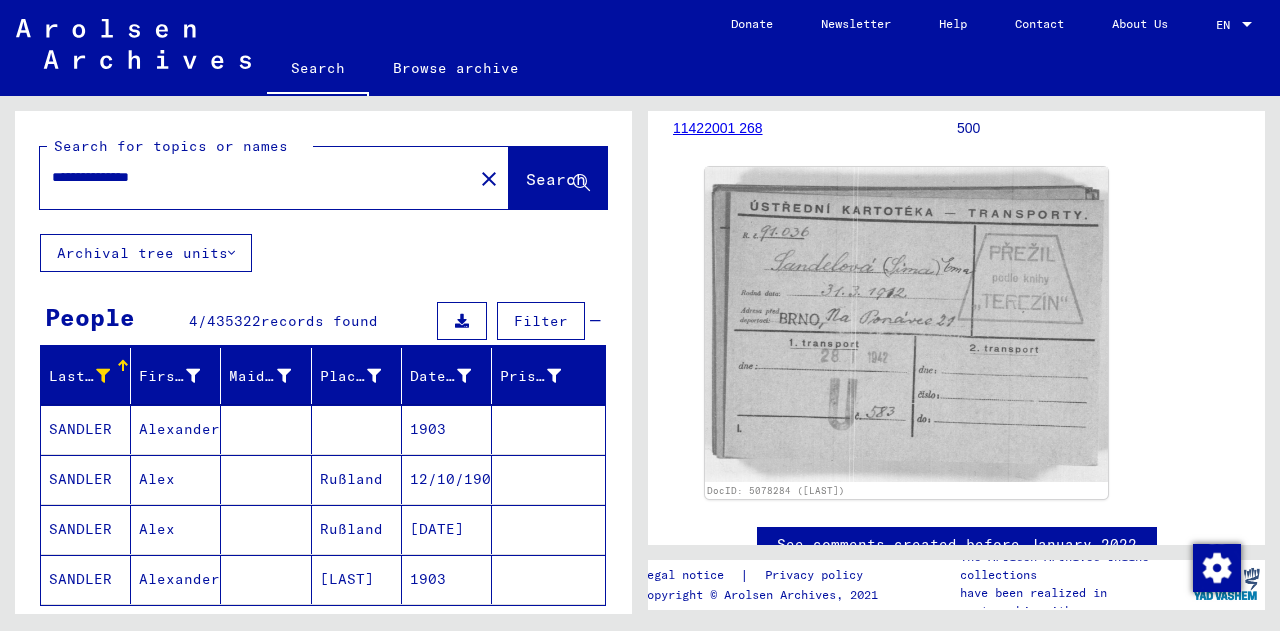 type on "**********" 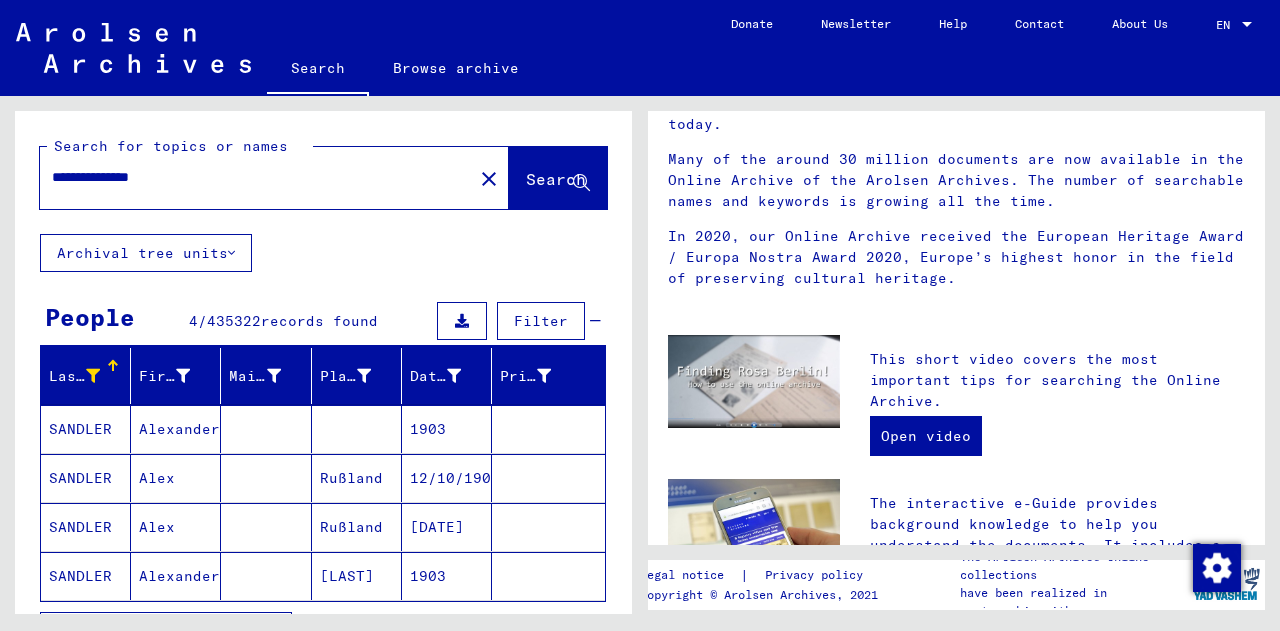 scroll, scrollTop: 0, scrollLeft: 0, axis: both 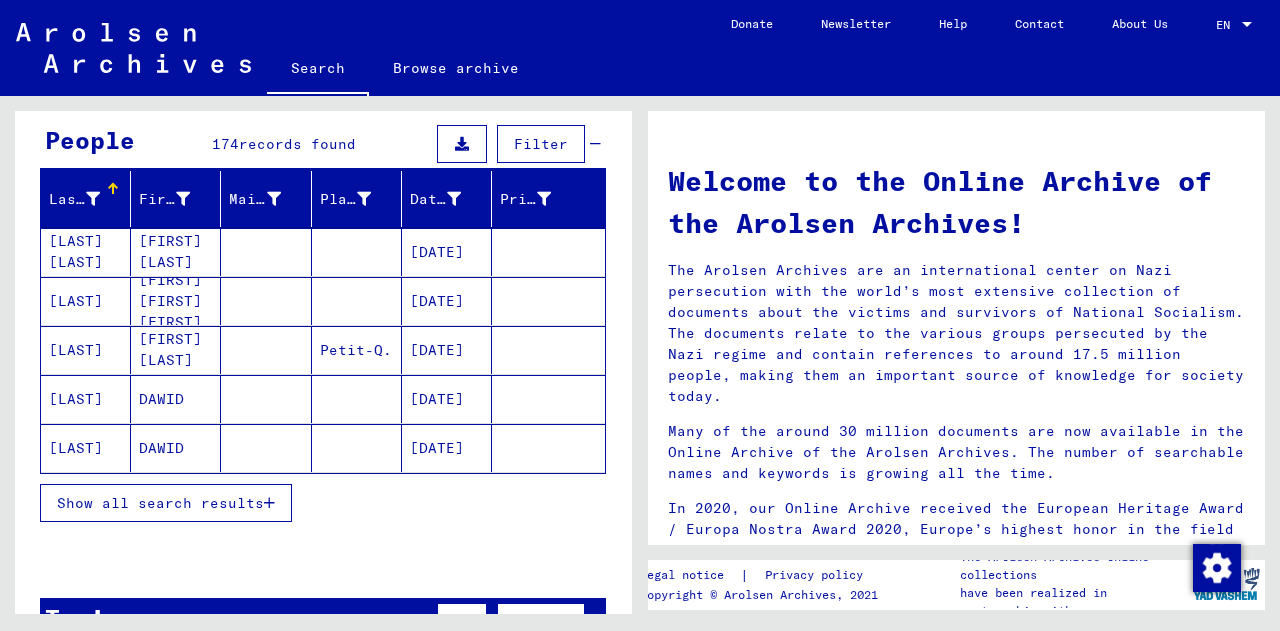click on "Show all search results" at bounding box center [160, 503] 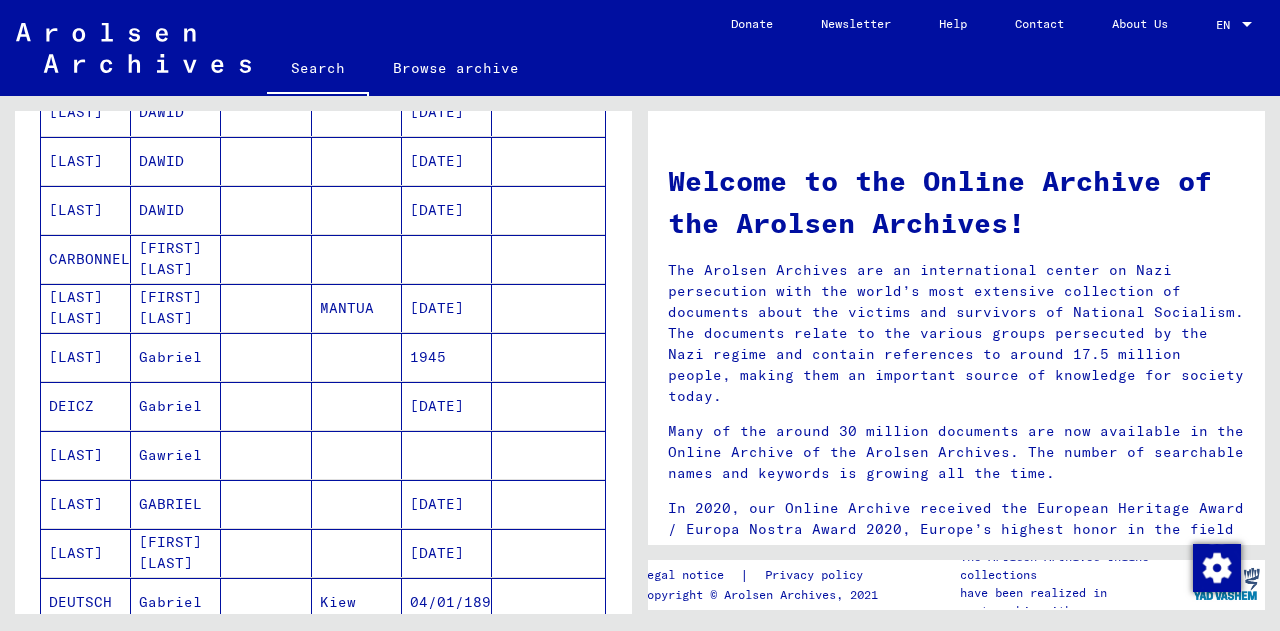 scroll, scrollTop: 514, scrollLeft: 0, axis: vertical 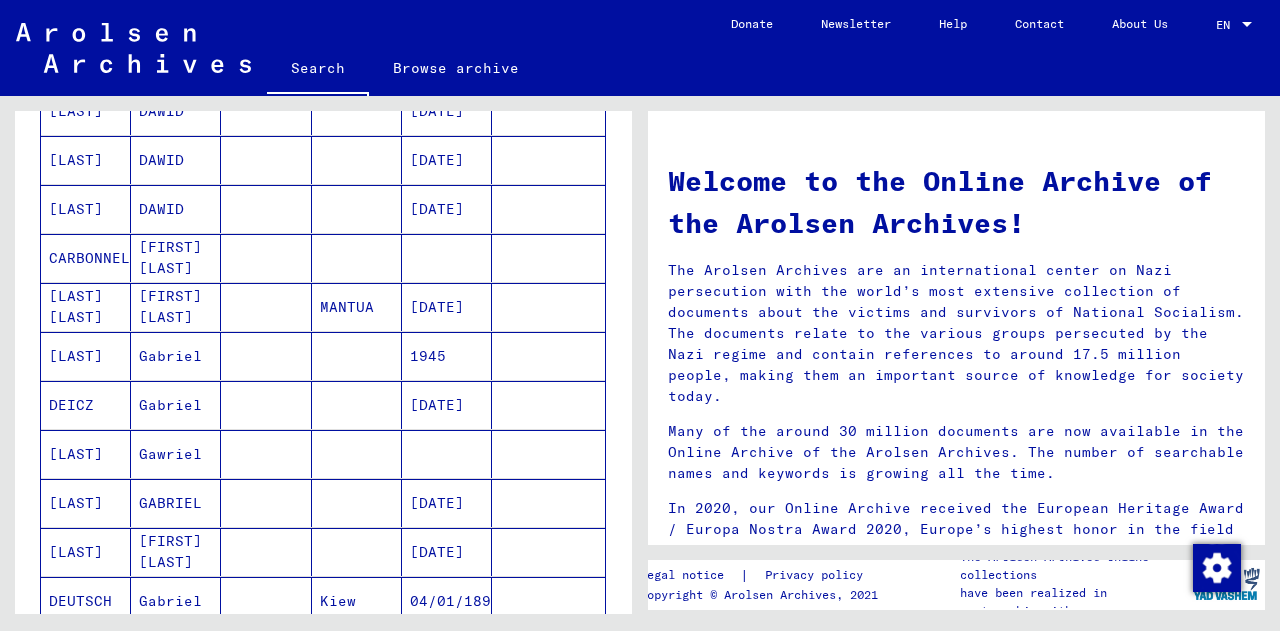 click on "Gabriel" at bounding box center [176, 405] 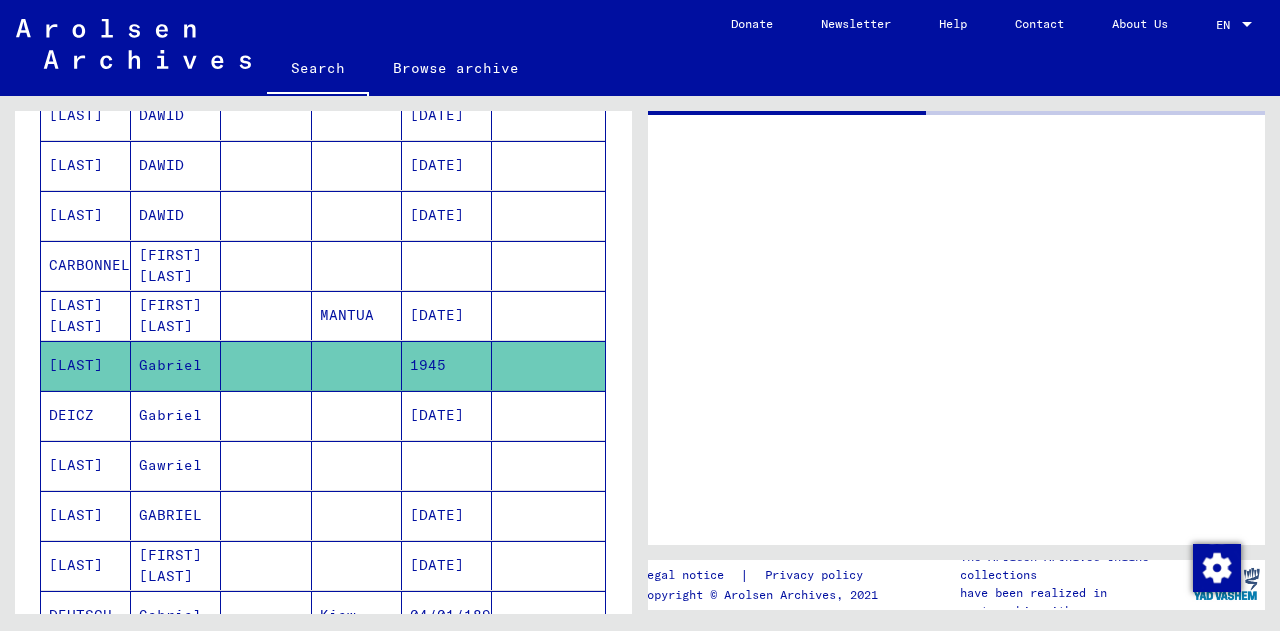 scroll, scrollTop: 518, scrollLeft: 0, axis: vertical 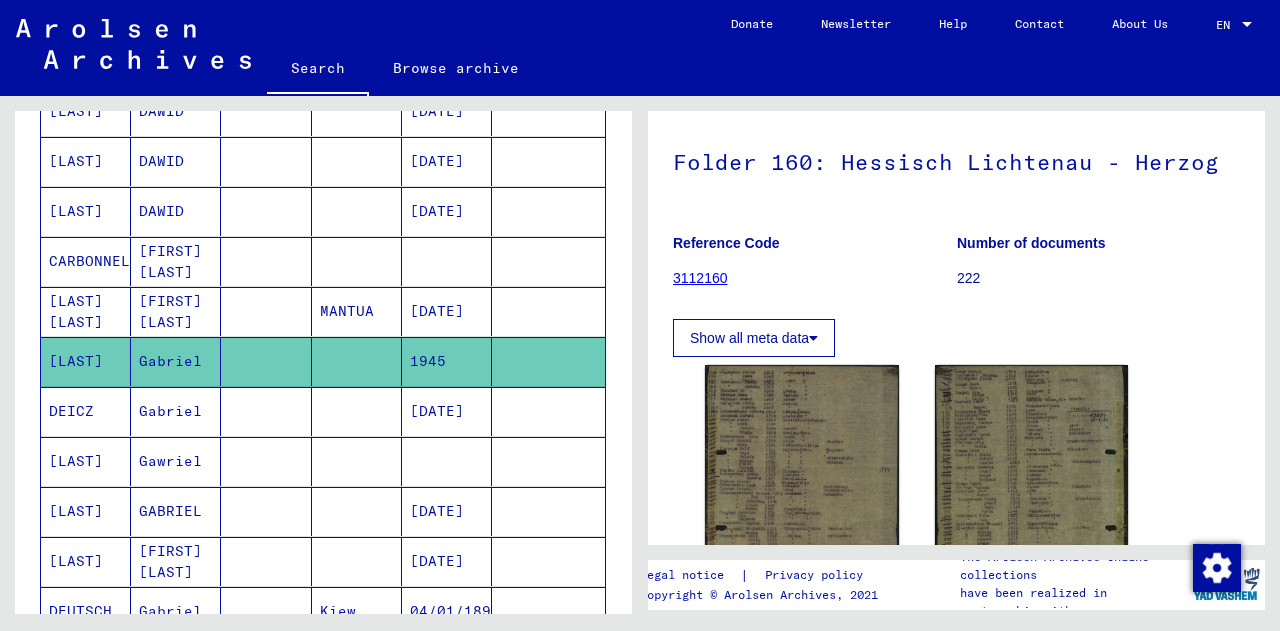 click on "Gawriel" at bounding box center (176, 511) 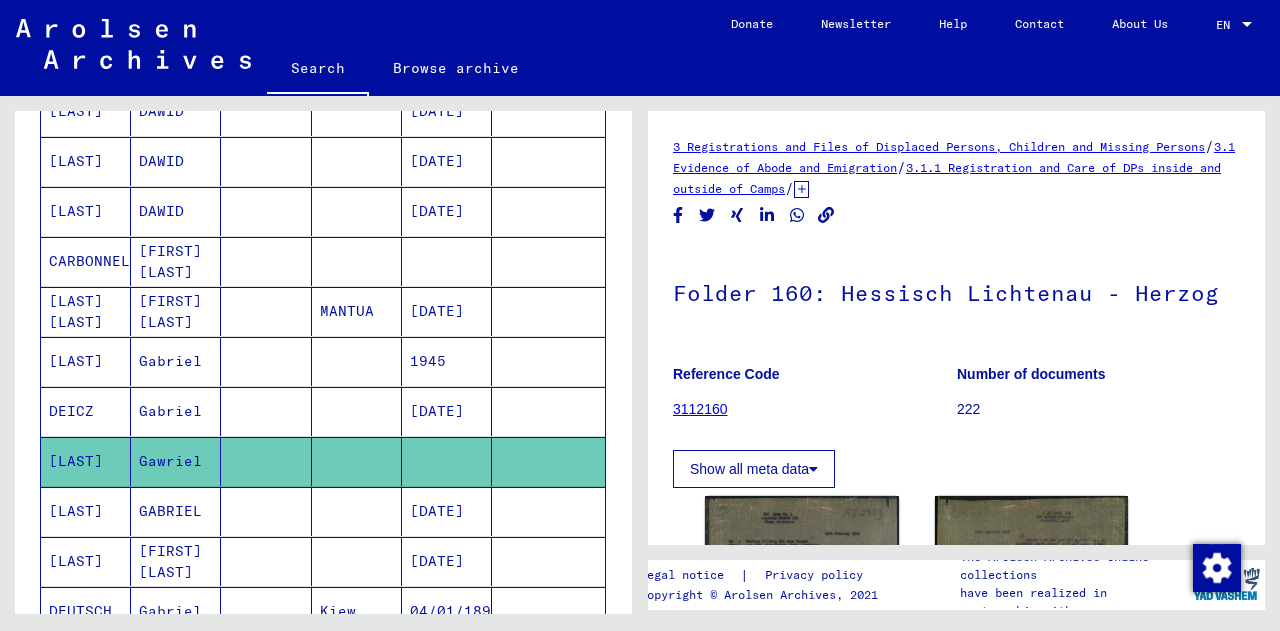 click on "Gabriel" at bounding box center [176, 461] 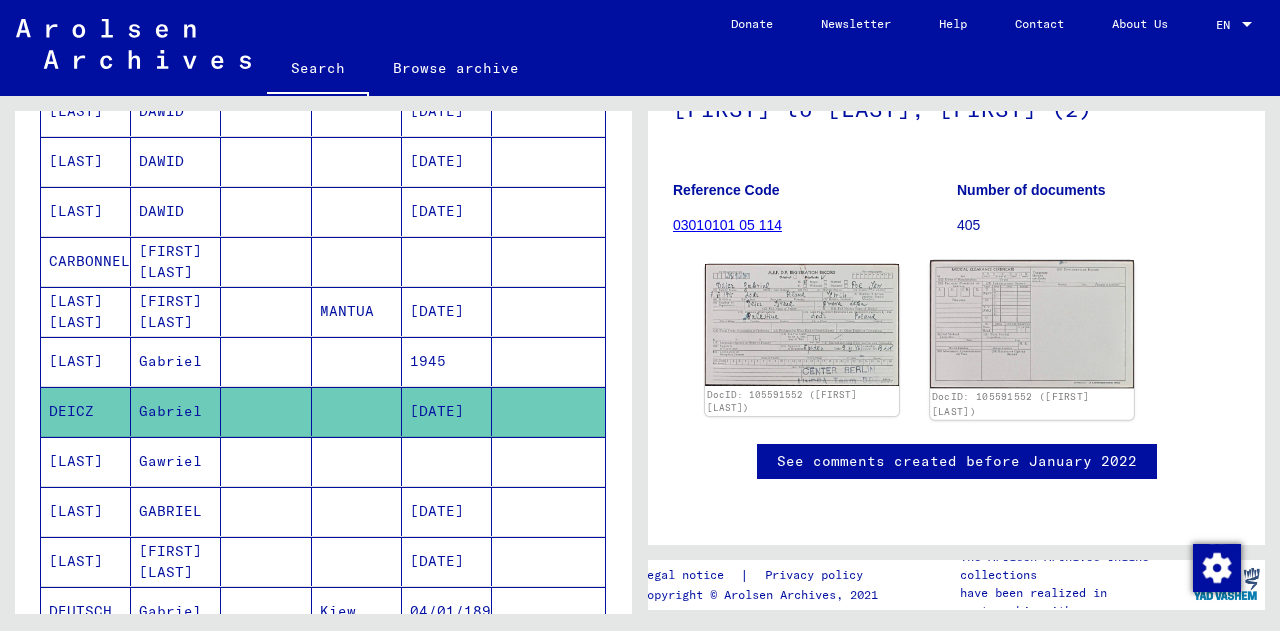 scroll, scrollTop: 232, scrollLeft: 0, axis: vertical 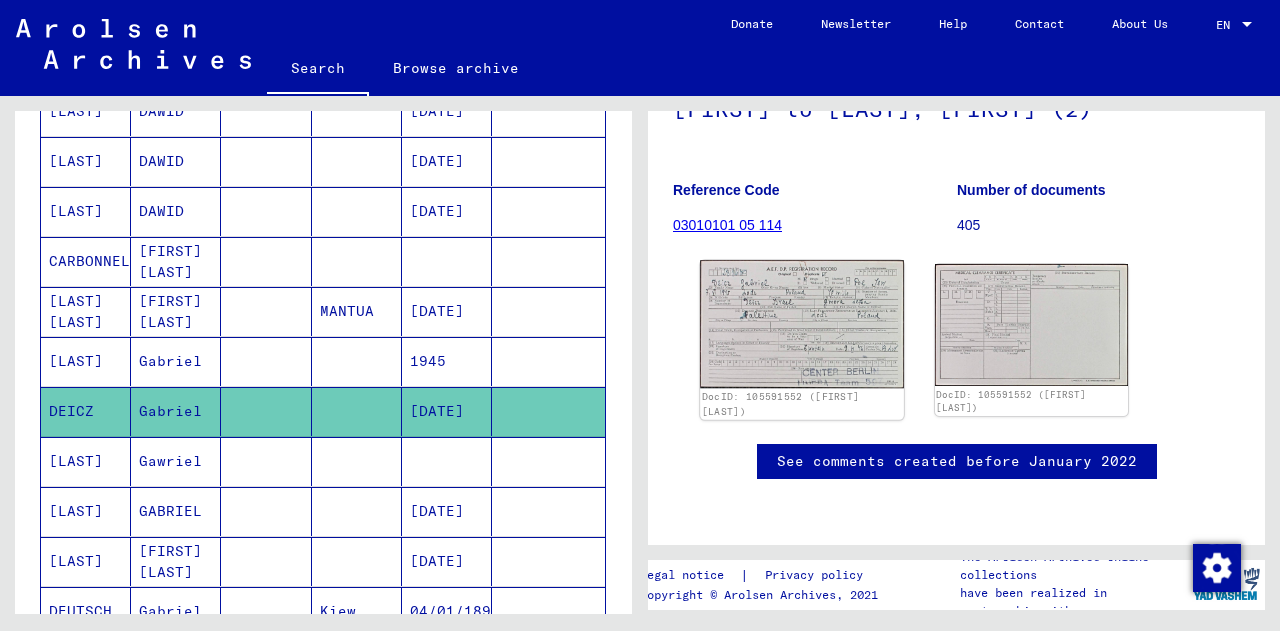 click 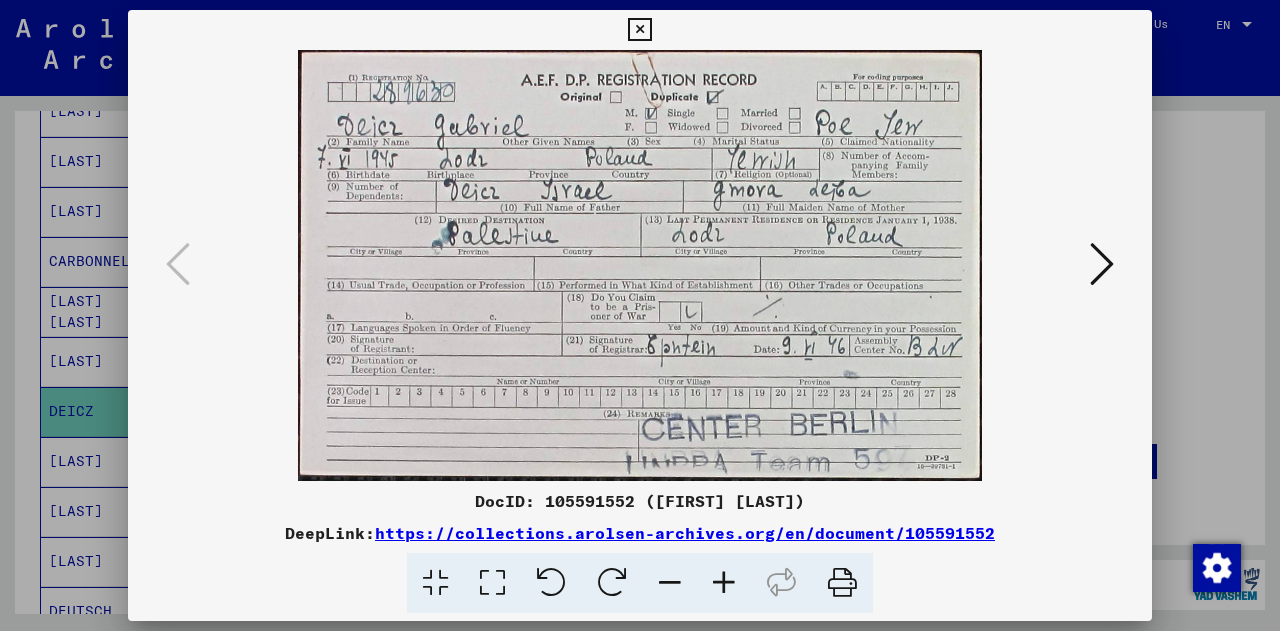 click at bounding box center [640, 315] 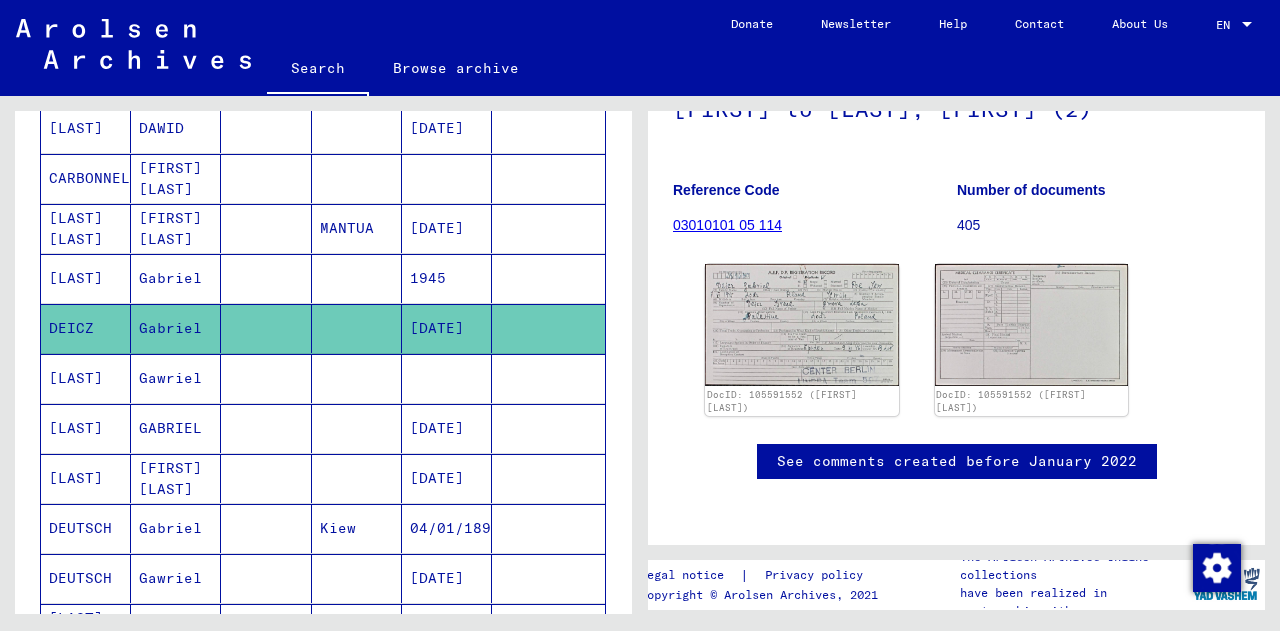 scroll, scrollTop: 618, scrollLeft: 0, axis: vertical 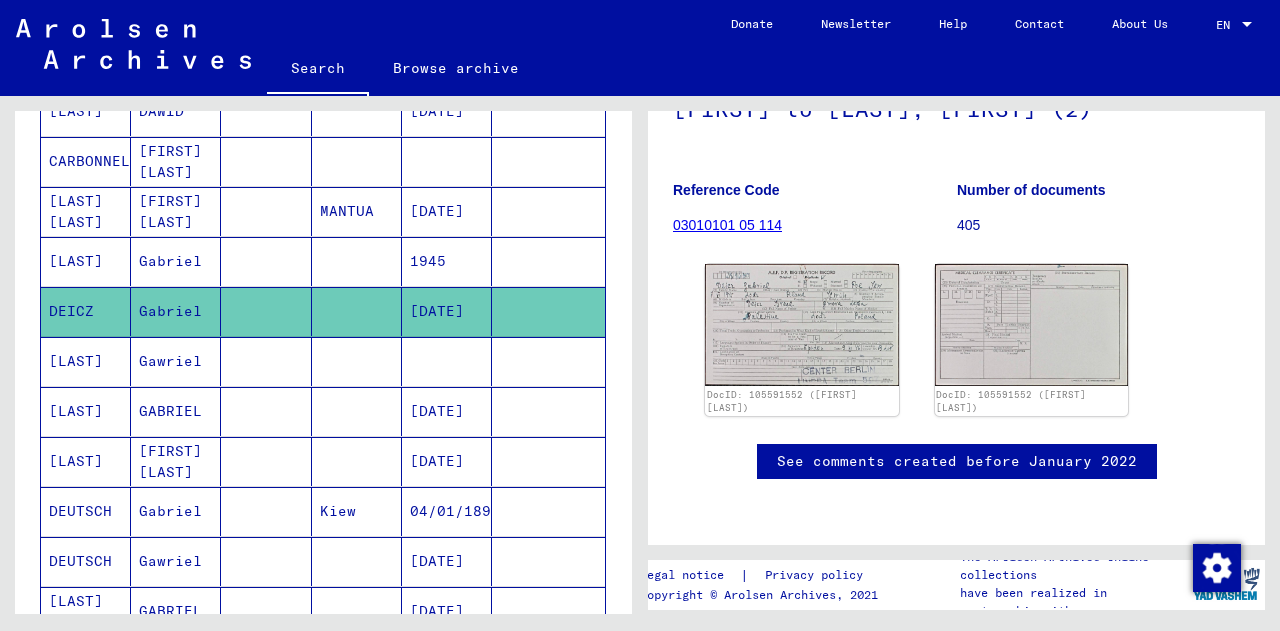 click at bounding box center [266, 561] 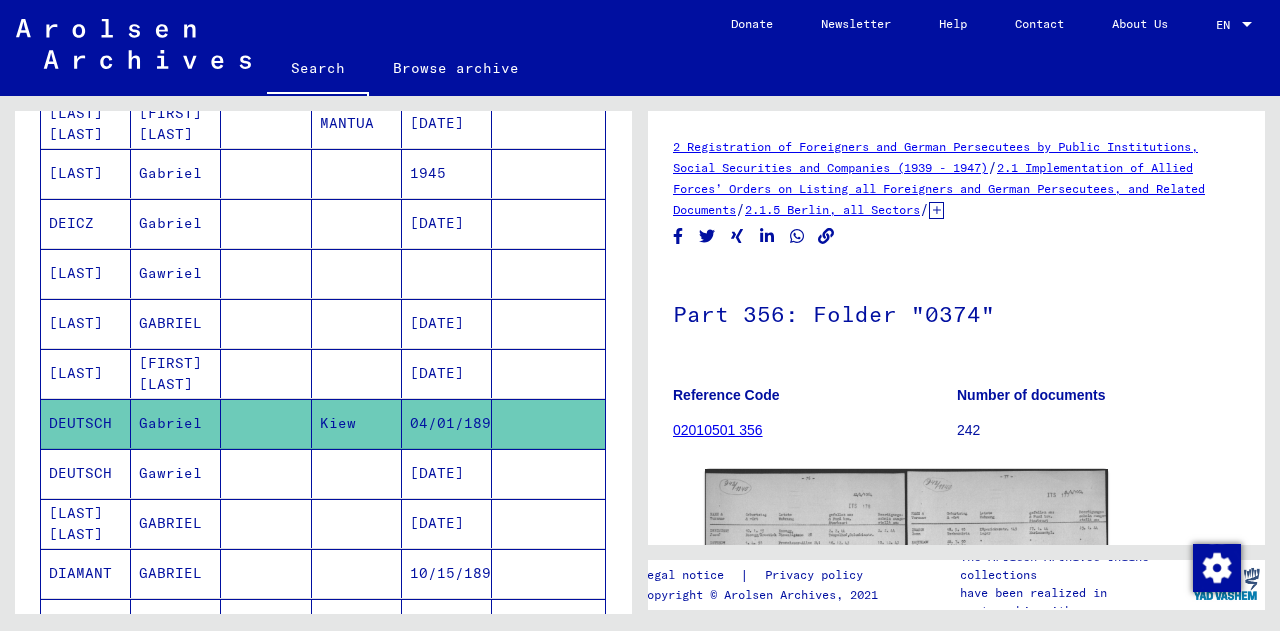 scroll, scrollTop: 707, scrollLeft: 0, axis: vertical 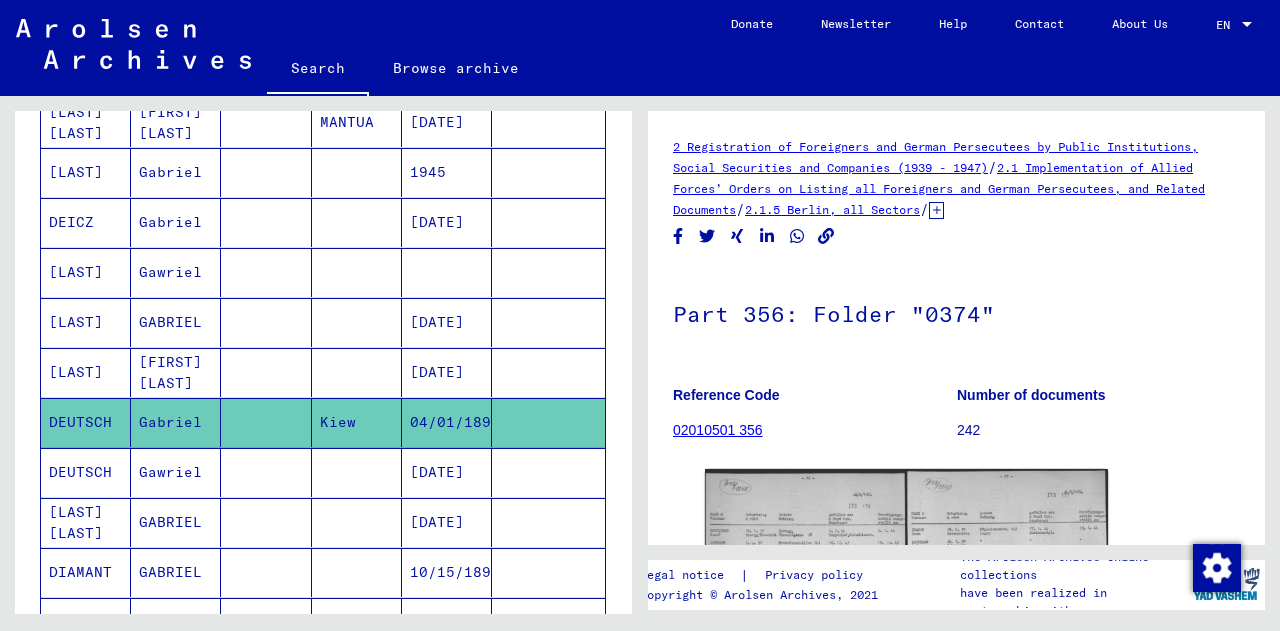 click at bounding box center (266, 572) 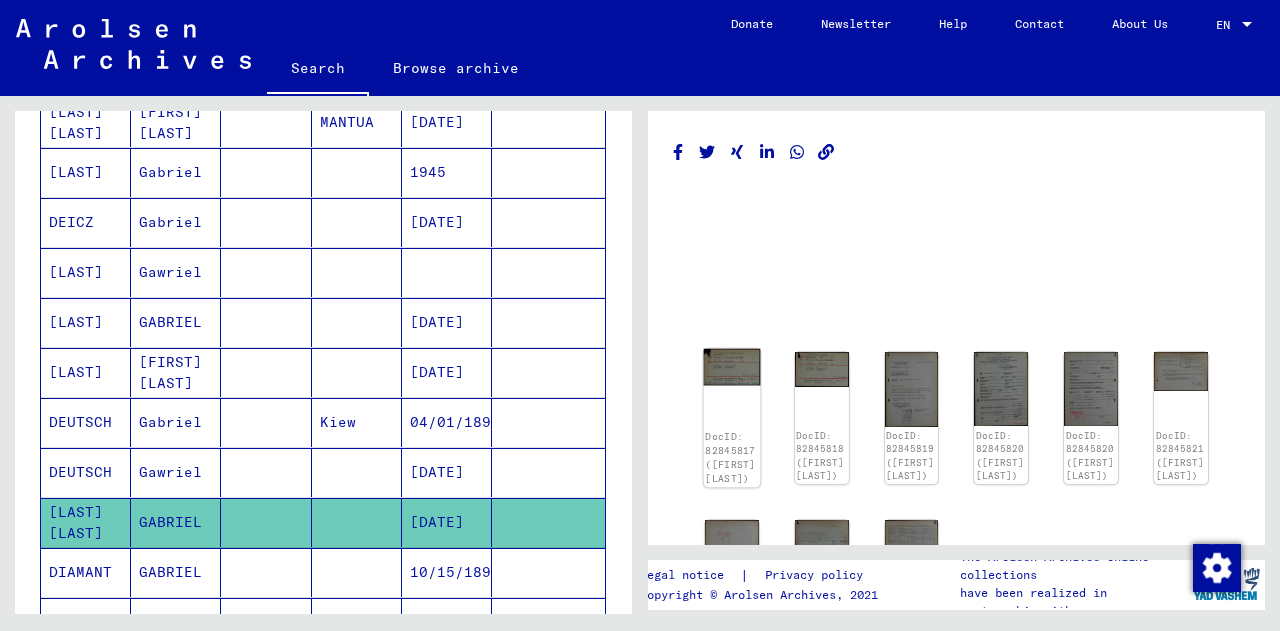 click 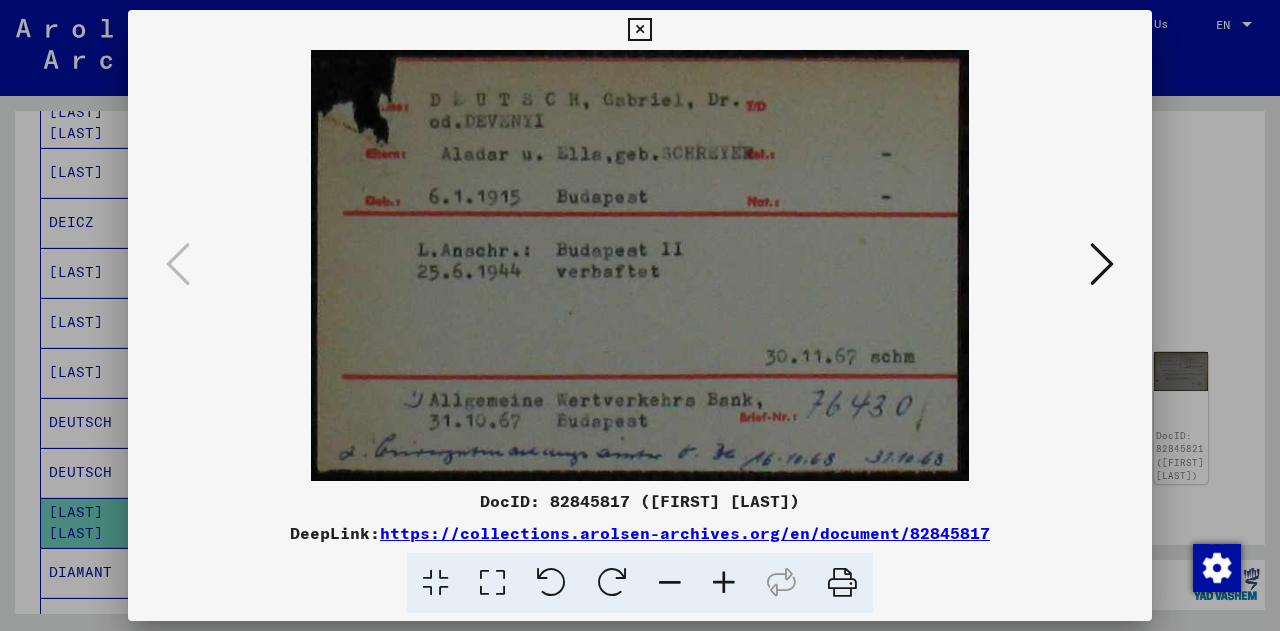 type 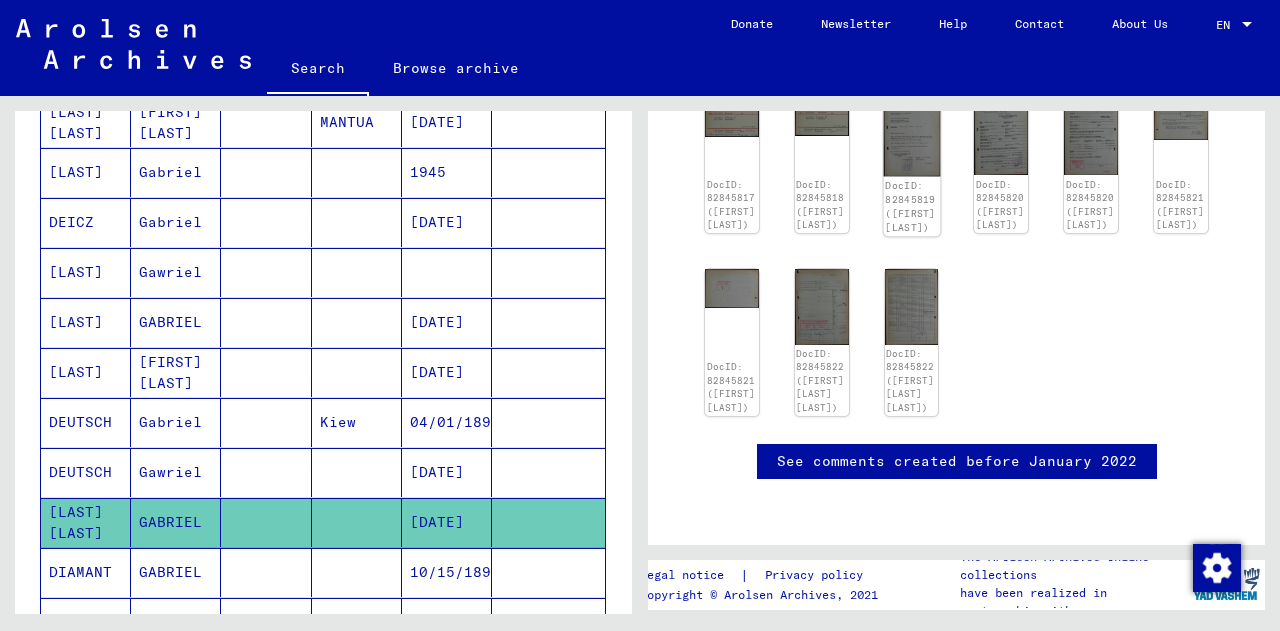 scroll, scrollTop: 288, scrollLeft: 0, axis: vertical 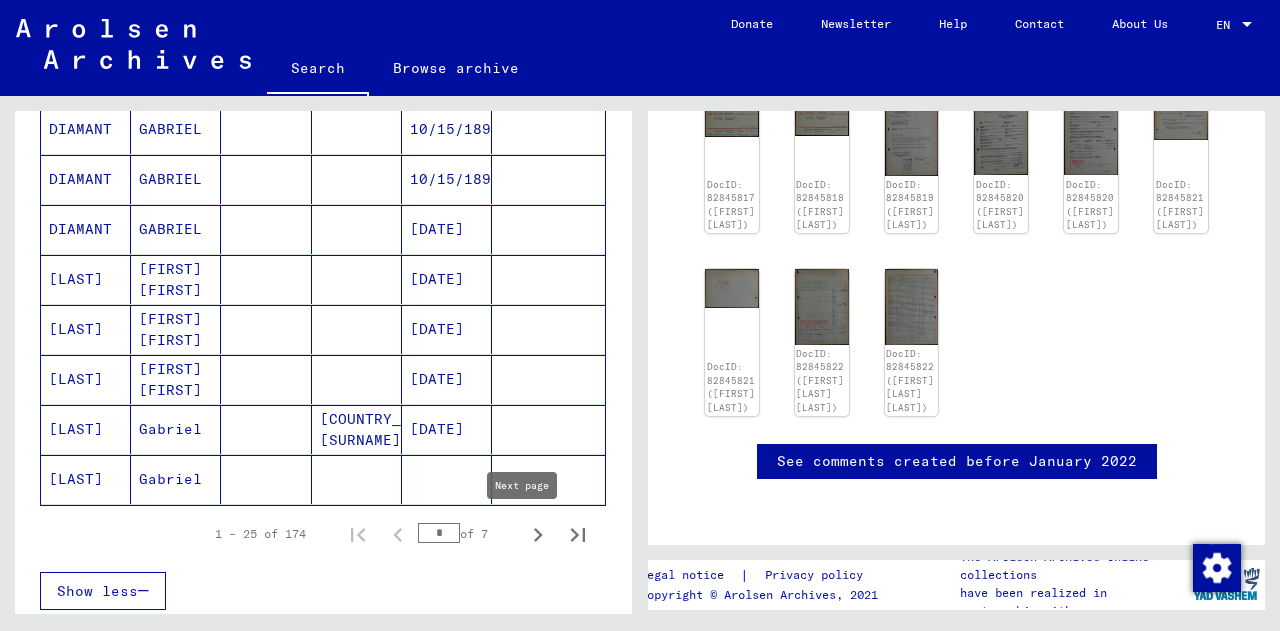 click 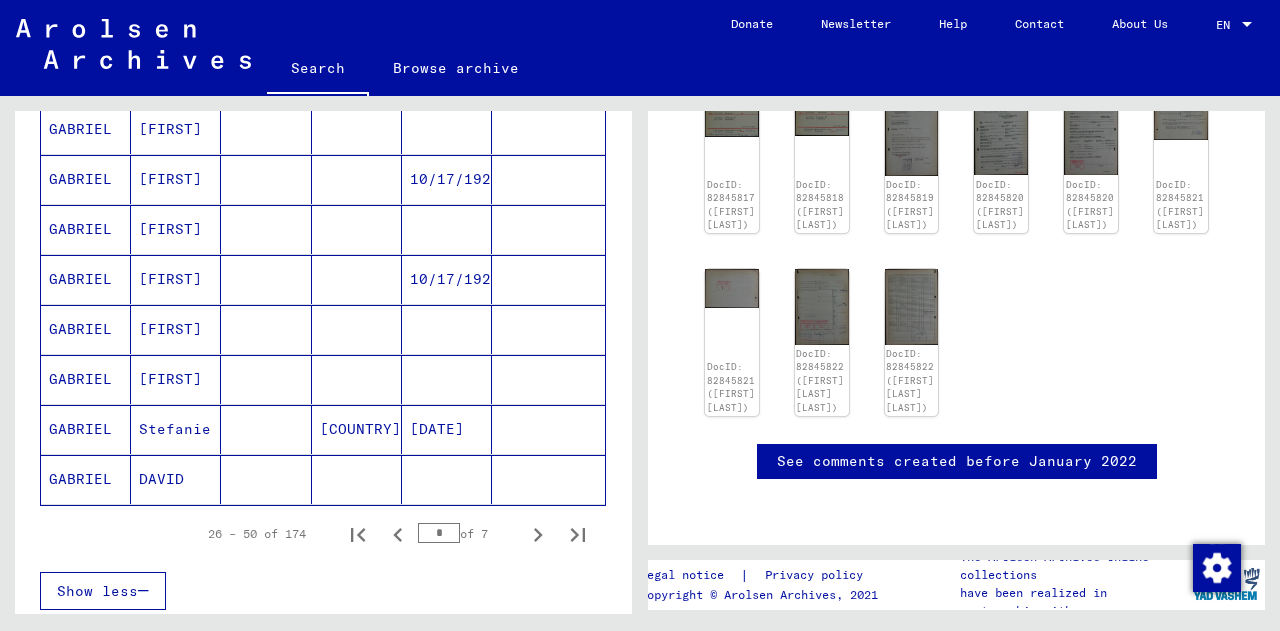 click 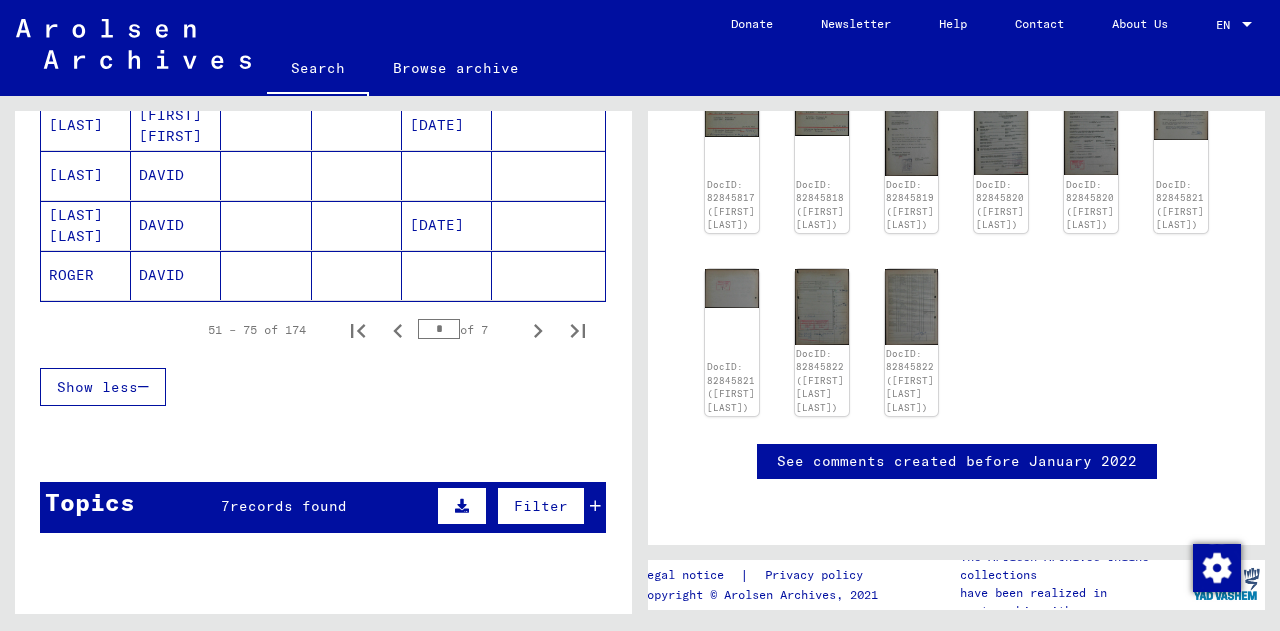 scroll, scrollTop: 1407, scrollLeft: 0, axis: vertical 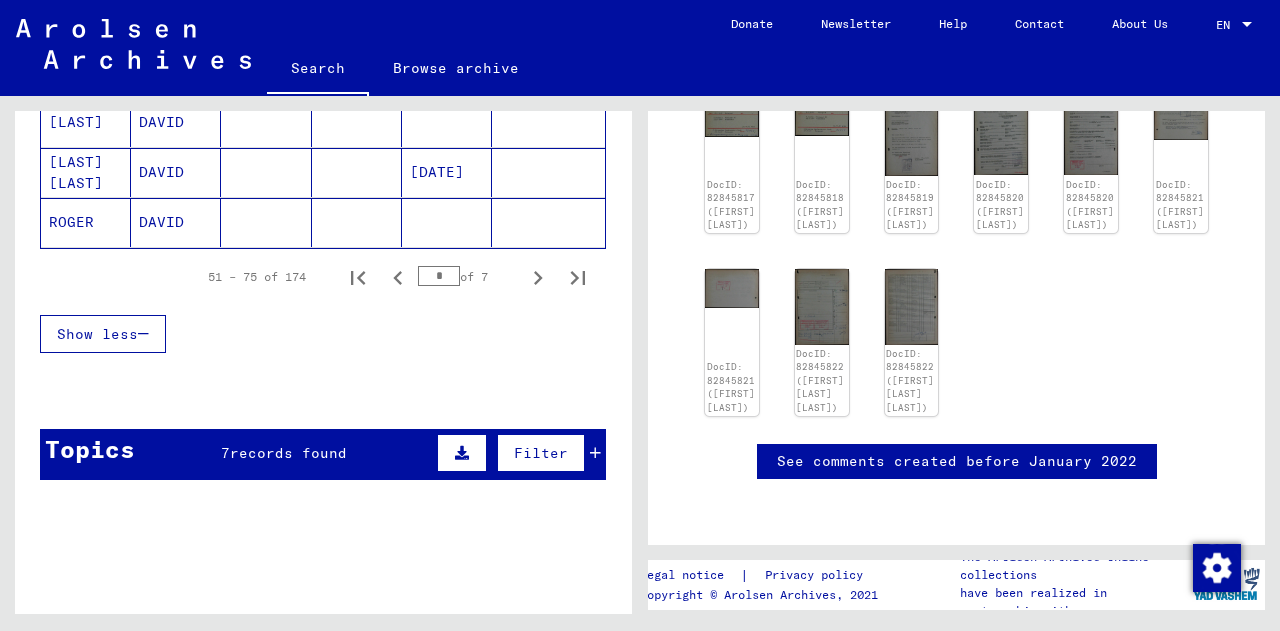 click on "Topics 7 records found Filter" at bounding box center [323, 454] 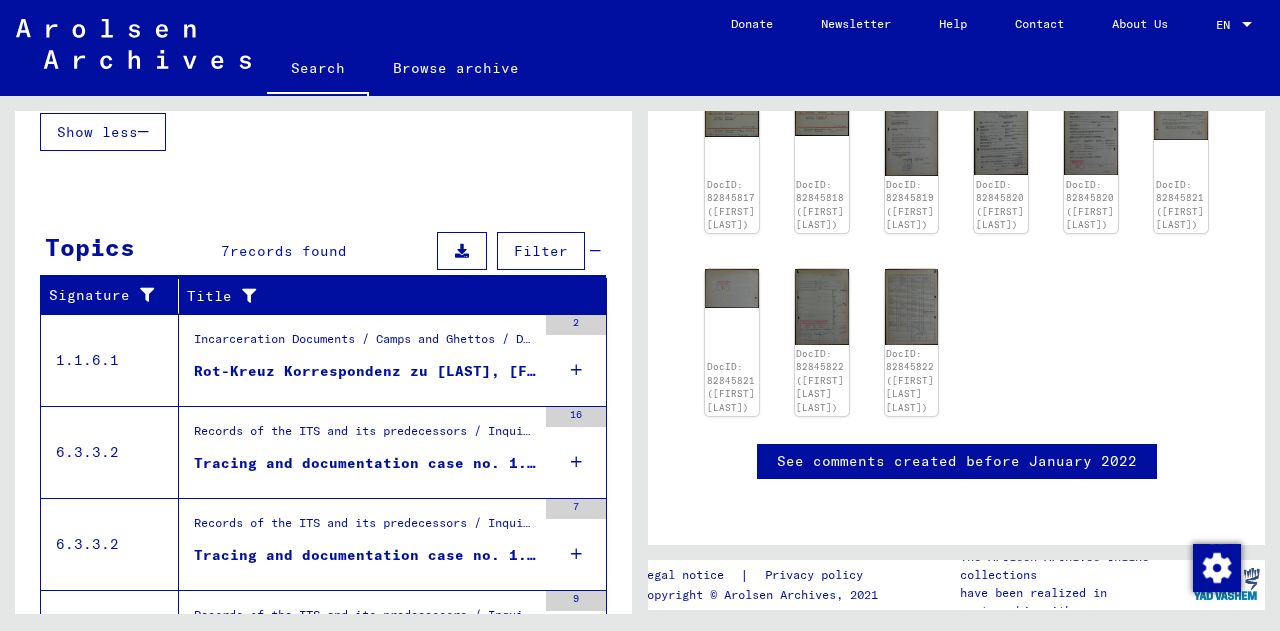 scroll, scrollTop: 1607, scrollLeft: 0, axis: vertical 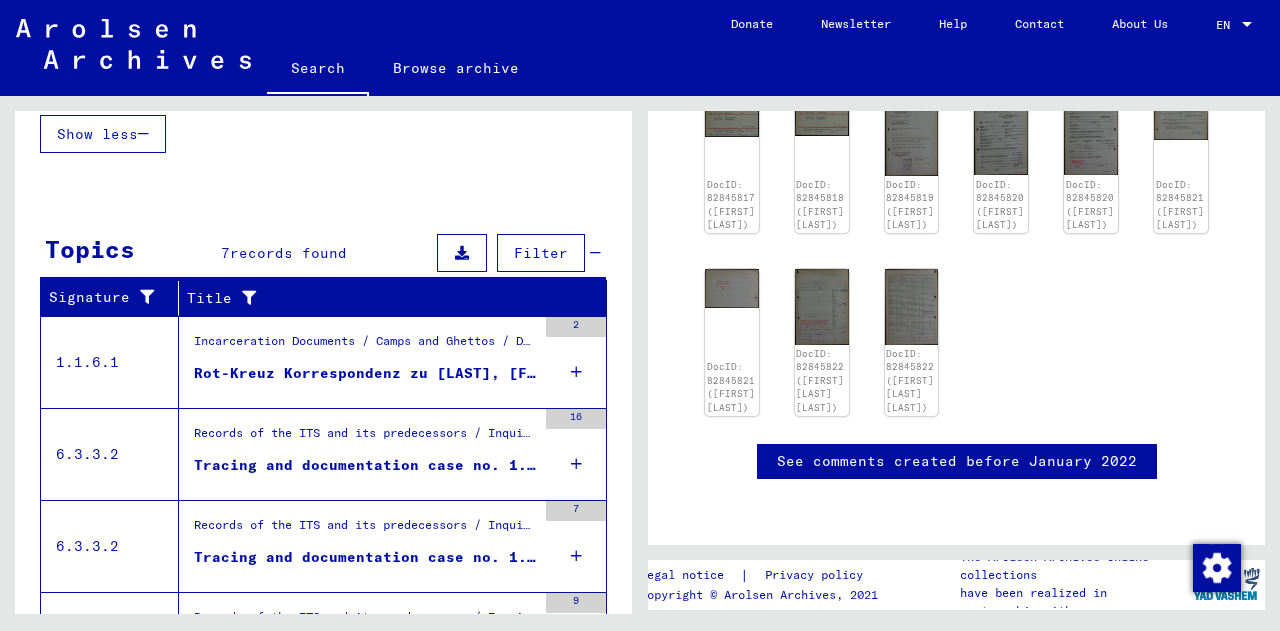 click on "Records of the ITS and its predecessors / Inquiry processing / ITS case files as of 1947 / Repository of T/D cases / Tracing and documentation cases with (T/D) numbers between 1.000.000 and 1.249.999 / Tracing and documentation cases with (T/D) numbers between 1.074.500 and 1.074.999" at bounding box center (365, 438) 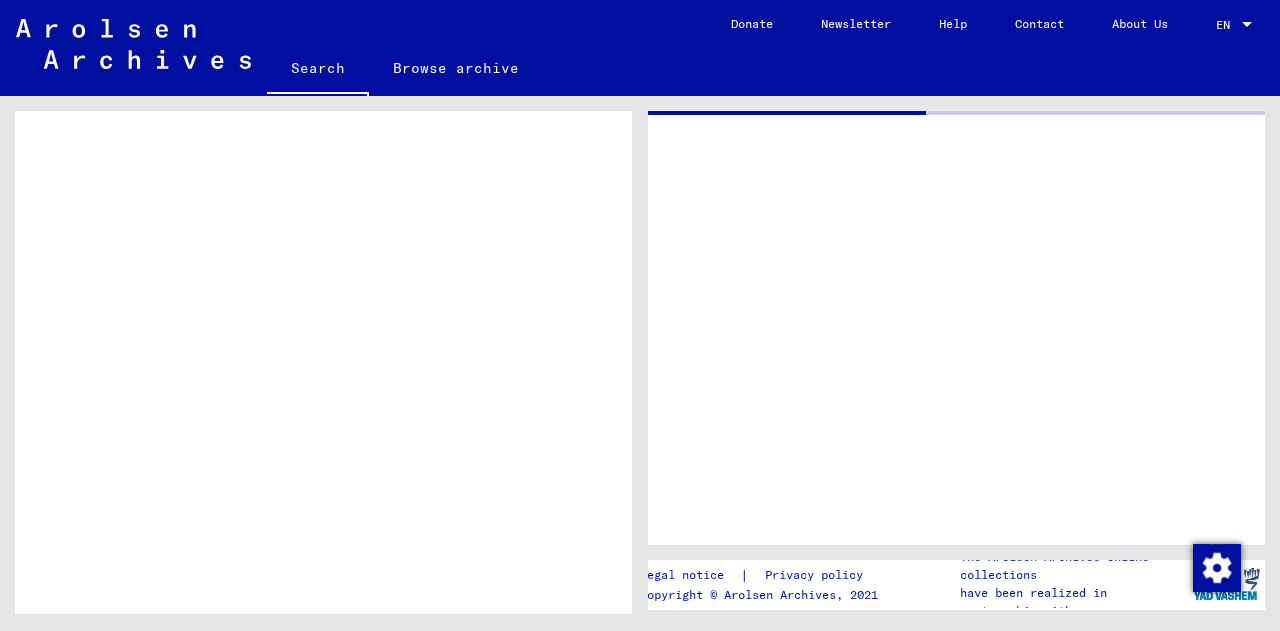 scroll, scrollTop: 1140, scrollLeft: 0, axis: vertical 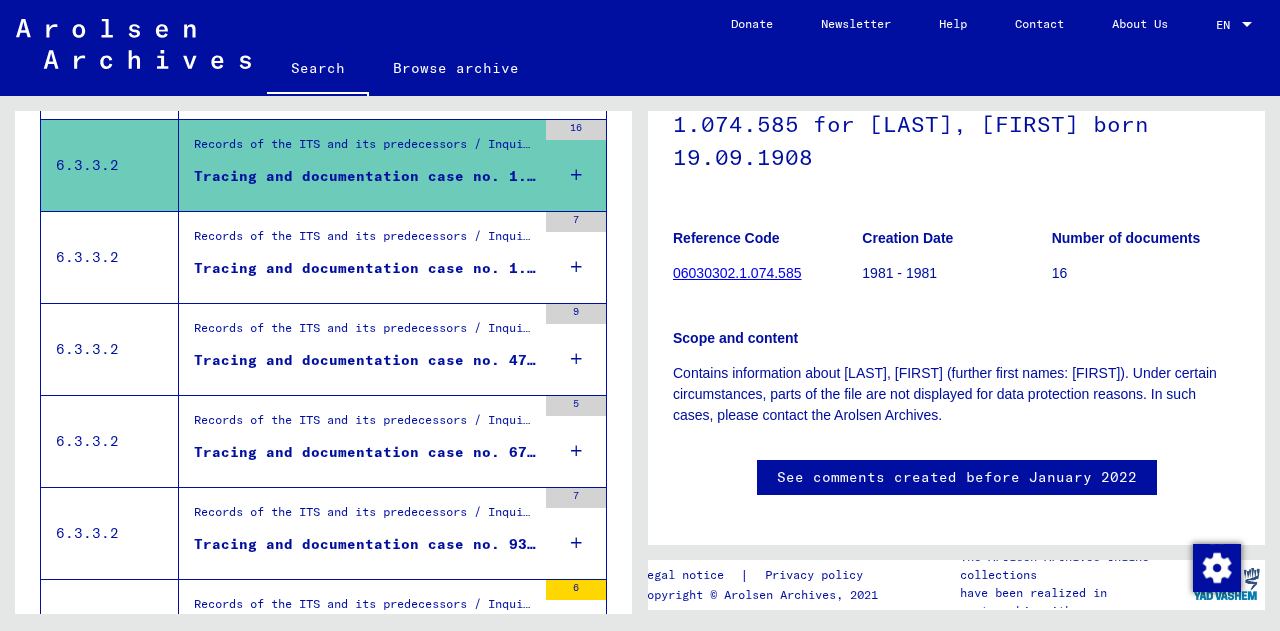 click on "Tracing and documentation case no. 1.842.031 for [LAST], [FIRST] born [DATE]" at bounding box center (365, 268) 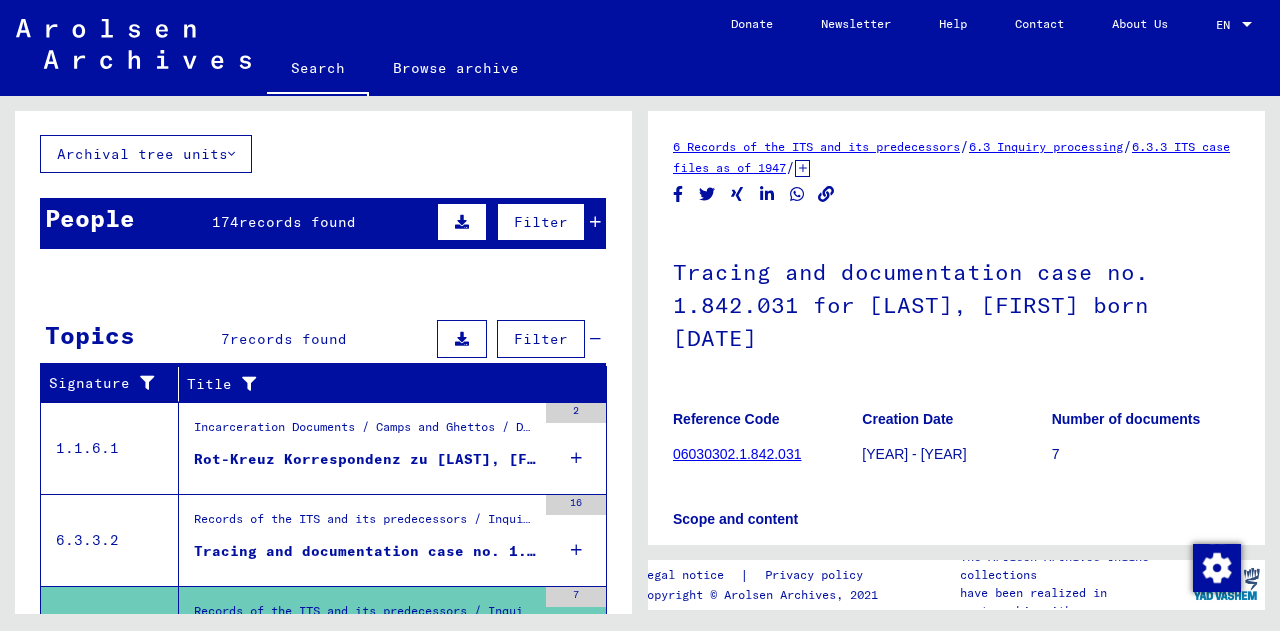scroll, scrollTop: 0, scrollLeft: 0, axis: both 